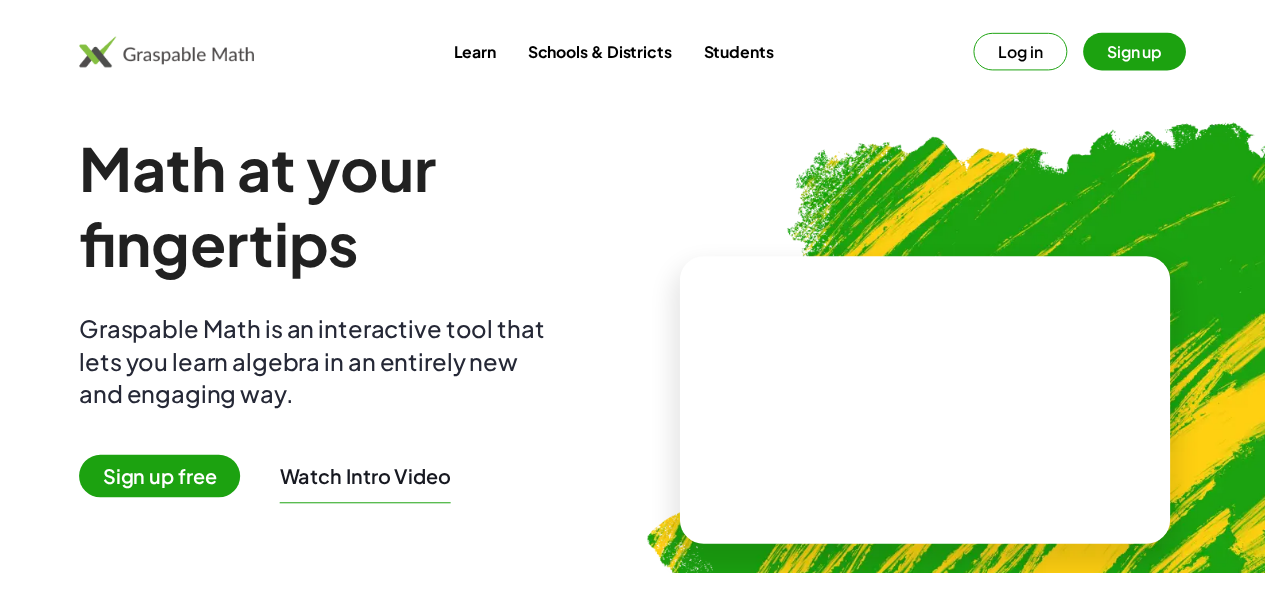 scroll, scrollTop: 0, scrollLeft: 0, axis: both 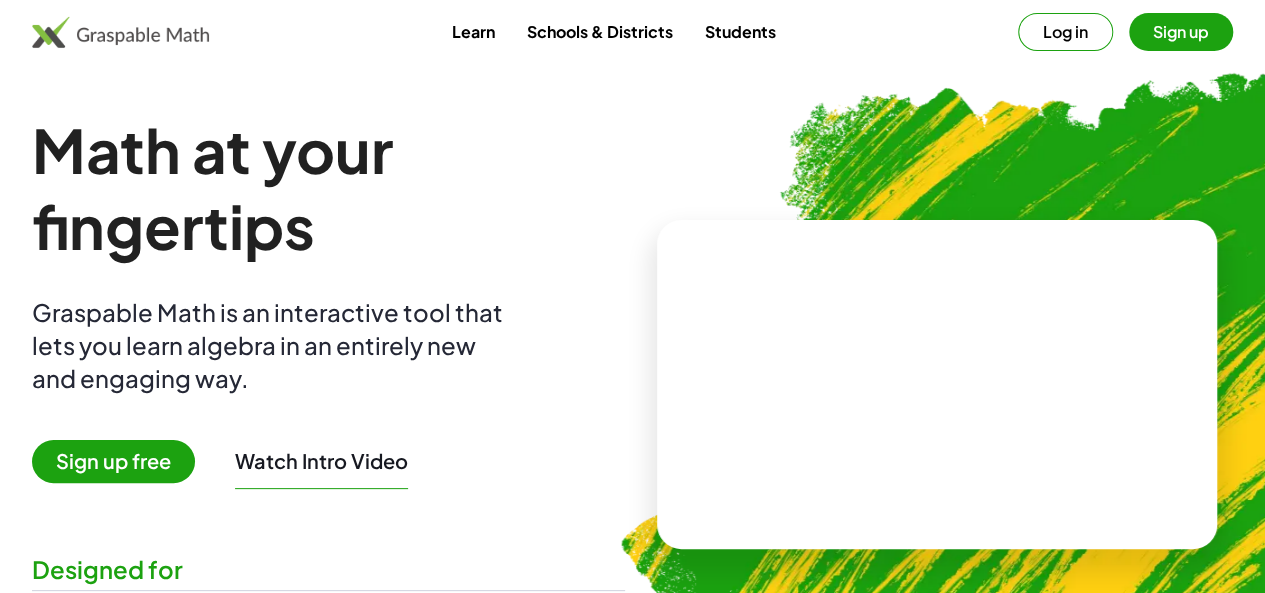 click at bounding box center (1043, 376) 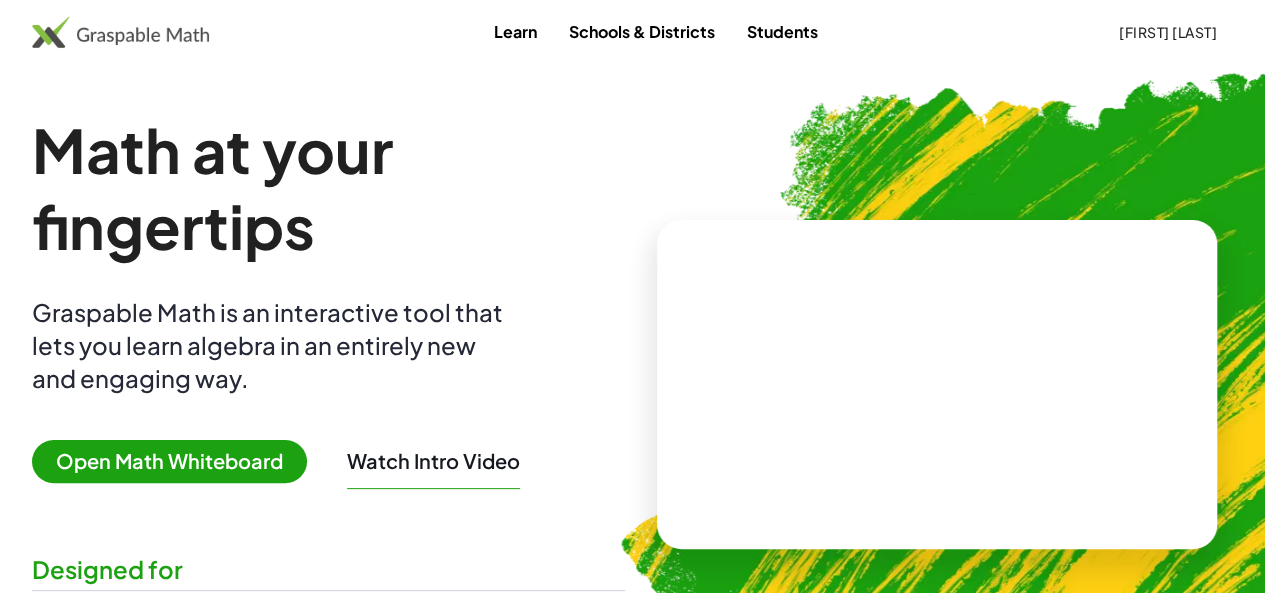click on "[FIRST] [LAST]" 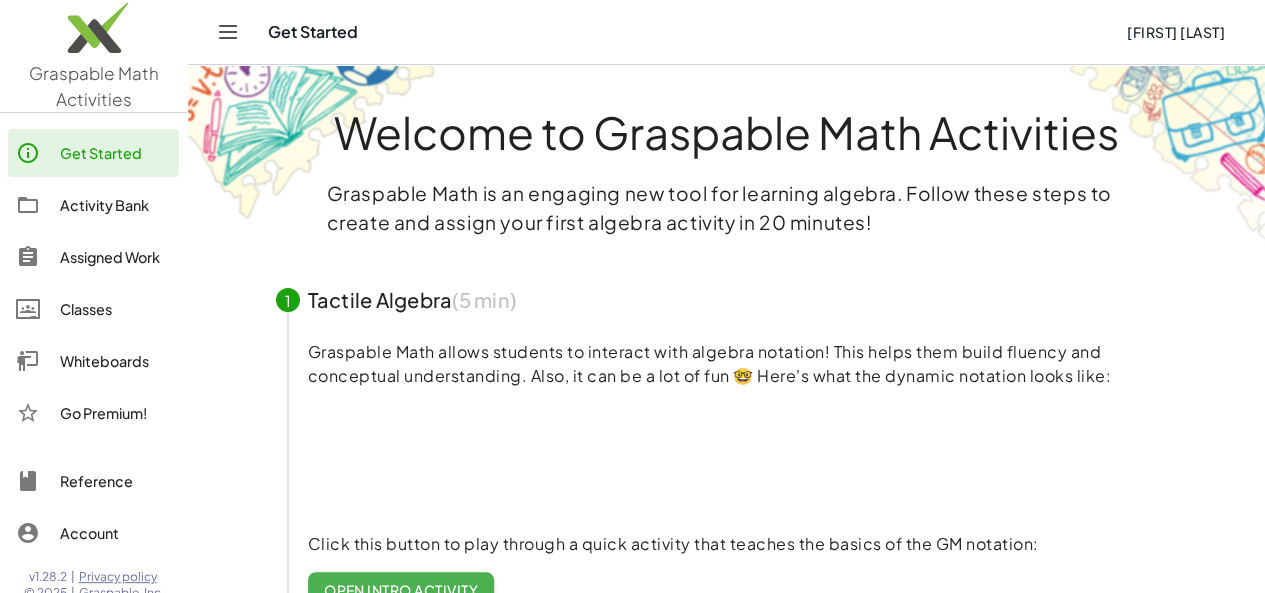 click on "Classes" 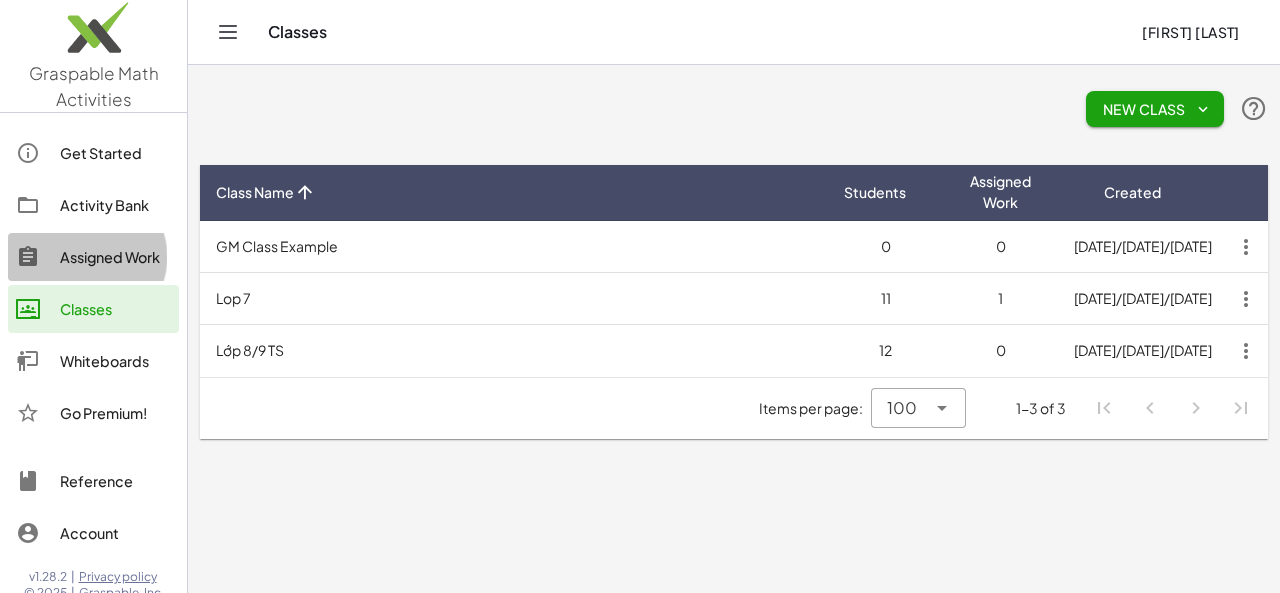 click on "Assigned Work" 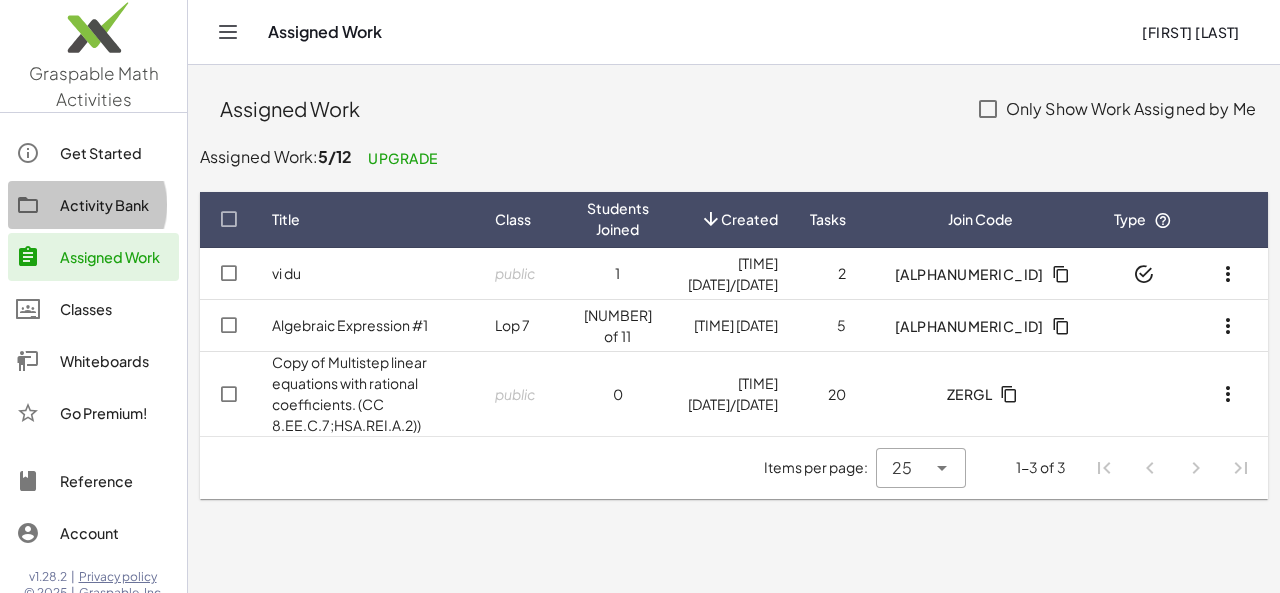 click on "Activity Bank" 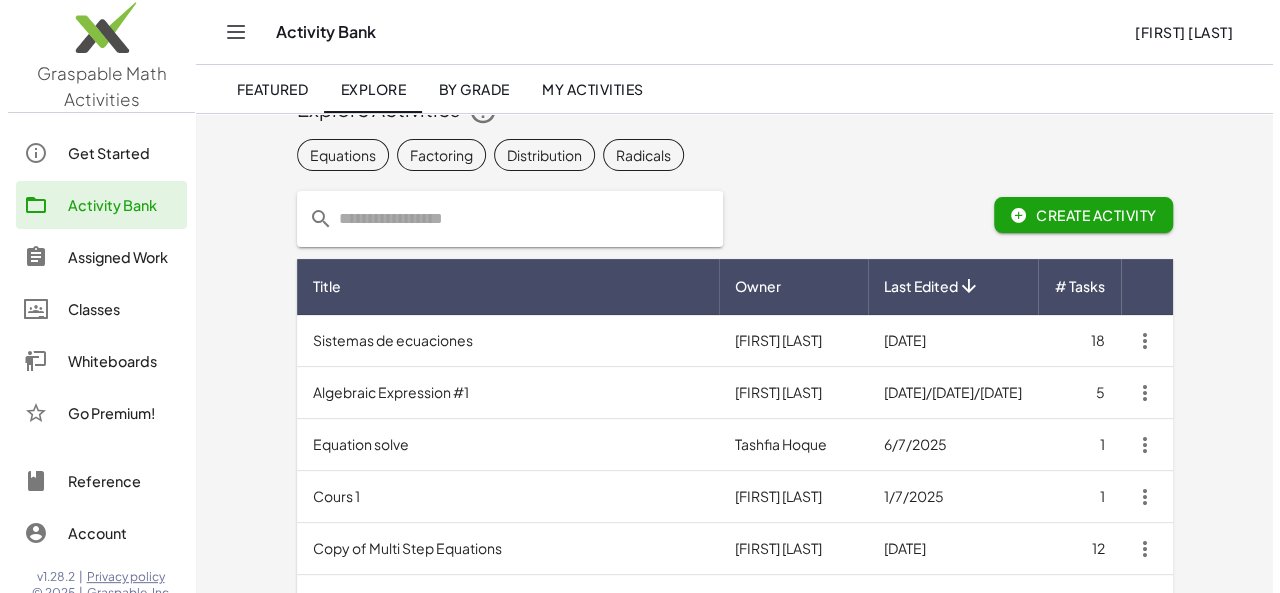 scroll, scrollTop: 0, scrollLeft: 0, axis: both 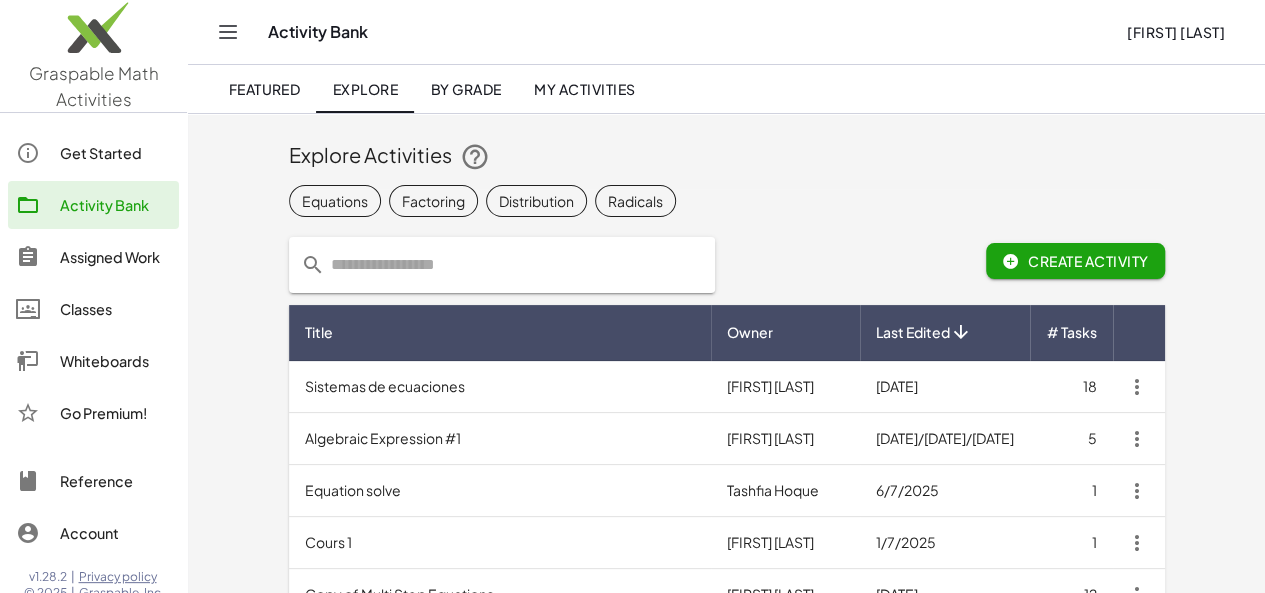 click 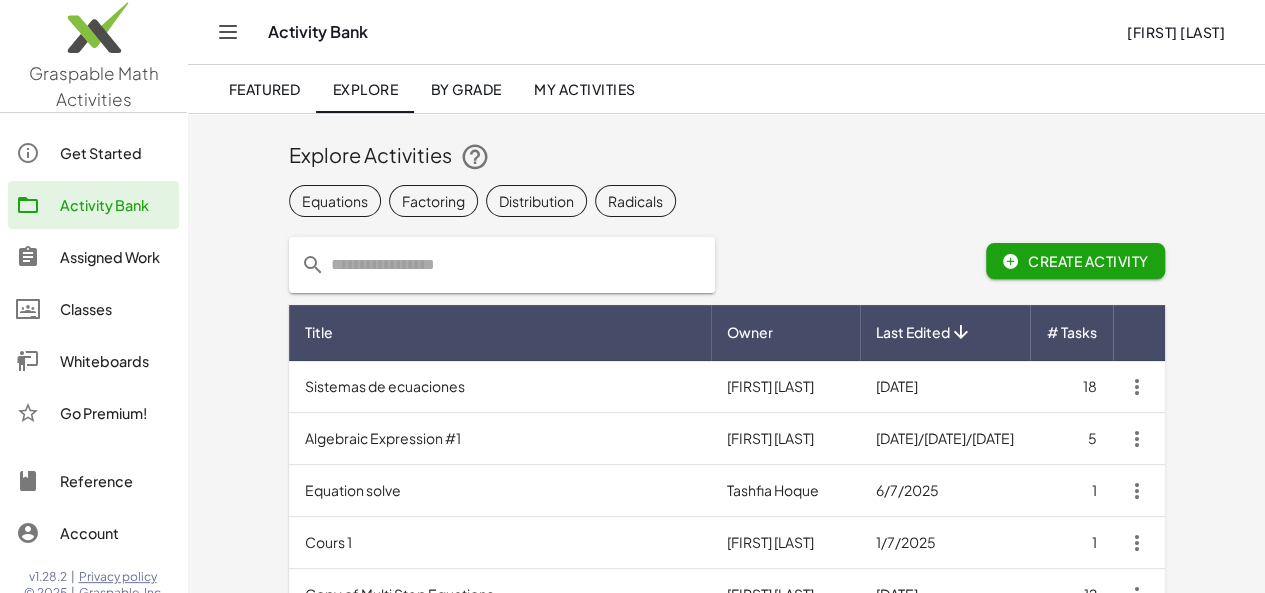 paste on "**********" 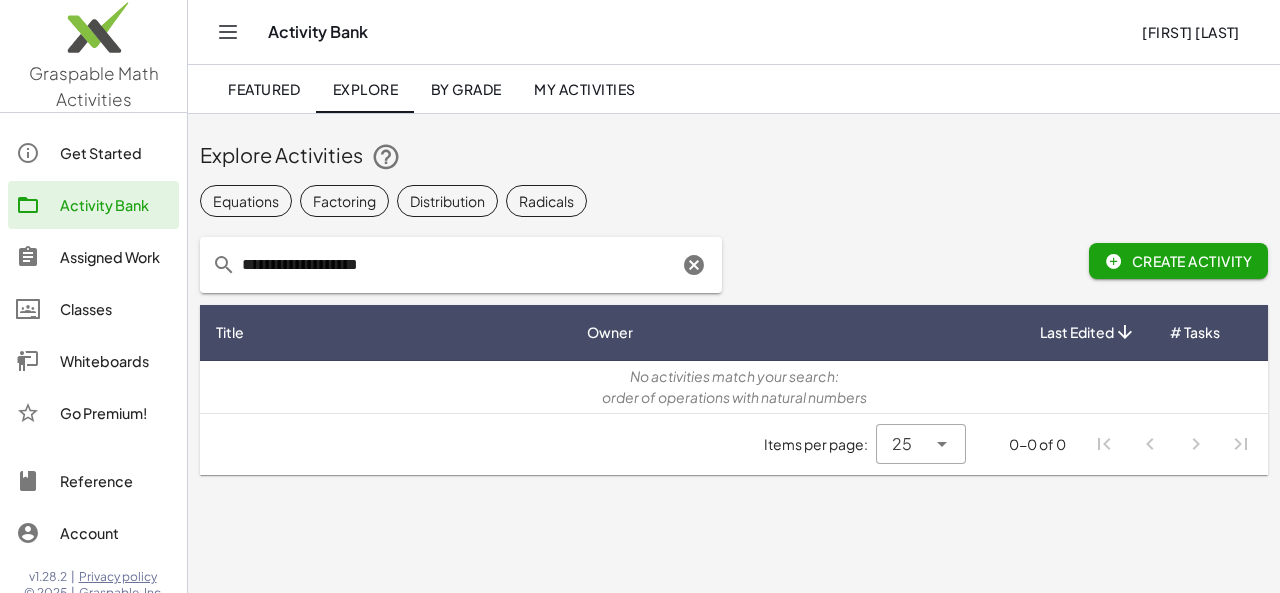 type on "**********" 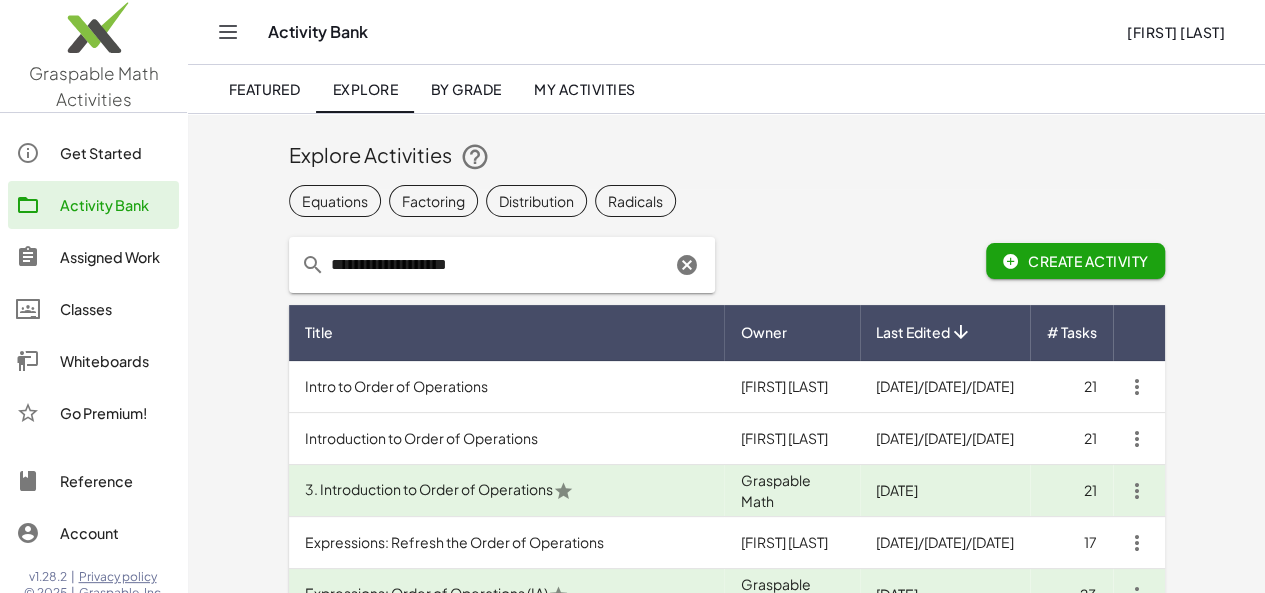 click on "Intro to Order of Operations" at bounding box center (507, 387) 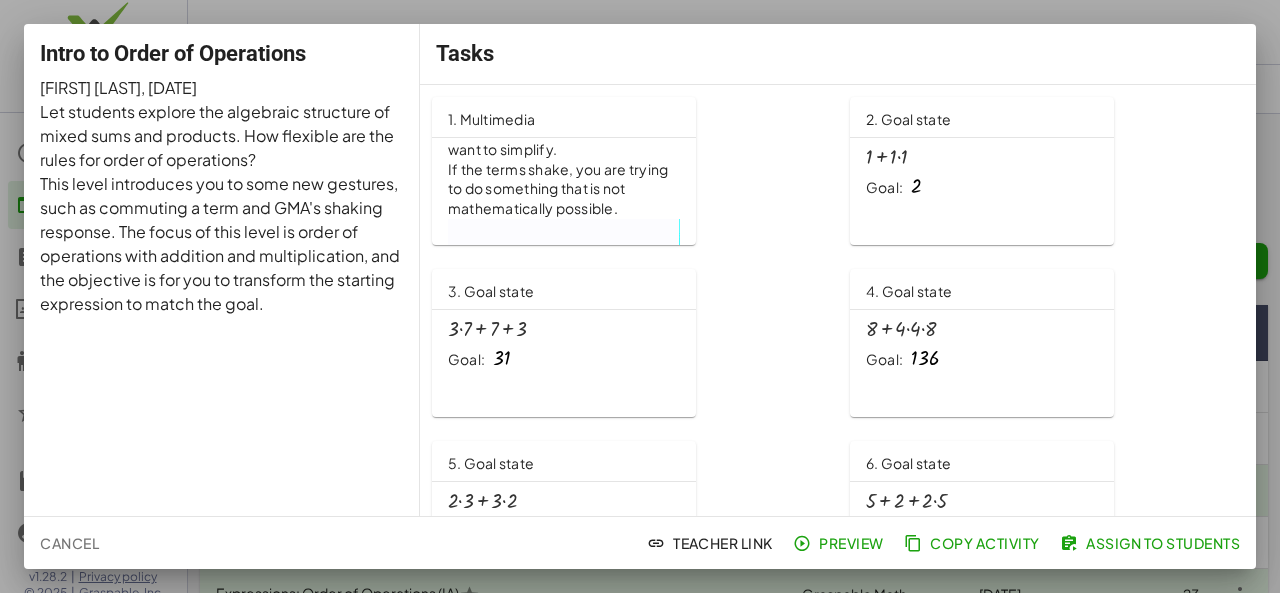 scroll, scrollTop: 66, scrollLeft: 0, axis: vertical 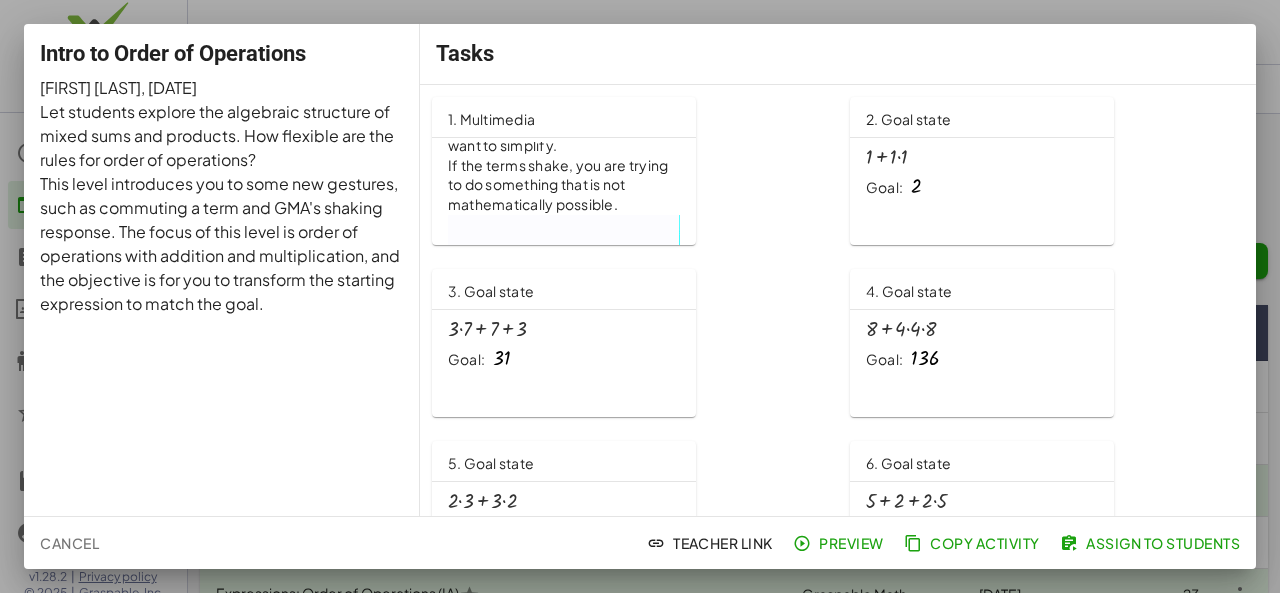 click at bounding box center [640, 296] 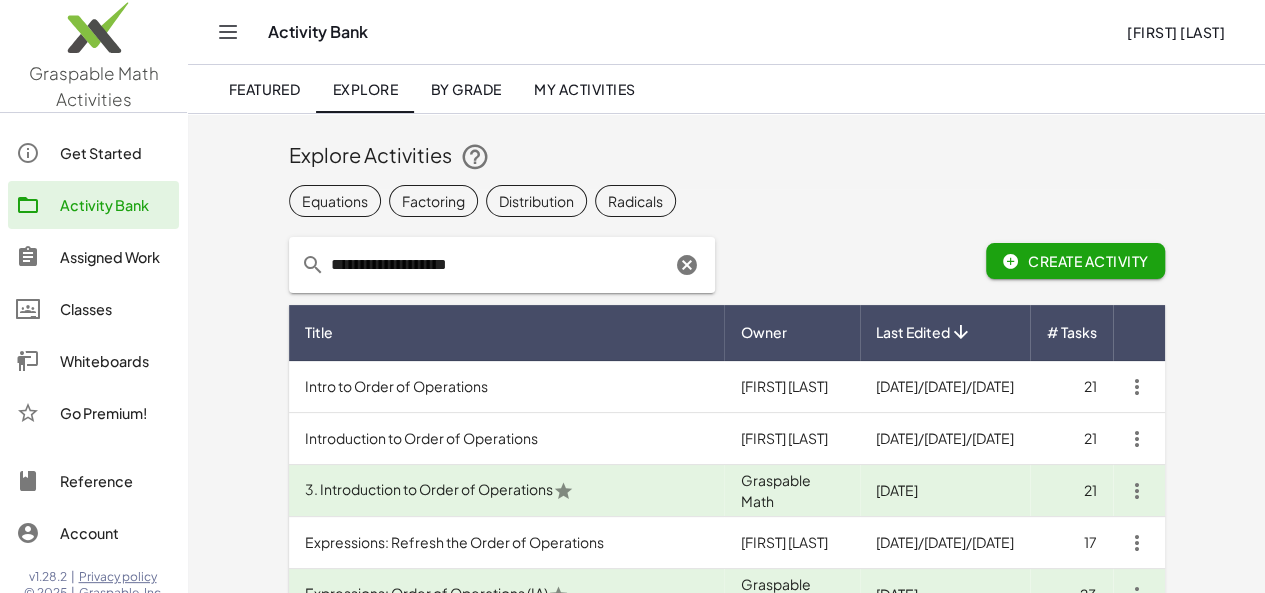 click on "Introduction to Order of Operations" at bounding box center [507, 439] 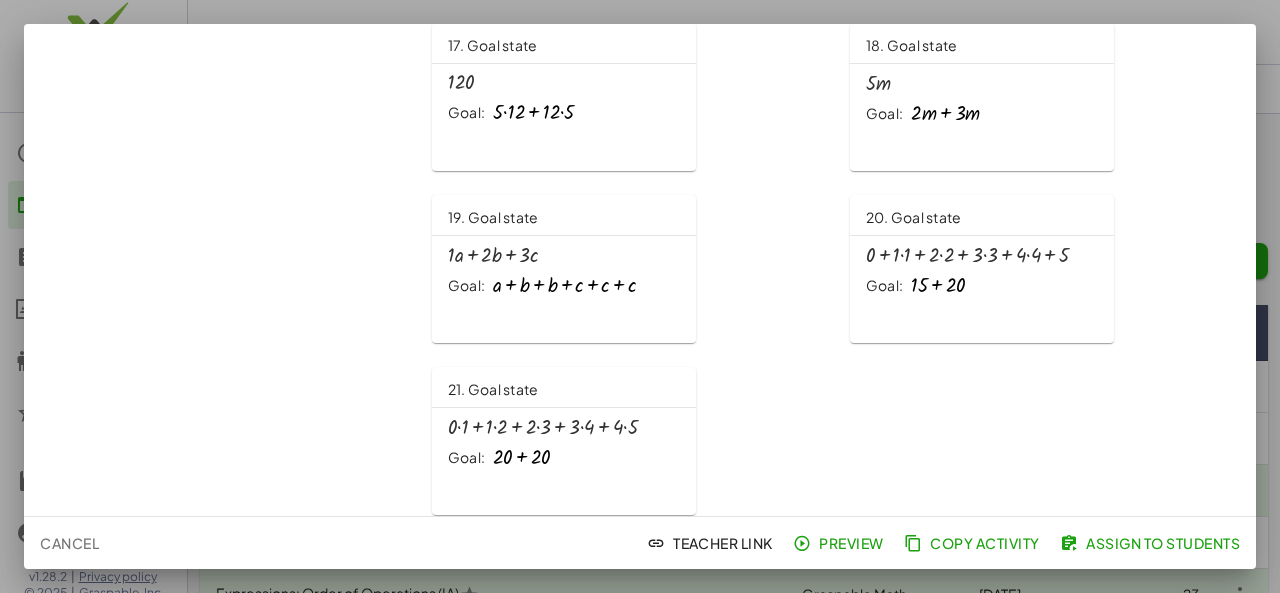 scroll, scrollTop: 1460, scrollLeft: 0, axis: vertical 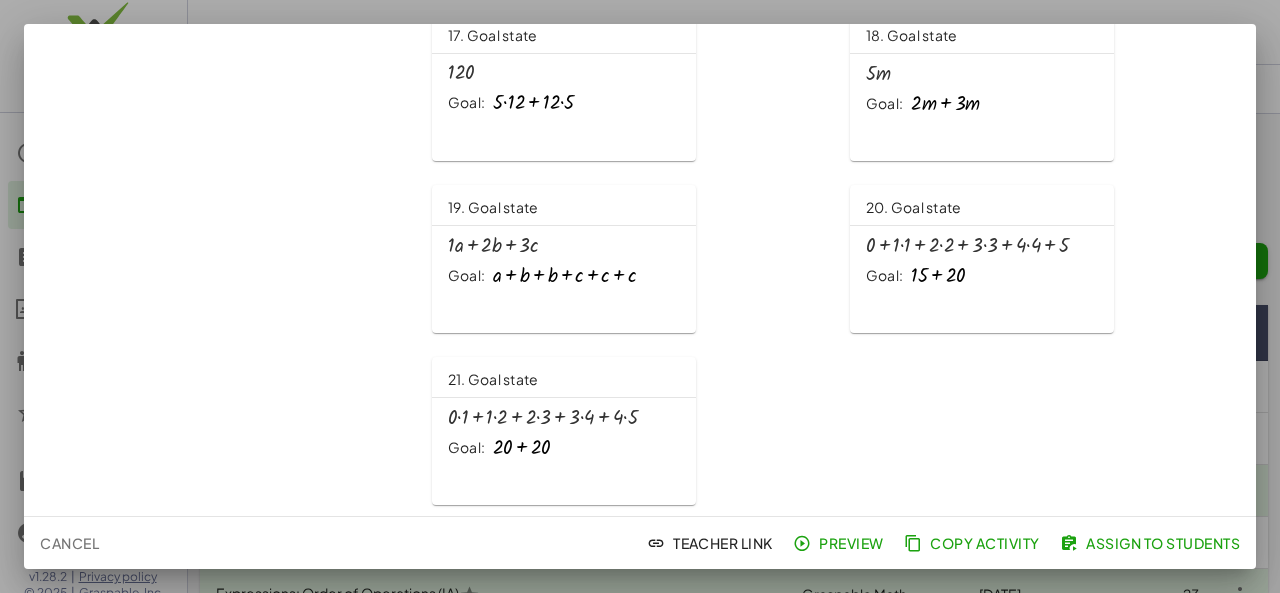 click at bounding box center (938, 275) 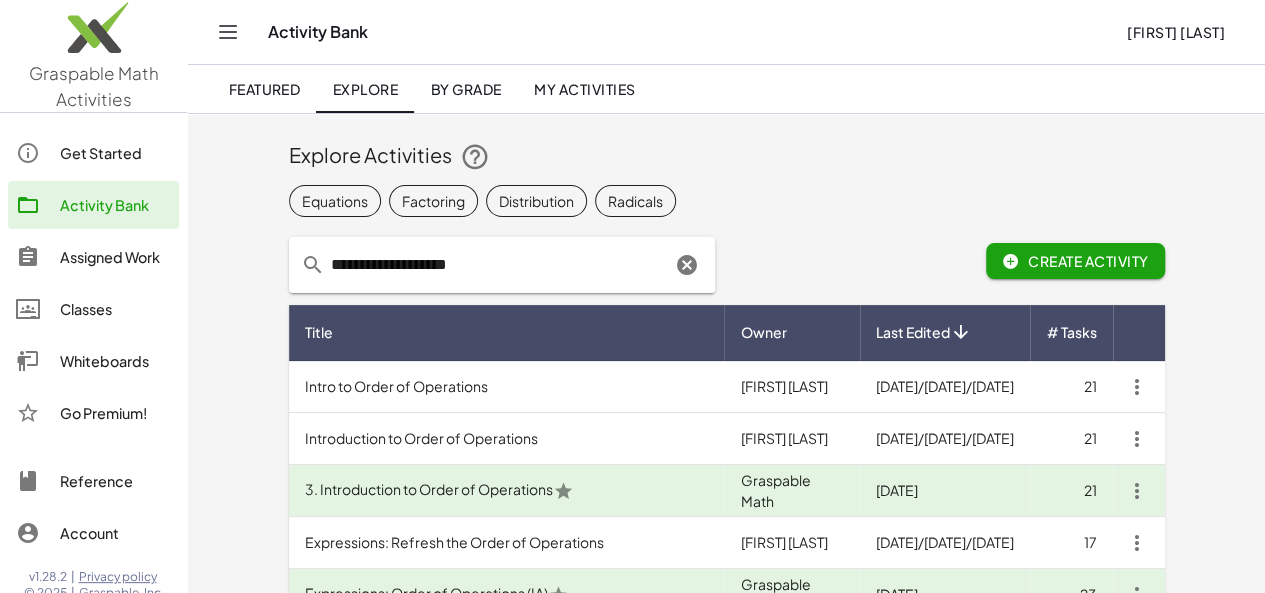 click on "3. Introduction to Order of Operations" at bounding box center [507, 491] 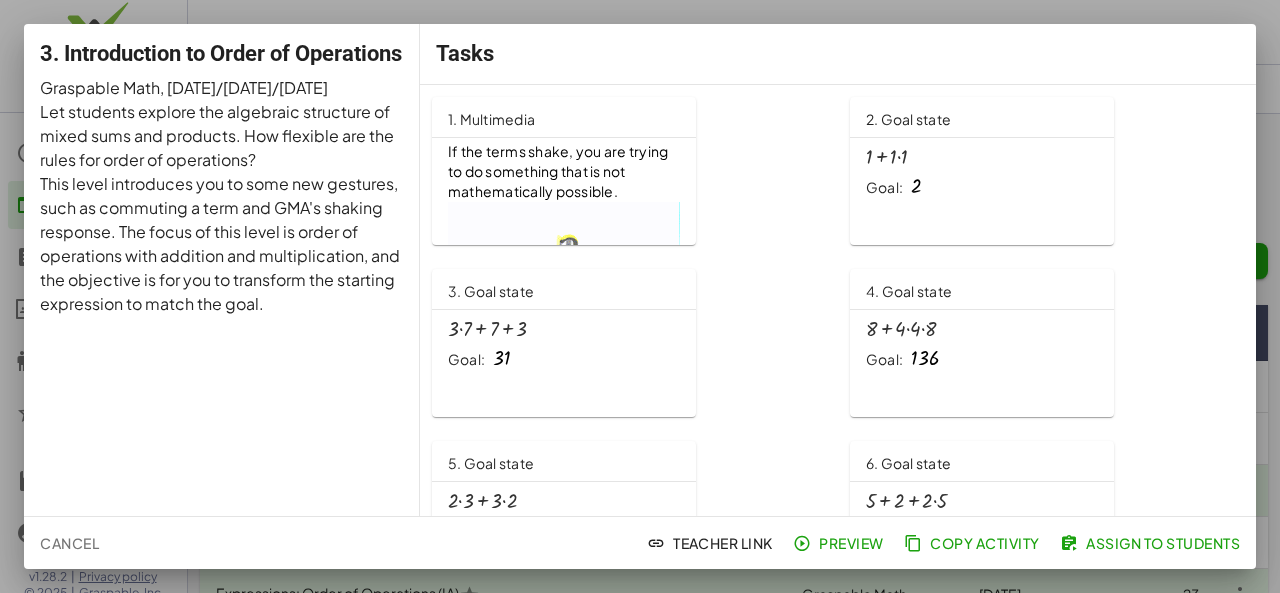 scroll, scrollTop: 28, scrollLeft: 0, axis: vertical 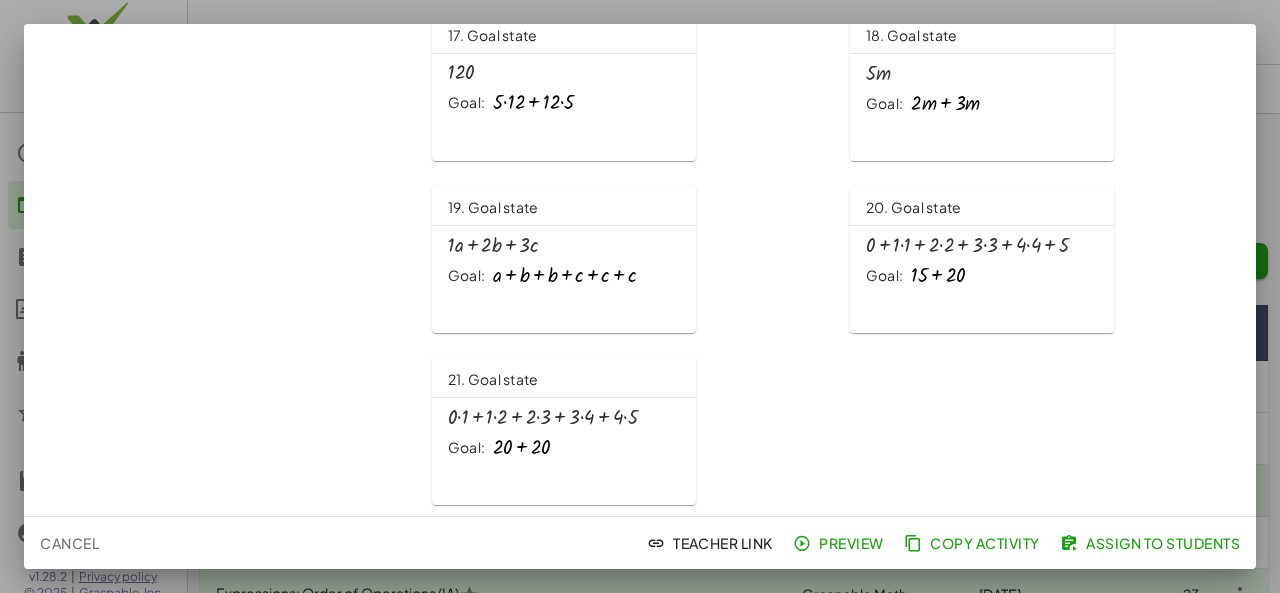click at bounding box center [640, 296] 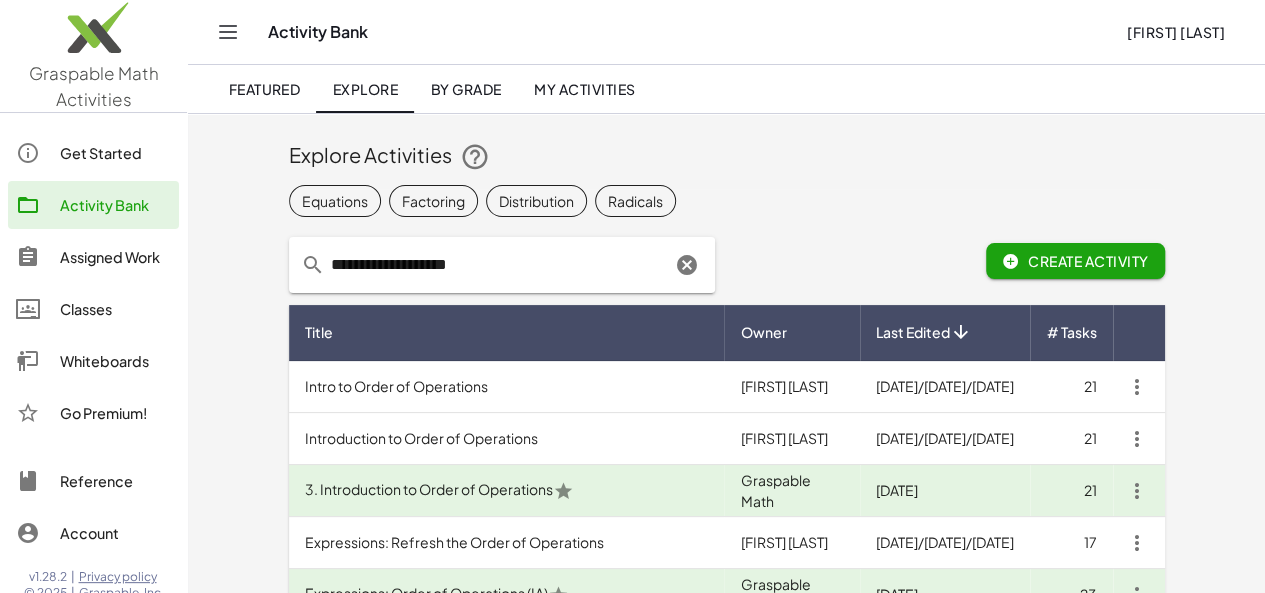 click on "Expressions: Refresh the  Order of Operations" at bounding box center (507, 543) 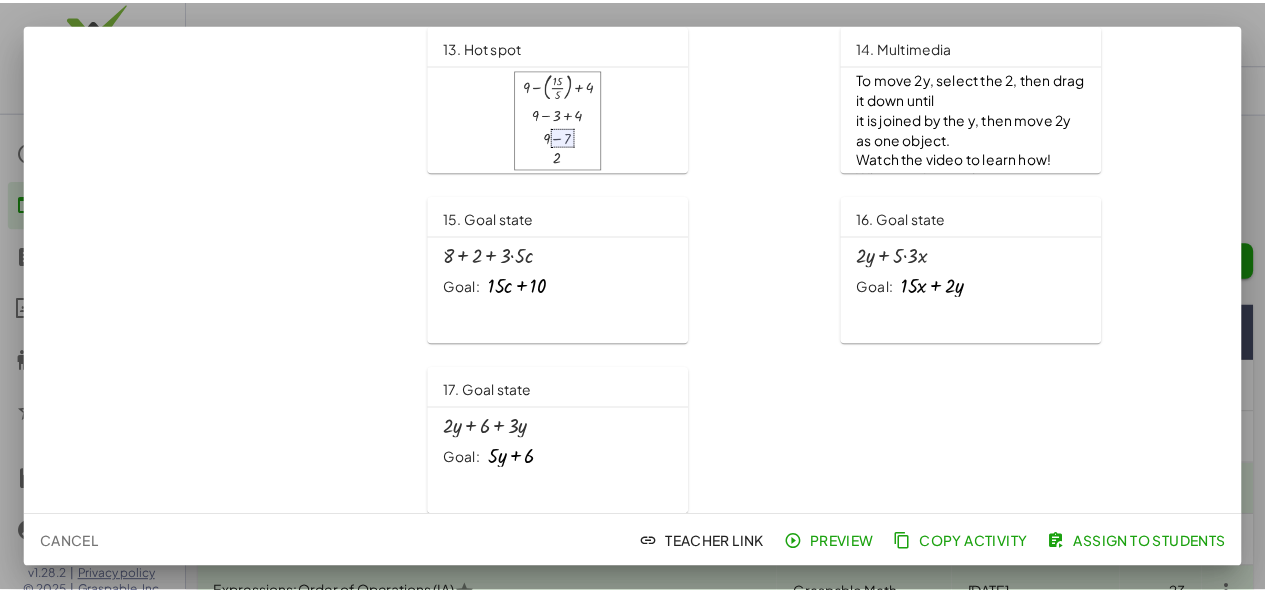scroll, scrollTop: 1116, scrollLeft: 0, axis: vertical 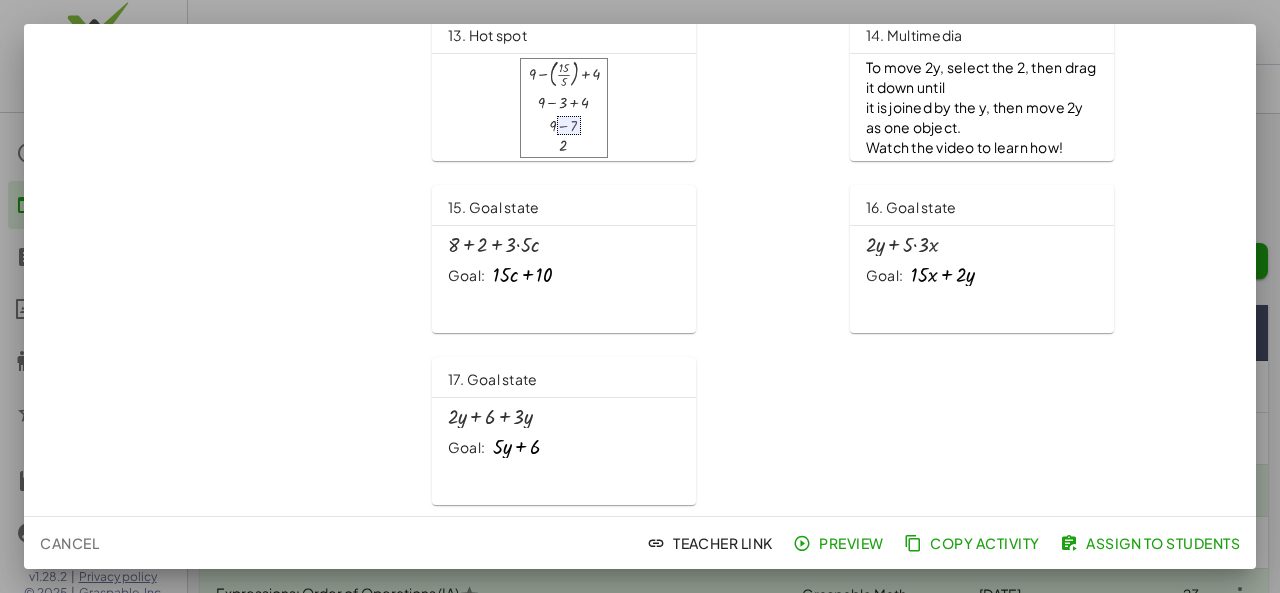 click at bounding box center (640, 296) 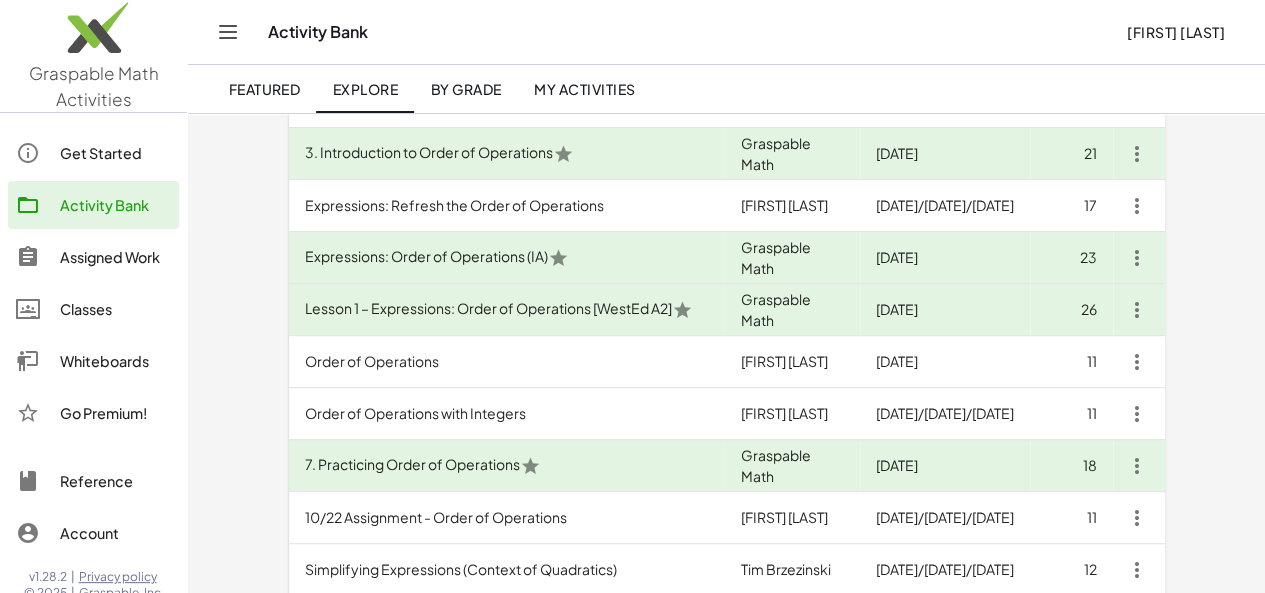 scroll, scrollTop: 354, scrollLeft: 0, axis: vertical 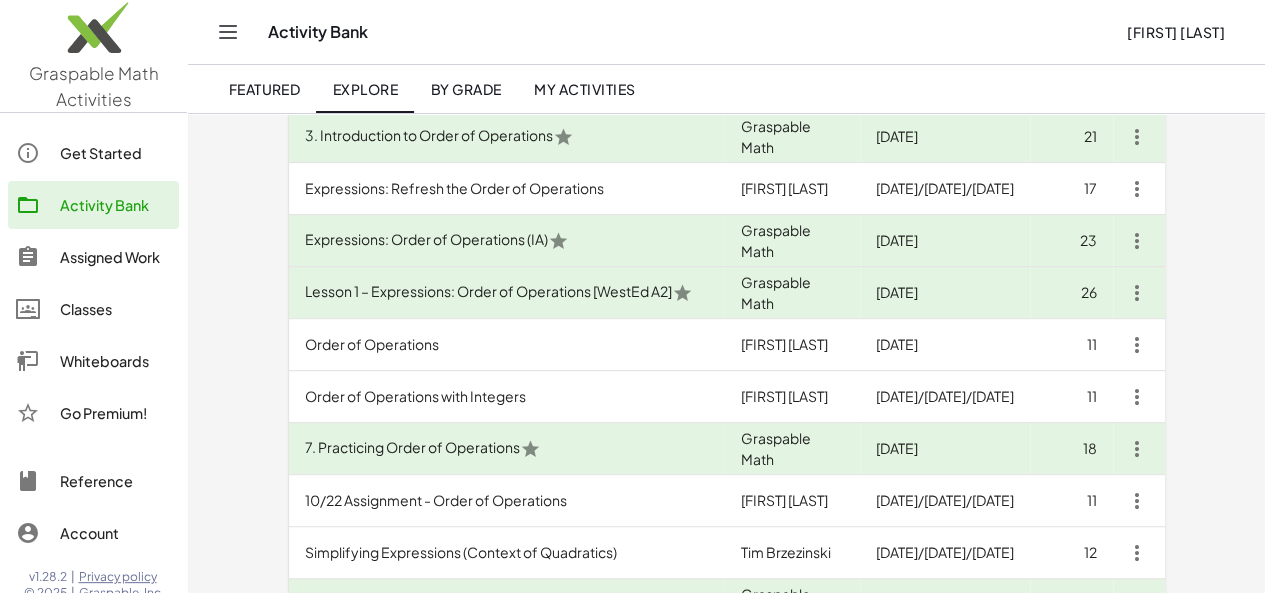 click on "Expressions: Order of Operations (IA)" at bounding box center (507, 241) 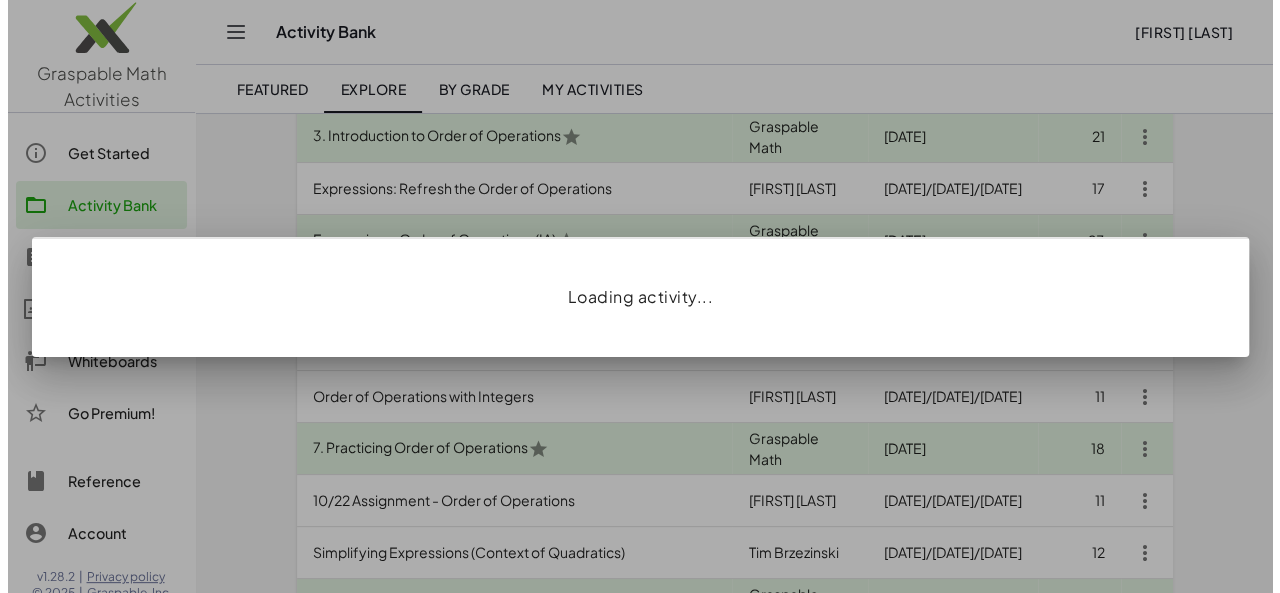 scroll, scrollTop: 0, scrollLeft: 0, axis: both 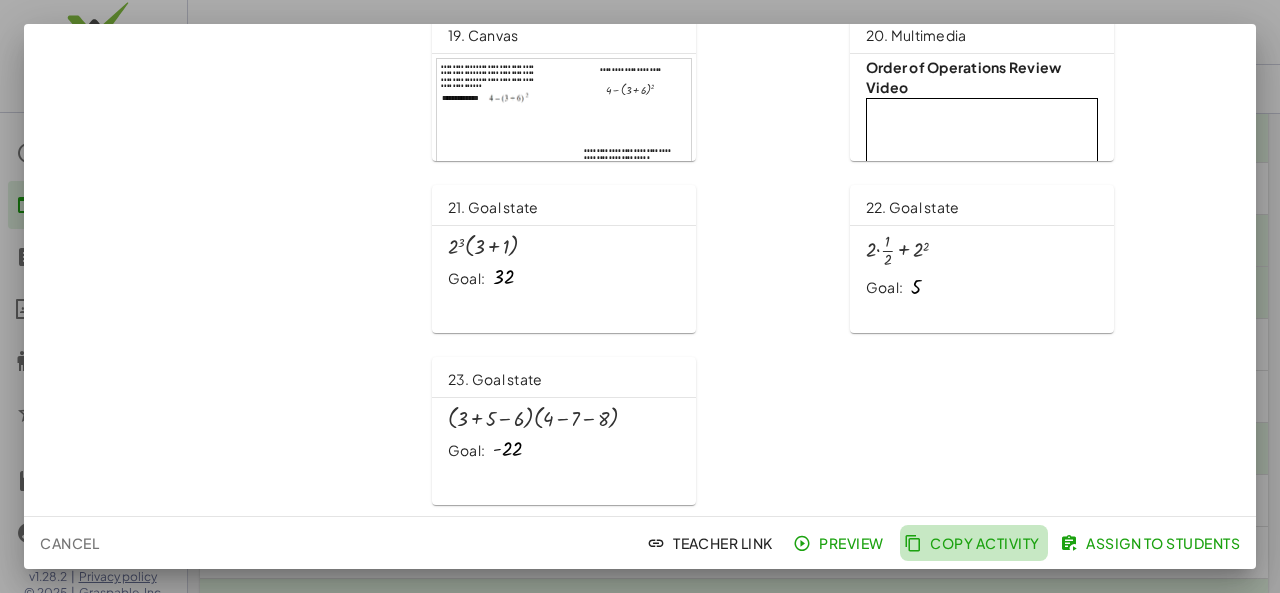 click on "Copy Activity" 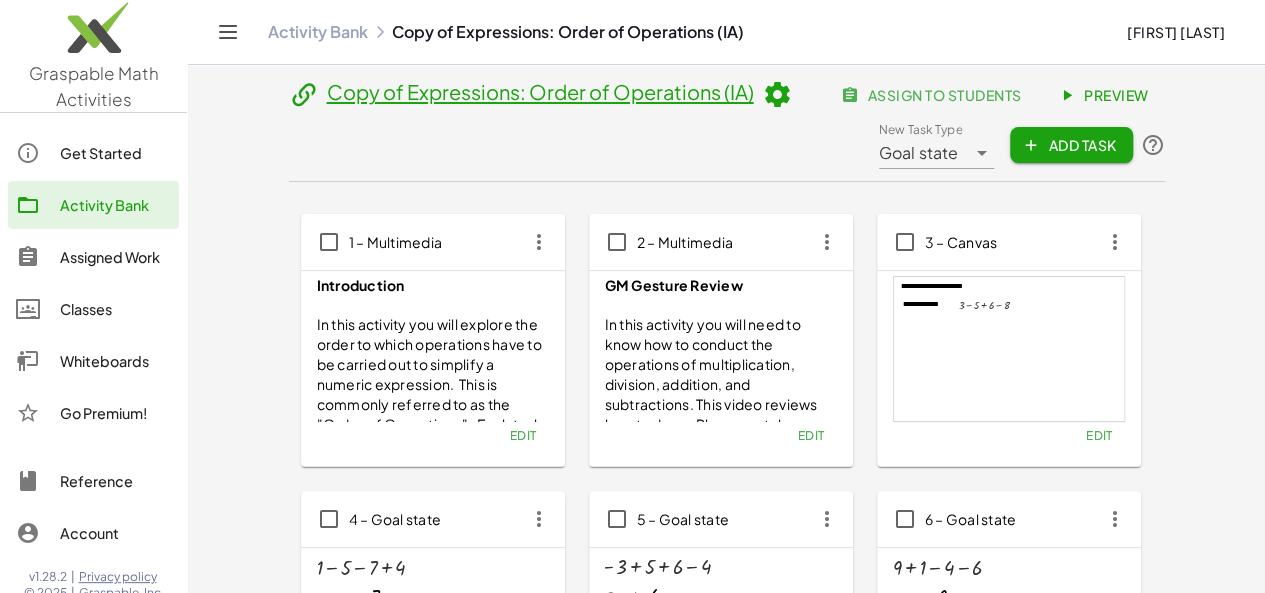 click on "Activity Bank" 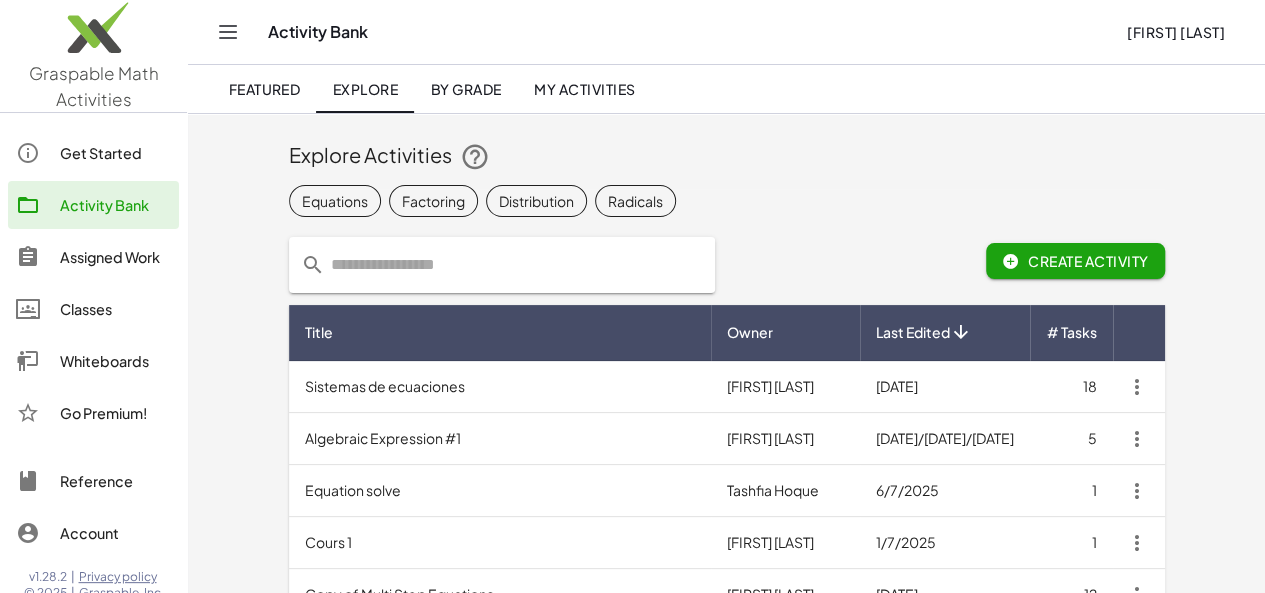 click on "My Activities" 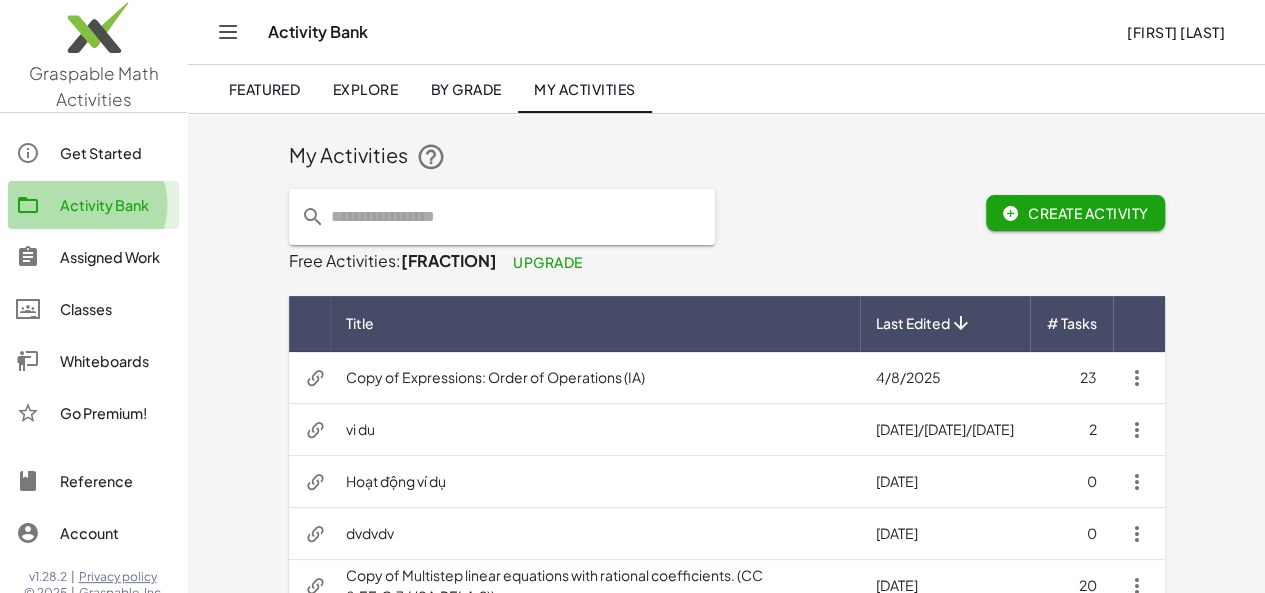 click on "Activity Bank" 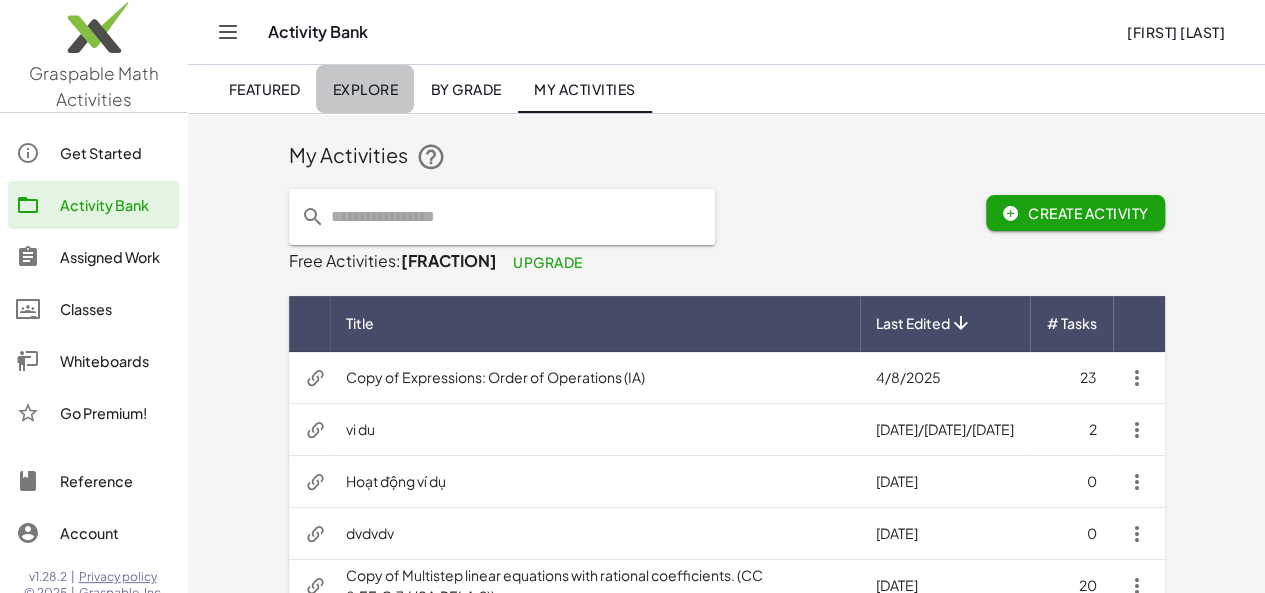 click on "Explore" 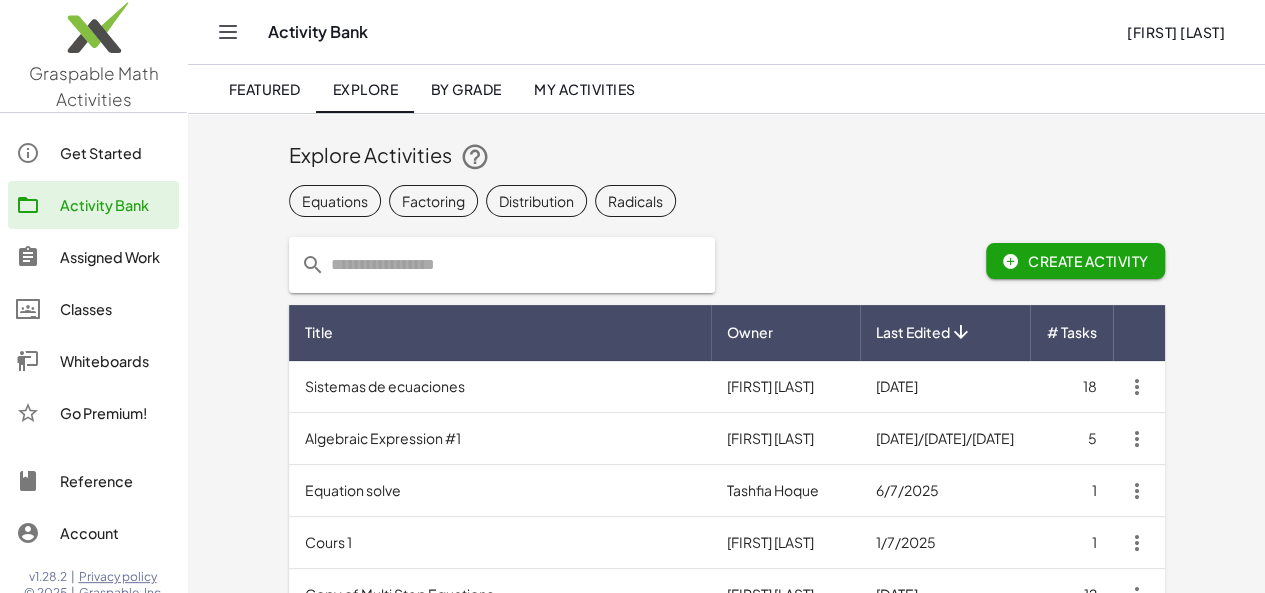click on "Featured" 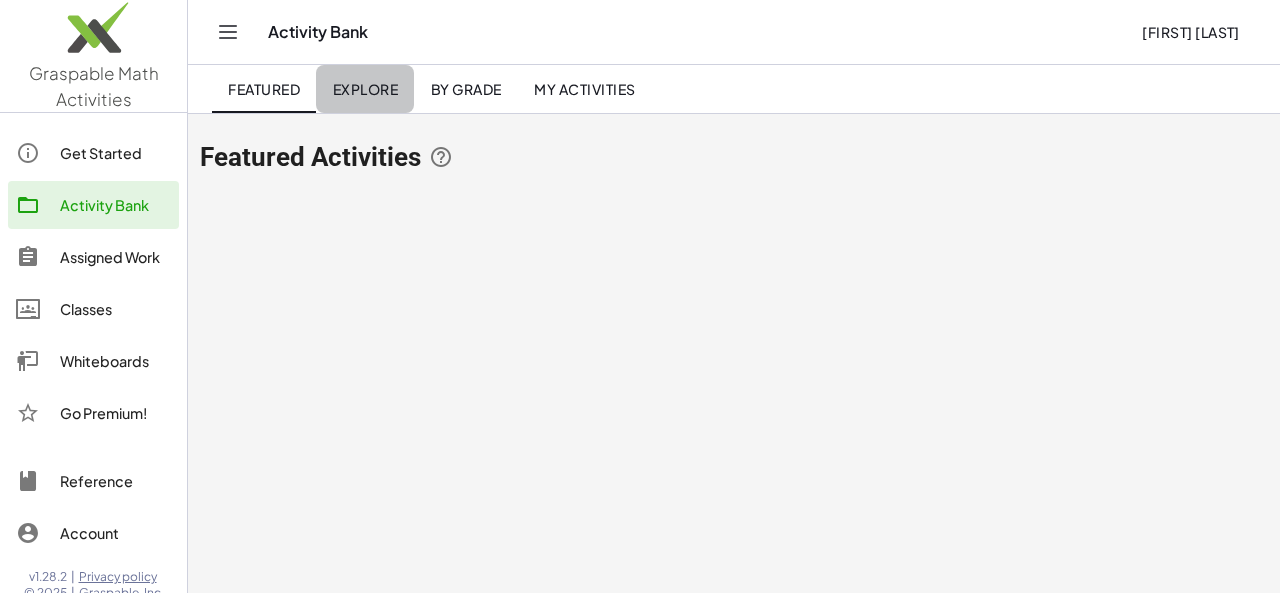click on "Explore" 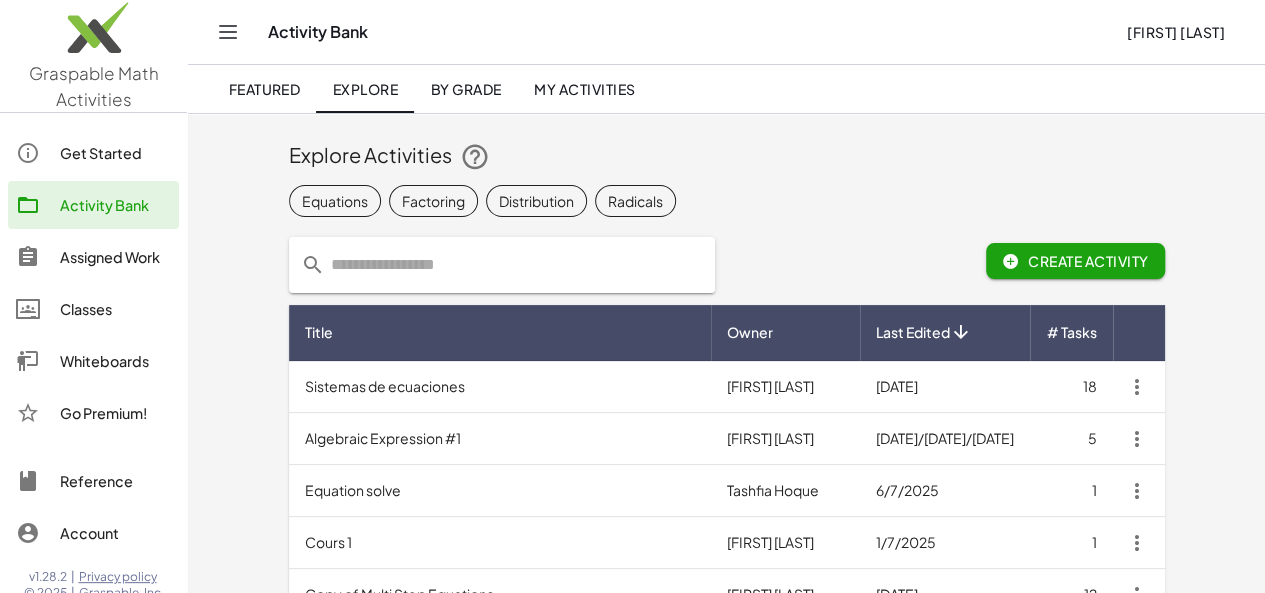 click on "By Grade" 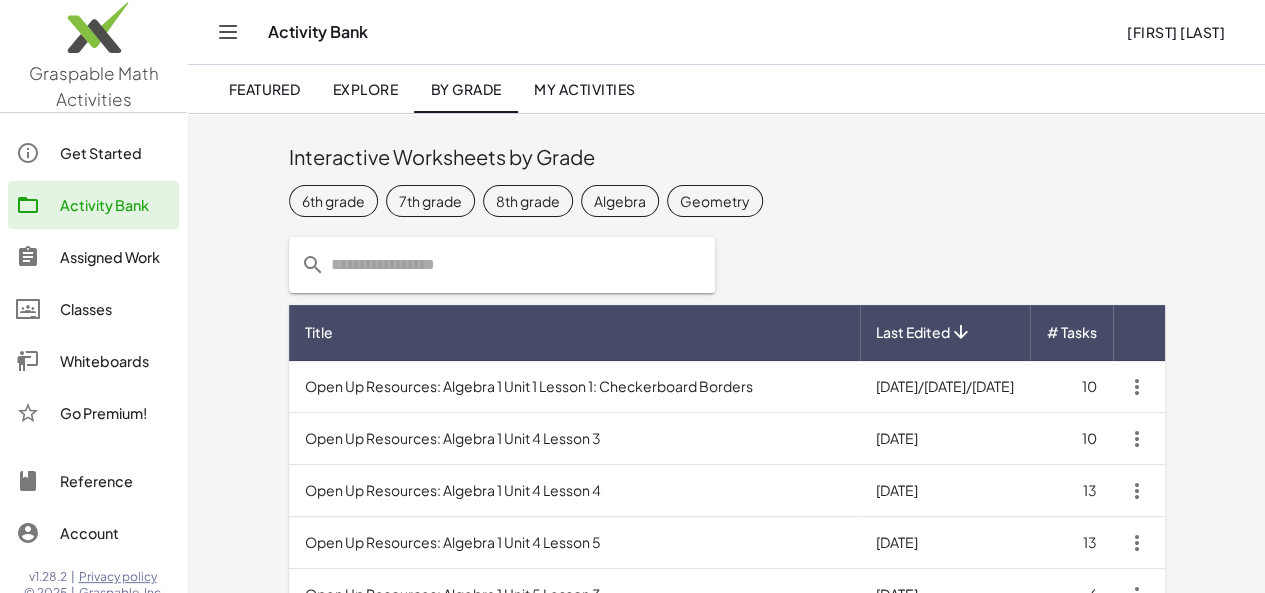 click on "6th grade" 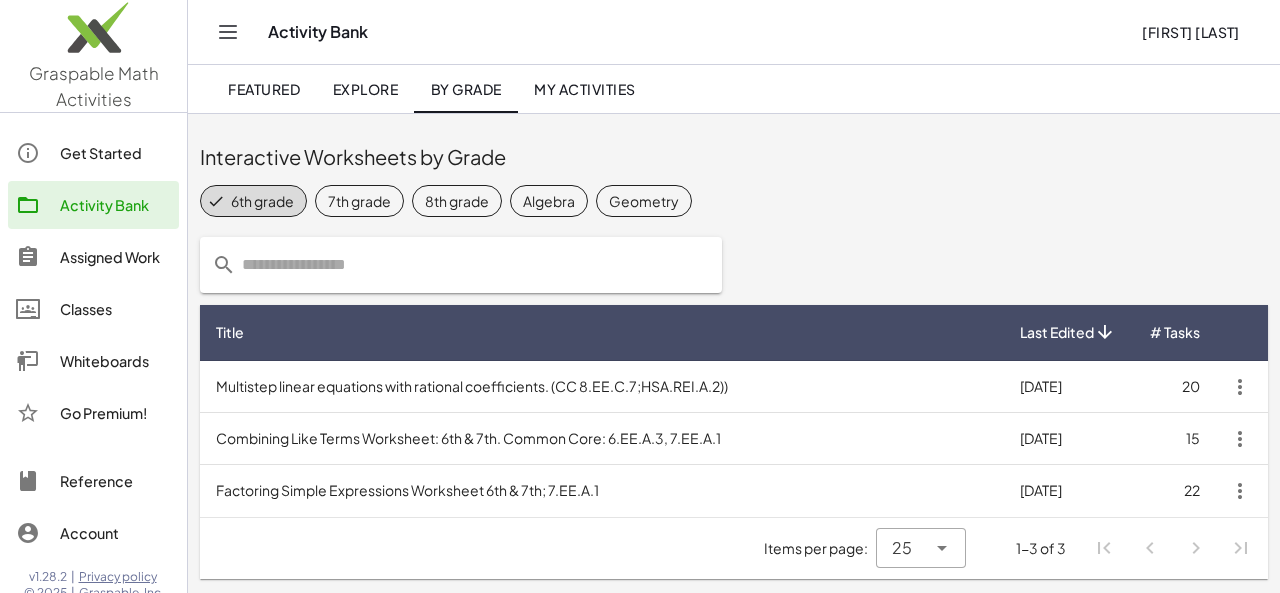 click on "7th grade" 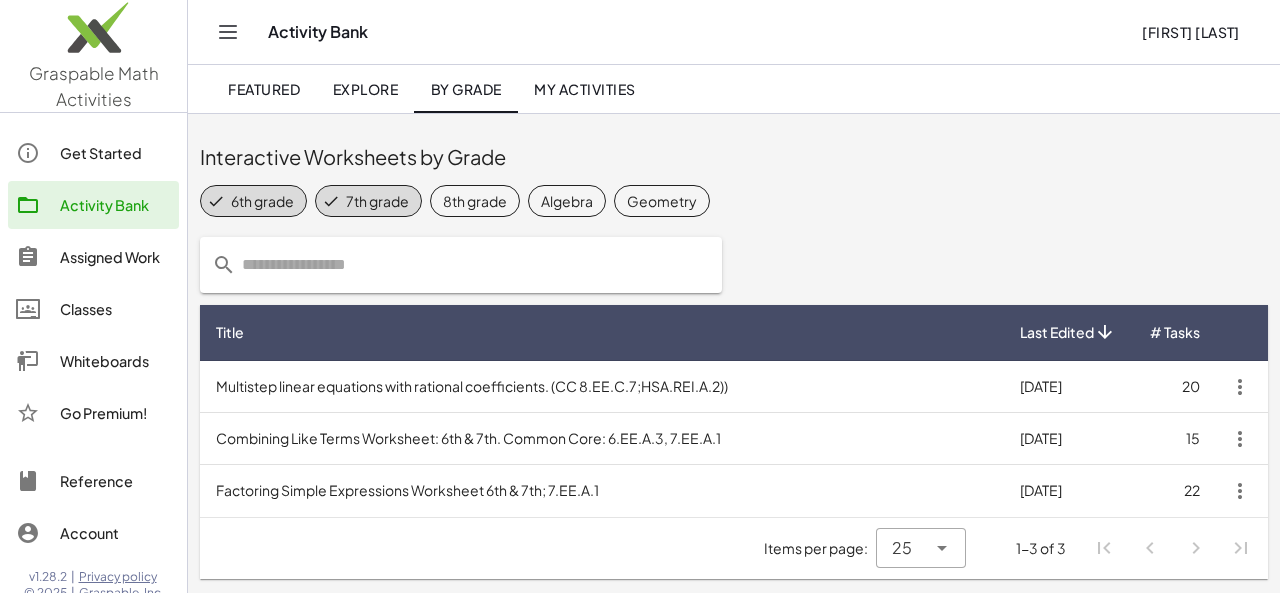 click on "8th grade" 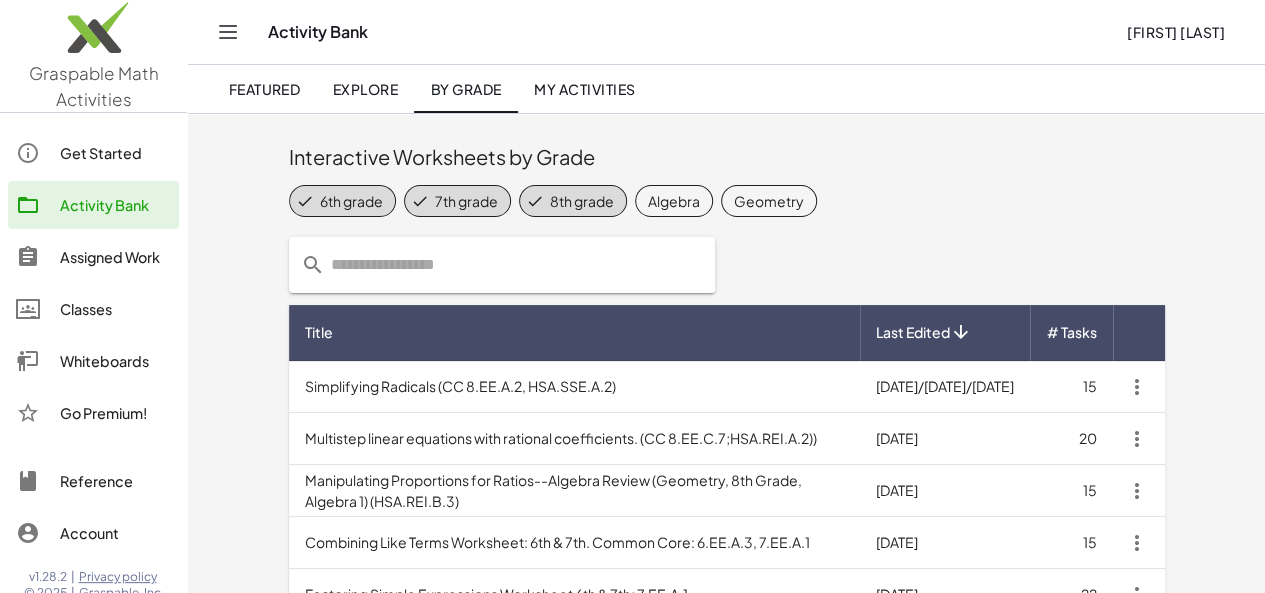 click on "Explore" 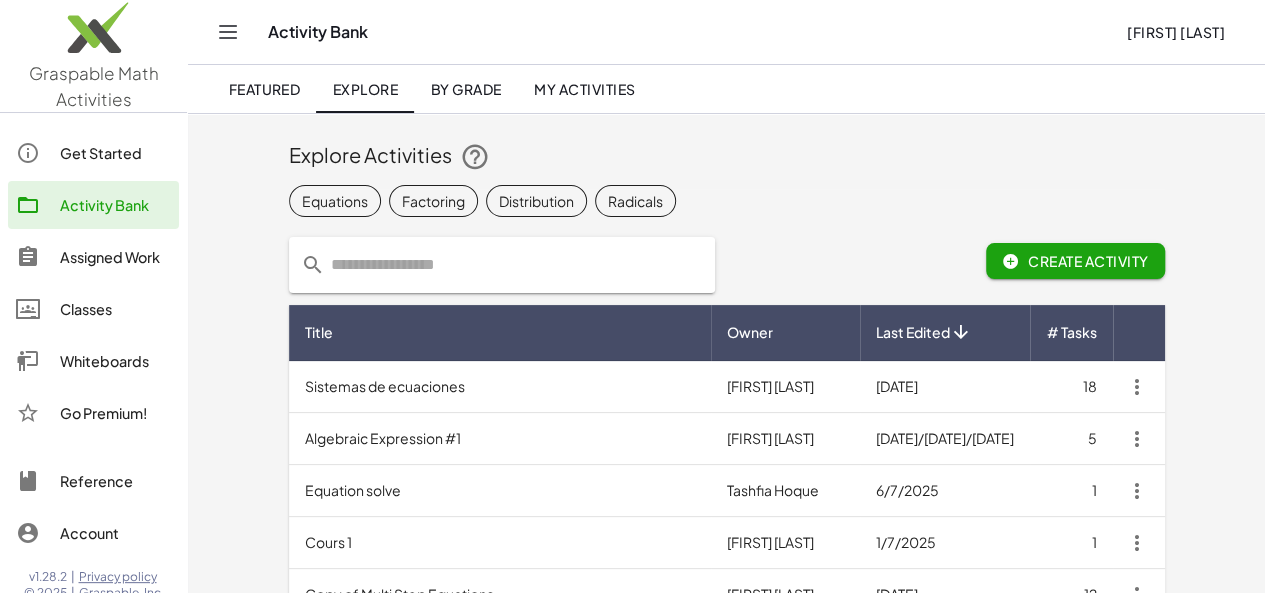 click 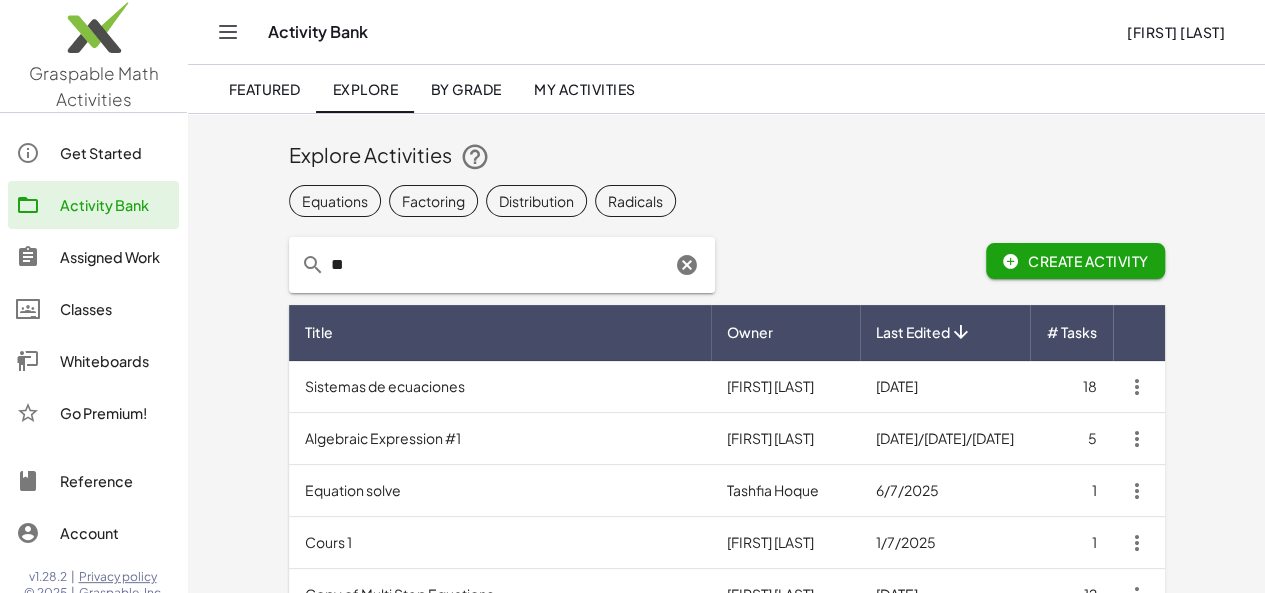 type on "*" 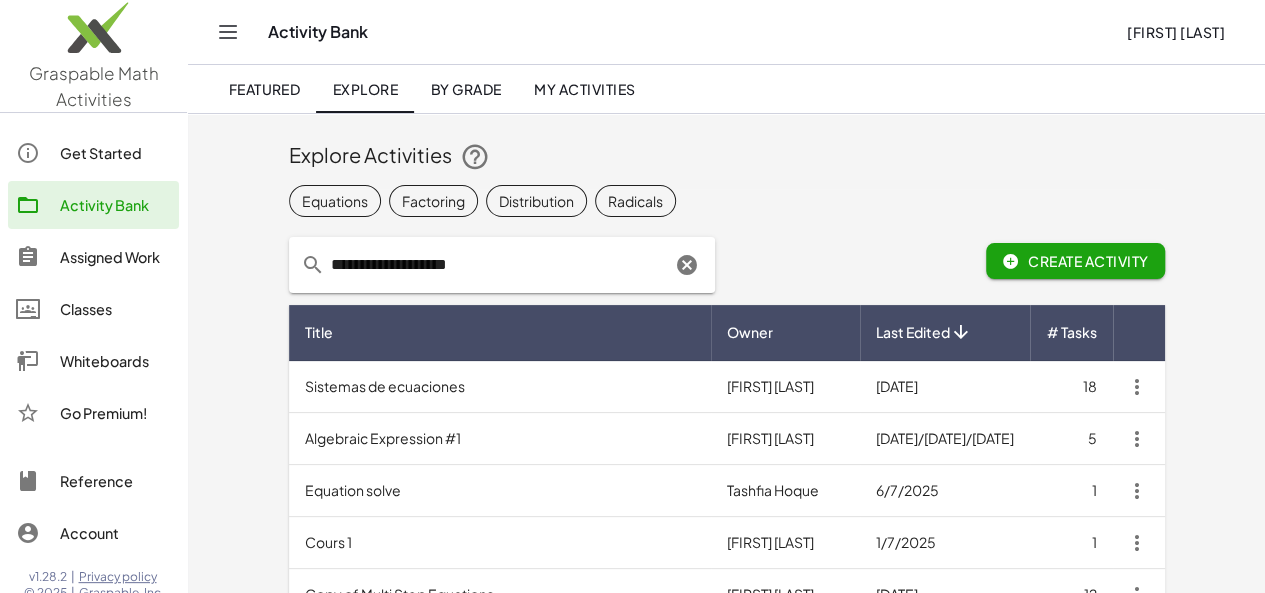 type on "**********" 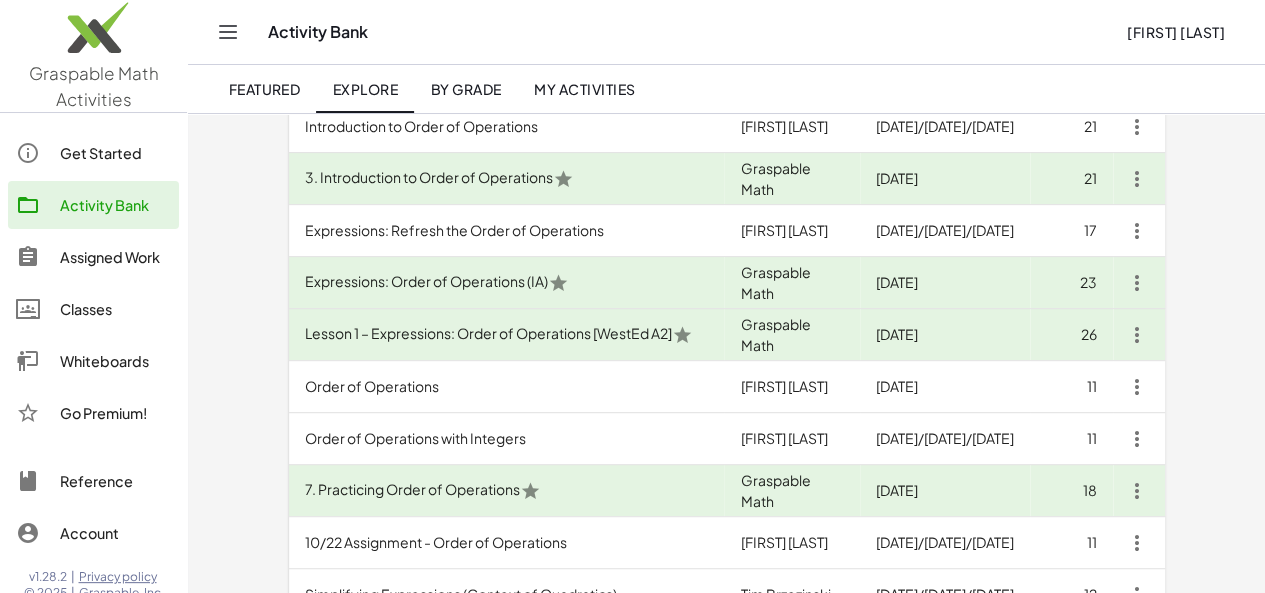scroll, scrollTop: 322, scrollLeft: 0, axis: vertical 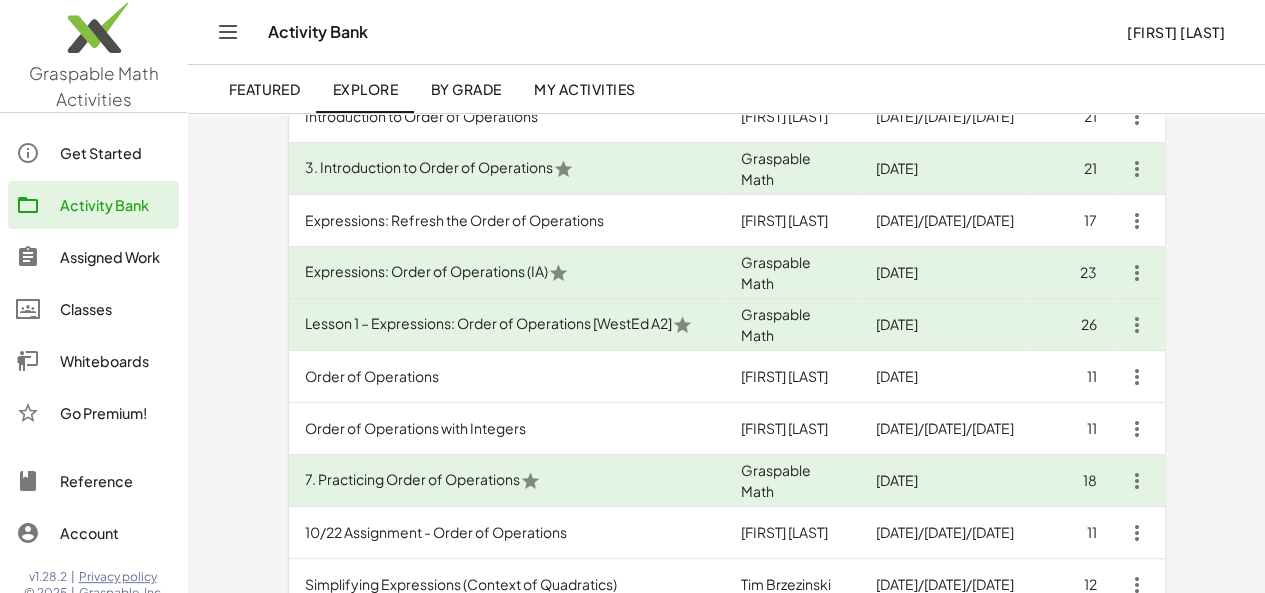 click on "Lesson 1 – Expressions: Order of Operations [WestEd A2]" at bounding box center [507, 325] 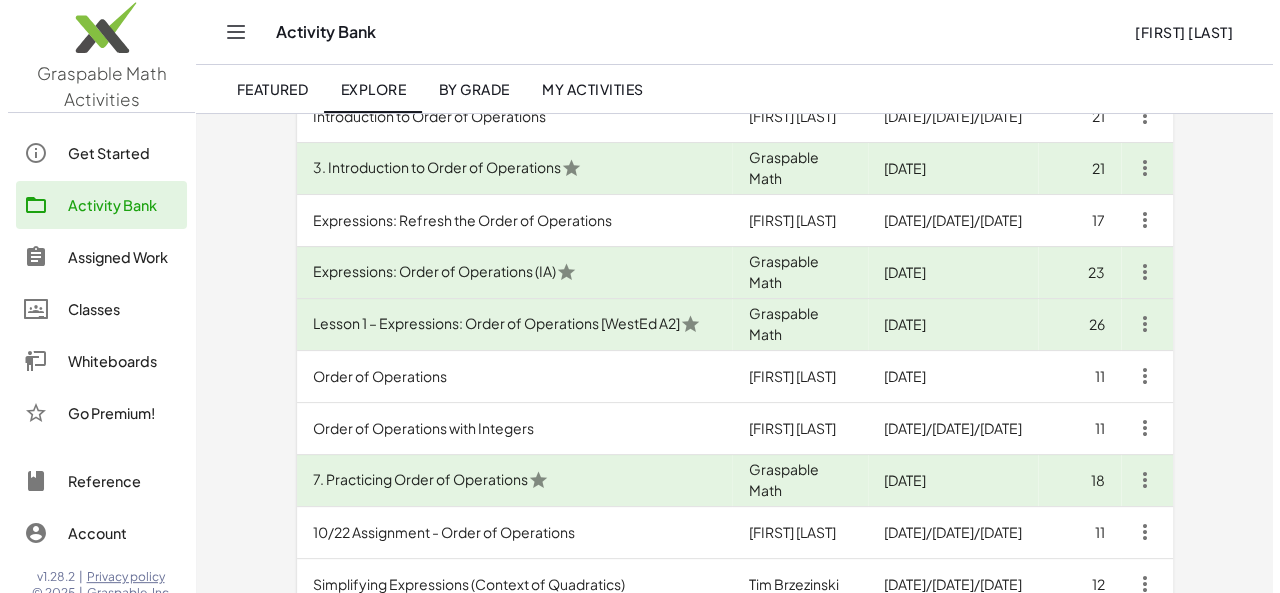 scroll, scrollTop: 0, scrollLeft: 0, axis: both 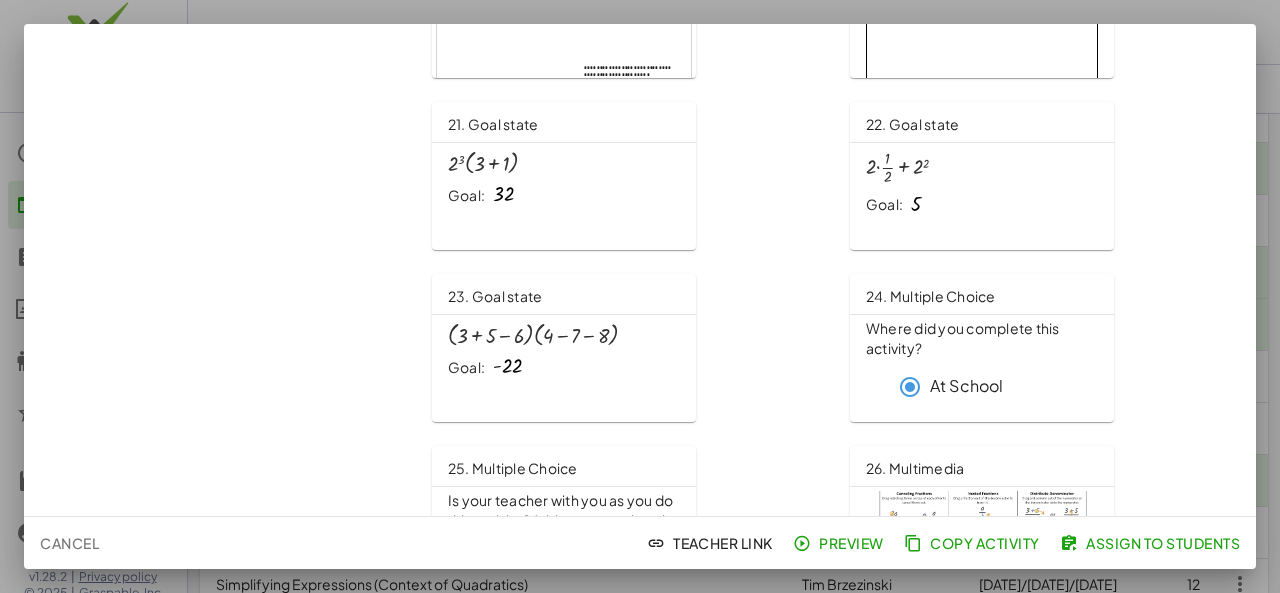click on "At School" at bounding box center [994, 387] 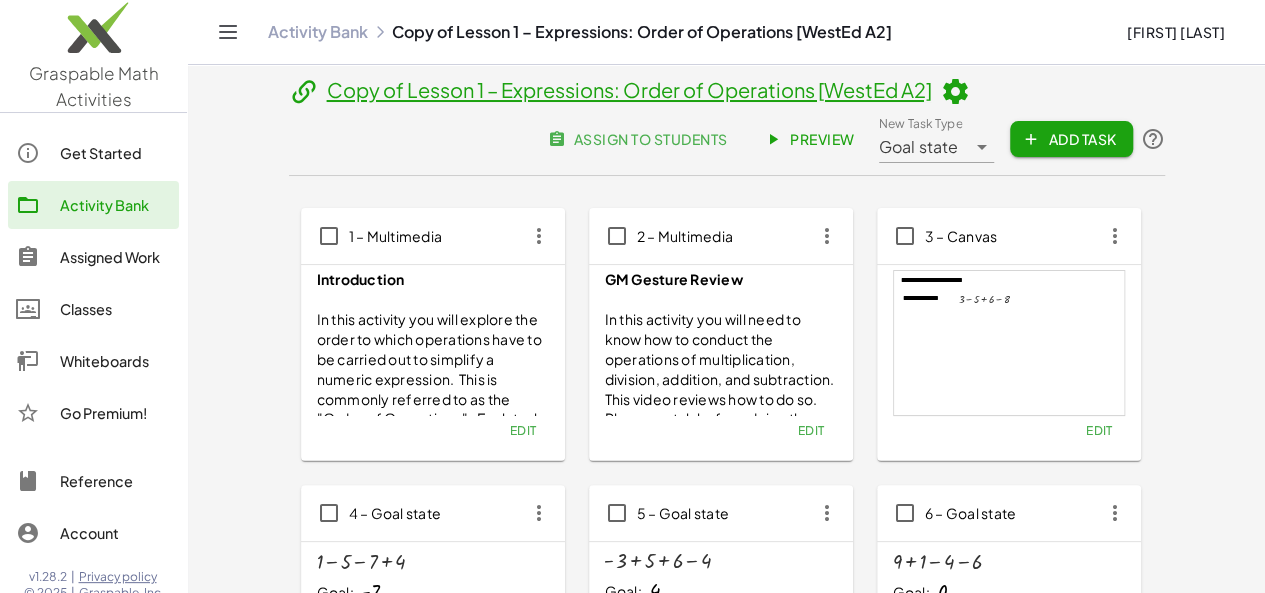 click on "Activity Bank" 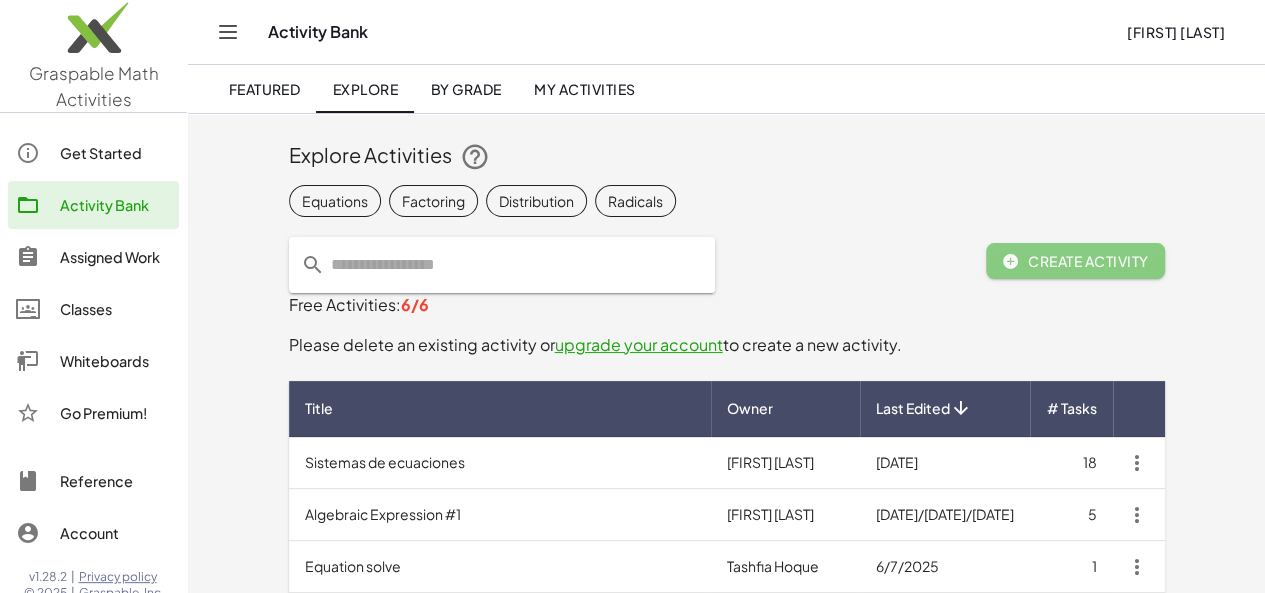 click 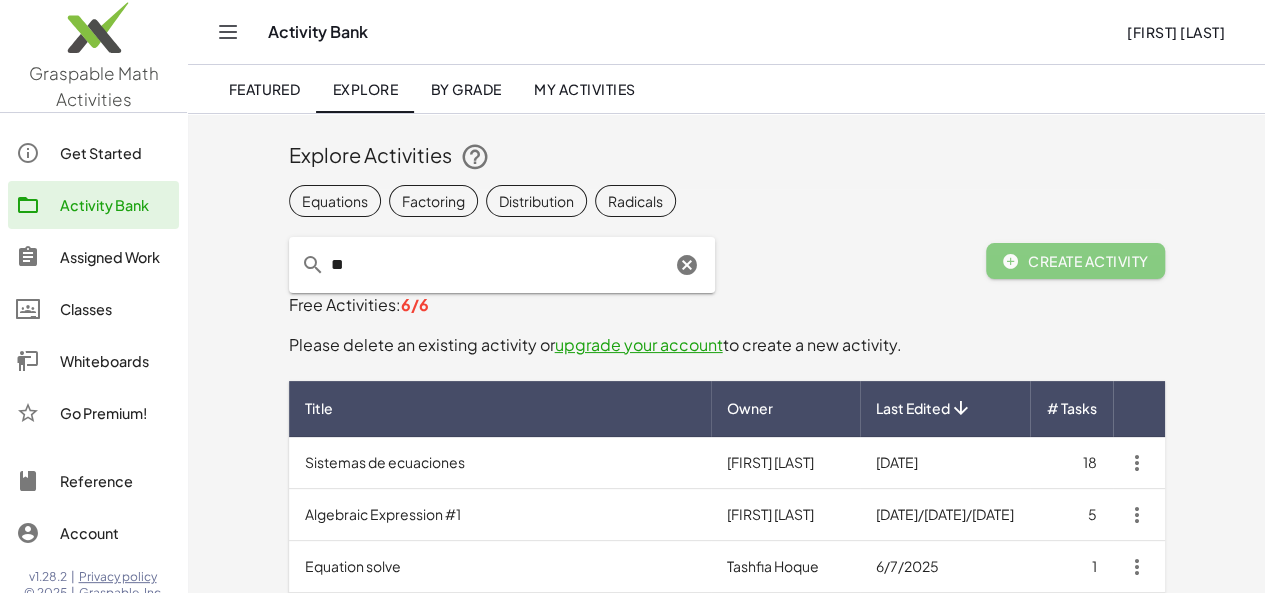 type on "*" 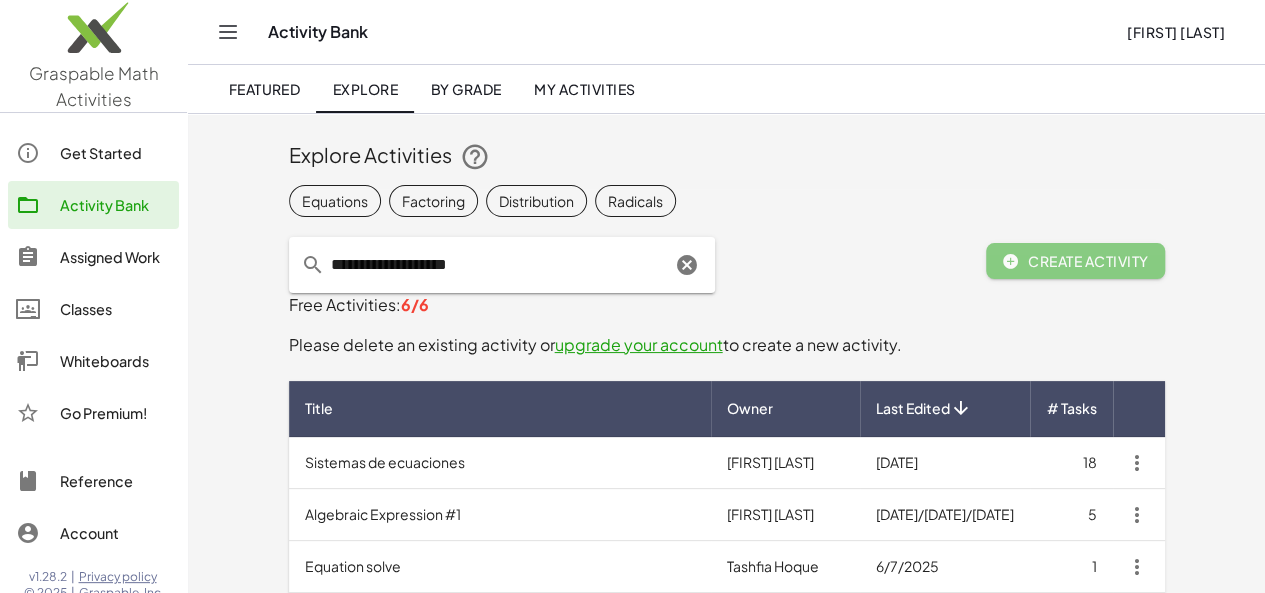 type on "**********" 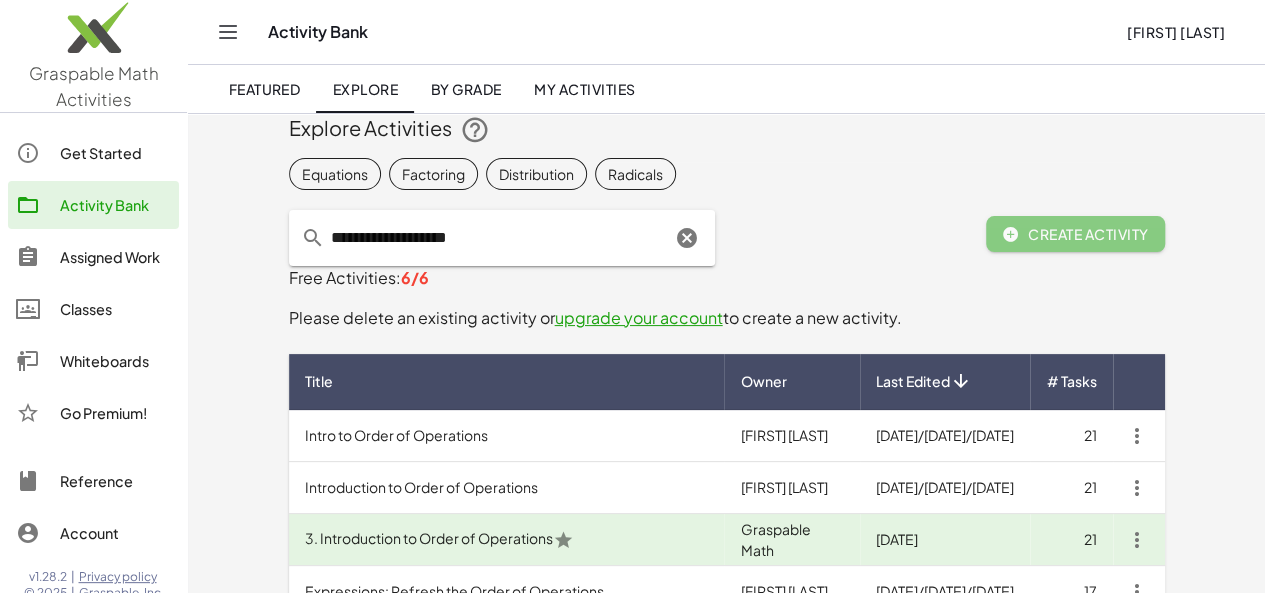 scroll, scrollTop: 31, scrollLeft: 0, axis: vertical 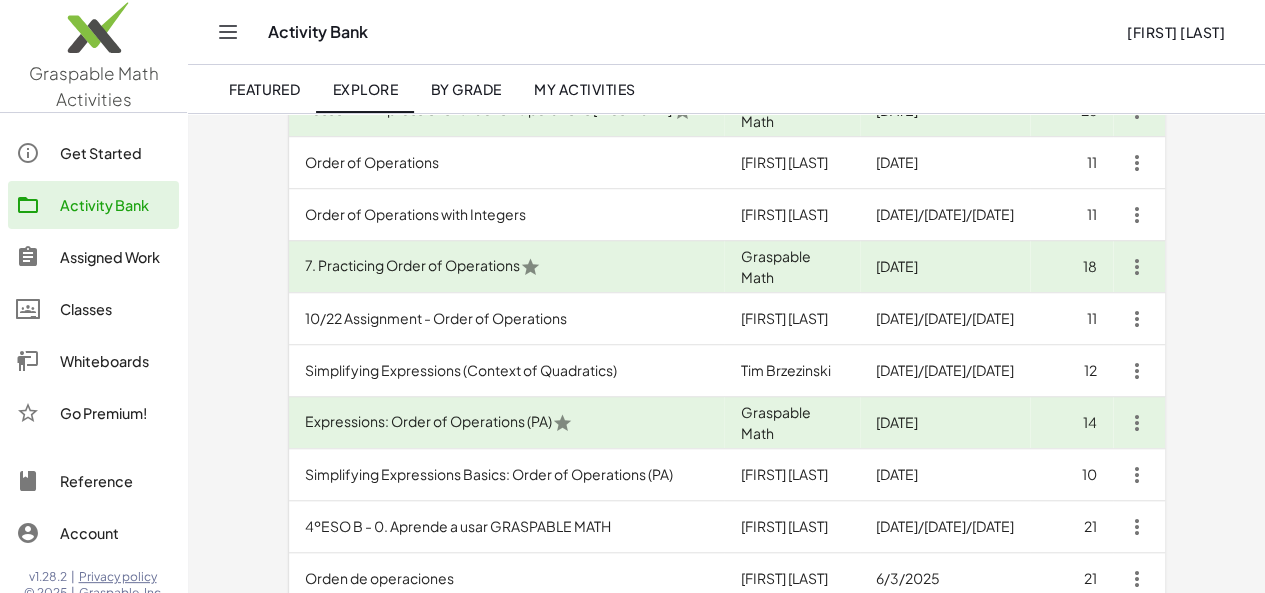 click on "Order of Operations" at bounding box center (507, 163) 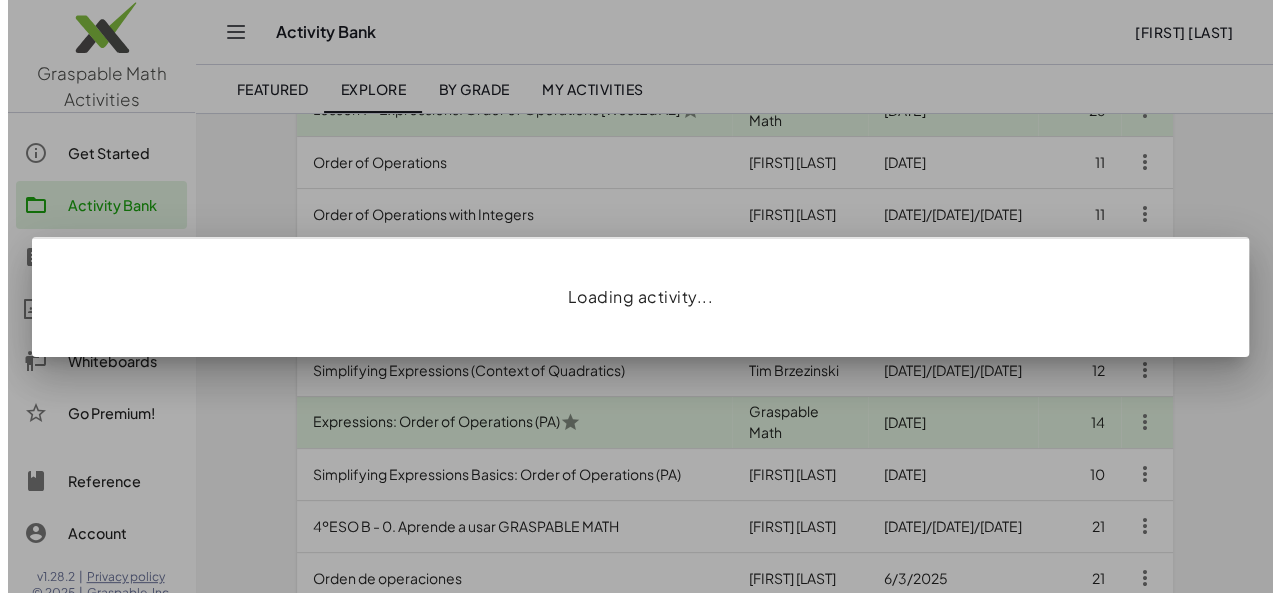scroll, scrollTop: 0, scrollLeft: 0, axis: both 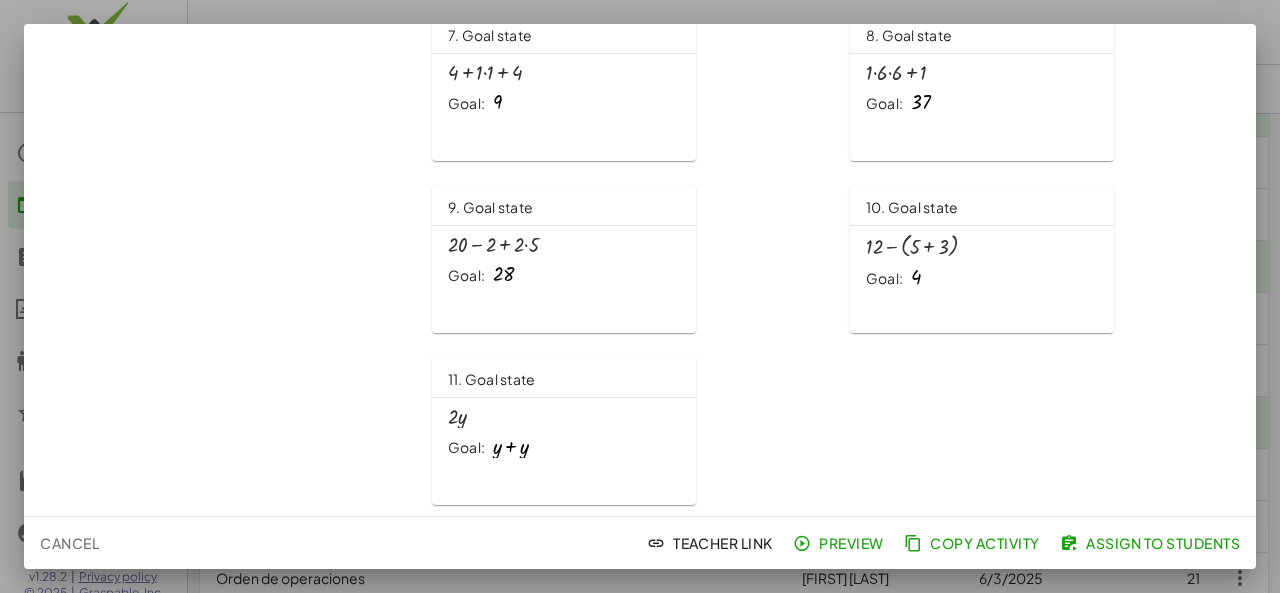 click at bounding box center (640, 296) 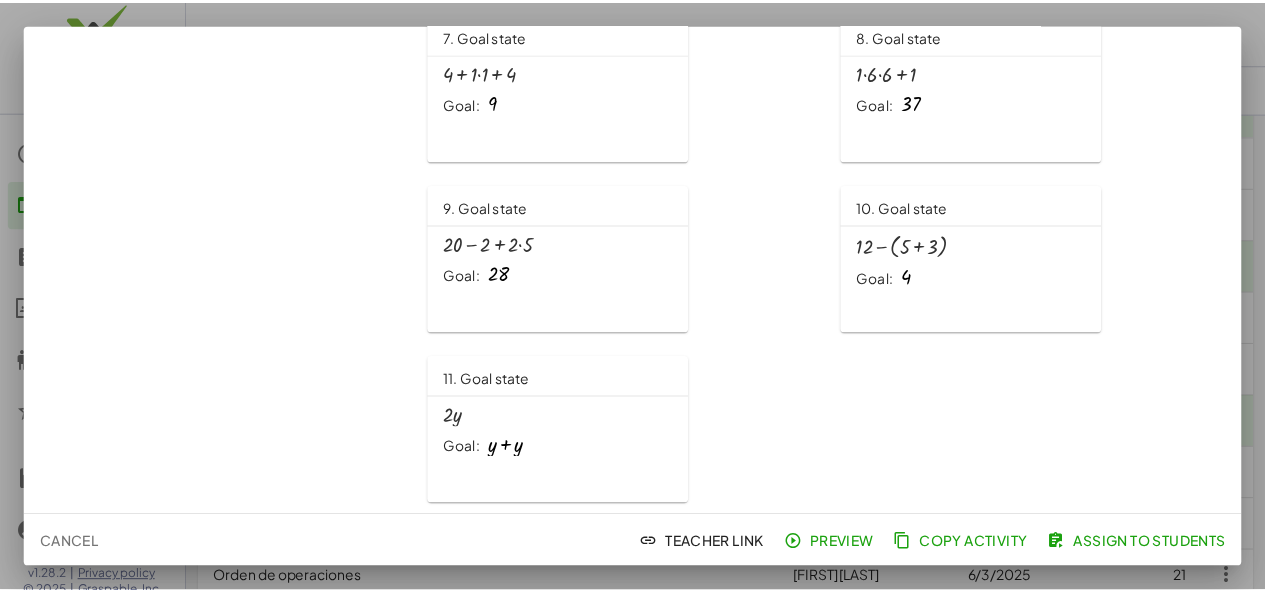scroll, scrollTop: 612, scrollLeft: 0, axis: vertical 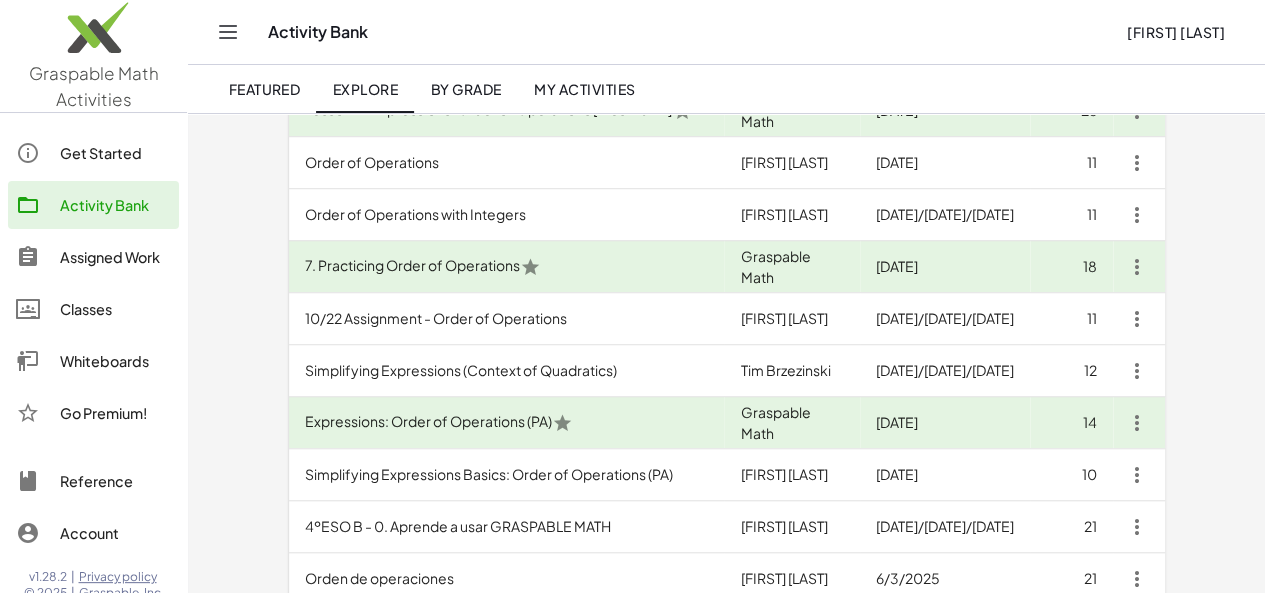click on "Order of Operations with Integers" at bounding box center [507, 215] 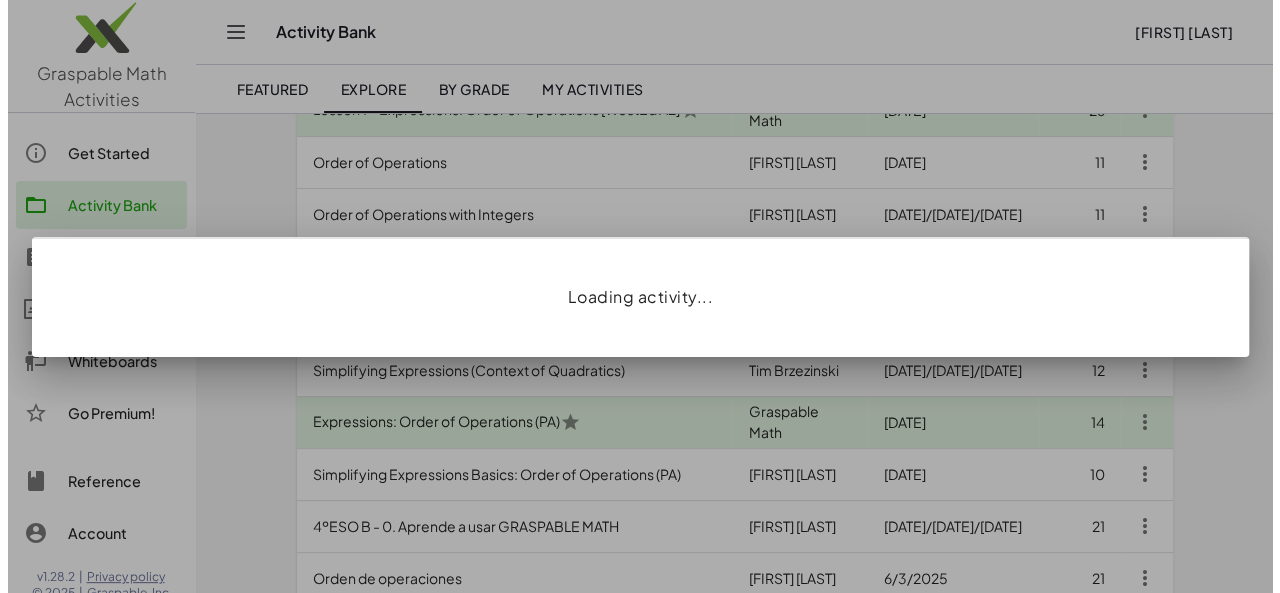 scroll, scrollTop: 0, scrollLeft: 0, axis: both 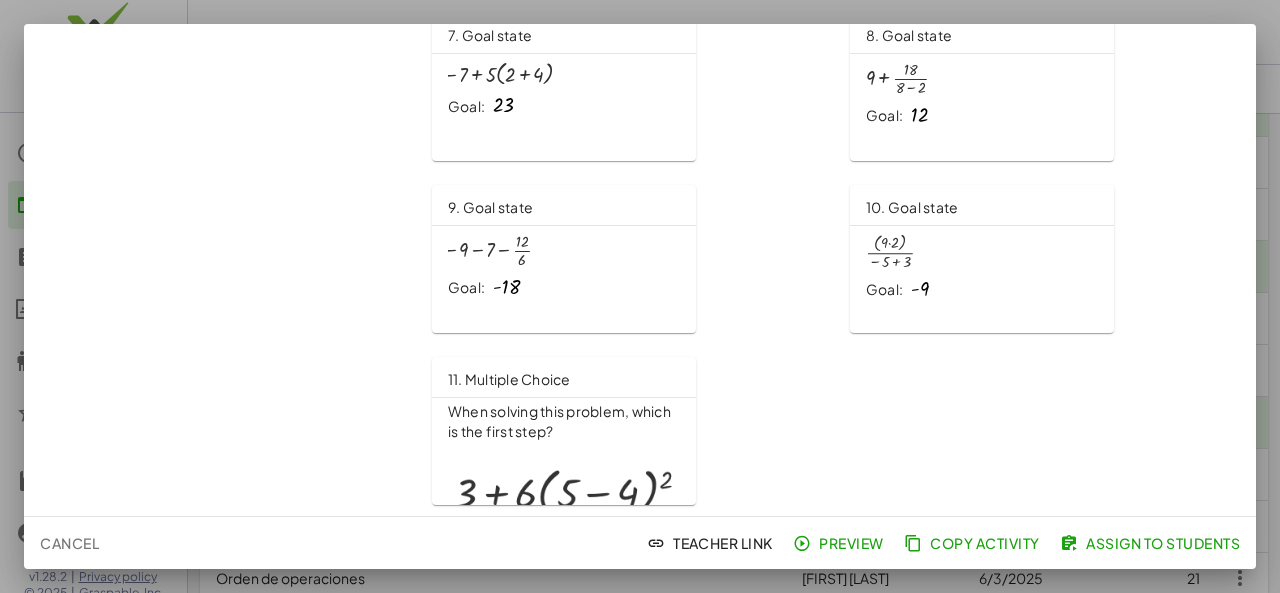 click at bounding box center [564, 492] 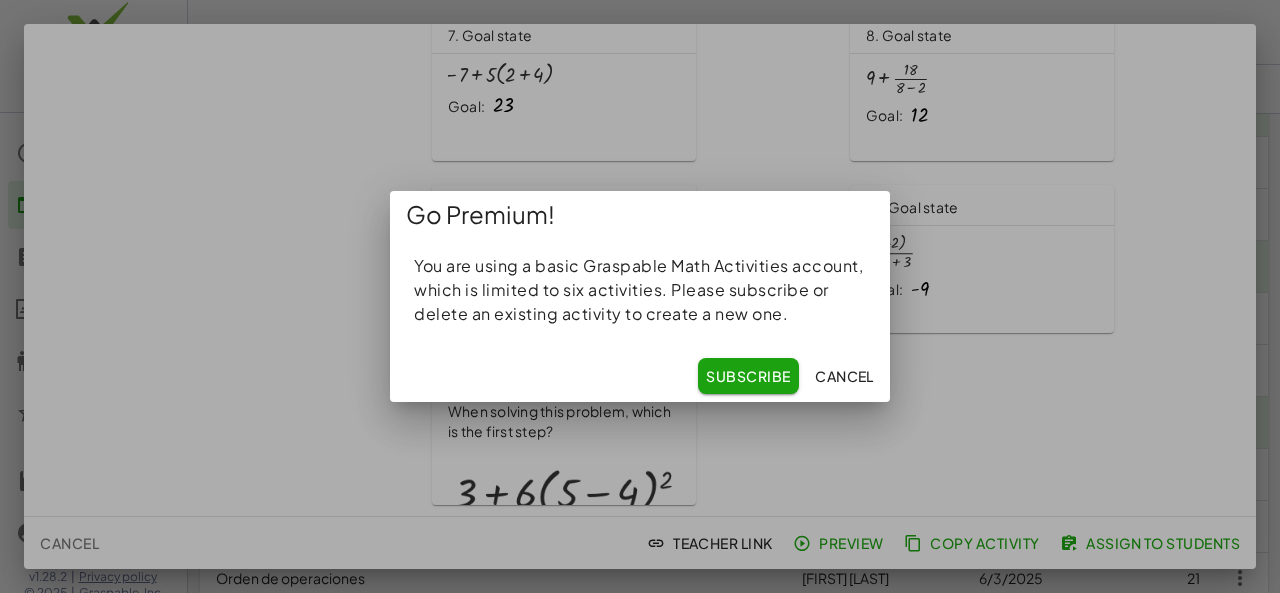 click on "Subscribe" 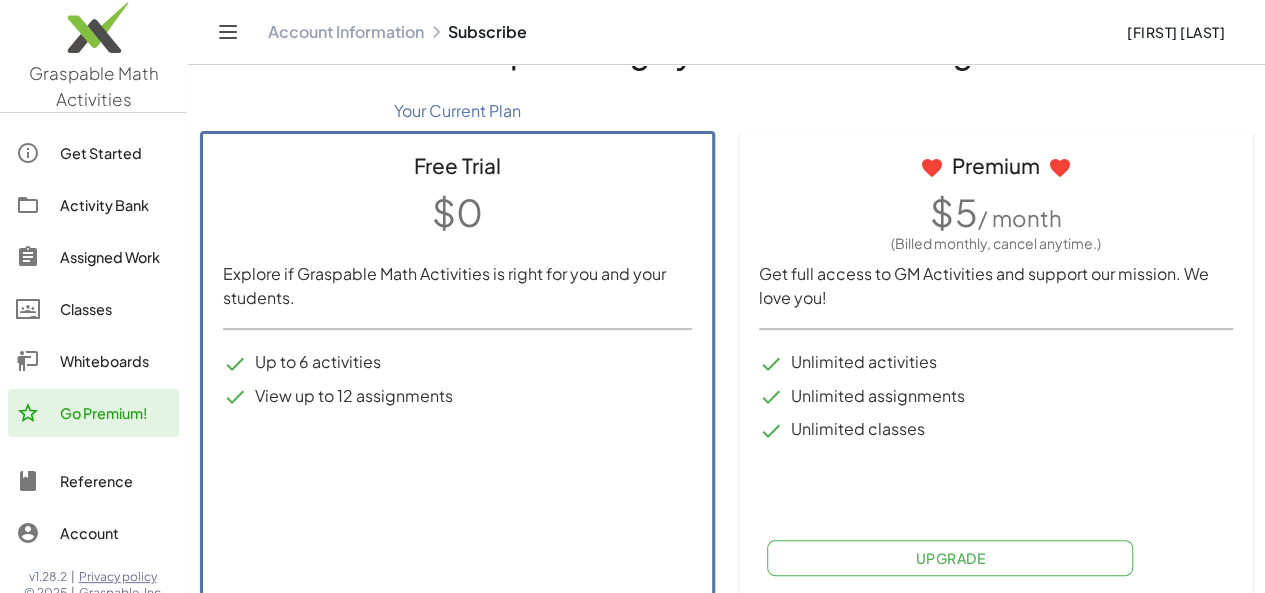 scroll, scrollTop: 84, scrollLeft: 0, axis: vertical 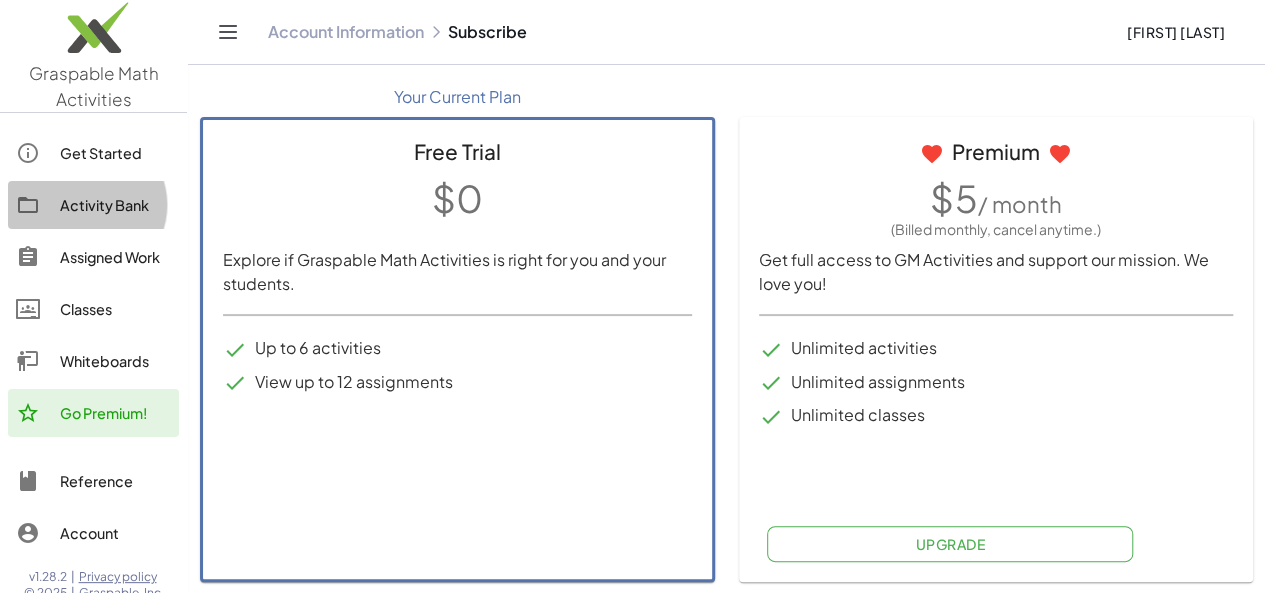 click on "Activity Bank" 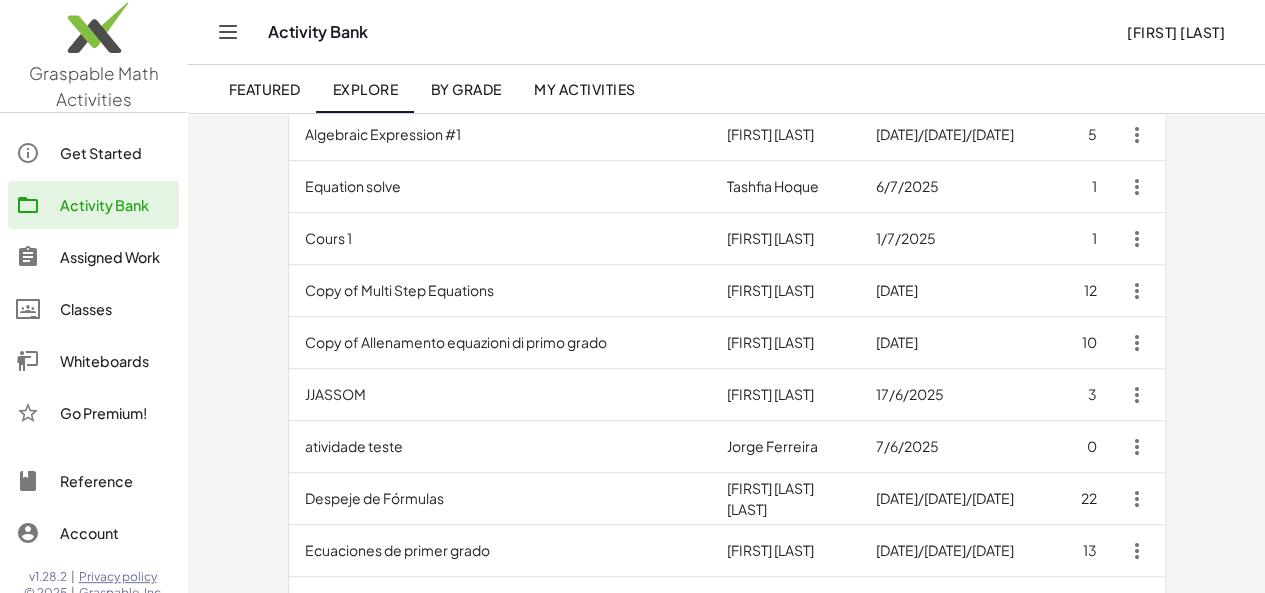 scroll, scrollTop: 408, scrollLeft: 0, axis: vertical 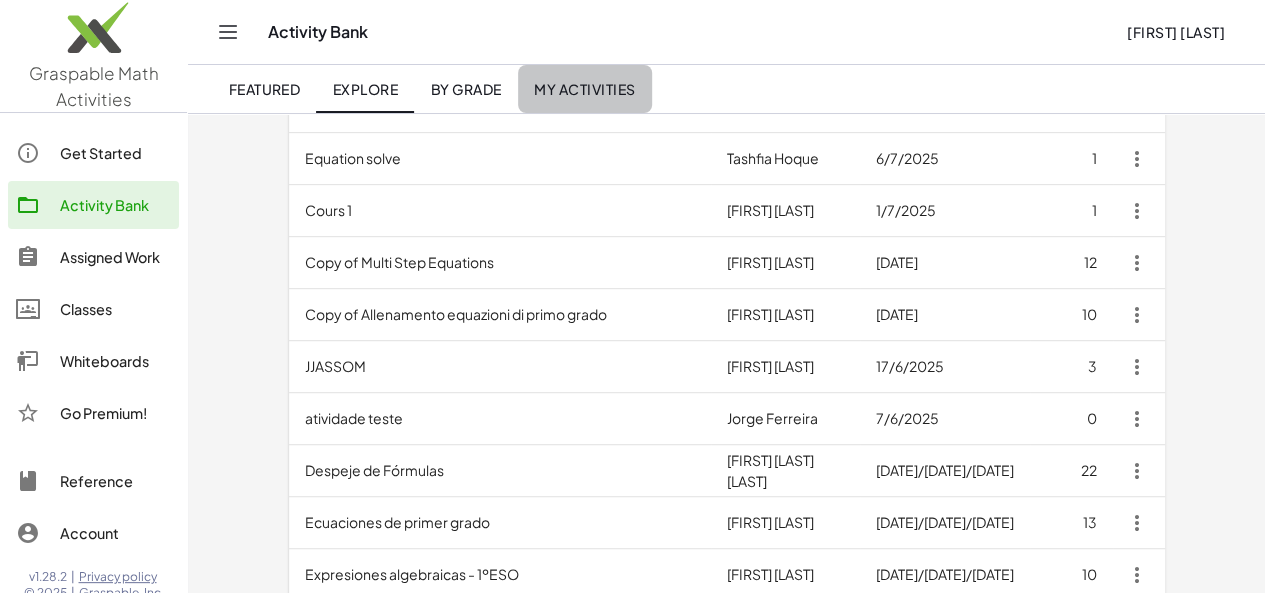 click on "My Activities" 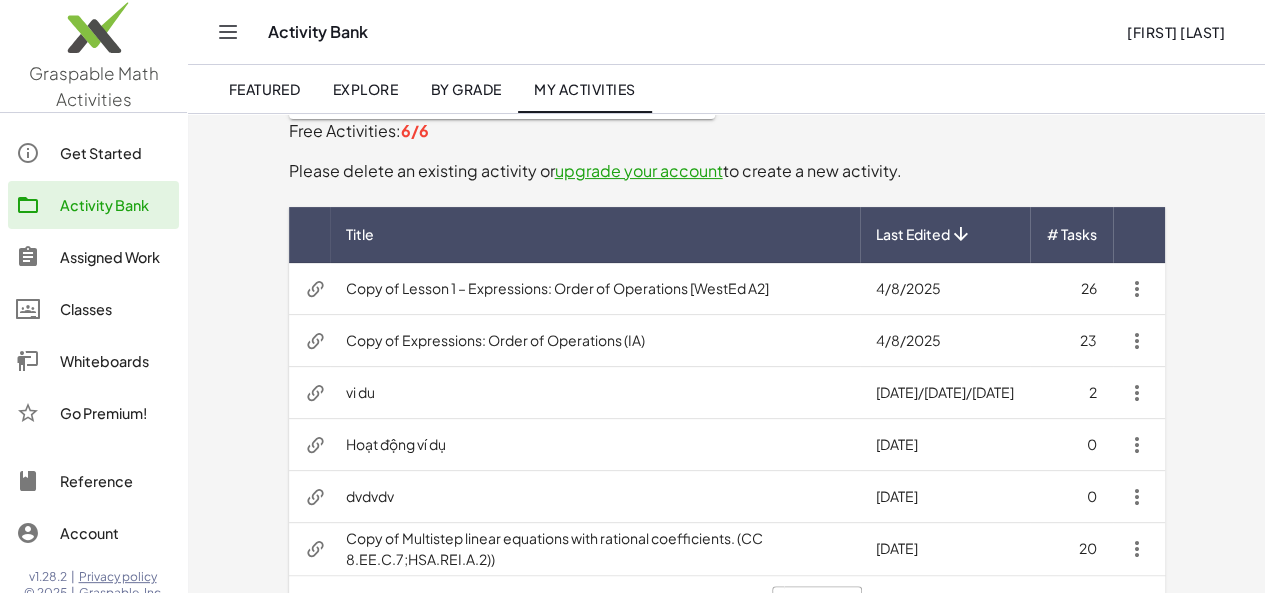 scroll, scrollTop: 181, scrollLeft: 0, axis: vertical 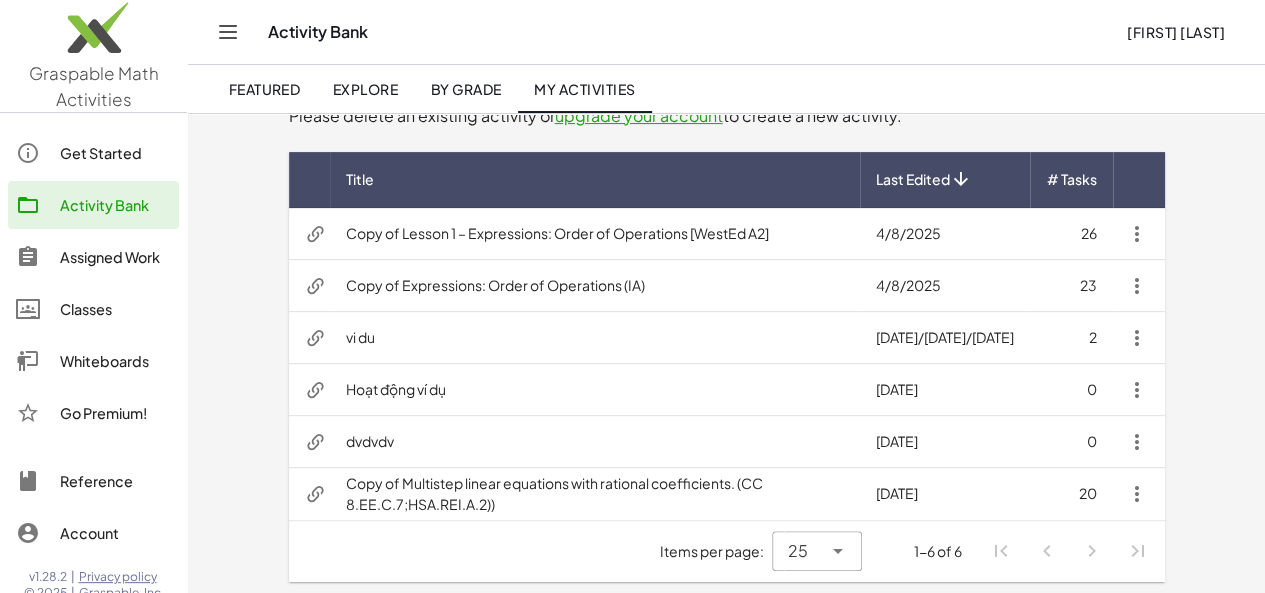 click at bounding box center (1137, 338) 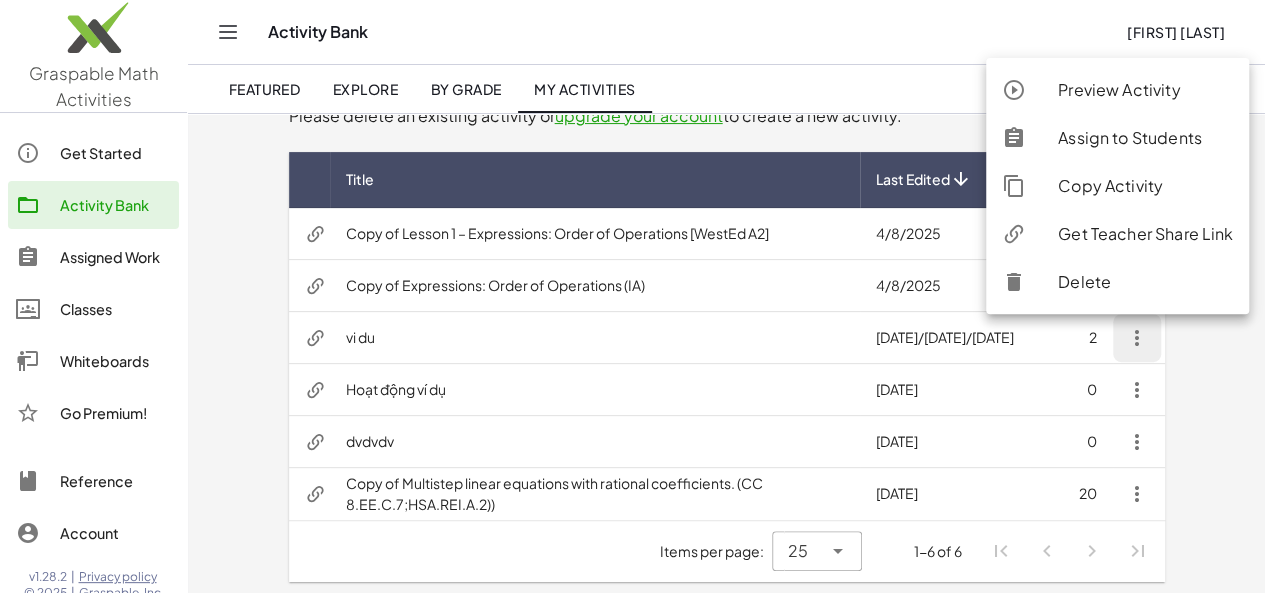 click on "Delete" 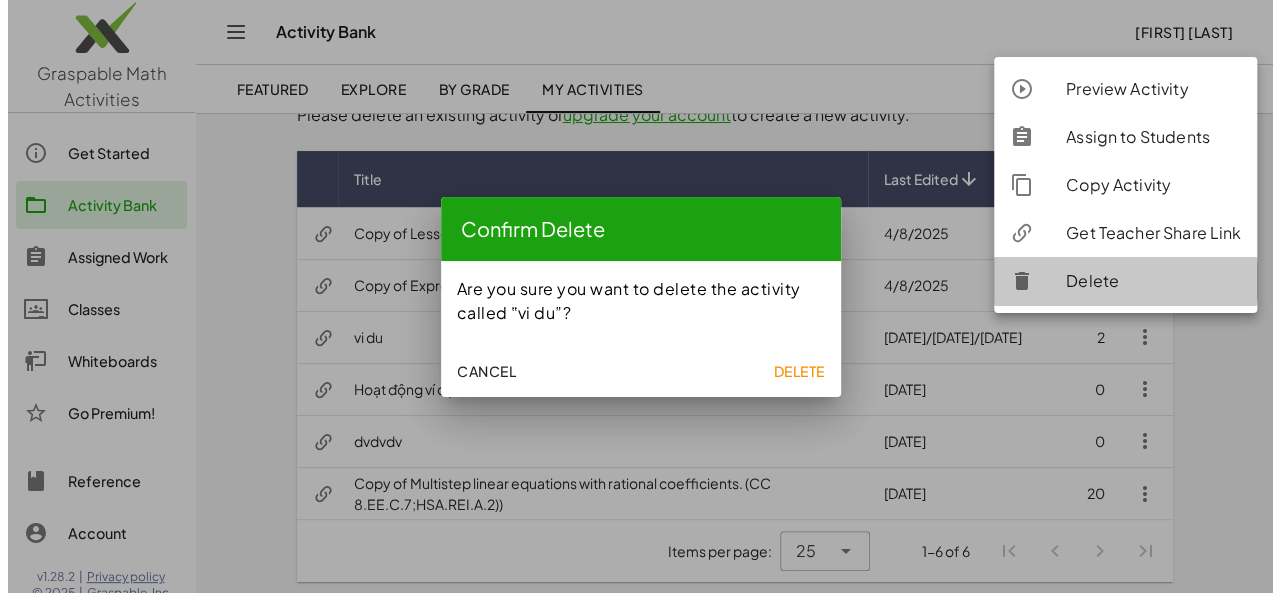 scroll, scrollTop: 0, scrollLeft: 0, axis: both 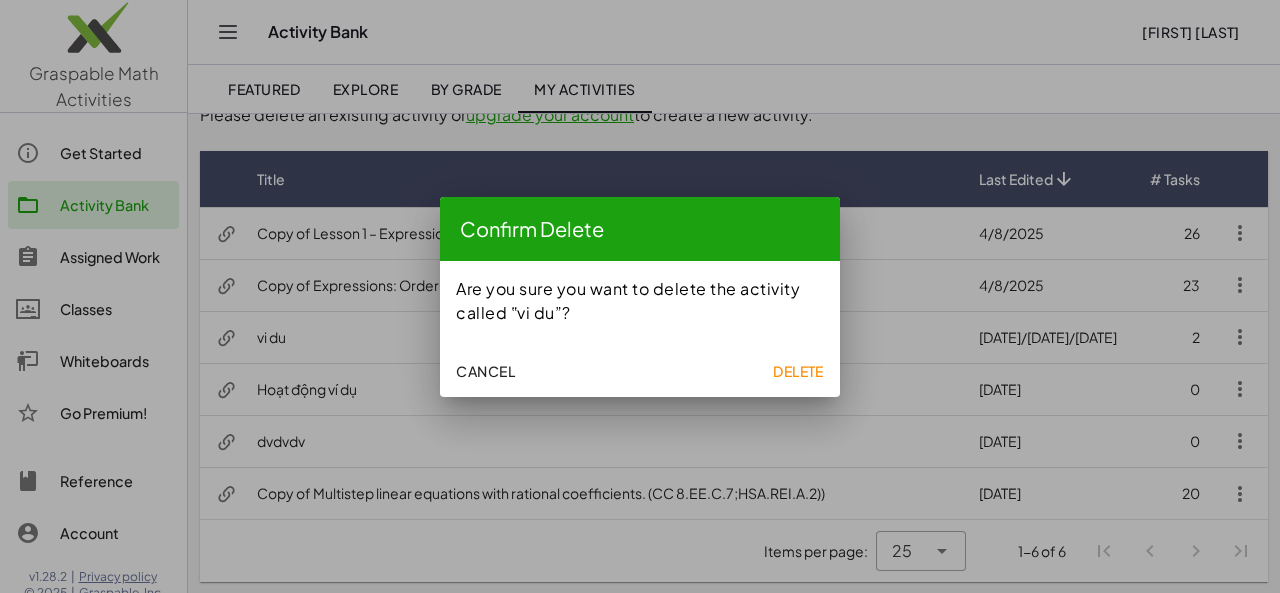 click on "Delete" 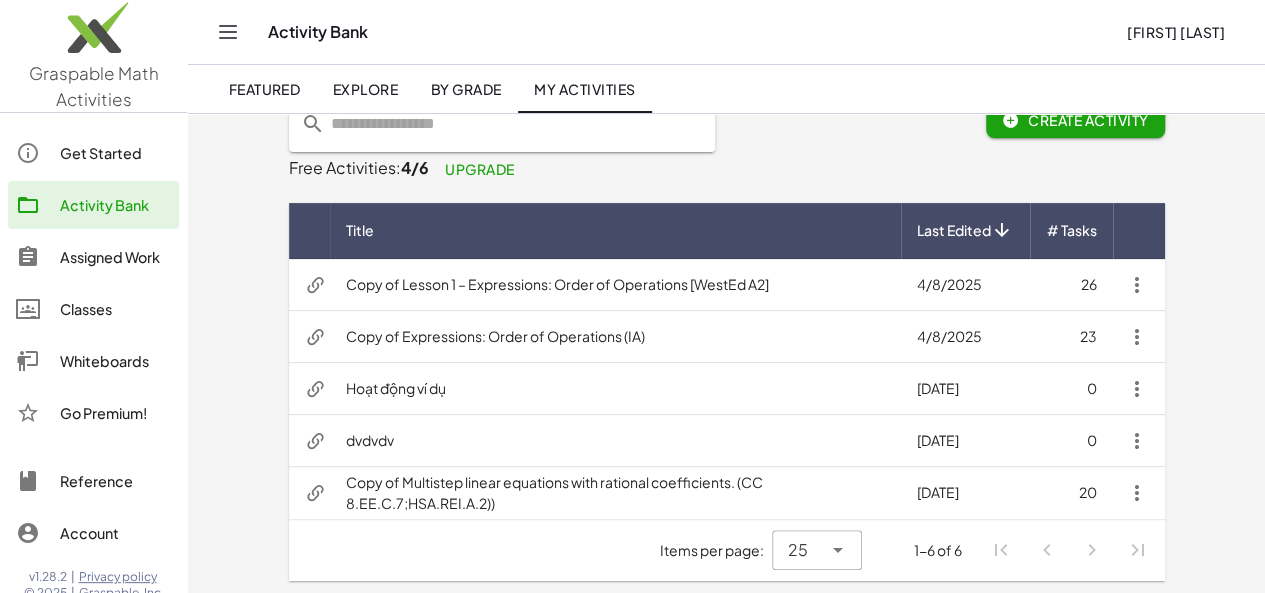 scroll, scrollTop: 92, scrollLeft: 0, axis: vertical 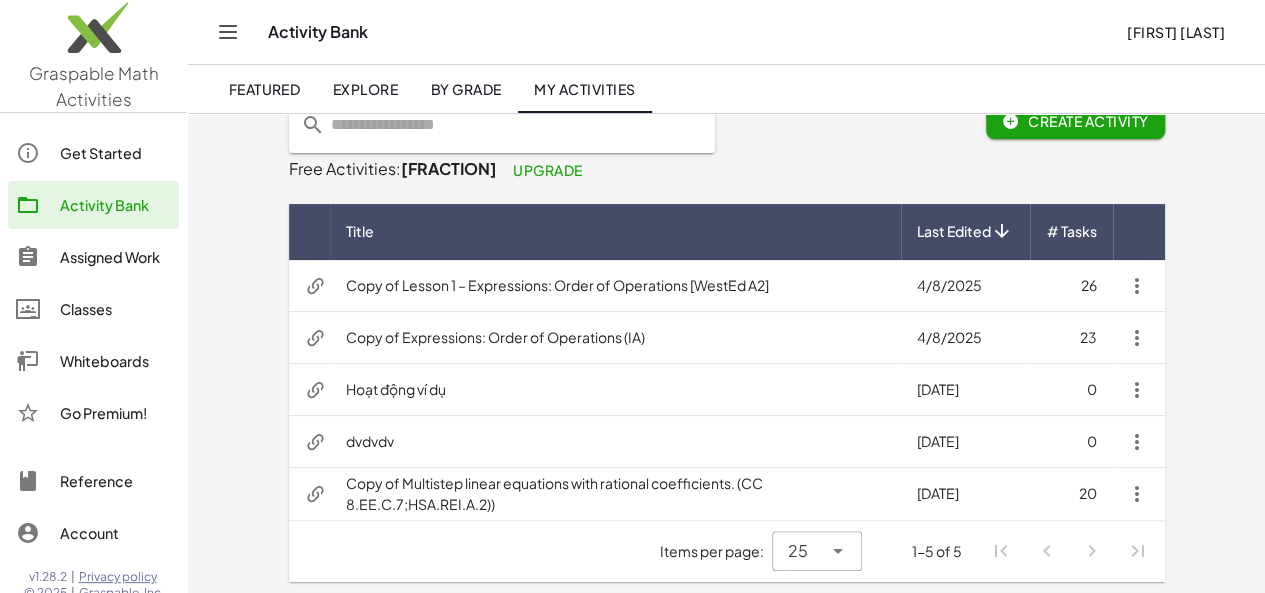 click at bounding box center (1137, 390) 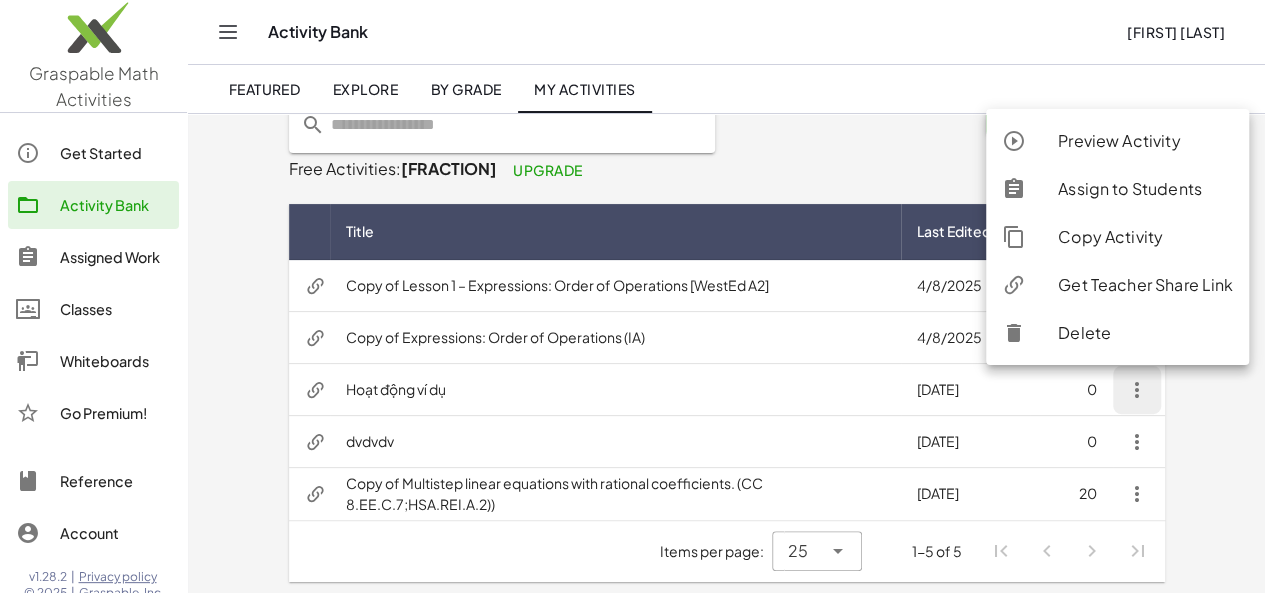click on "Delete" 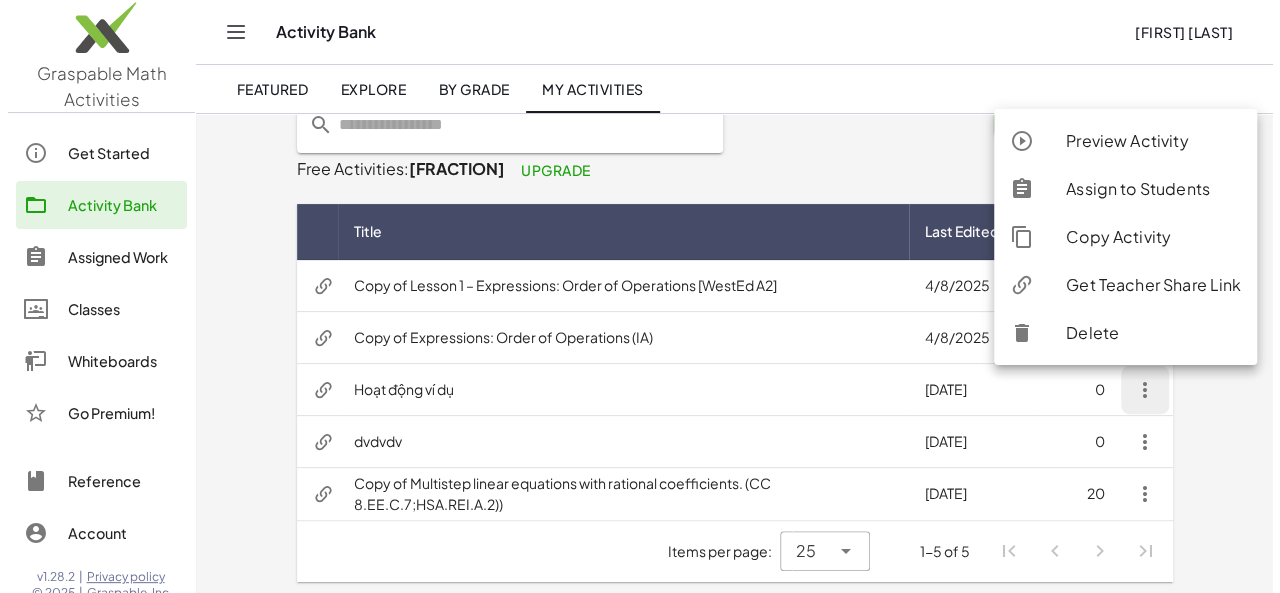 scroll, scrollTop: 0, scrollLeft: 0, axis: both 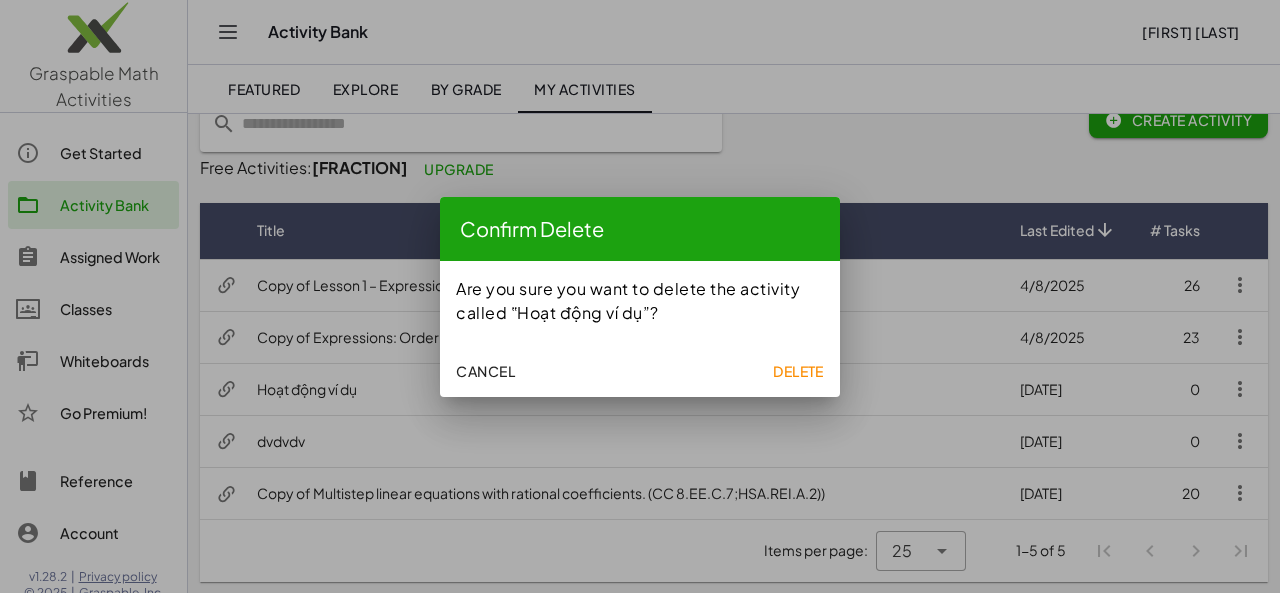 click on "Delete" 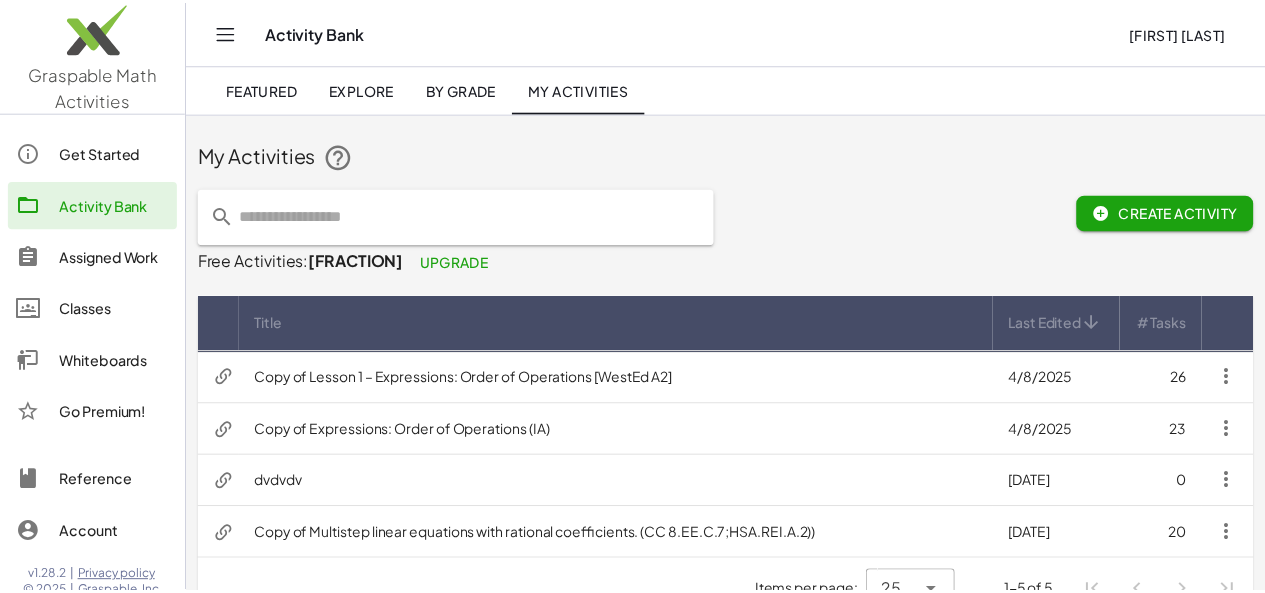 scroll, scrollTop: 40, scrollLeft: 0, axis: vertical 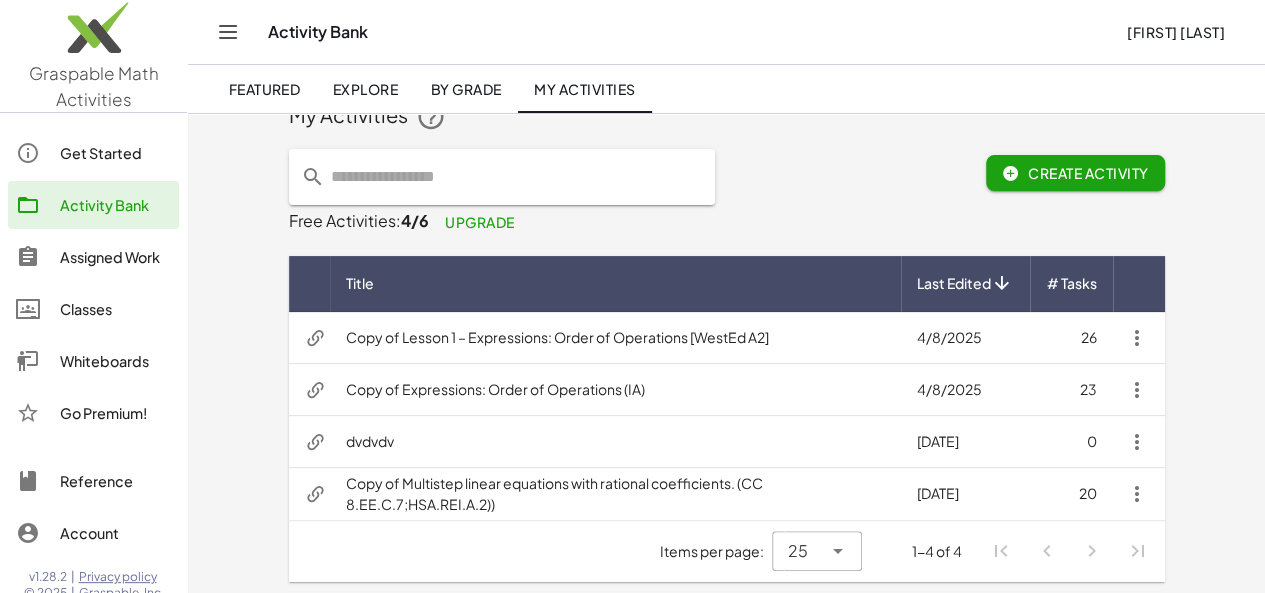 click at bounding box center [1137, 442] 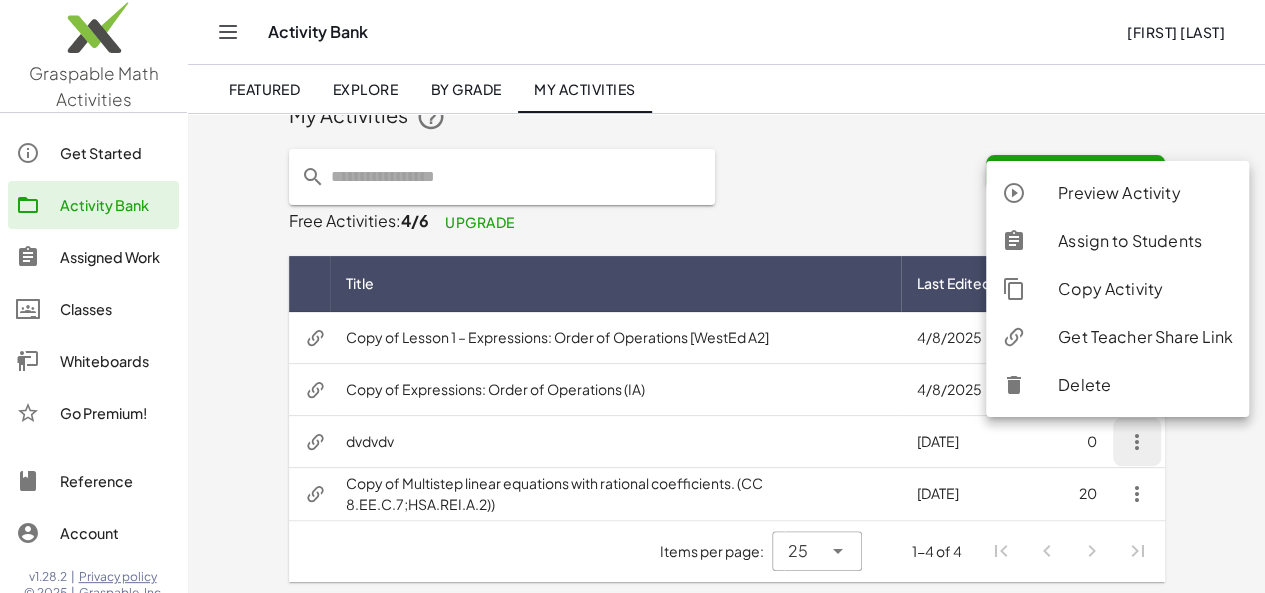 click 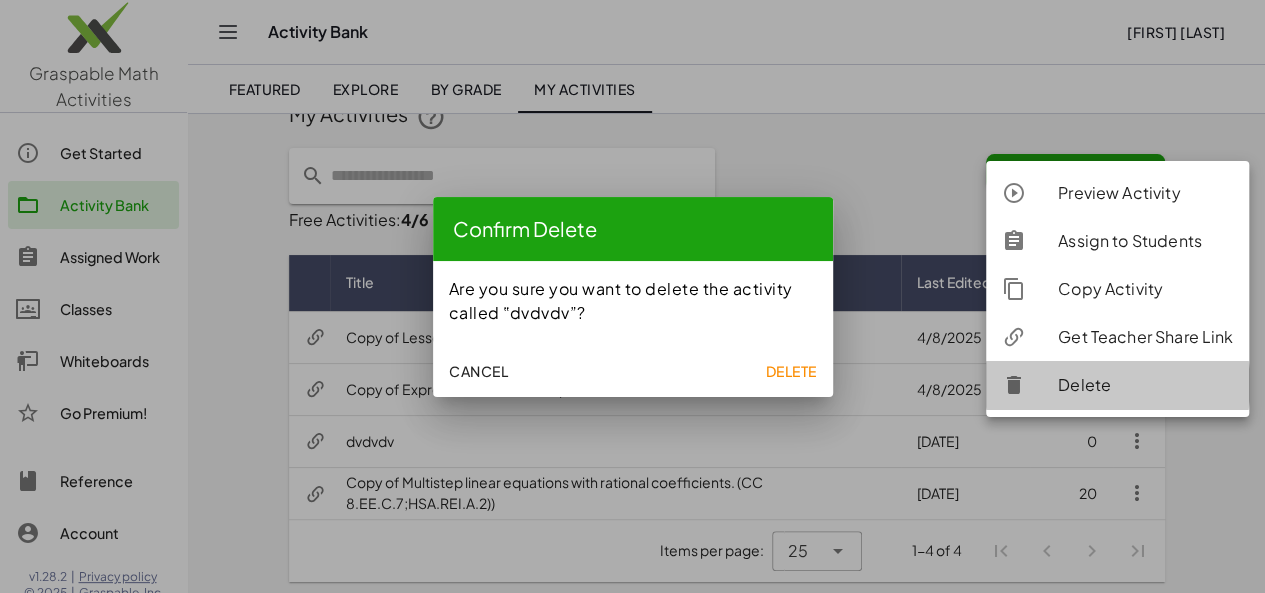 scroll, scrollTop: 0, scrollLeft: 0, axis: both 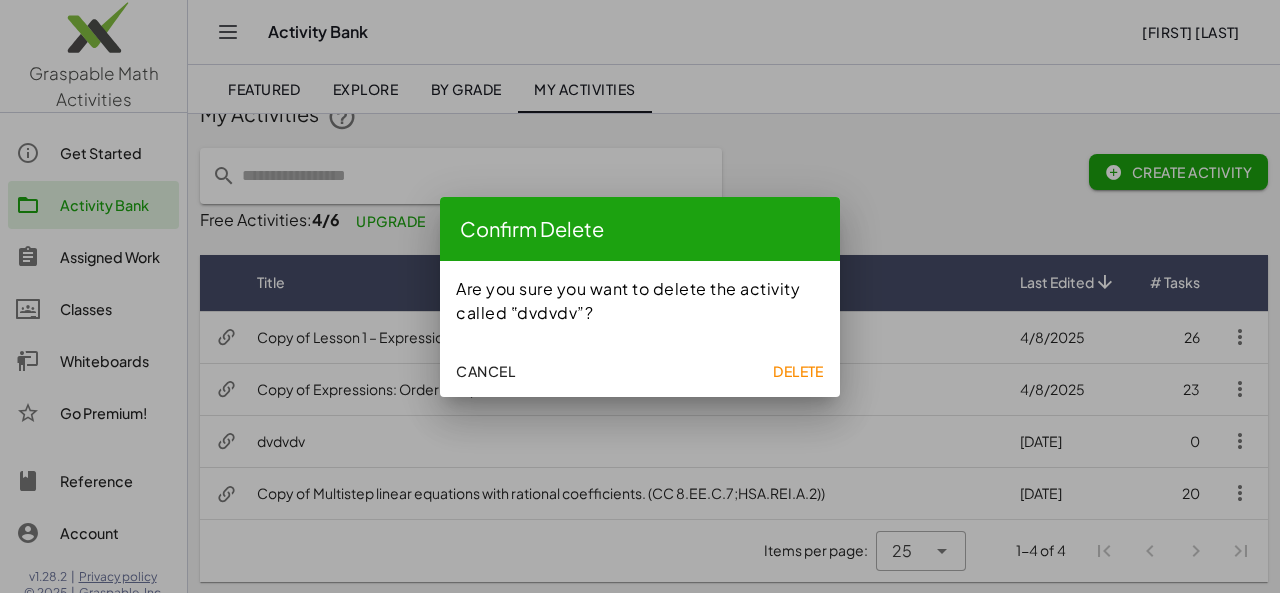 click on "Delete" 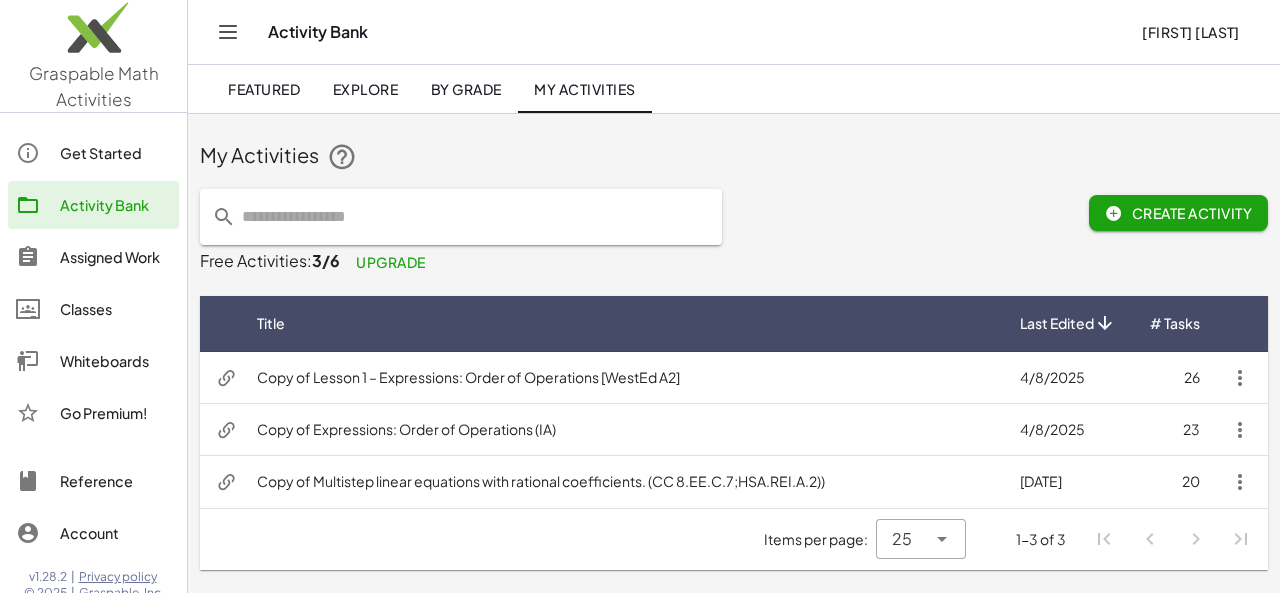 click at bounding box center [1240, 482] 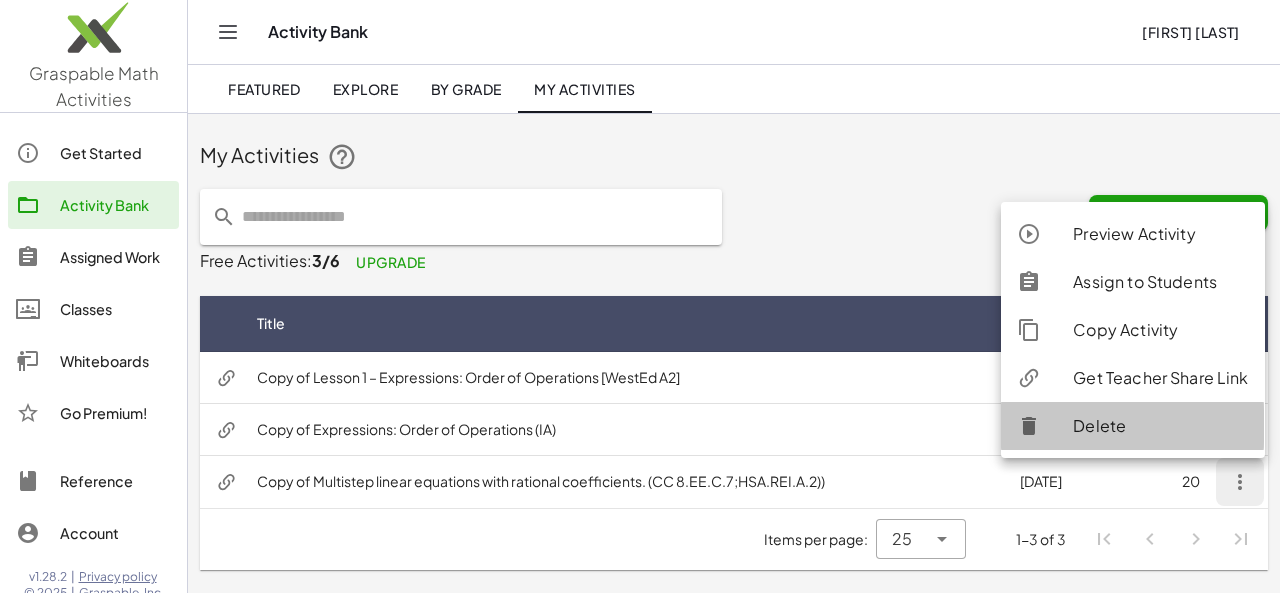 click on "Delete" 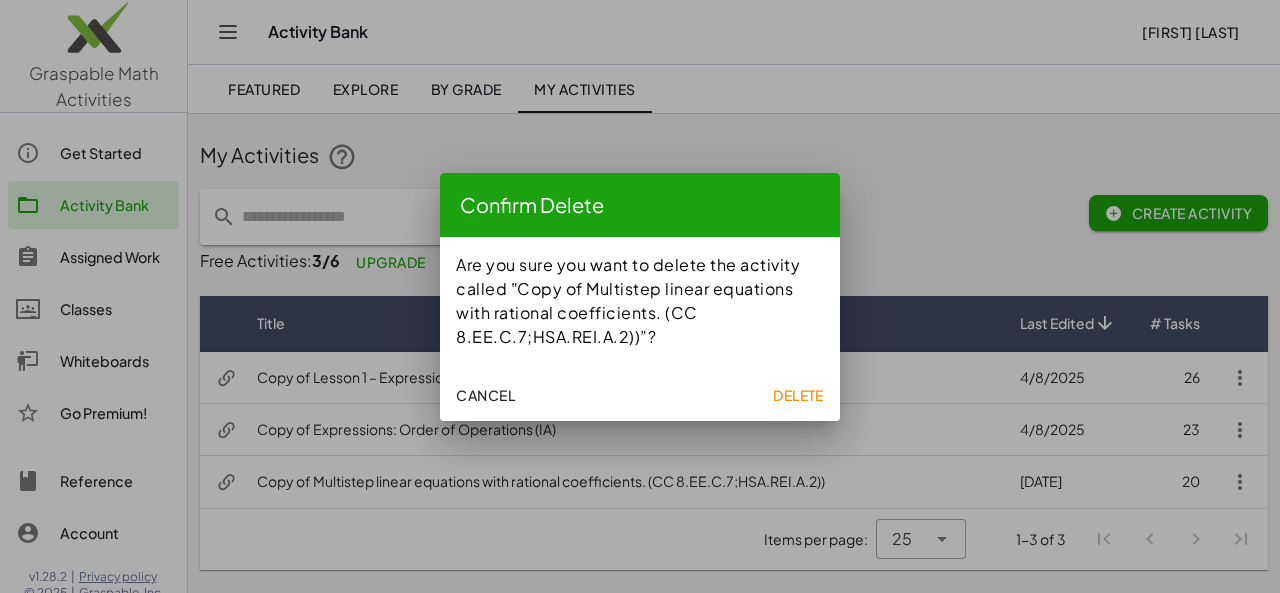 click on "Delete" 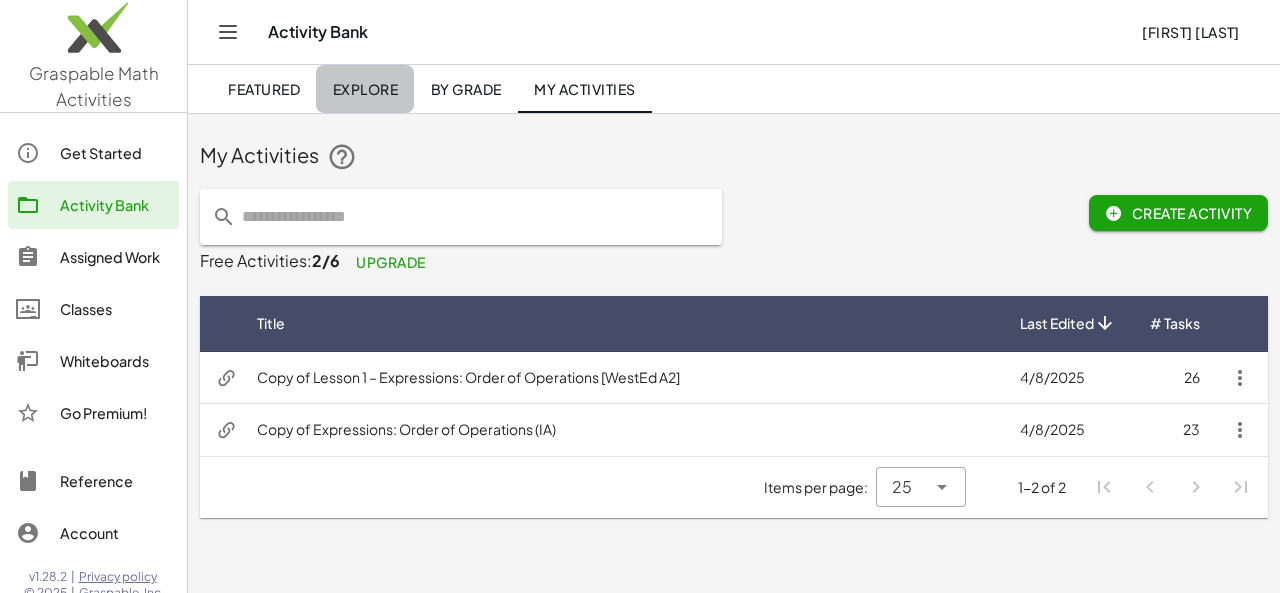 click on "Explore" 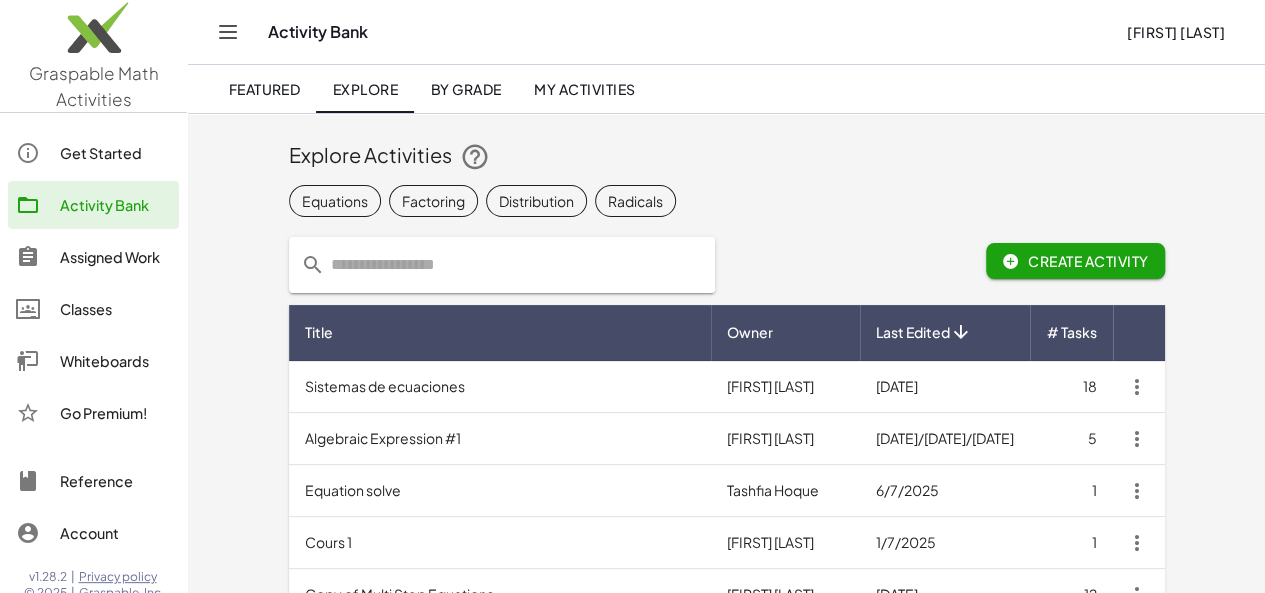 click 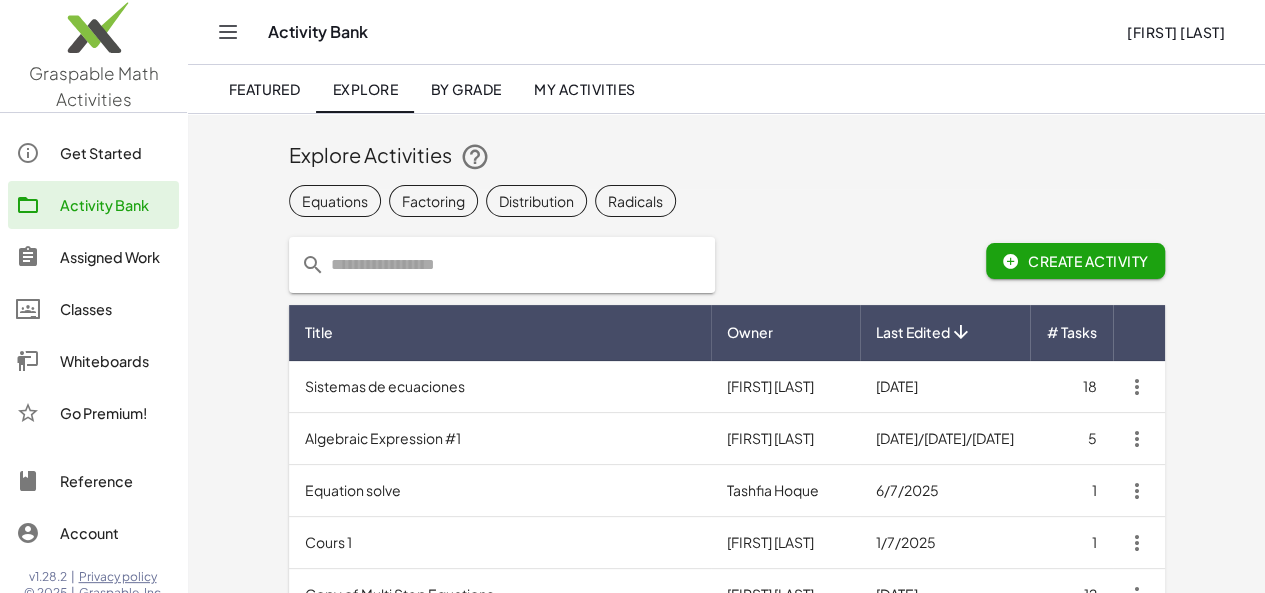 click 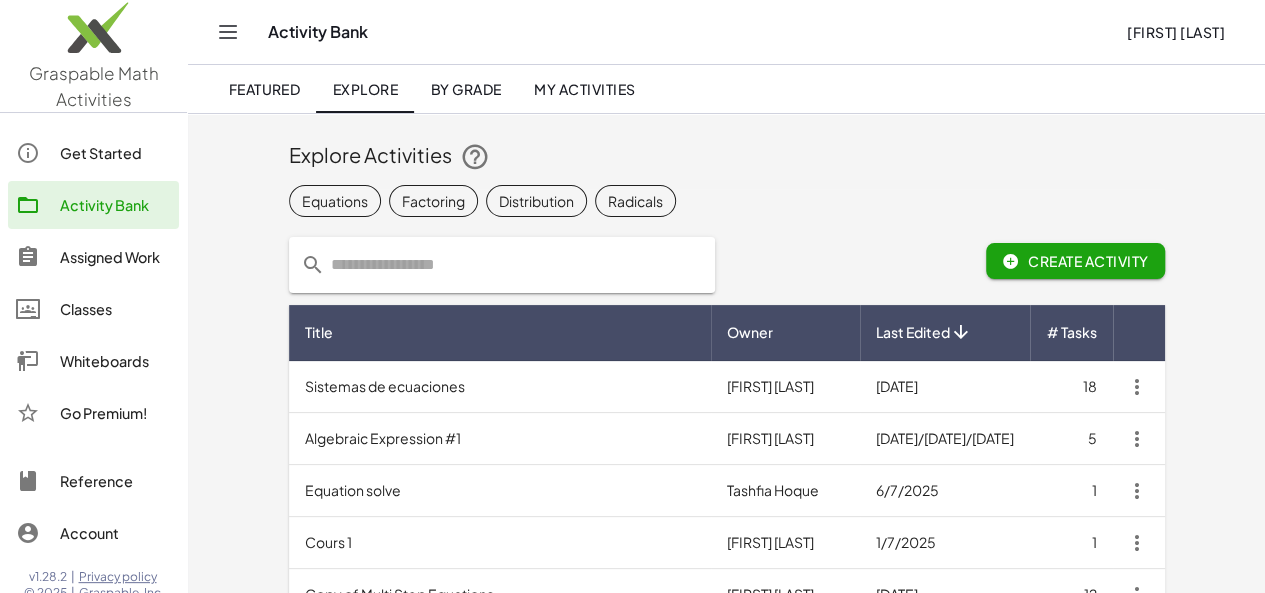 click 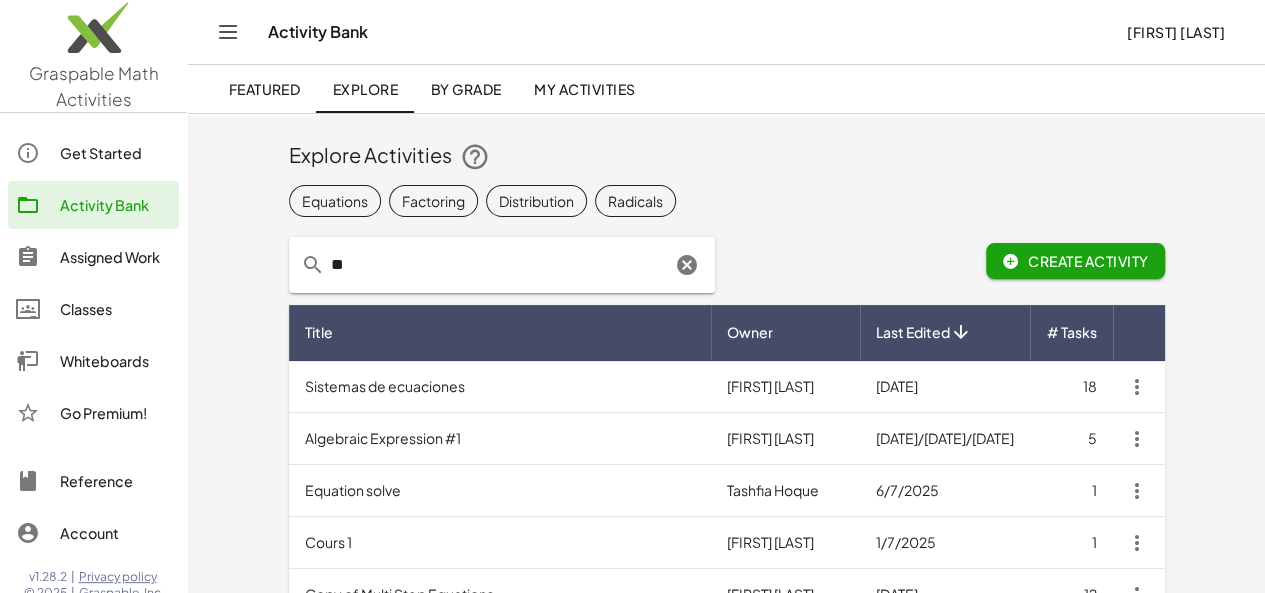 type on "*" 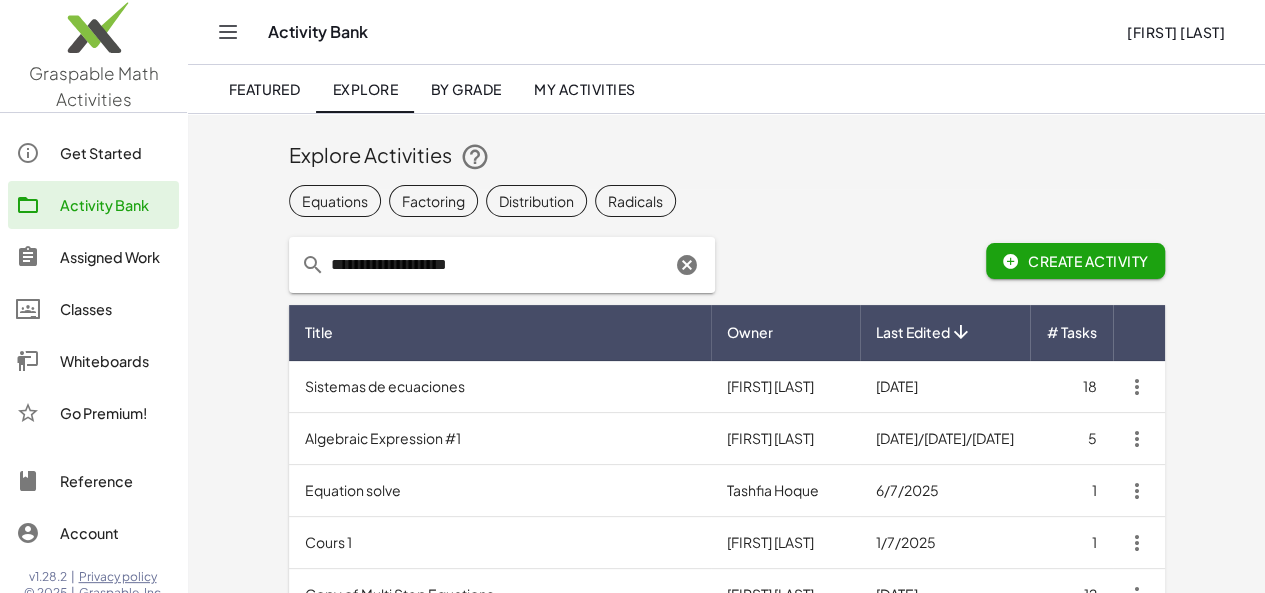 type on "**********" 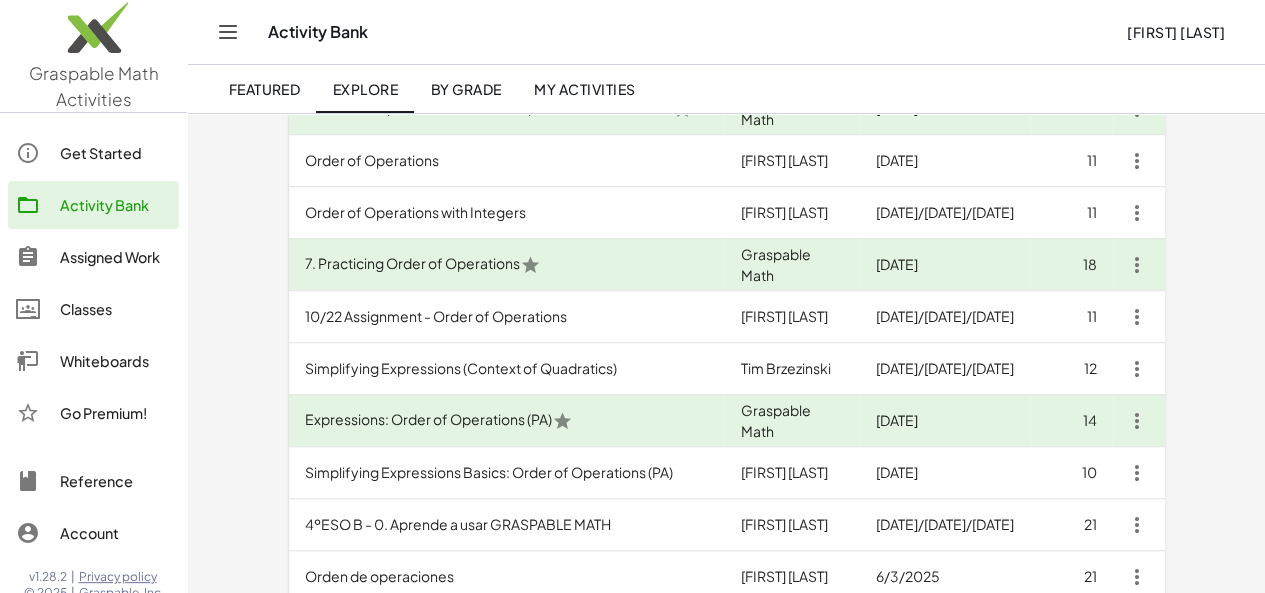 scroll, scrollTop: 534, scrollLeft: 0, axis: vertical 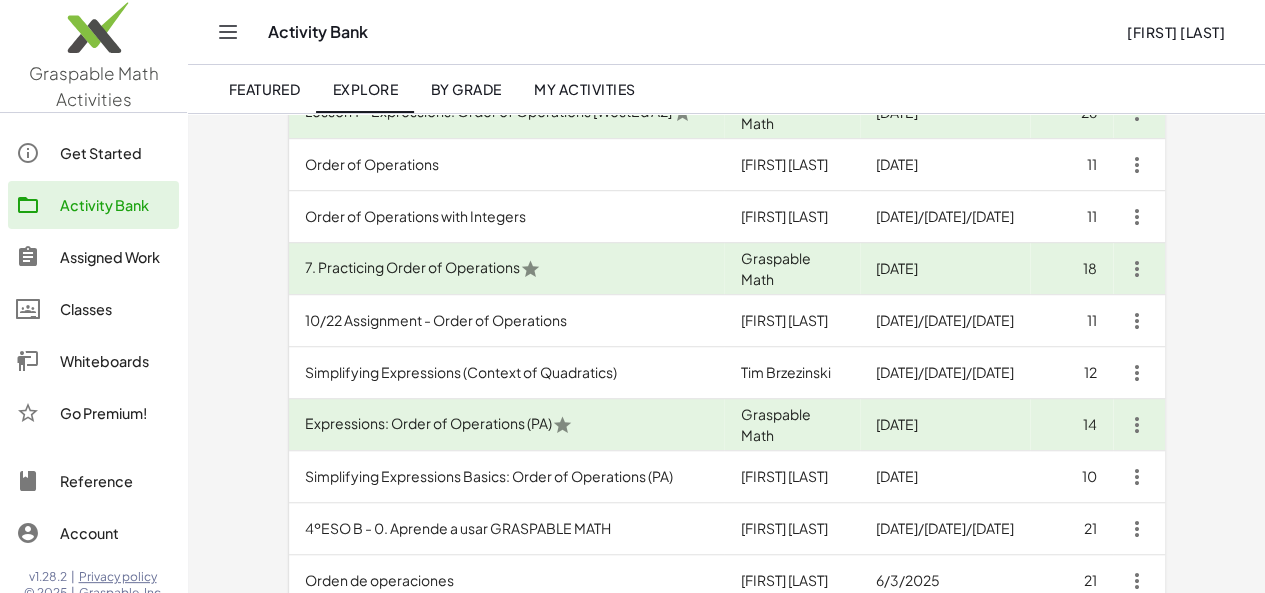 click on "Order of Operations with Integers" at bounding box center (507, 217) 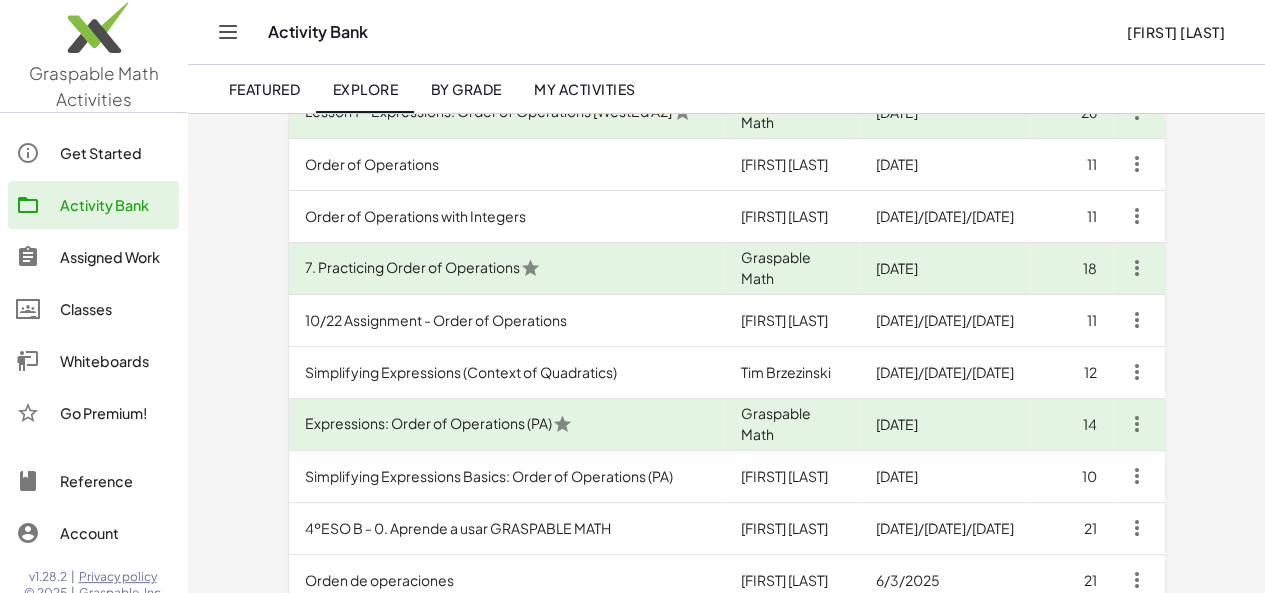 scroll, scrollTop: 0, scrollLeft: 0, axis: both 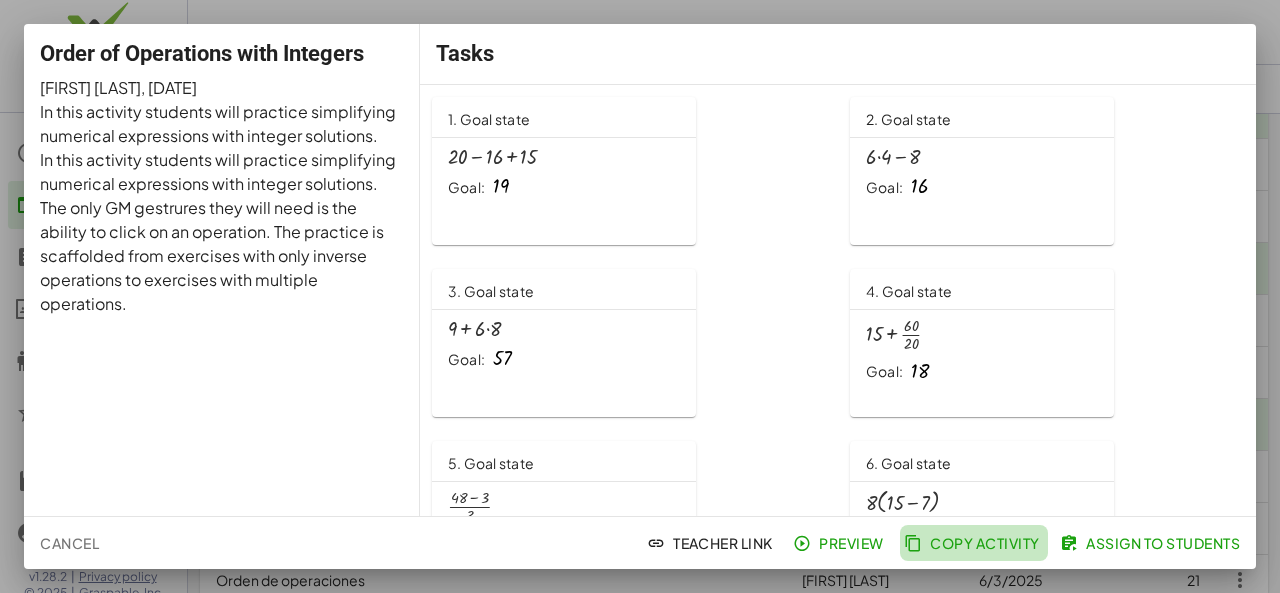 click on "Copy Activity" 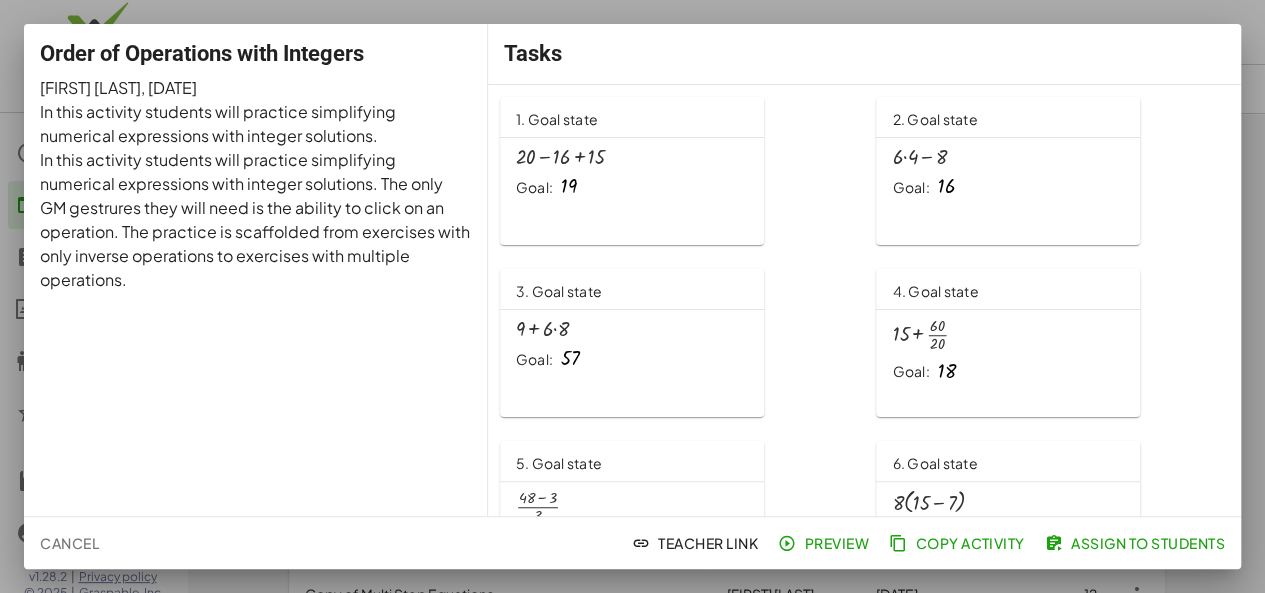 click at bounding box center [632, 296] 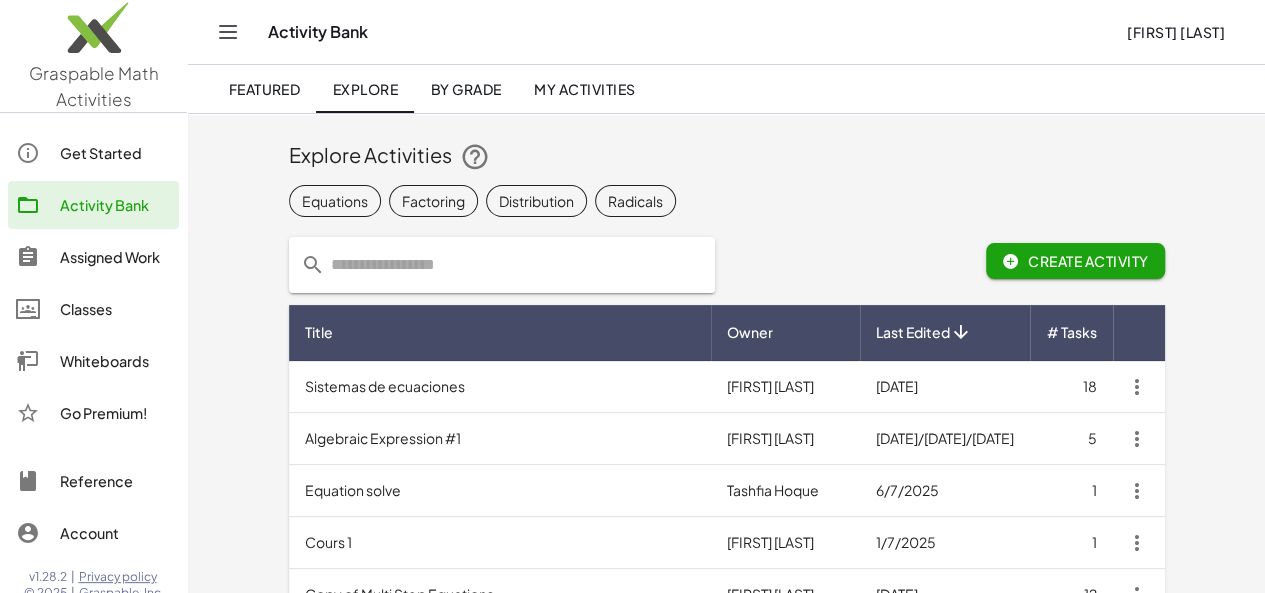 click 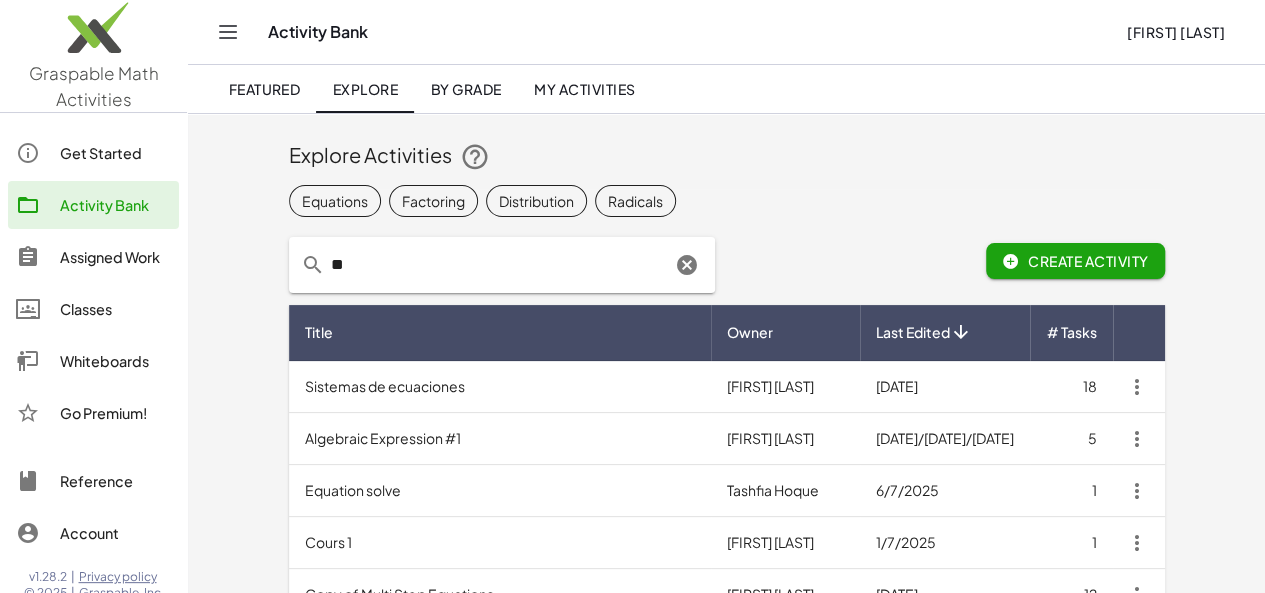 type on "*" 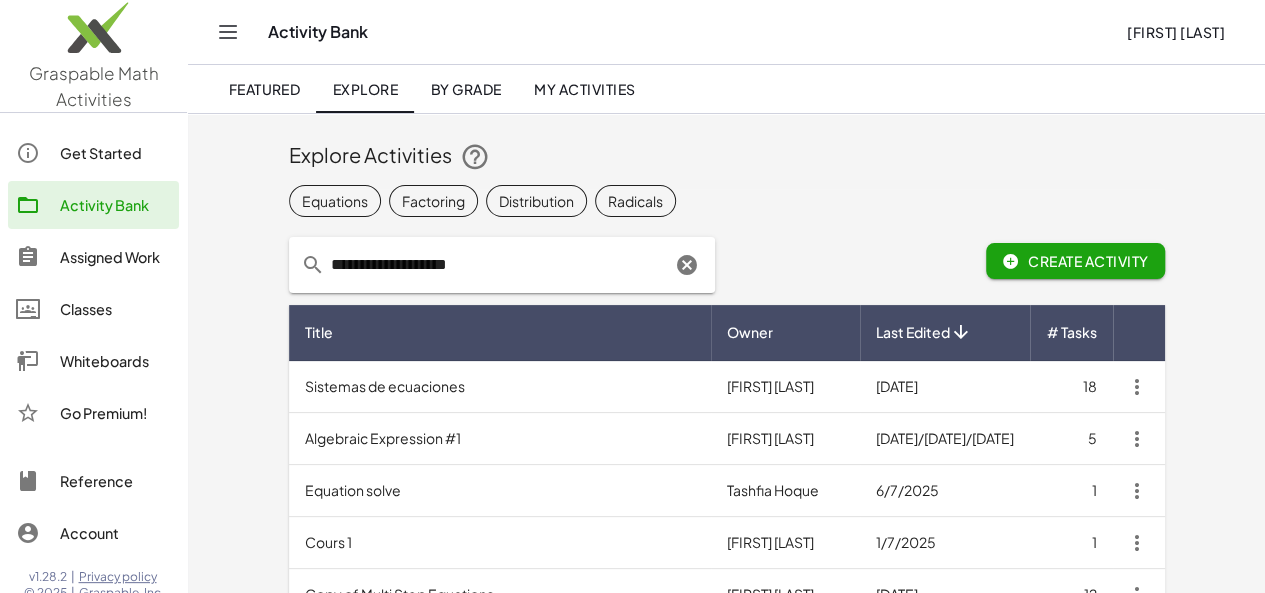 click on "**********" 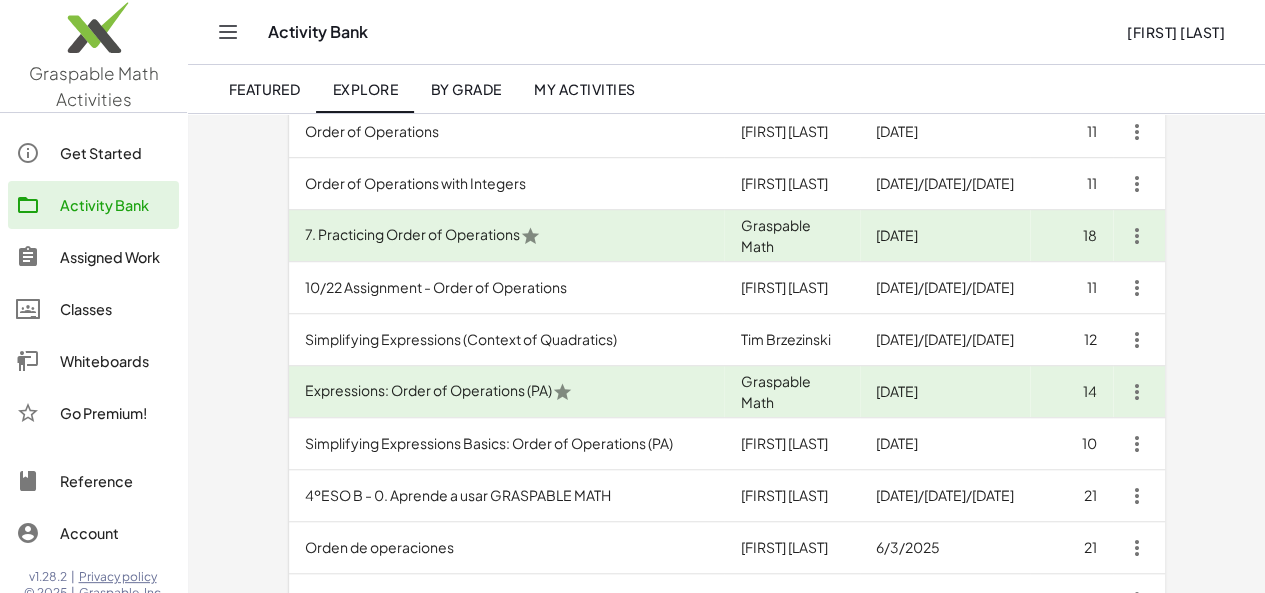 scroll, scrollTop: 582, scrollLeft: 0, axis: vertical 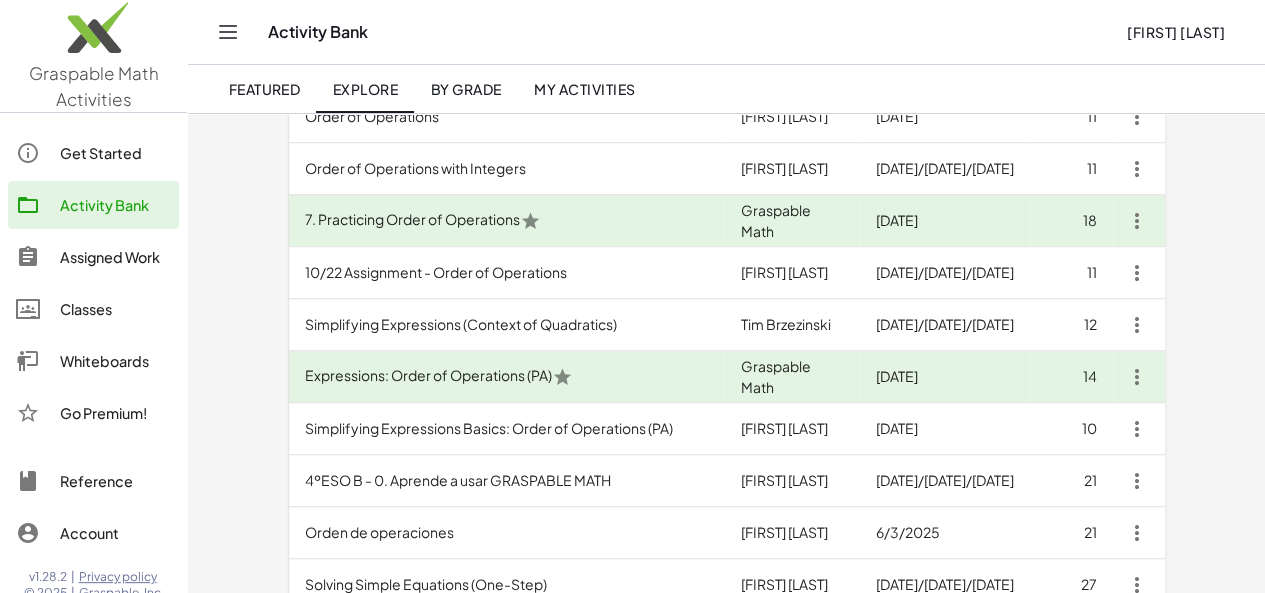 click on "7. Practicing Order of Operations" at bounding box center (507, 221) 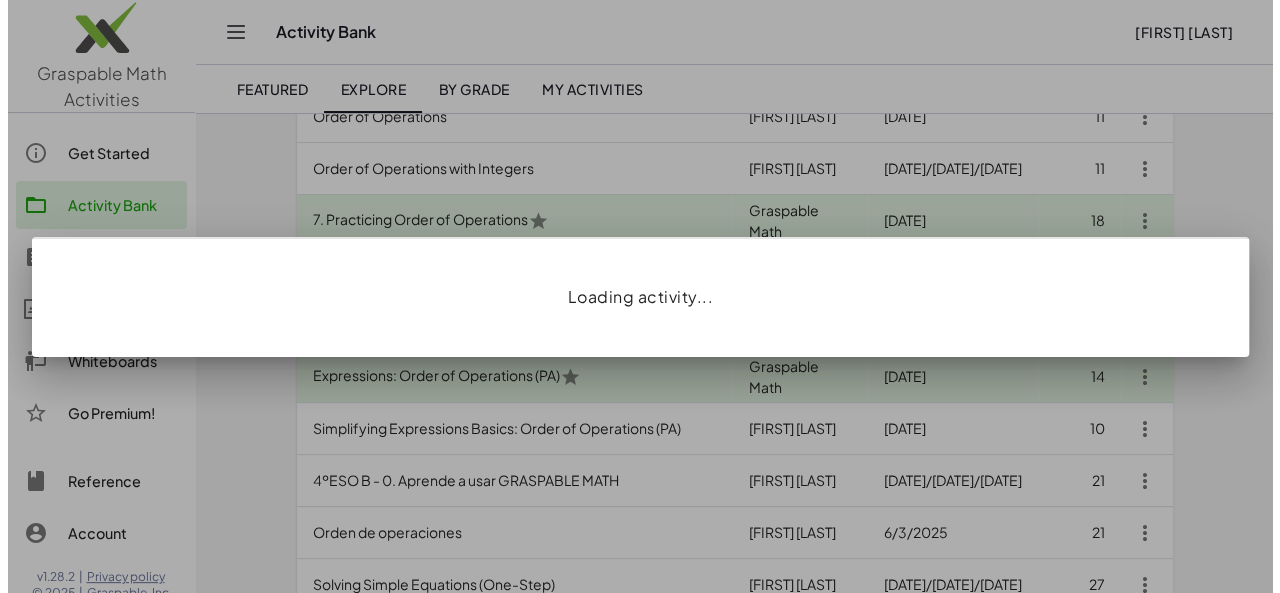 scroll, scrollTop: 0, scrollLeft: 0, axis: both 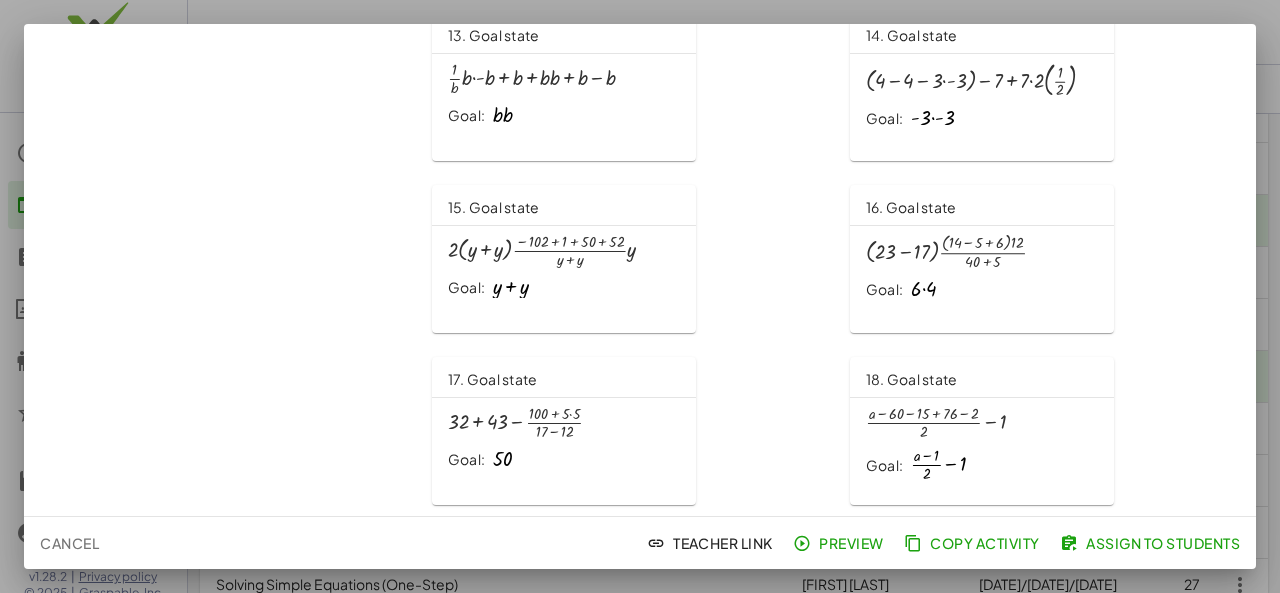click at bounding box center [640, 296] 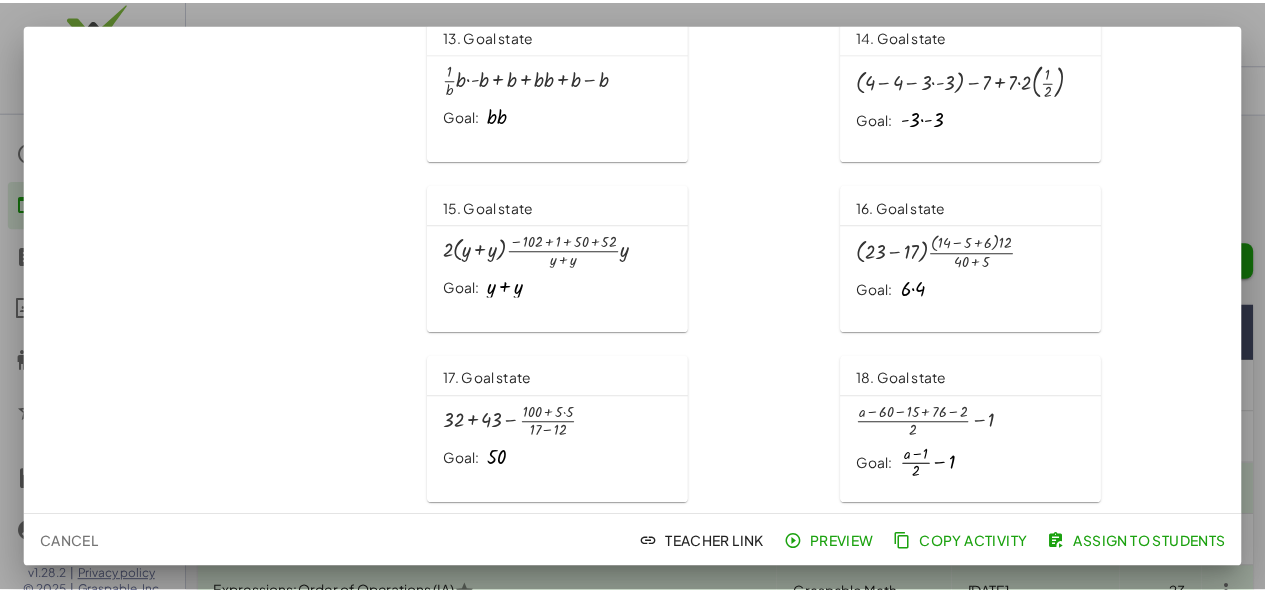 scroll, scrollTop: 582, scrollLeft: 0, axis: vertical 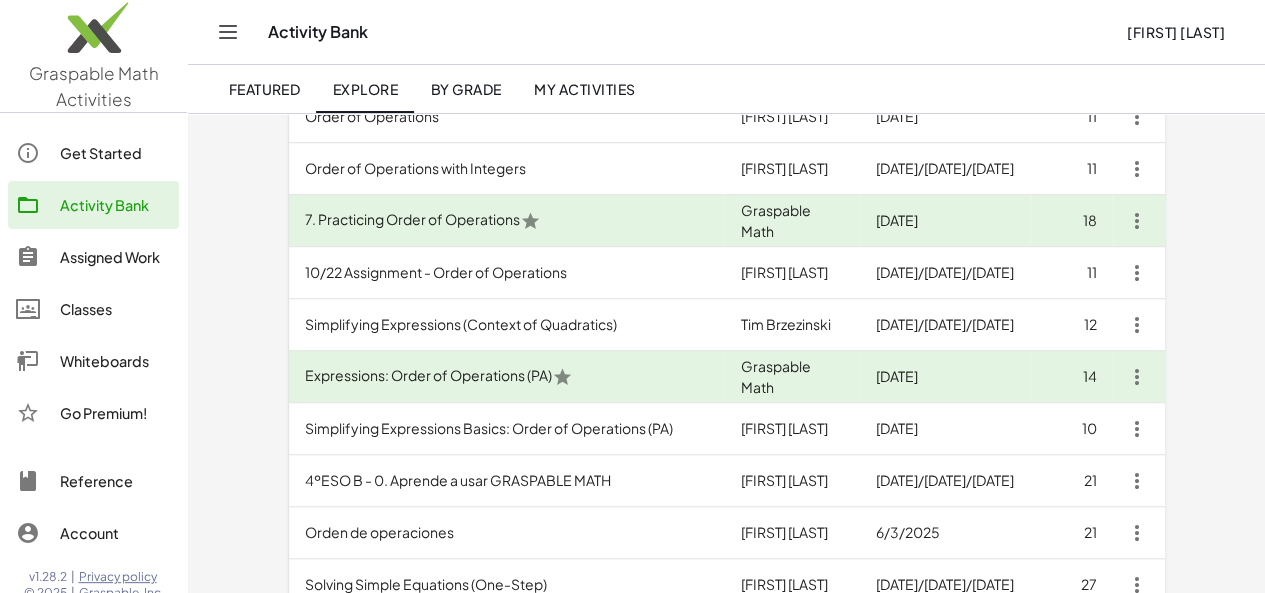 click on "10/22 Assignment - Order of Operations" at bounding box center [507, 273] 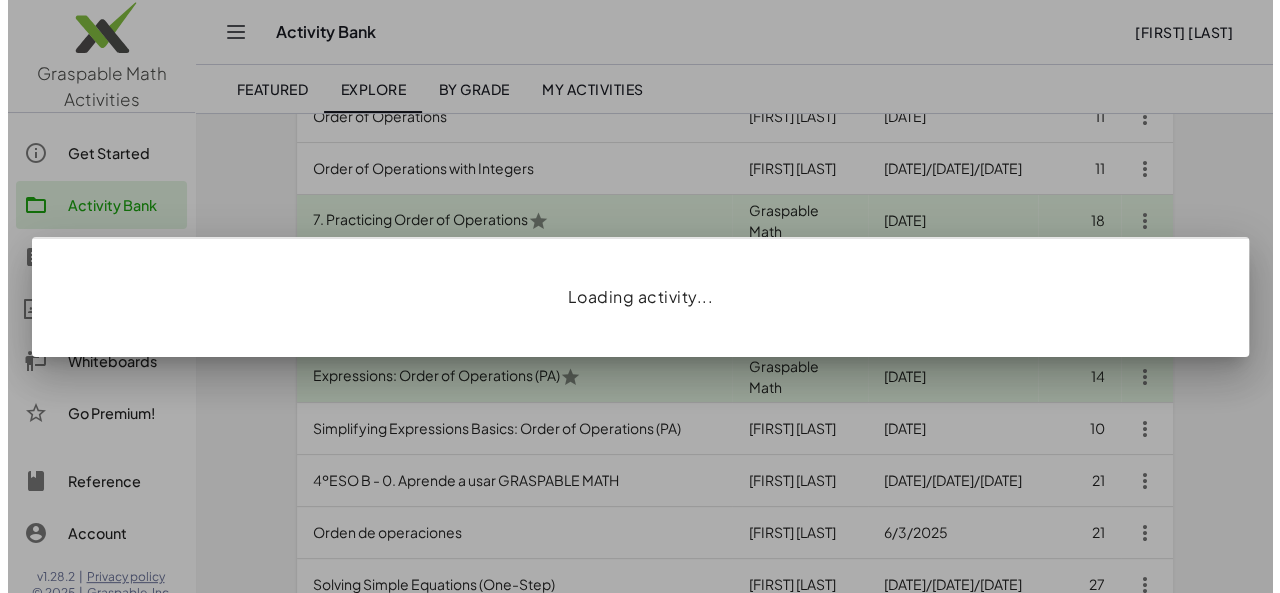 scroll, scrollTop: 0, scrollLeft: 0, axis: both 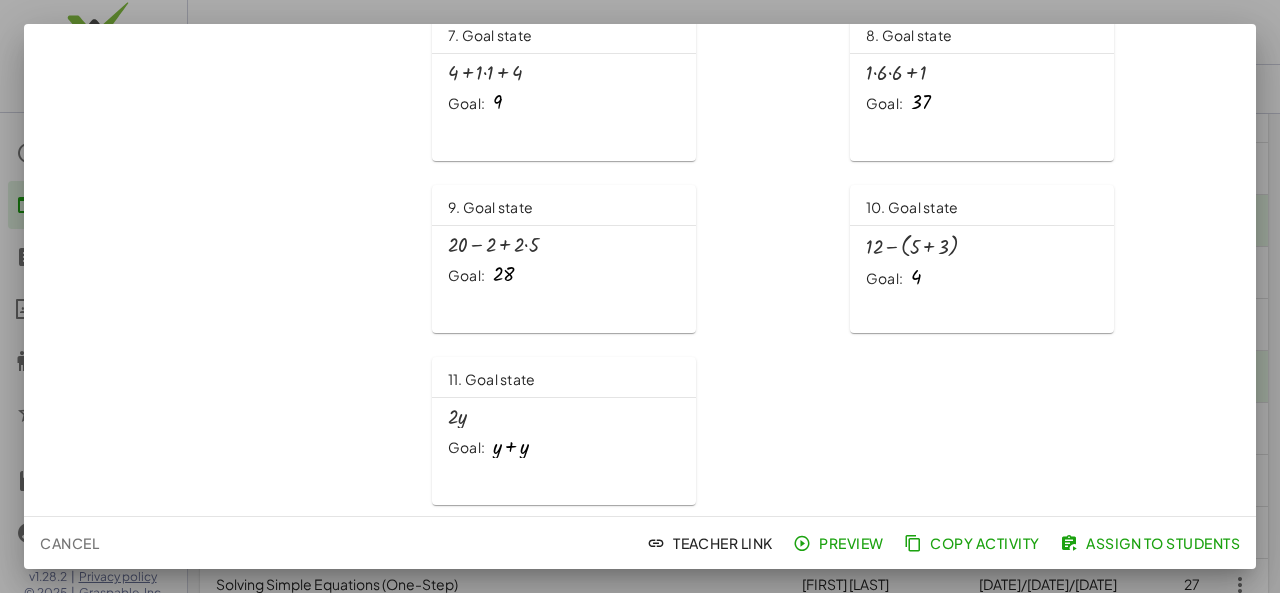 drag, startPoint x: 1279, startPoint y: 426, endPoint x: 1265, endPoint y: 419, distance: 15.652476 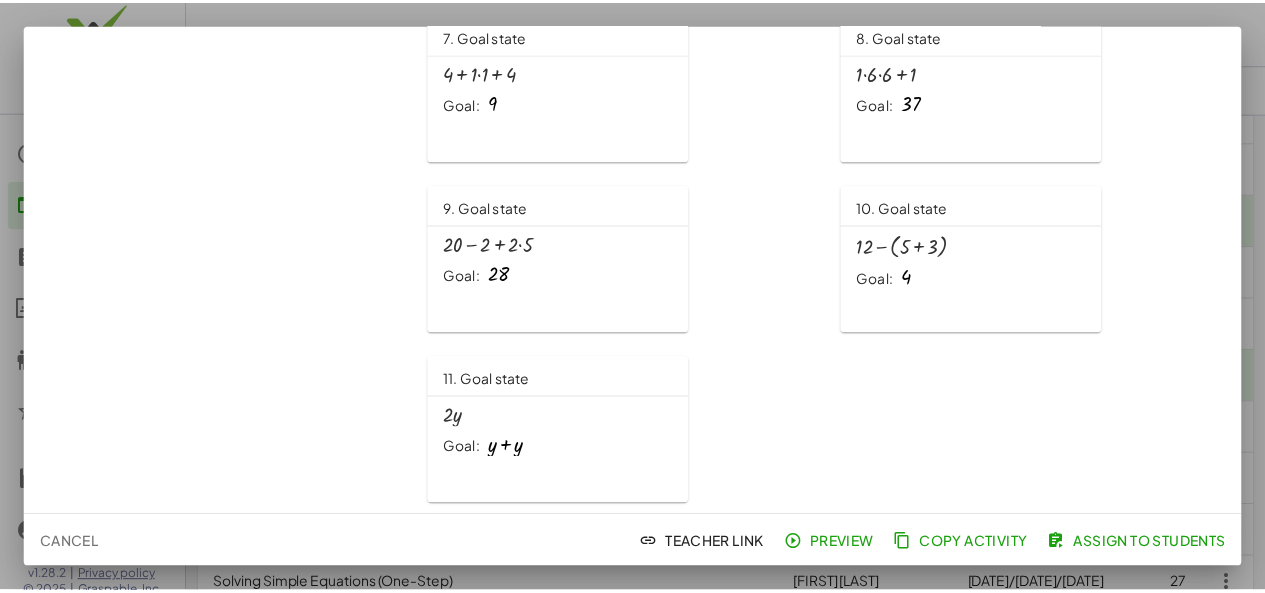 scroll, scrollTop: 582, scrollLeft: 0, axis: vertical 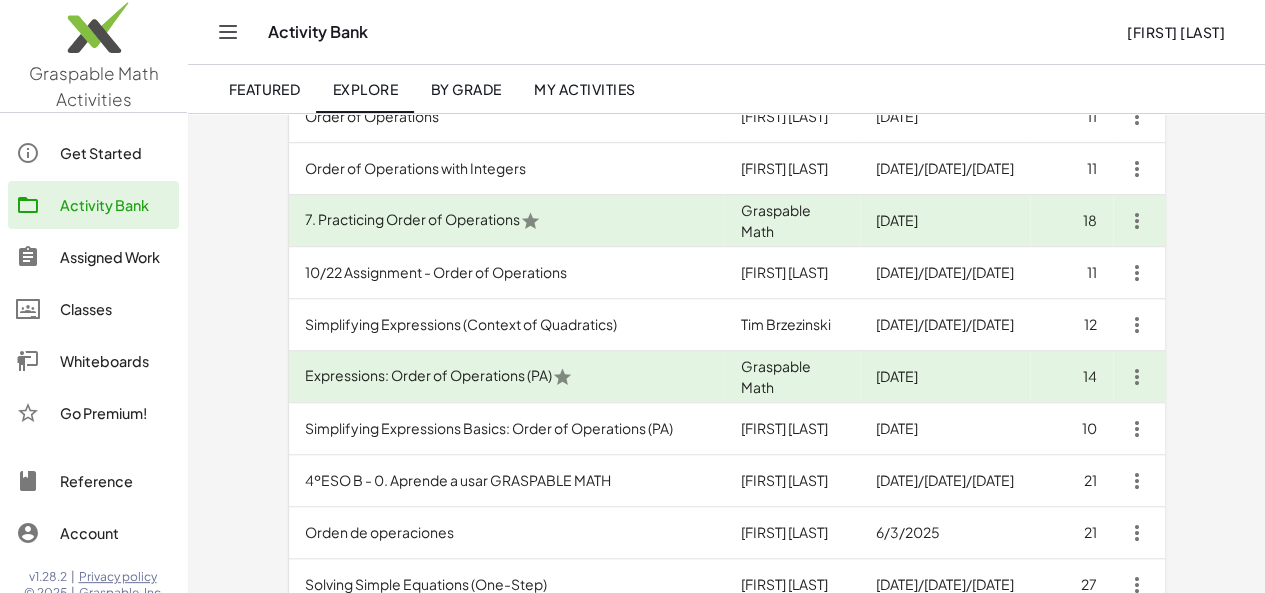 click on "Simplifying Expressions (Context of Quadratics)" at bounding box center [507, 325] 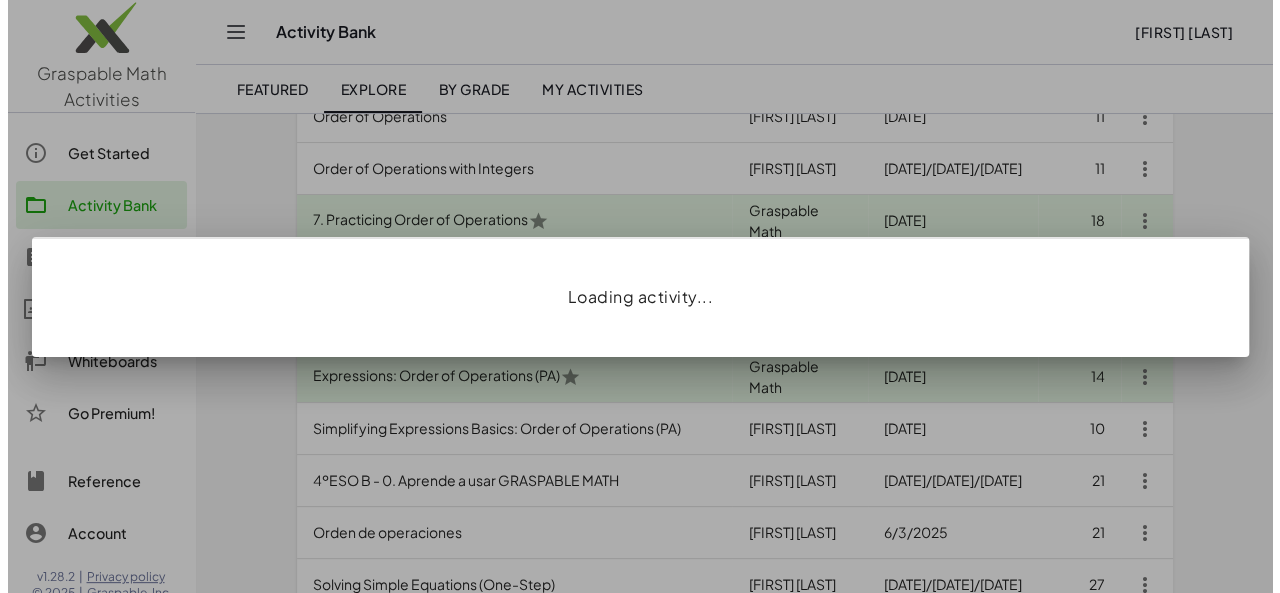 scroll, scrollTop: 0, scrollLeft: 0, axis: both 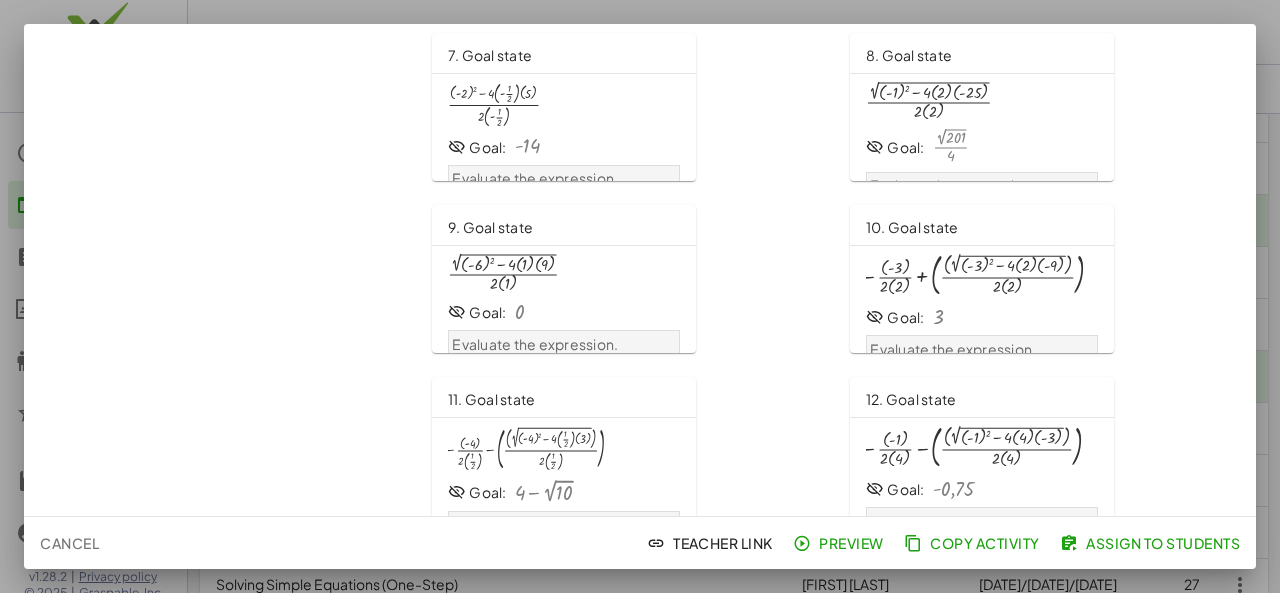 click at bounding box center [640, 296] 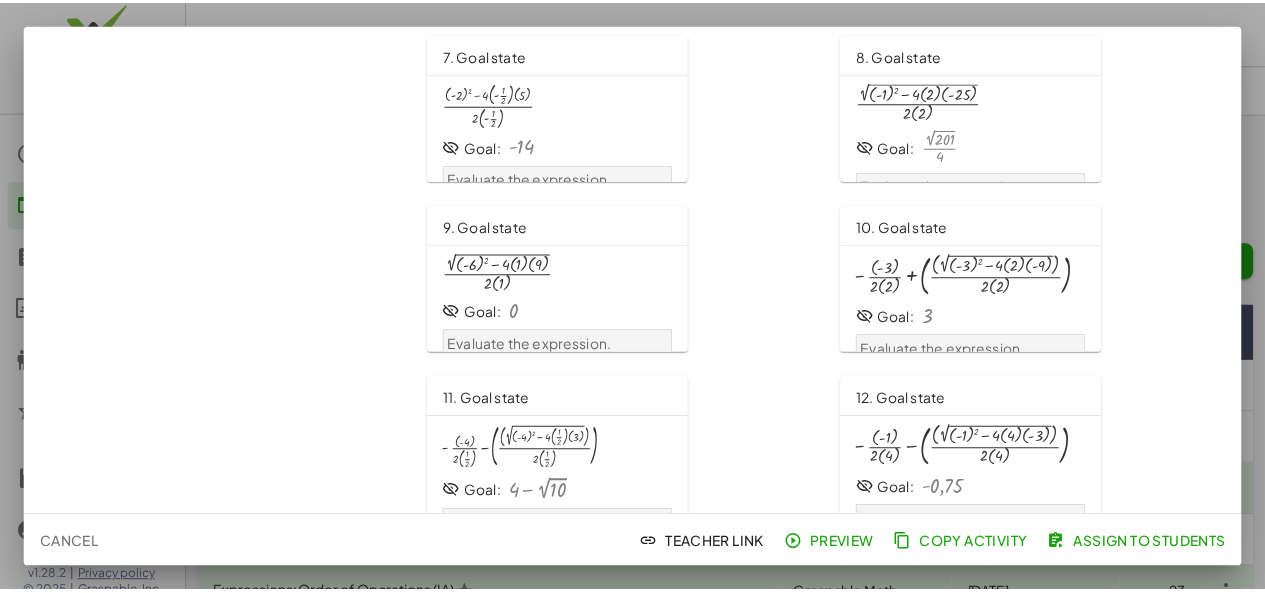 scroll, scrollTop: 582, scrollLeft: 0, axis: vertical 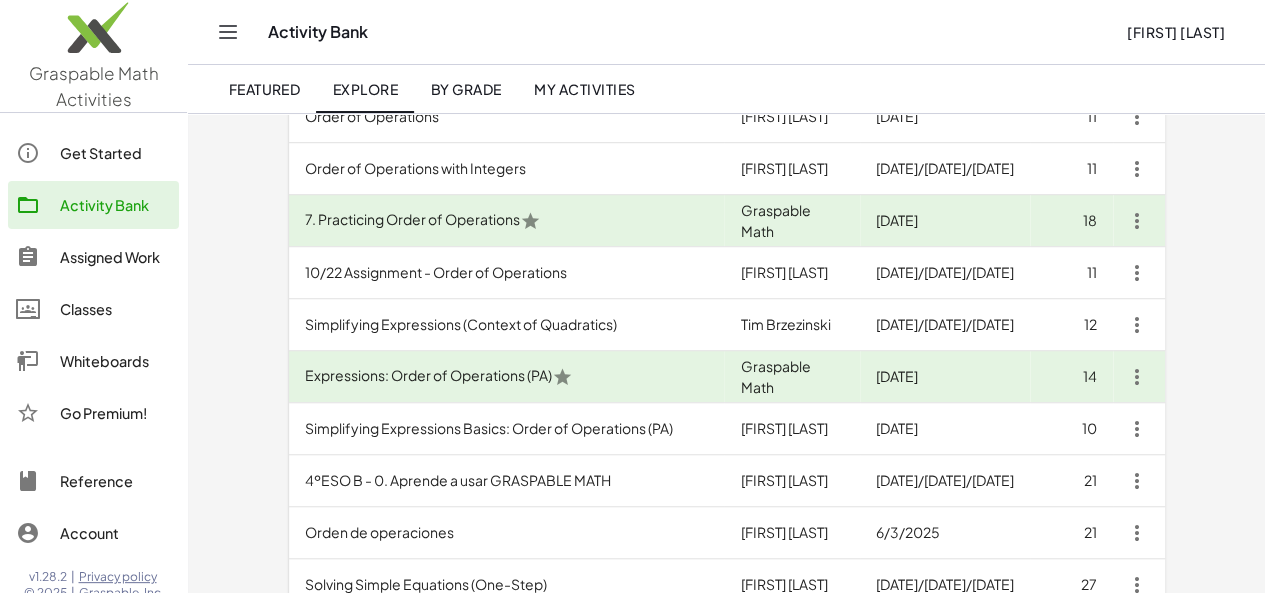 click on "Expressions:  Order of Operations (PA)" at bounding box center [507, 377] 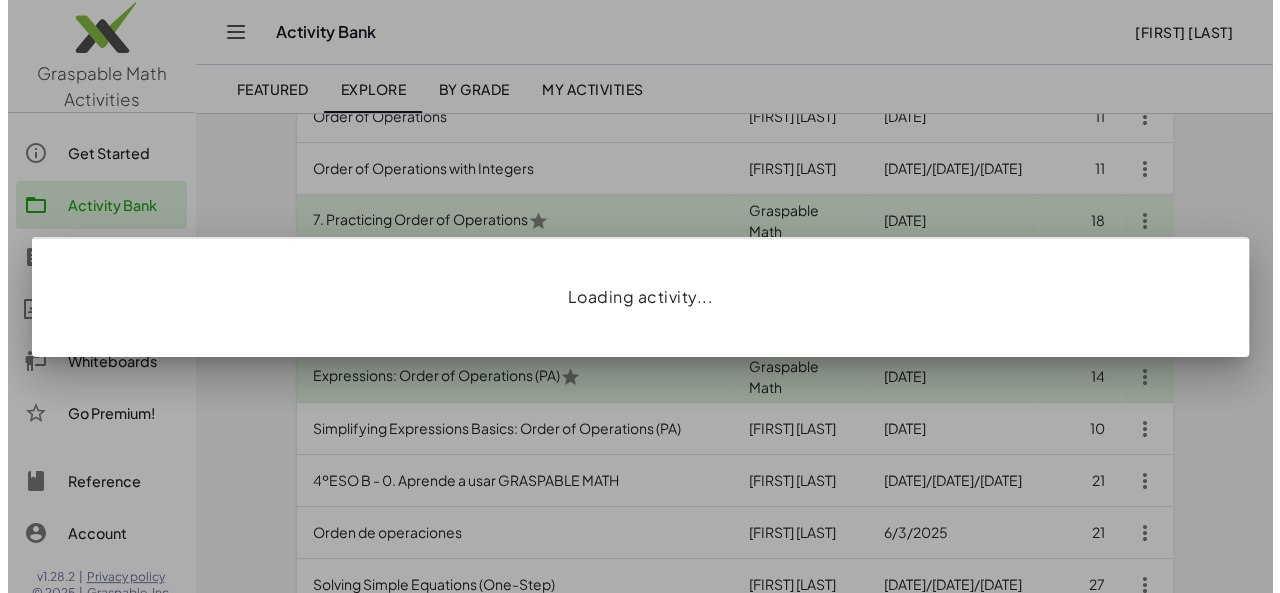 scroll, scrollTop: 0, scrollLeft: 0, axis: both 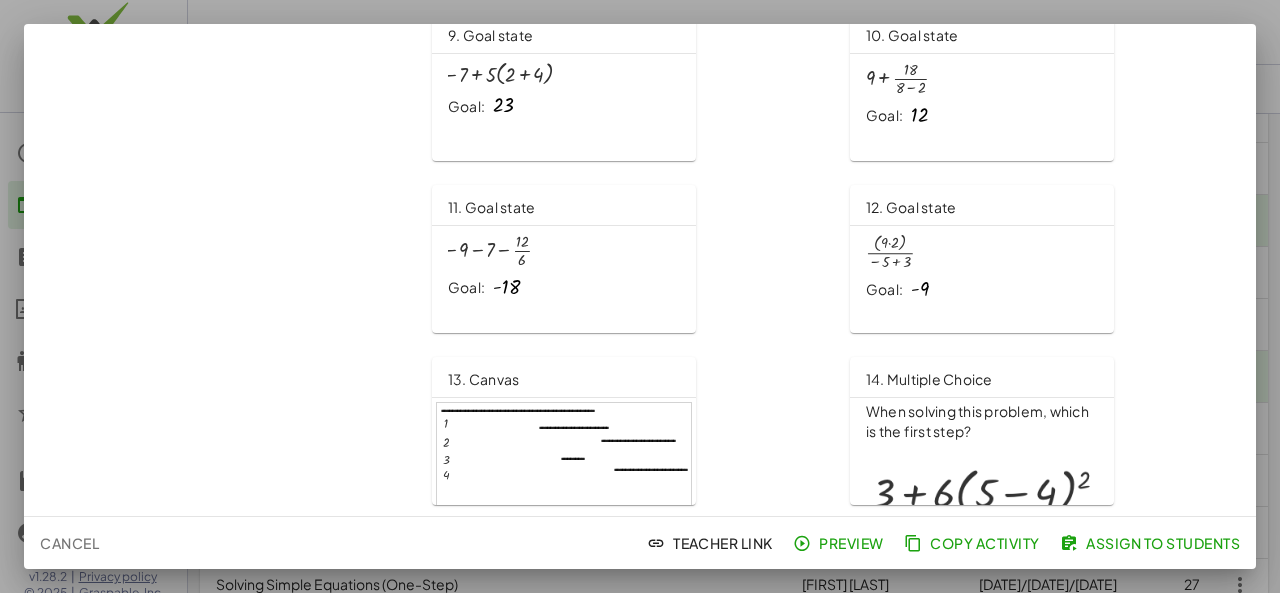 click at bounding box center (564, 475) 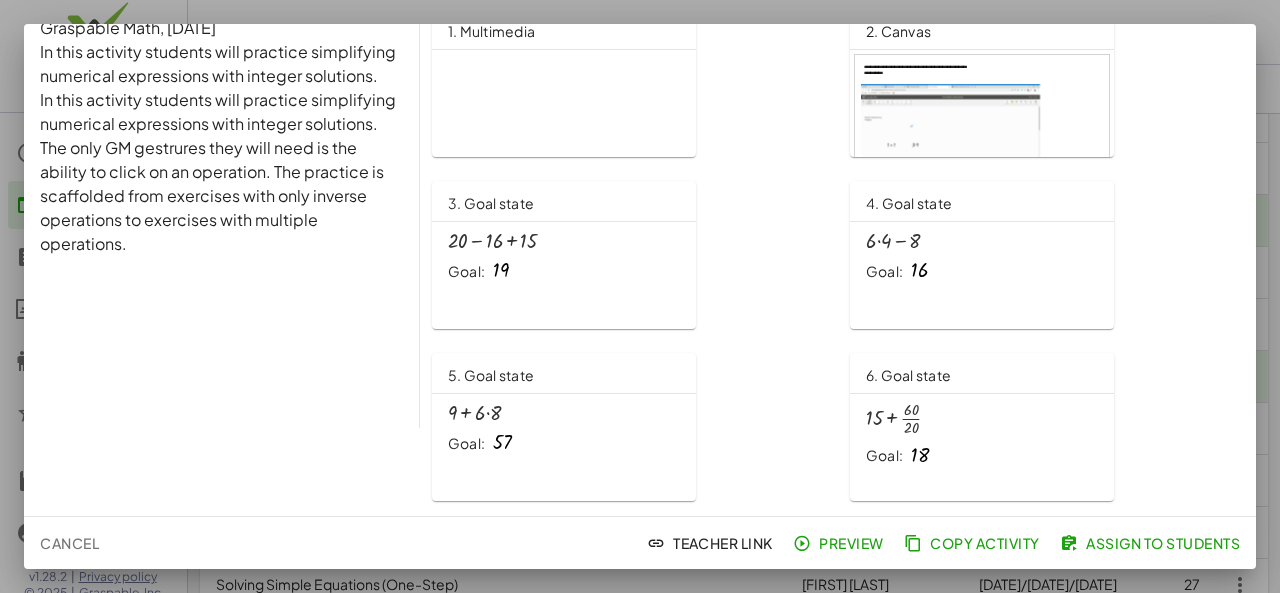 scroll, scrollTop: 65, scrollLeft: 0, axis: vertical 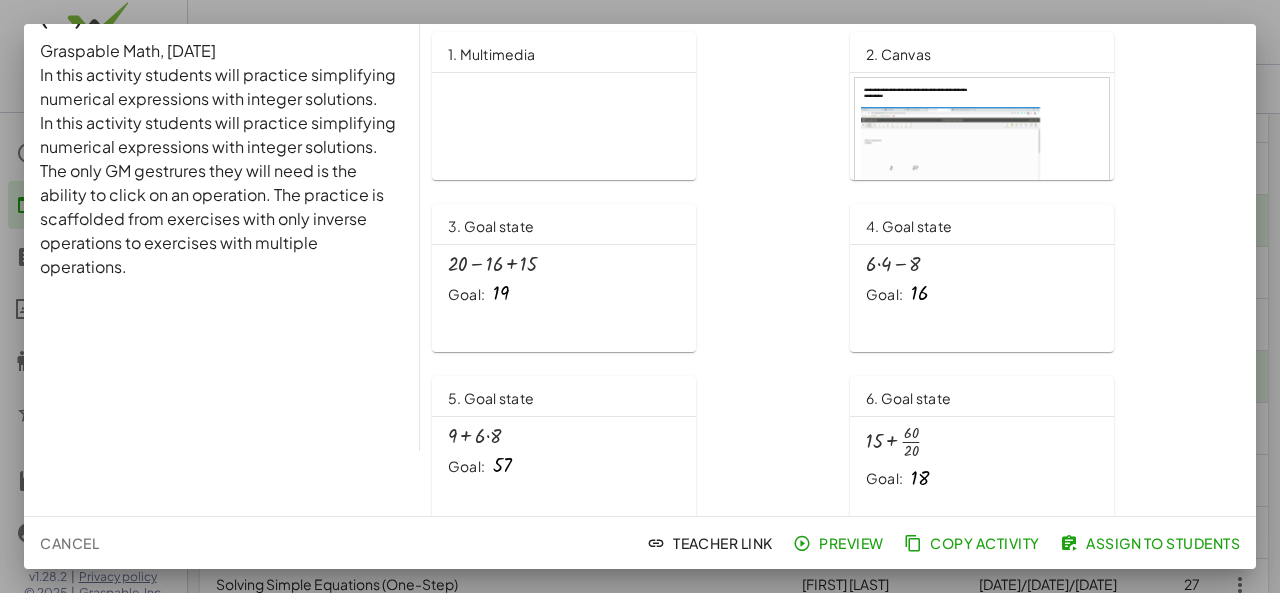 click at bounding box center [640, 296] 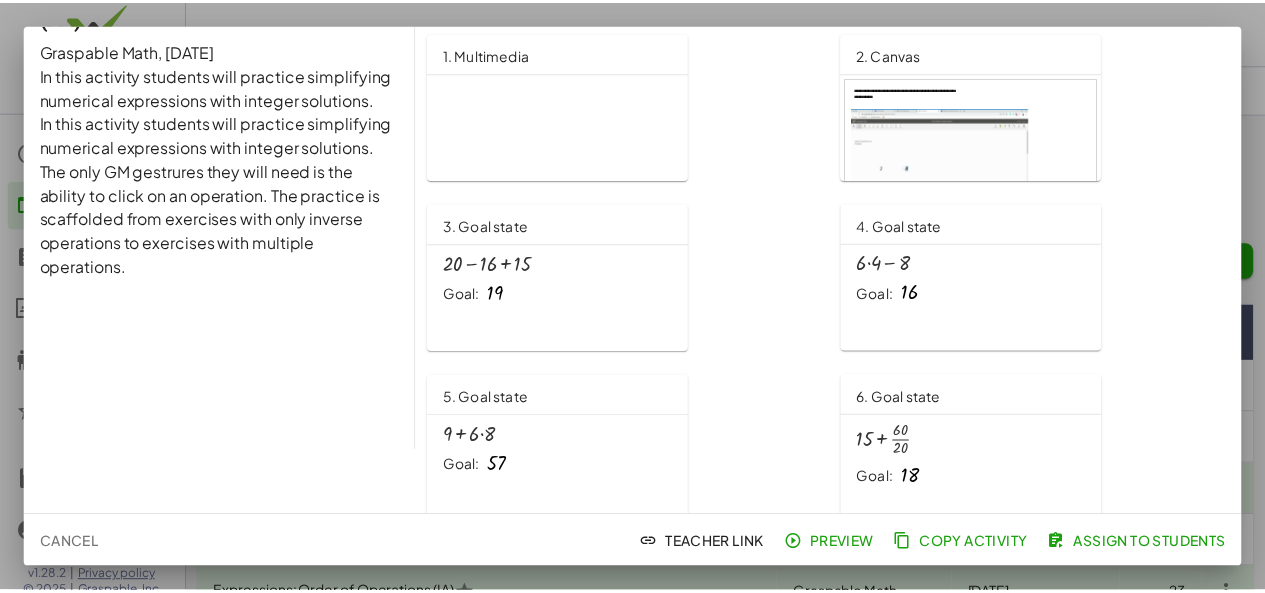 scroll, scrollTop: 582, scrollLeft: 0, axis: vertical 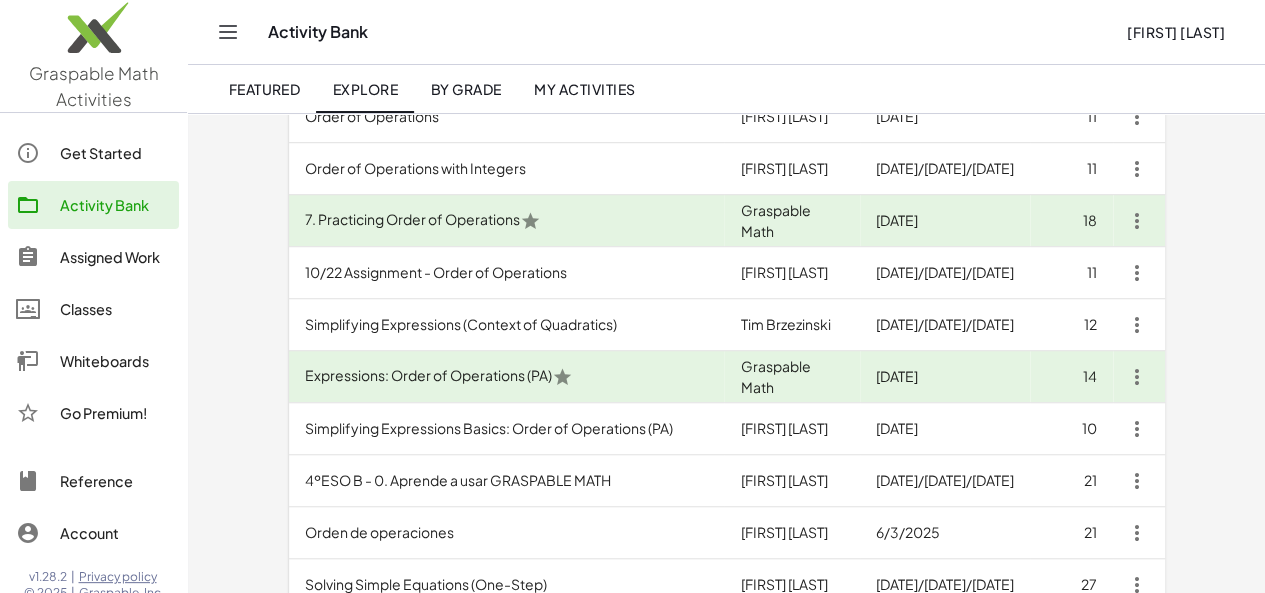 click on "Expressions:  Order of Operations (PA)" at bounding box center [507, 377] 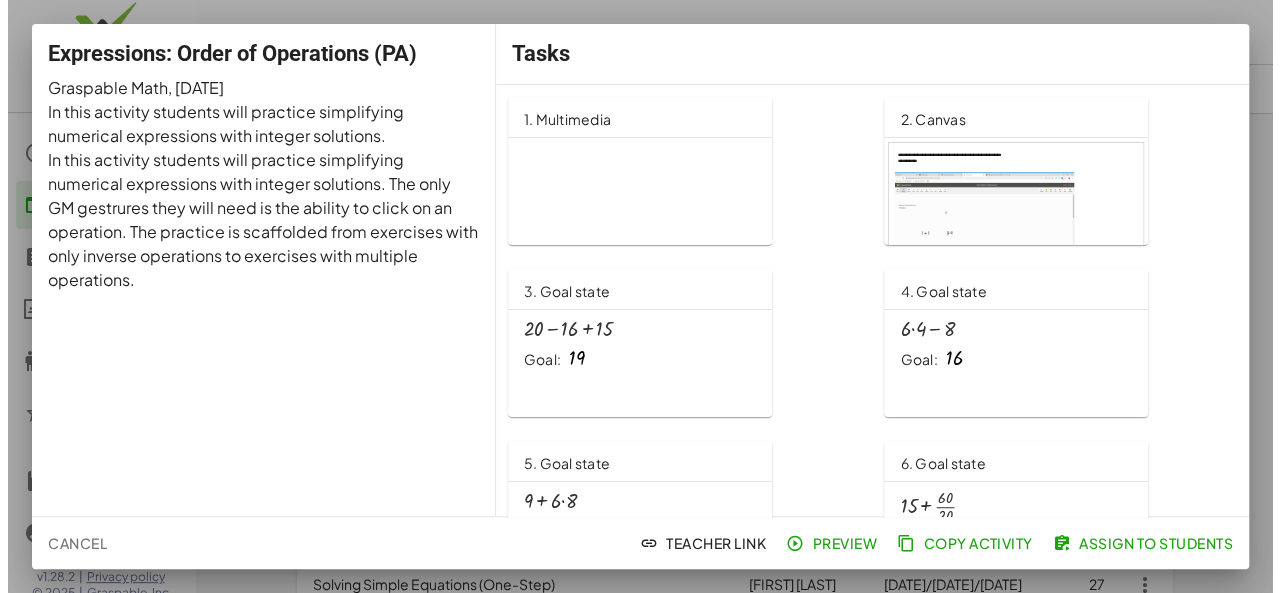 scroll, scrollTop: 0, scrollLeft: 0, axis: both 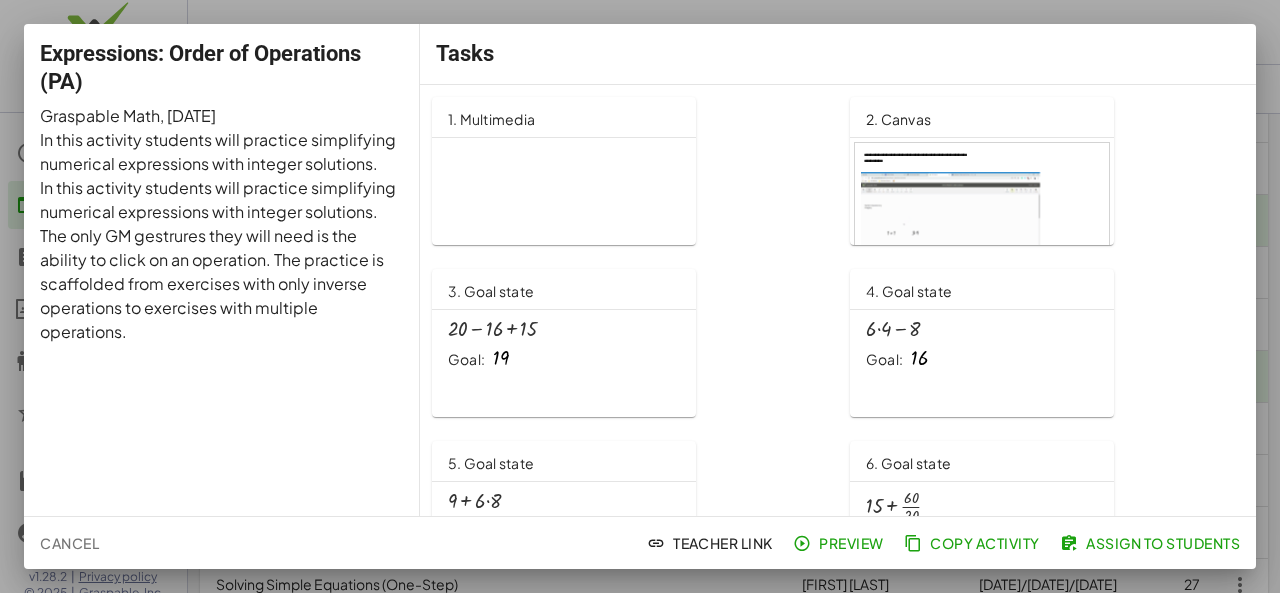 click at bounding box center (640, 296) 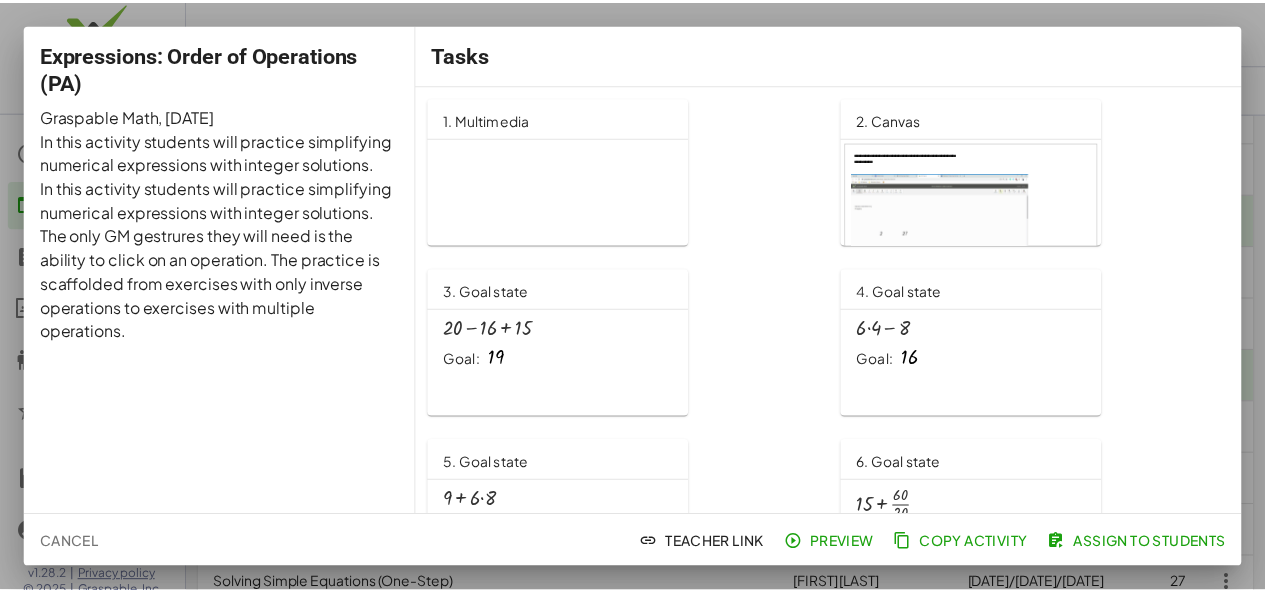 scroll, scrollTop: 582, scrollLeft: 0, axis: vertical 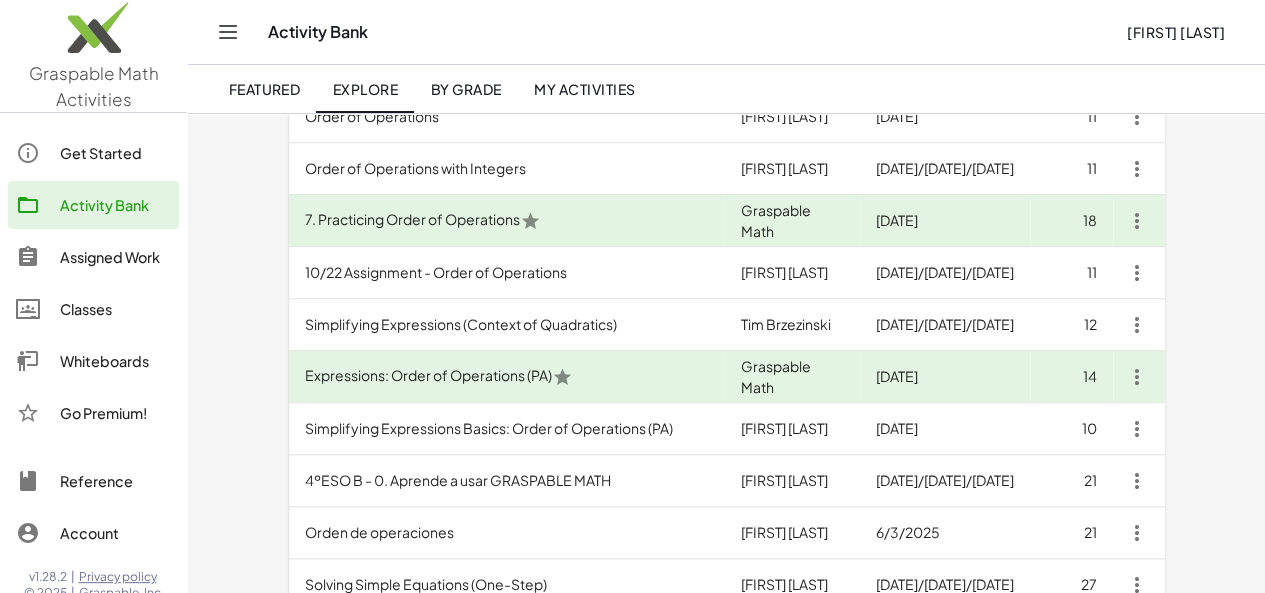 click on "Simplifying Expressions Basics:  Order of Operations (PA)" at bounding box center (507, 429) 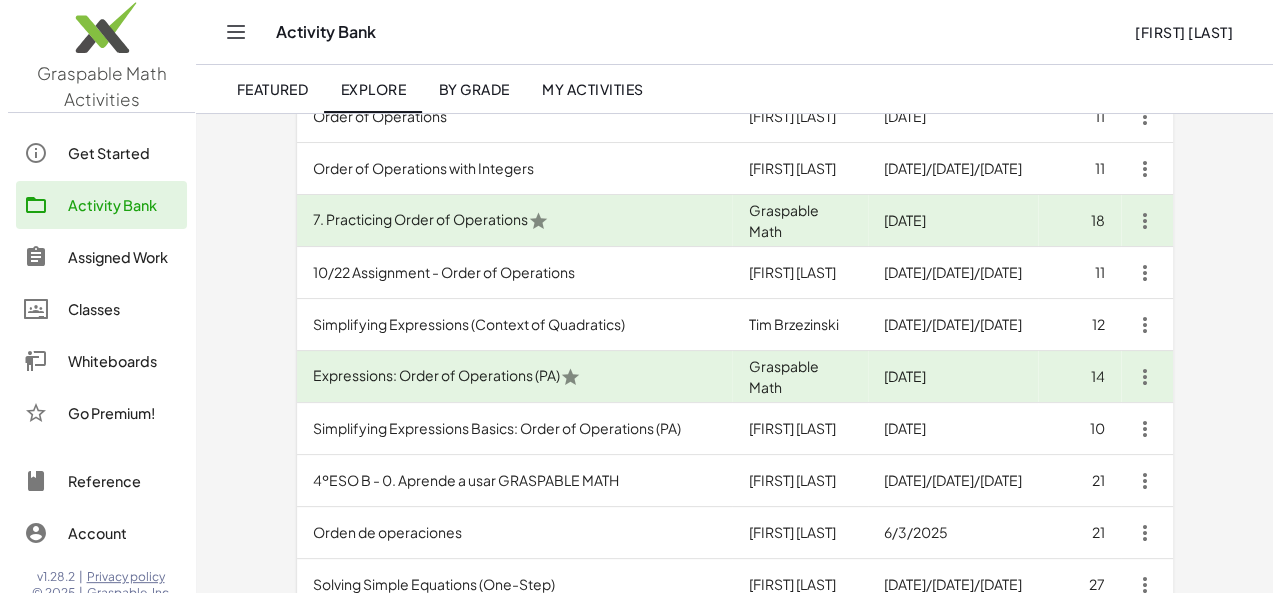scroll, scrollTop: 0, scrollLeft: 0, axis: both 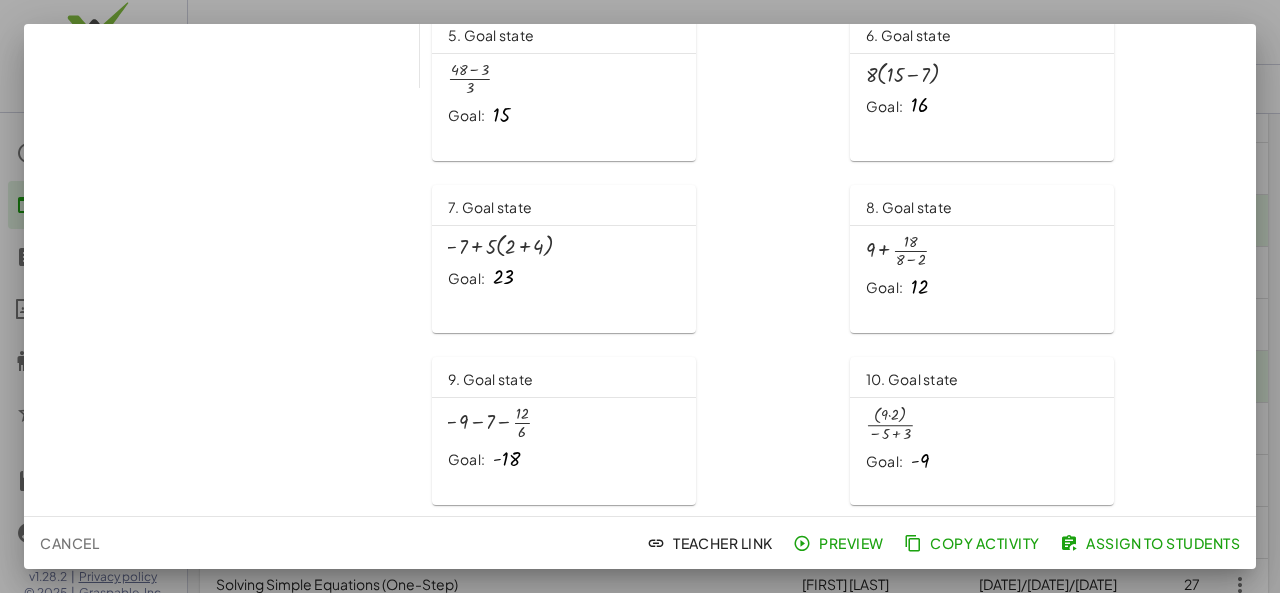 click at bounding box center [640, 296] 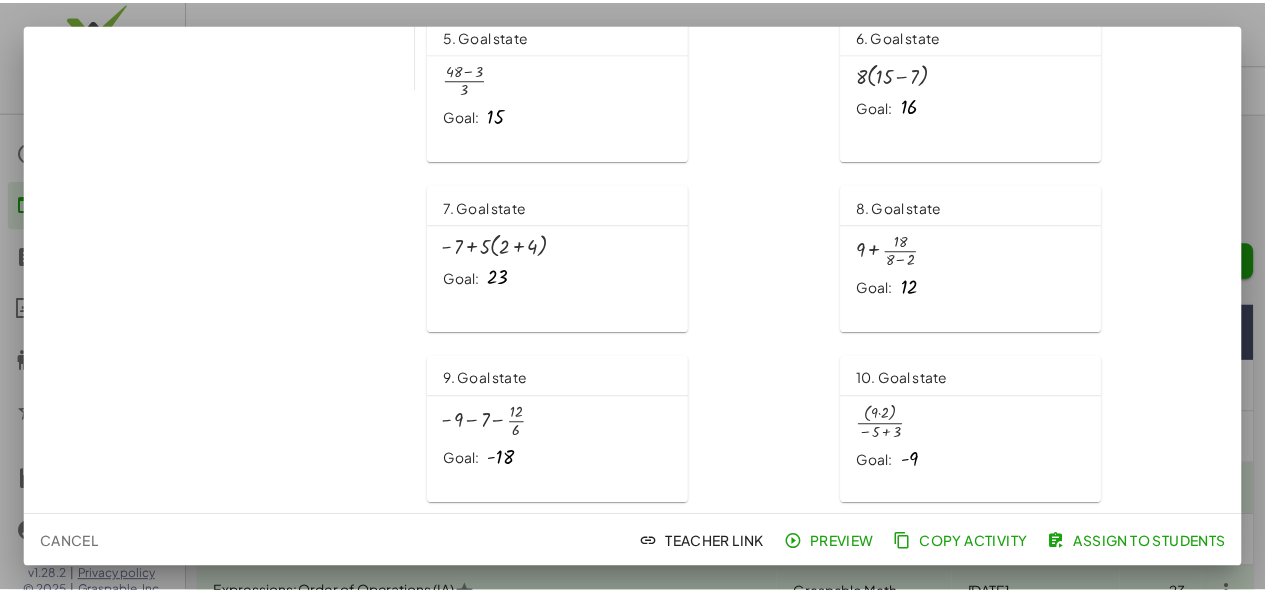 scroll, scrollTop: 582, scrollLeft: 0, axis: vertical 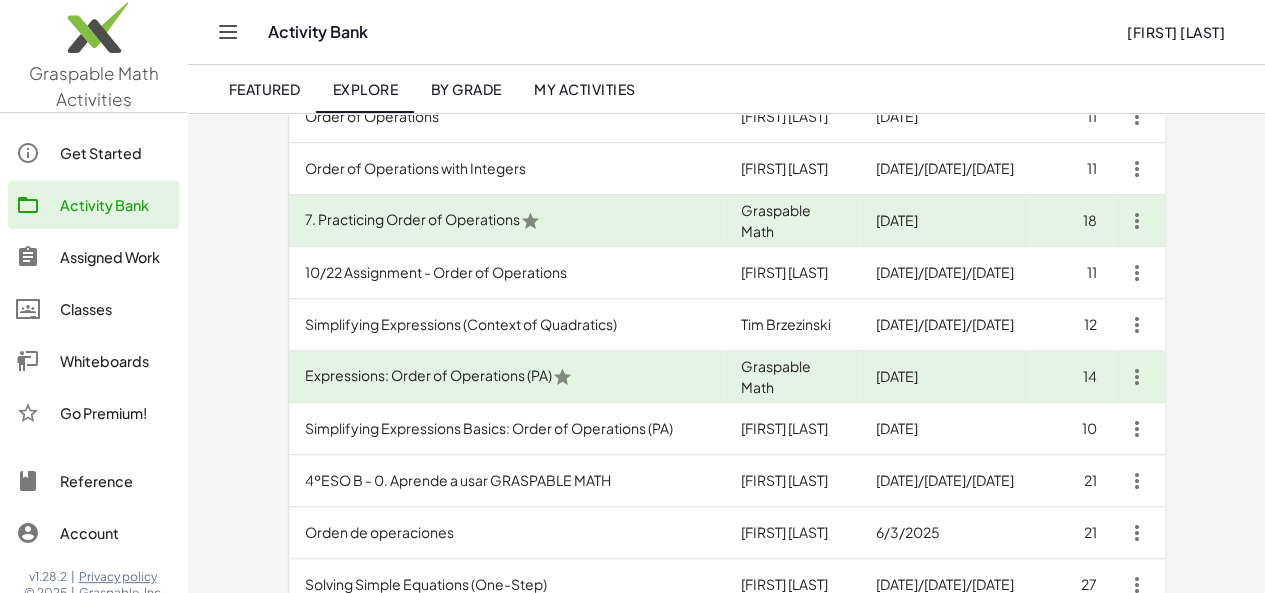 click on "Simplifying Expressions Basics:  Order of Operations (PA)" at bounding box center [507, 429] 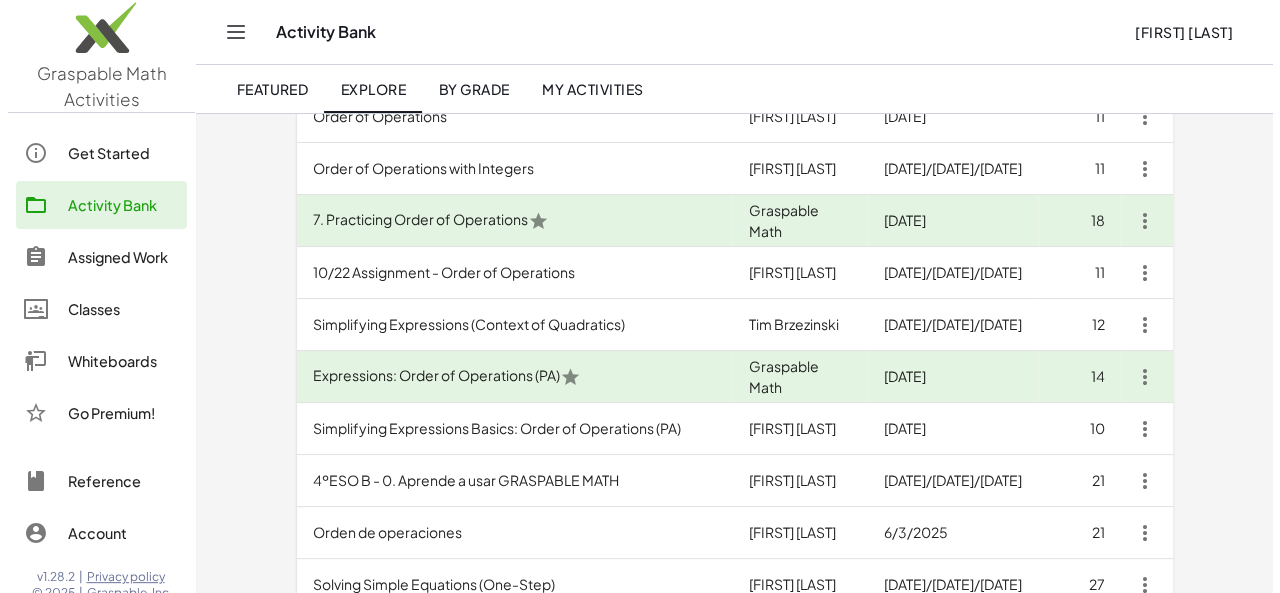 scroll, scrollTop: 0, scrollLeft: 0, axis: both 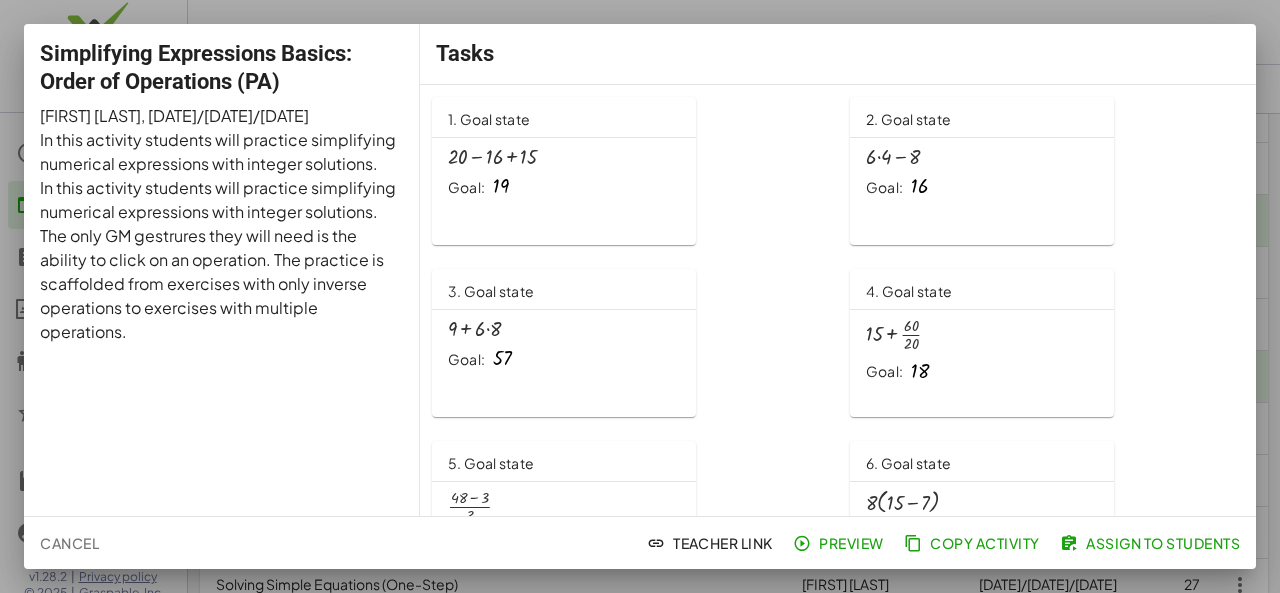 click at bounding box center (640, 296) 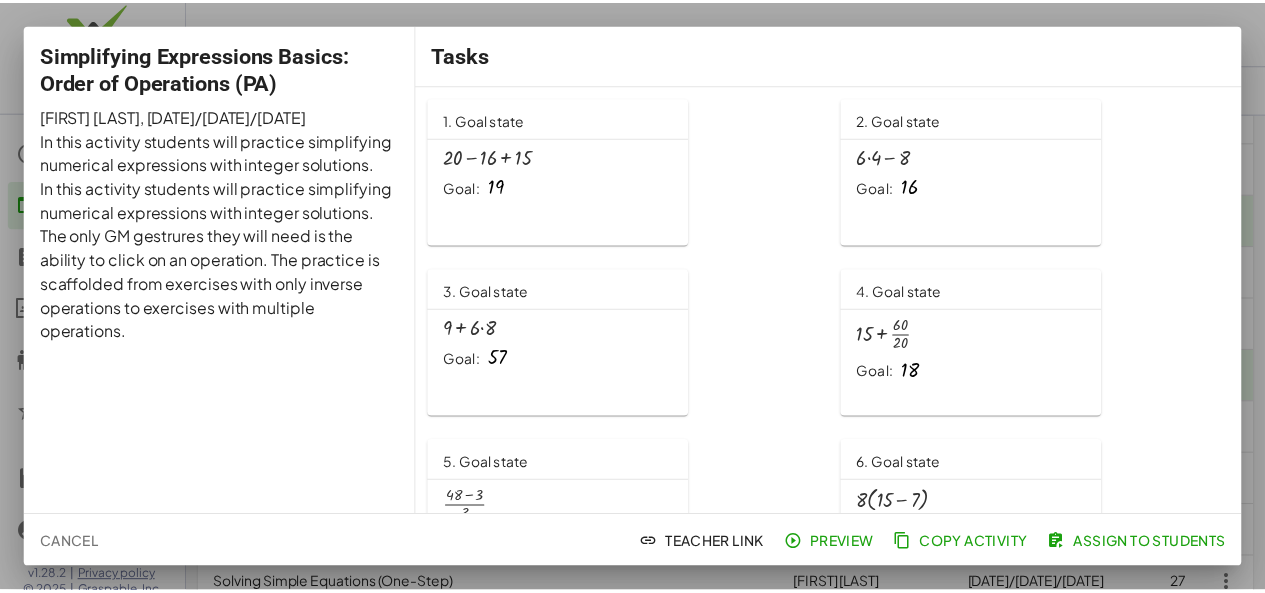 scroll, scrollTop: 582, scrollLeft: 0, axis: vertical 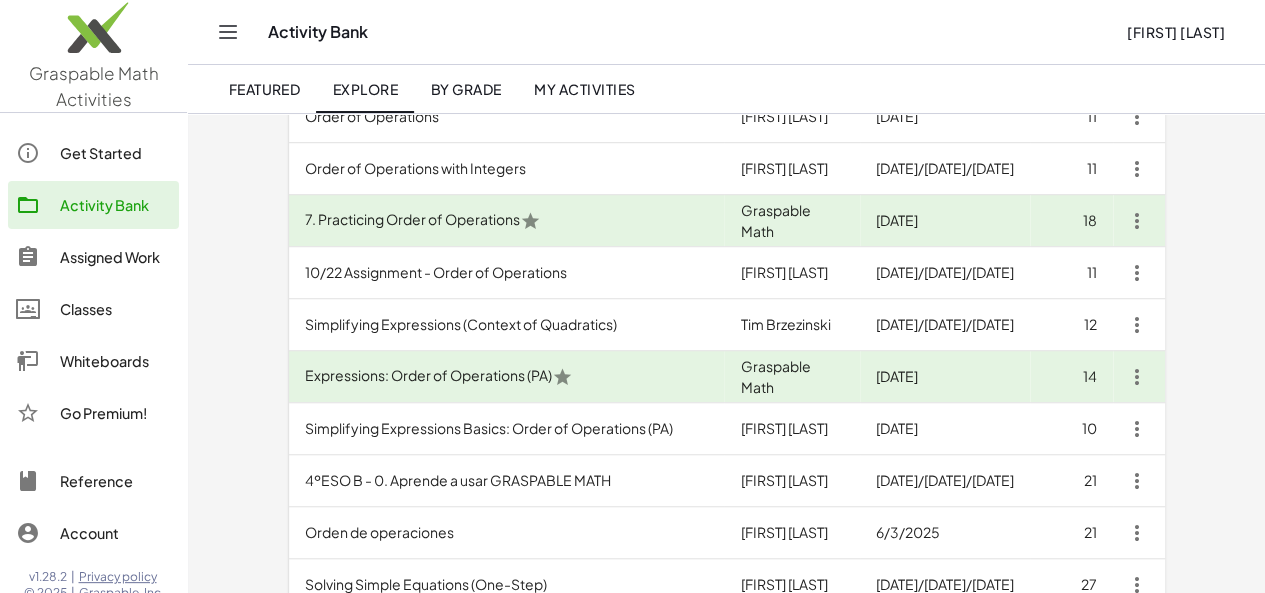 click on "4ºESO B - 0. Aprende a usar GRASPABLE MATH" at bounding box center (507, 481) 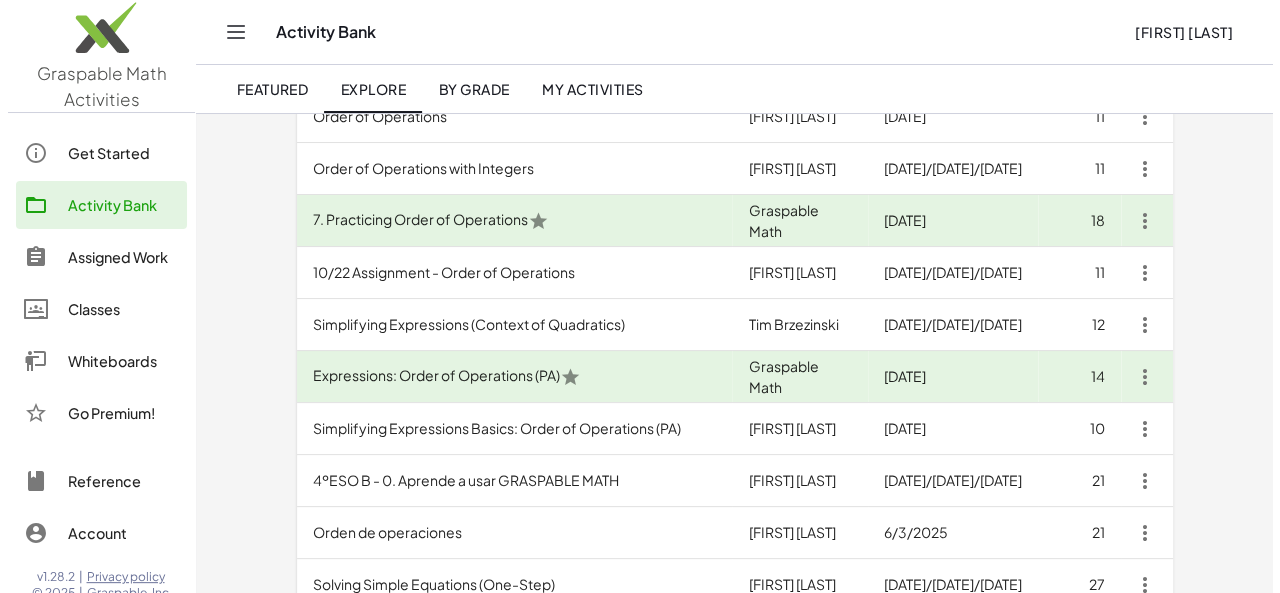 scroll, scrollTop: 0, scrollLeft: 0, axis: both 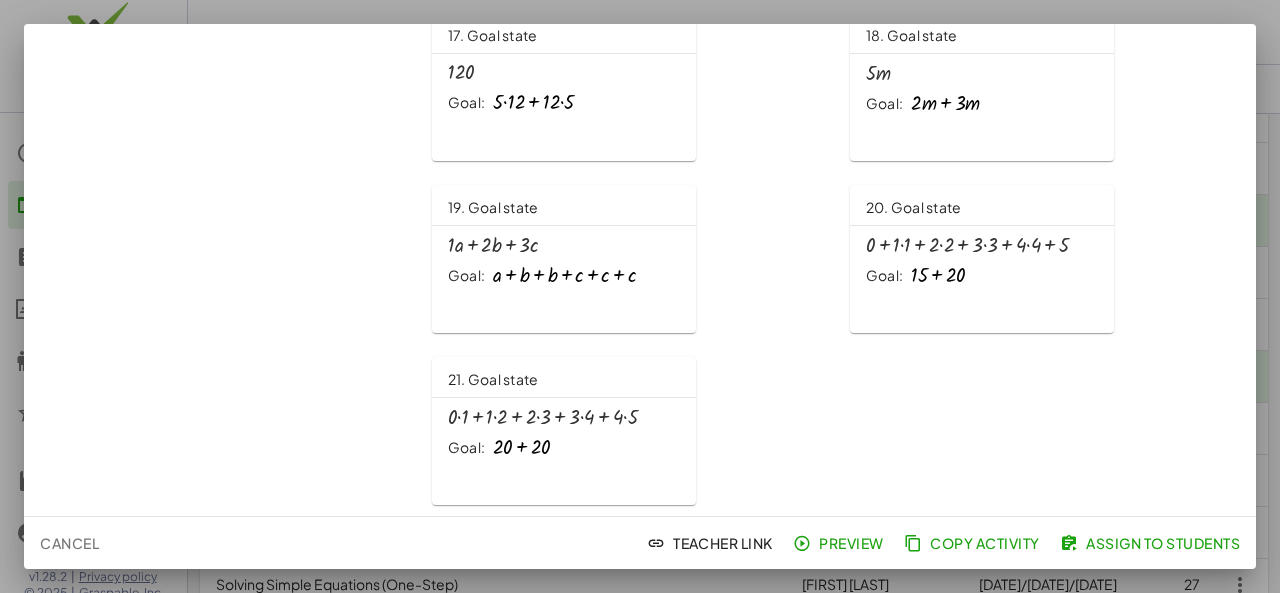 click at bounding box center [640, 296] 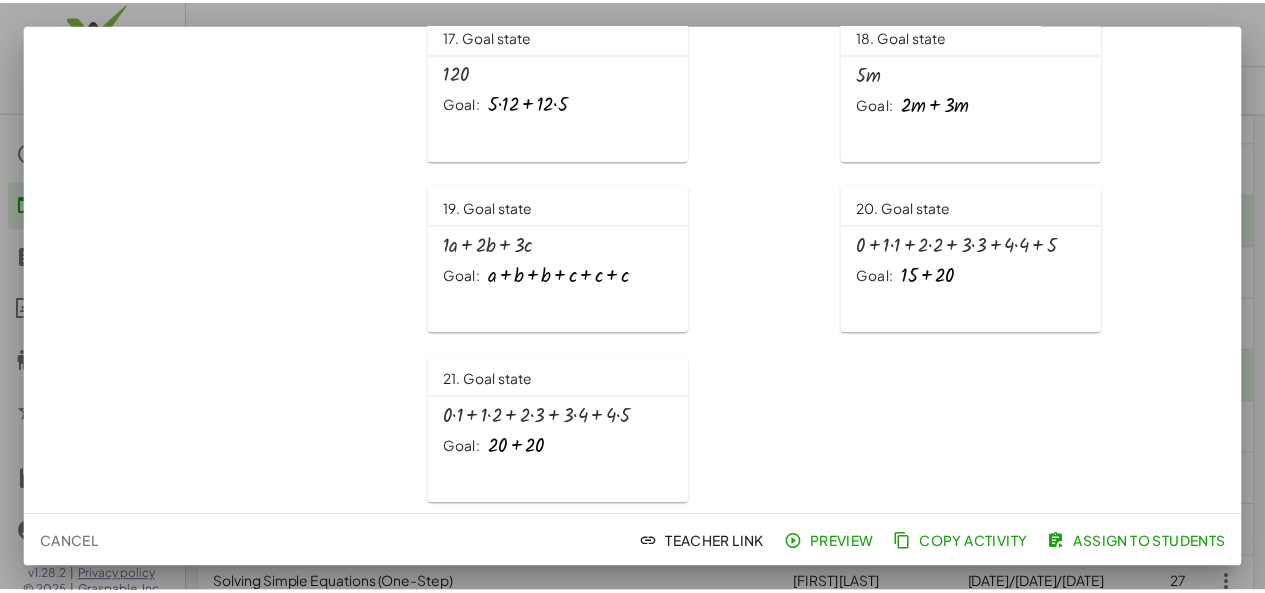 scroll, scrollTop: 582, scrollLeft: 0, axis: vertical 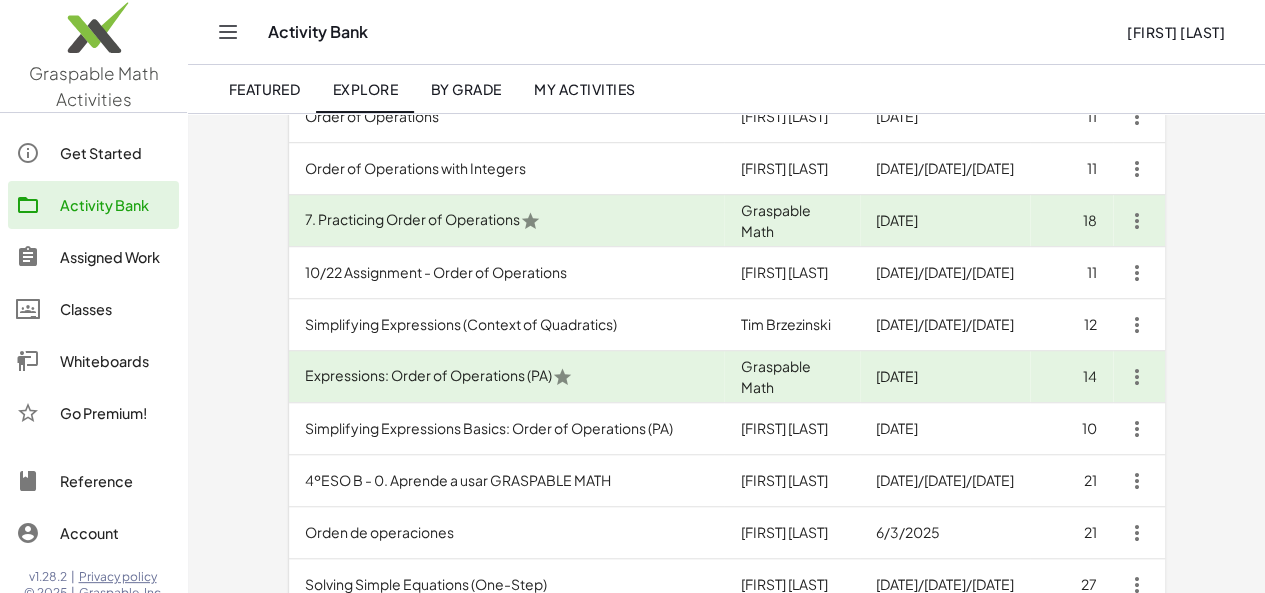 click on "4ºESO B - 0. Aprende a usar GRASPABLE MATH" at bounding box center (507, 481) 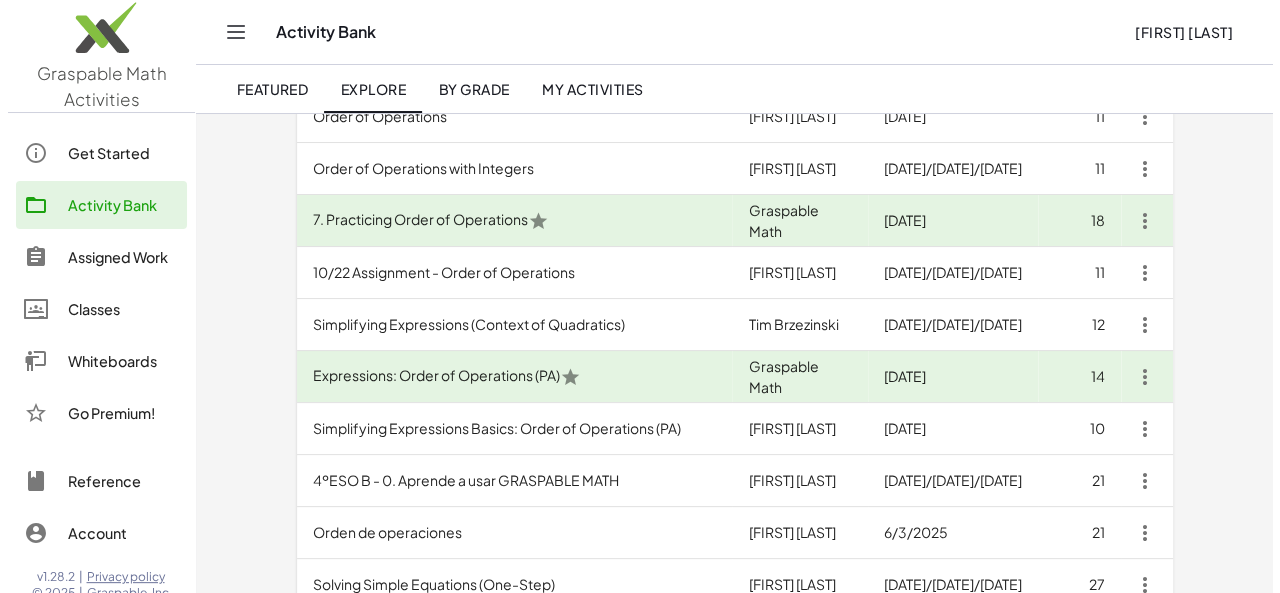 scroll, scrollTop: 0, scrollLeft: 0, axis: both 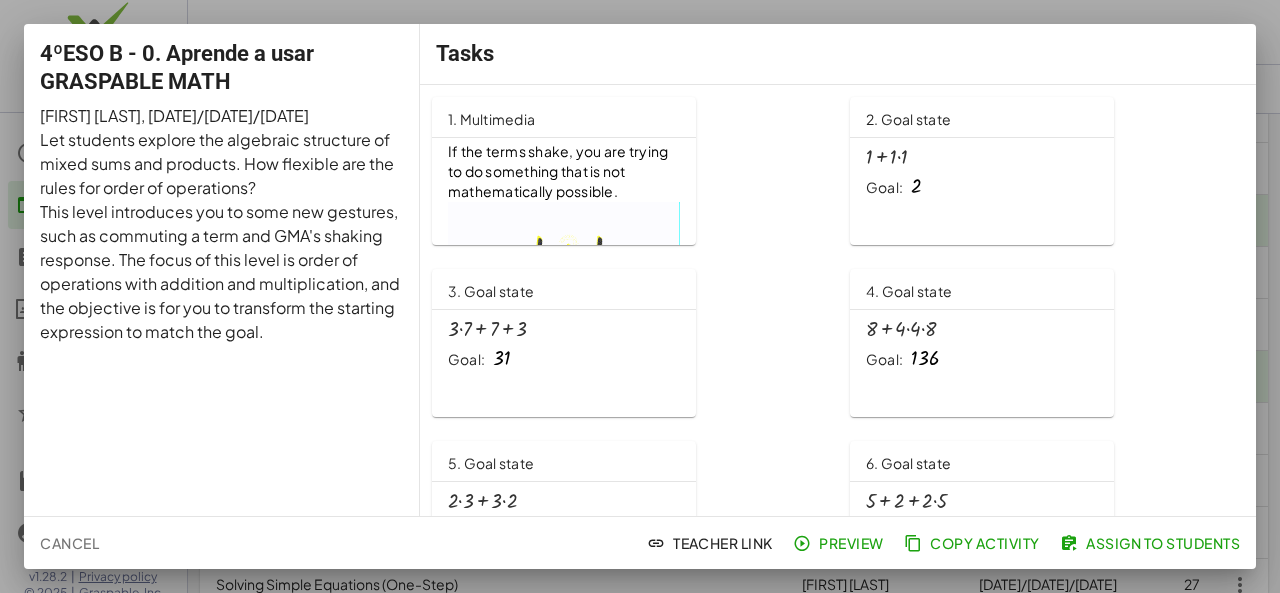 click at bounding box center [640, 296] 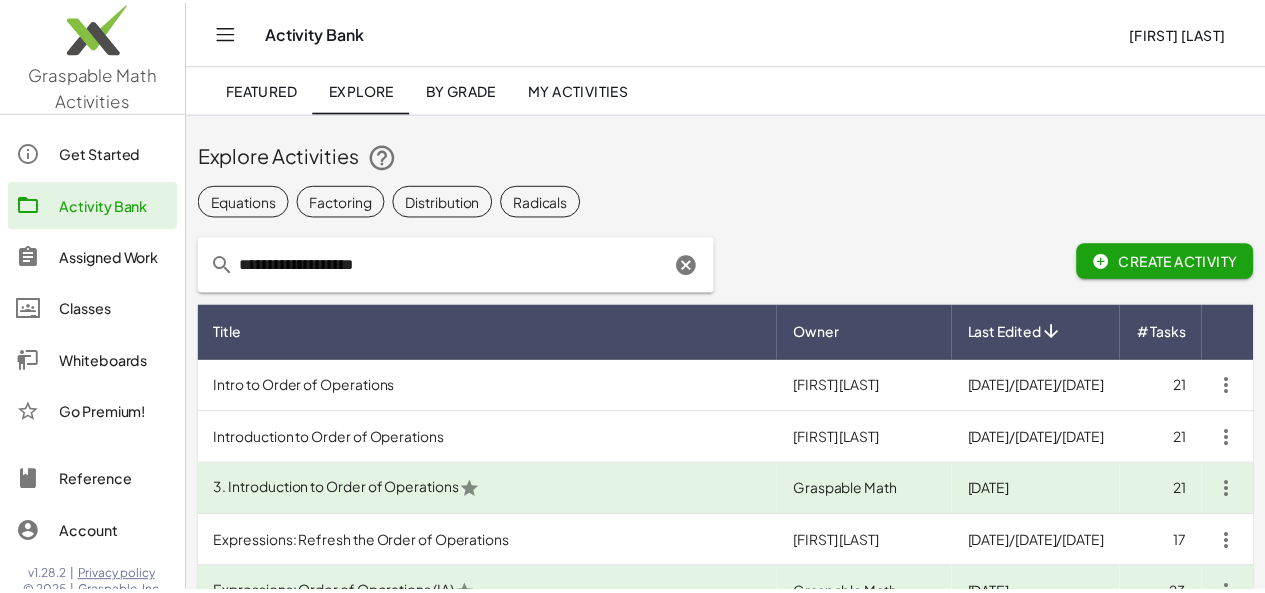 scroll, scrollTop: 582, scrollLeft: 0, axis: vertical 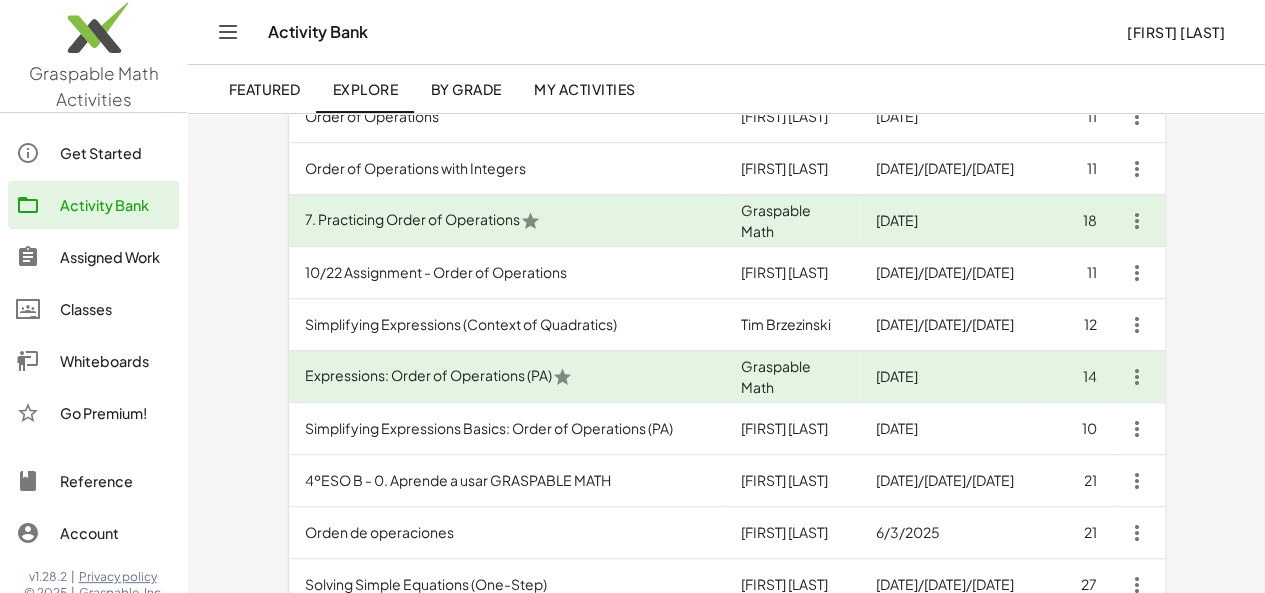 click on "Solving Simple Equations (One-Step)" at bounding box center (507, 585) 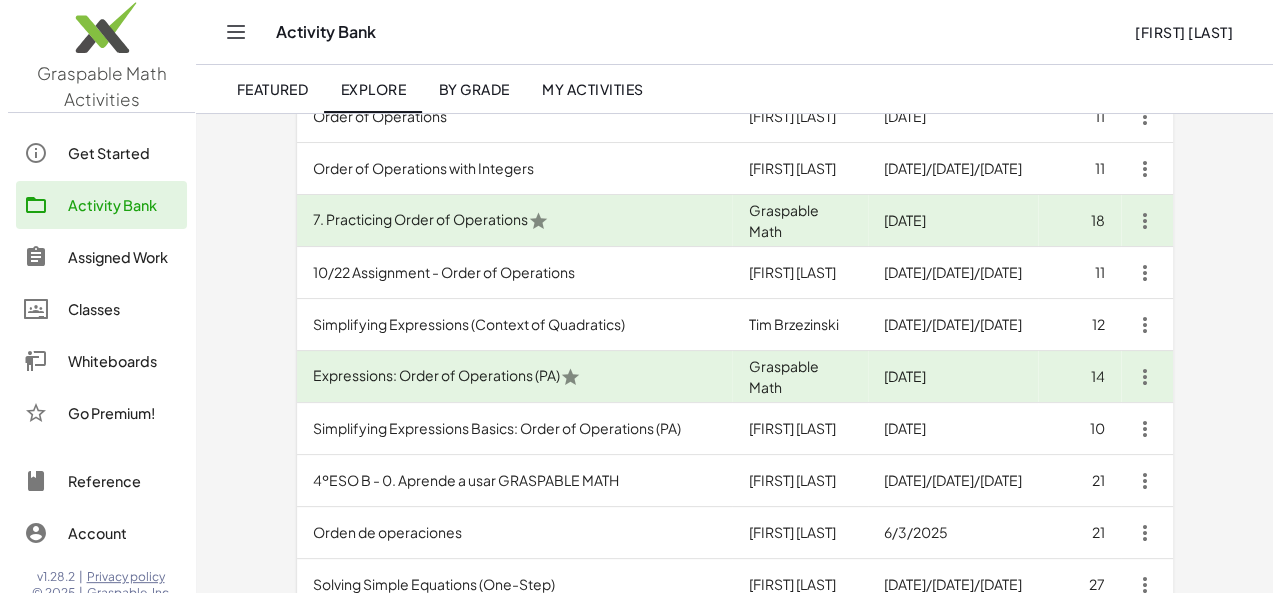 scroll, scrollTop: 0, scrollLeft: 0, axis: both 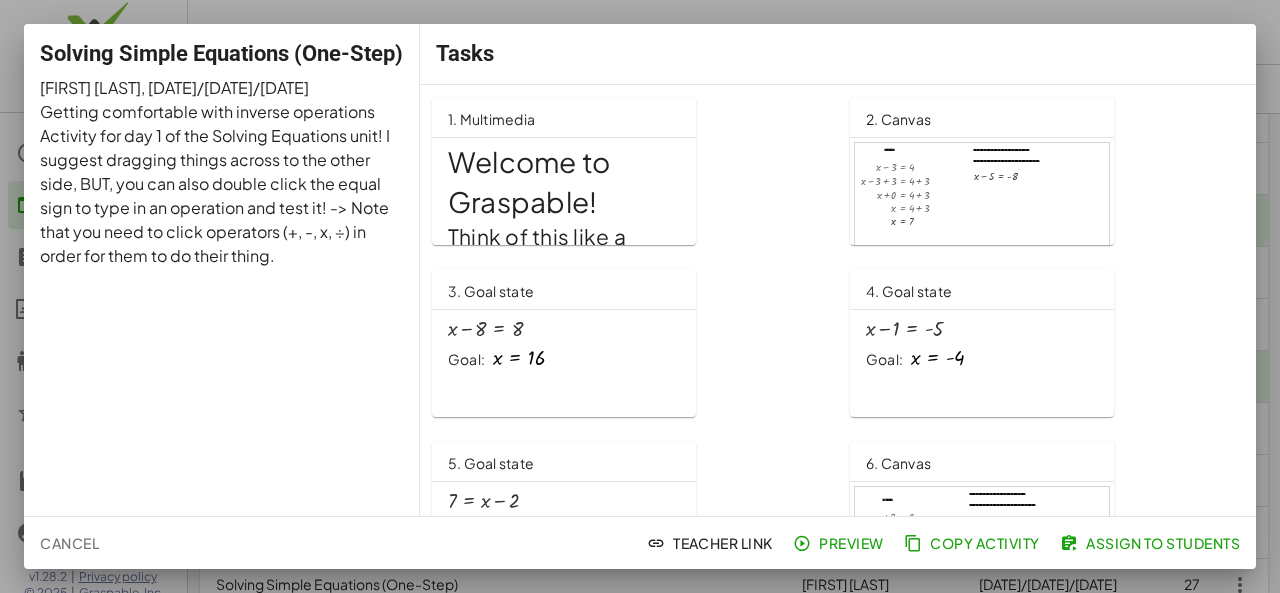 drag, startPoint x: 1274, startPoint y: 289, endPoint x: 1240, endPoint y: 287, distance: 34.058773 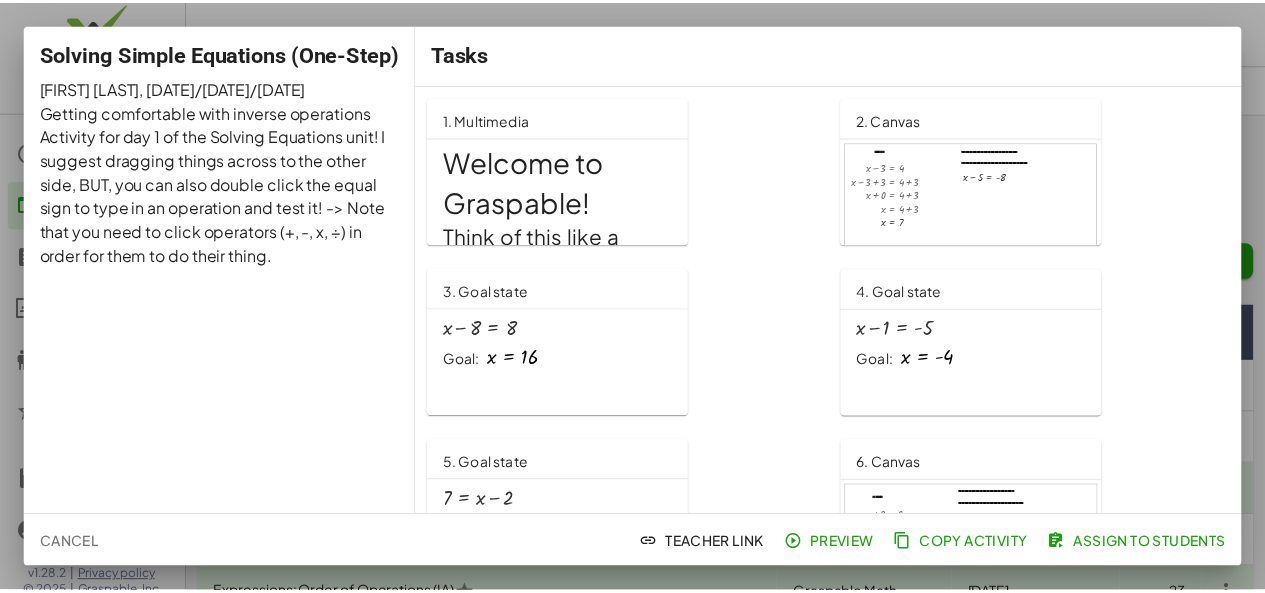 scroll, scrollTop: 582, scrollLeft: 0, axis: vertical 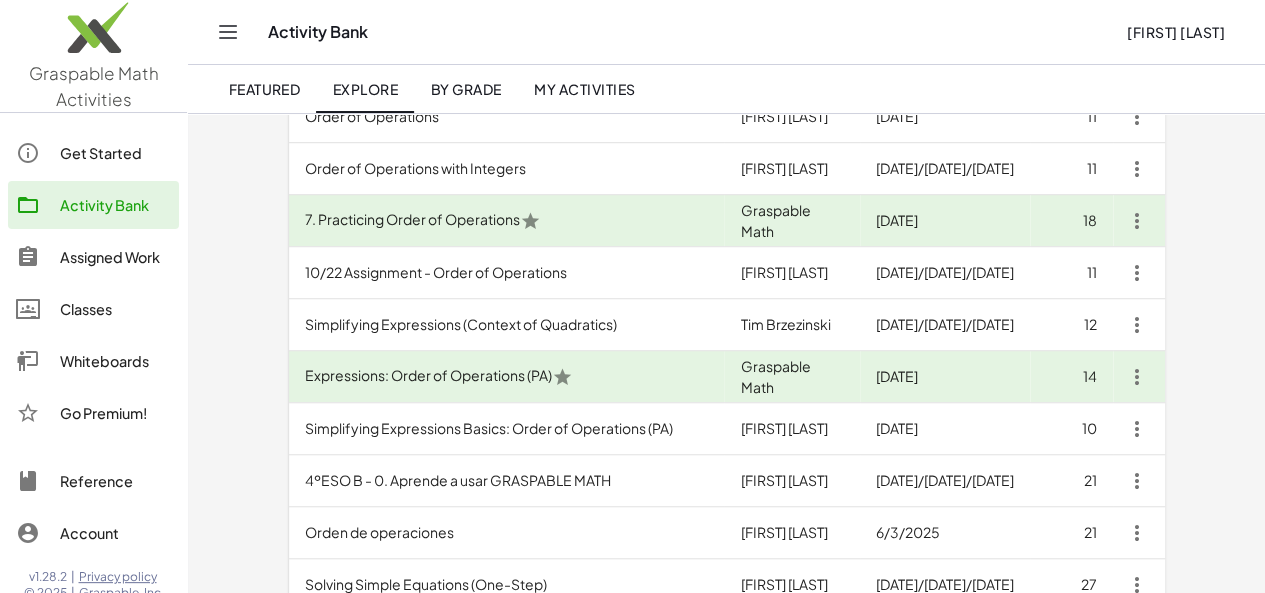 click on "Orden de operaciones" at bounding box center [507, 533] 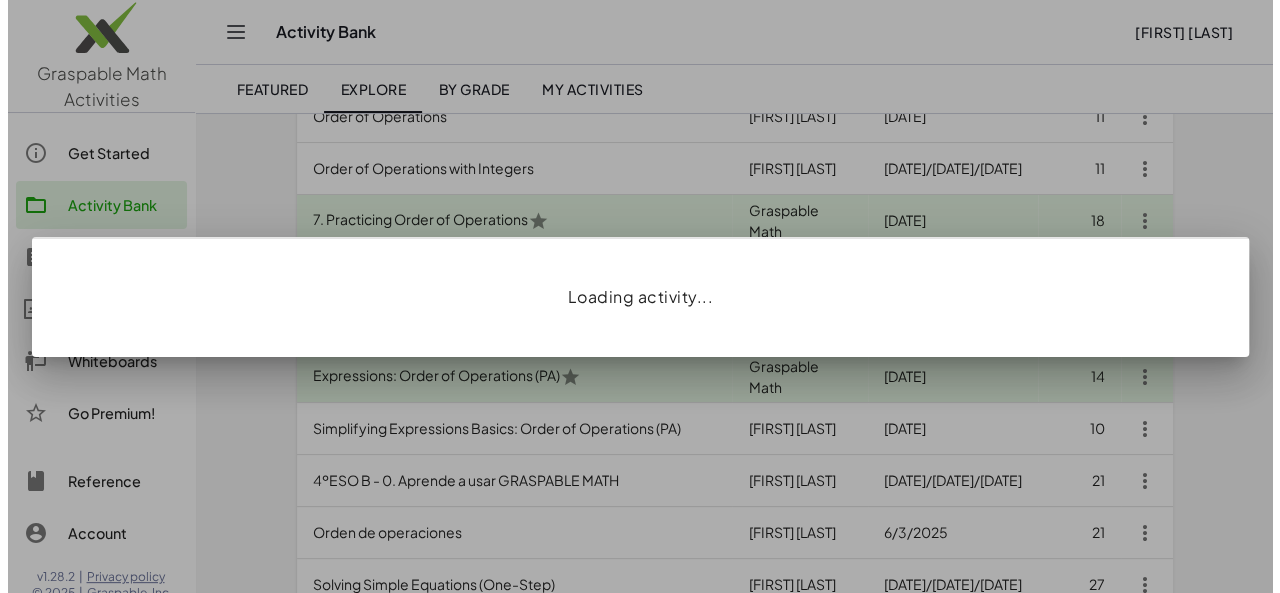 scroll, scrollTop: 0, scrollLeft: 0, axis: both 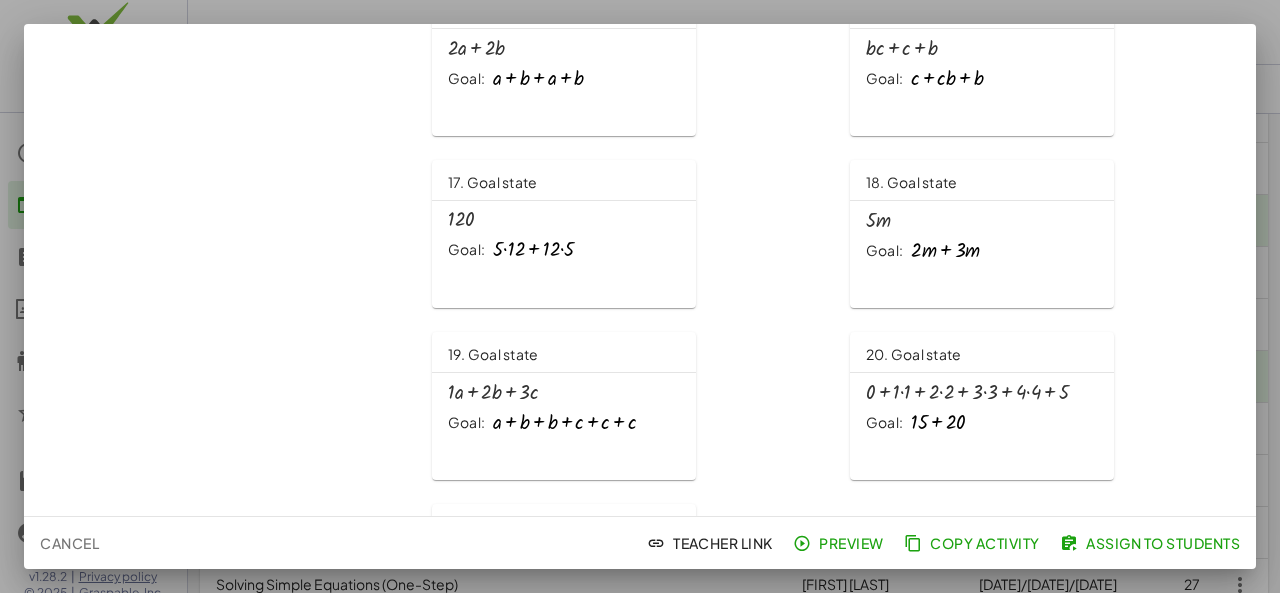 click at bounding box center (640, 296) 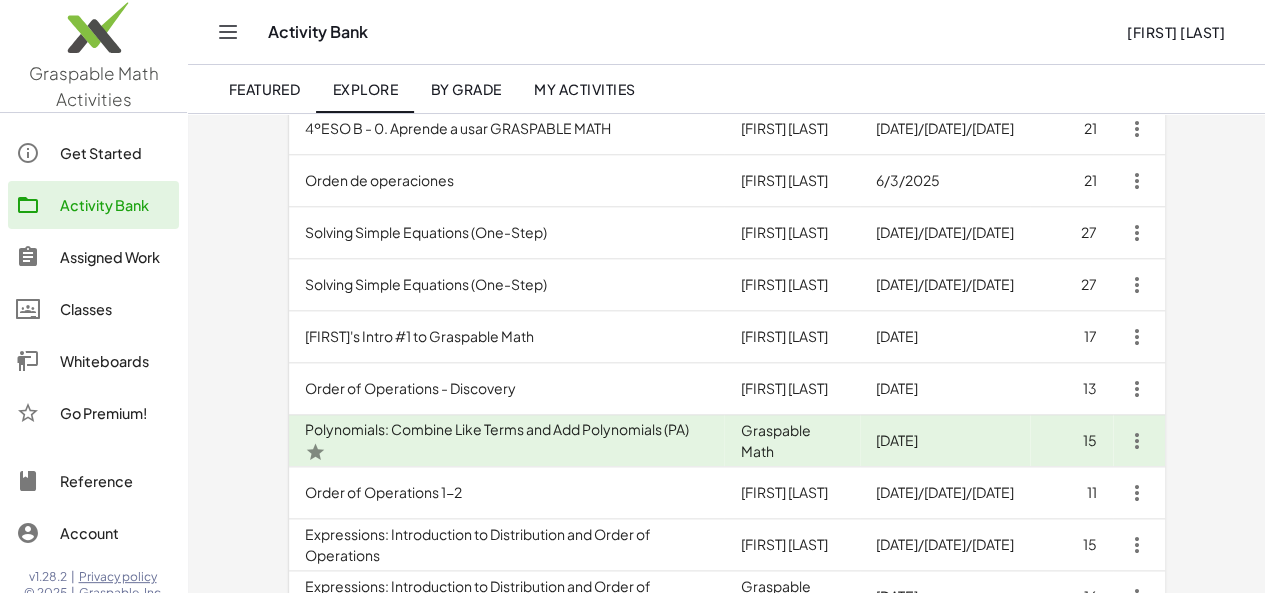 scroll, scrollTop: 940, scrollLeft: 0, axis: vertical 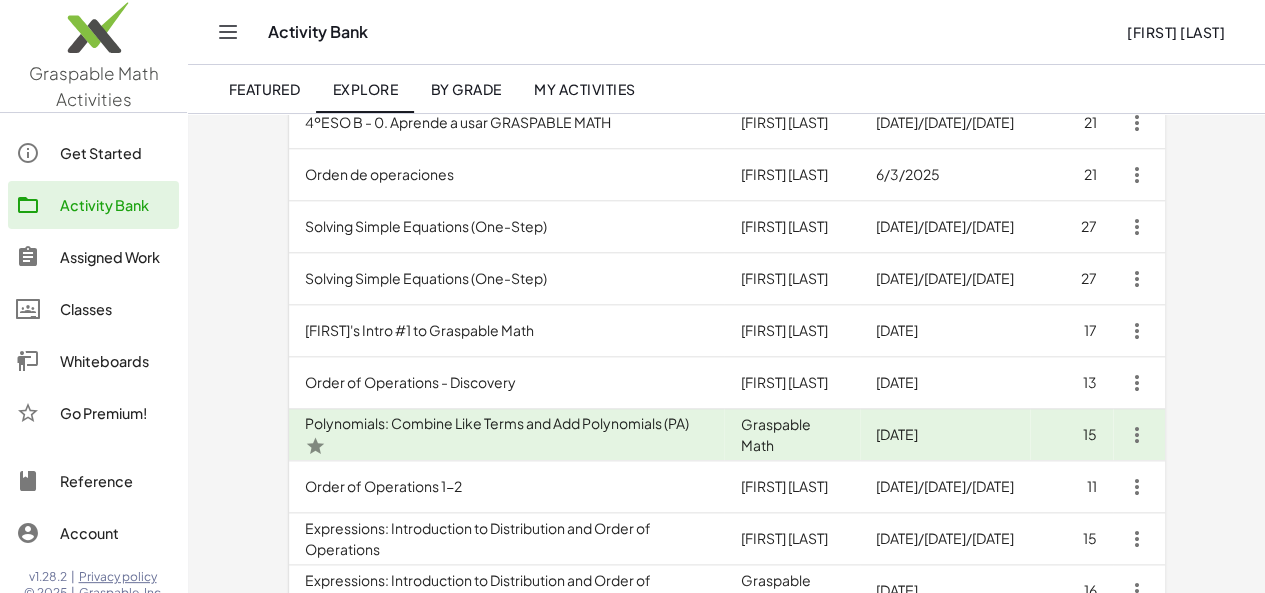 click on "[Kevin Hall's] Intro #1 to Graspable Math" at bounding box center [507, 331] 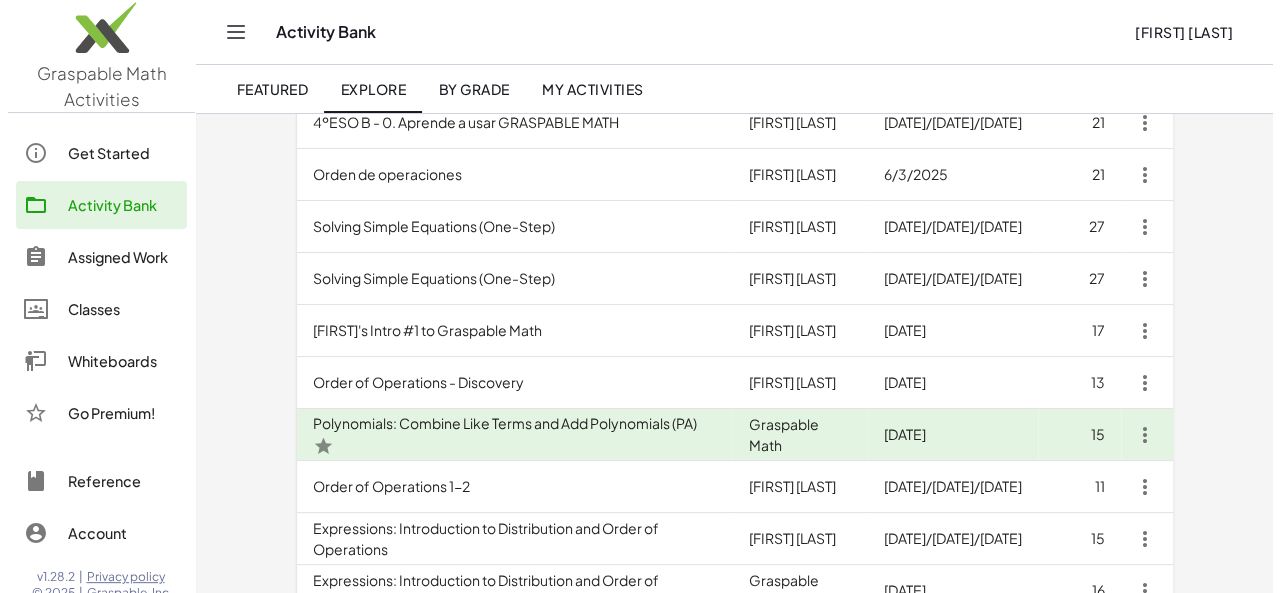 scroll, scrollTop: 0, scrollLeft: 0, axis: both 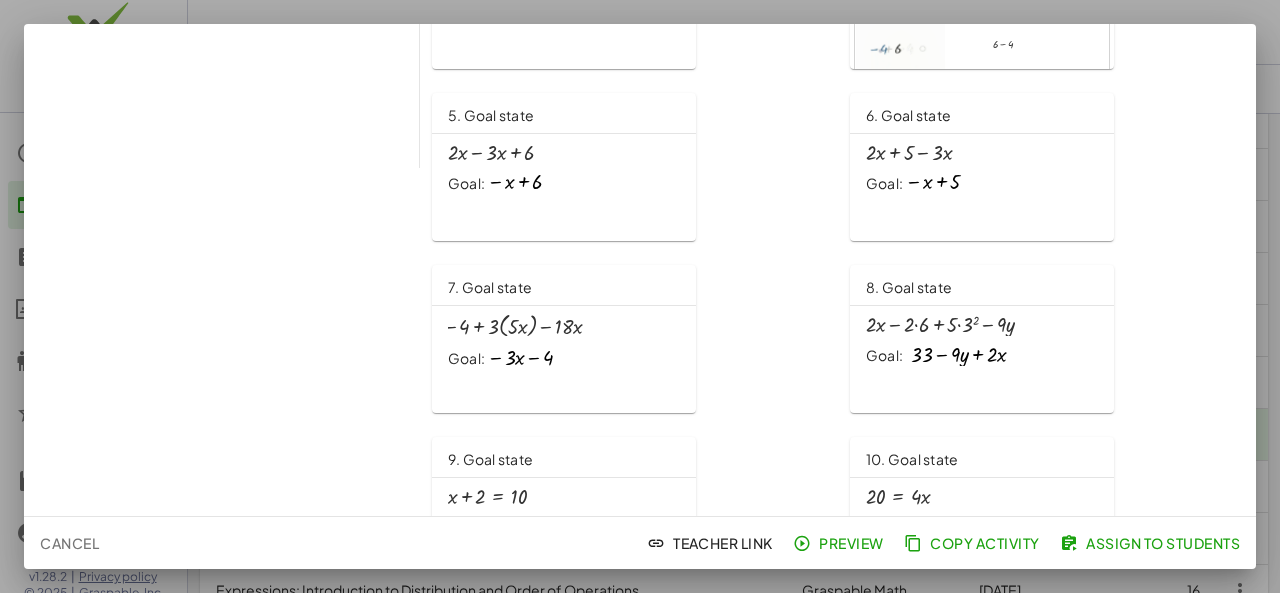 click at bounding box center (640, 296) 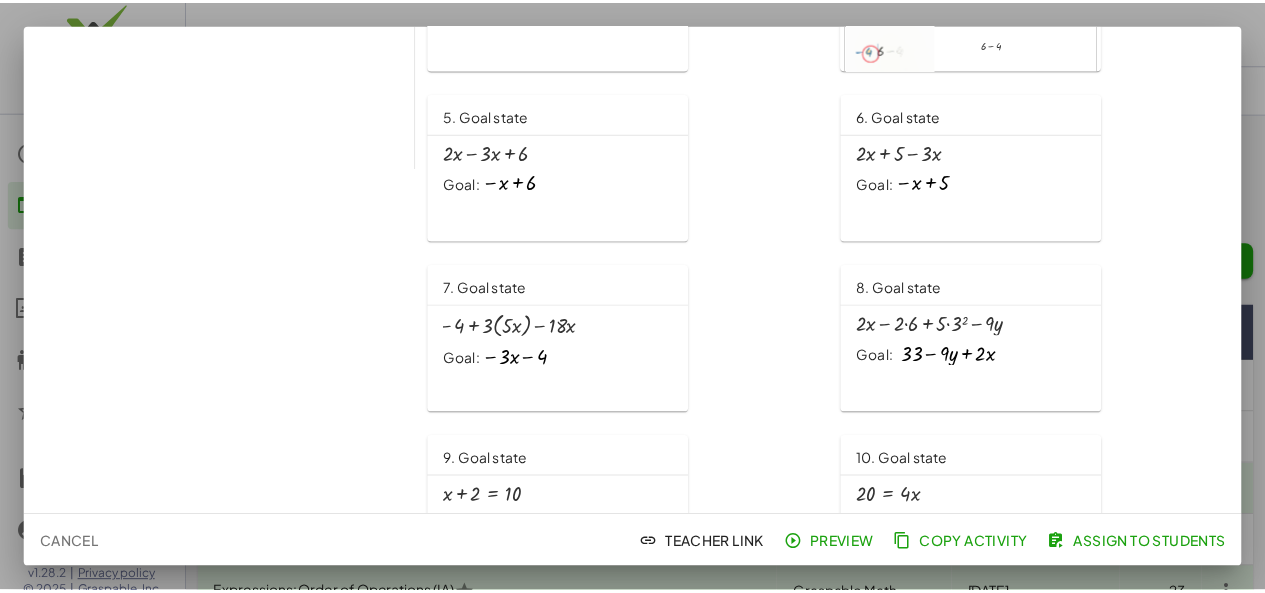 scroll, scrollTop: 940, scrollLeft: 0, axis: vertical 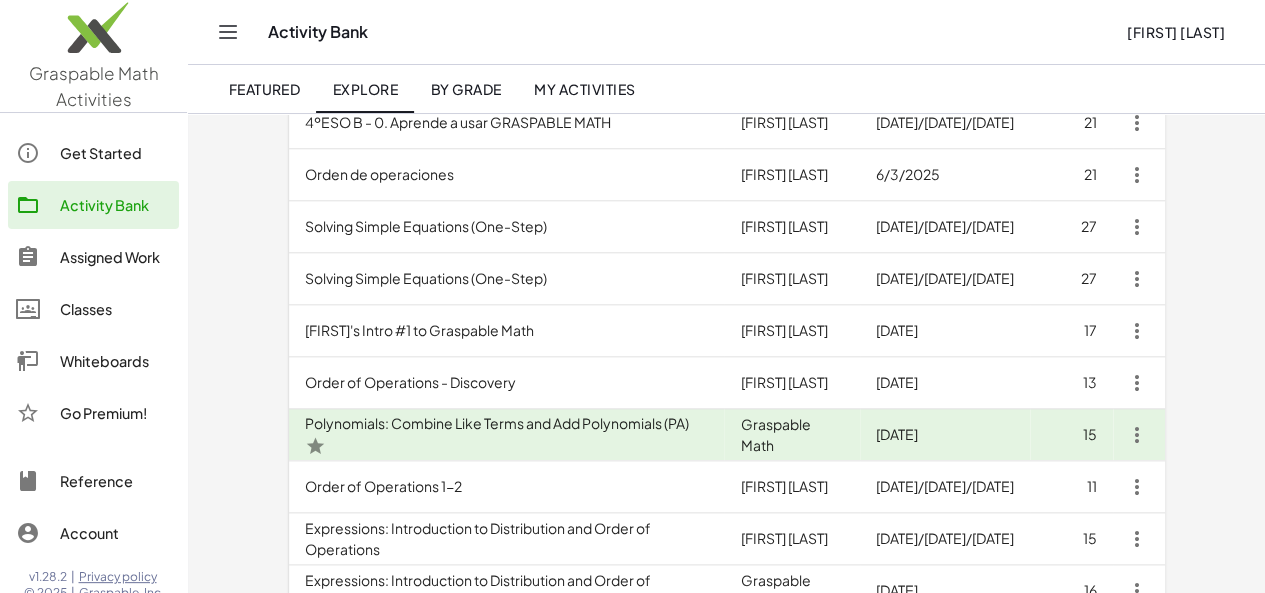 click on "Order of Operations 1-2" at bounding box center [507, 487] 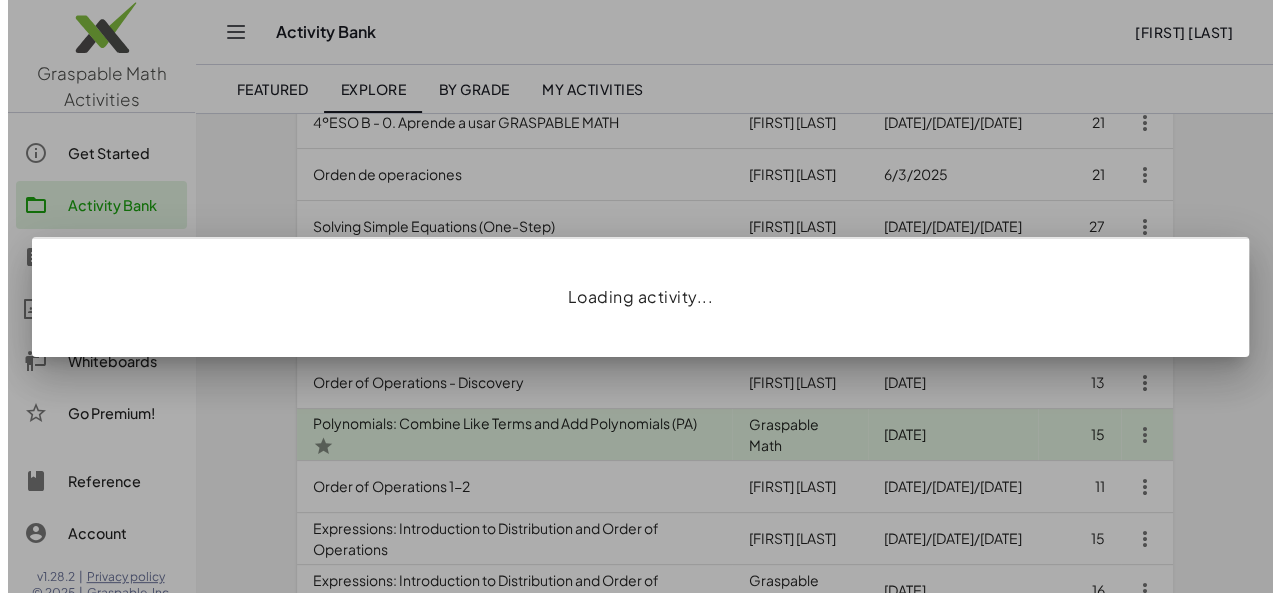 scroll, scrollTop: 0, scrollLeft: 0, axis: both 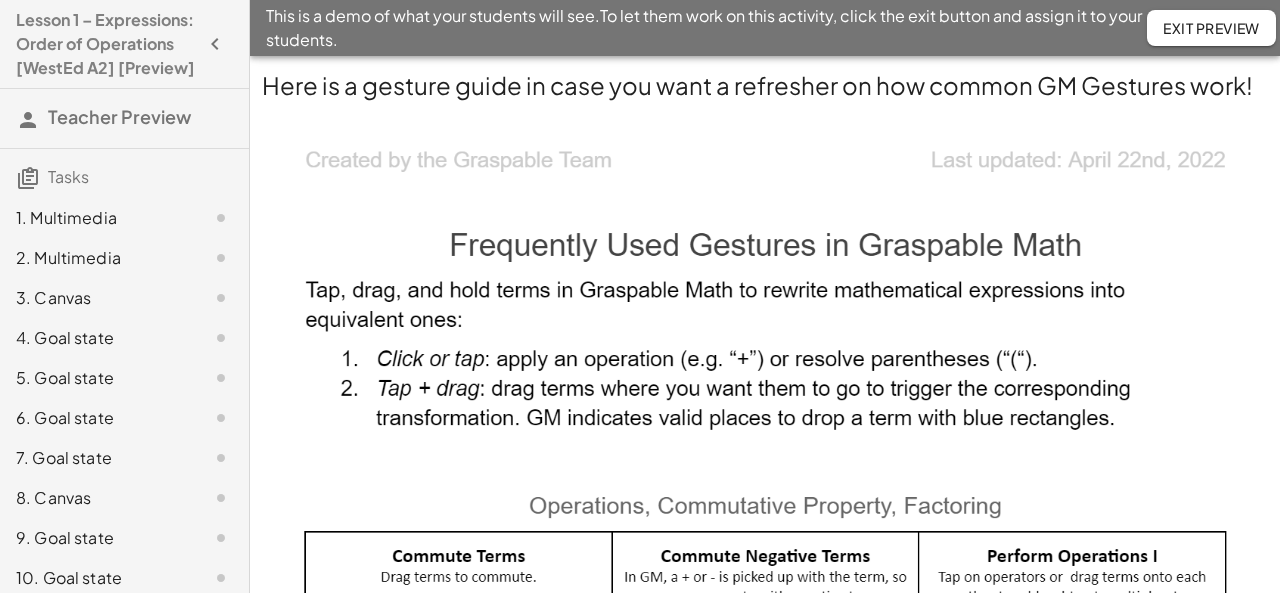 click at bounding box center (765, 709) 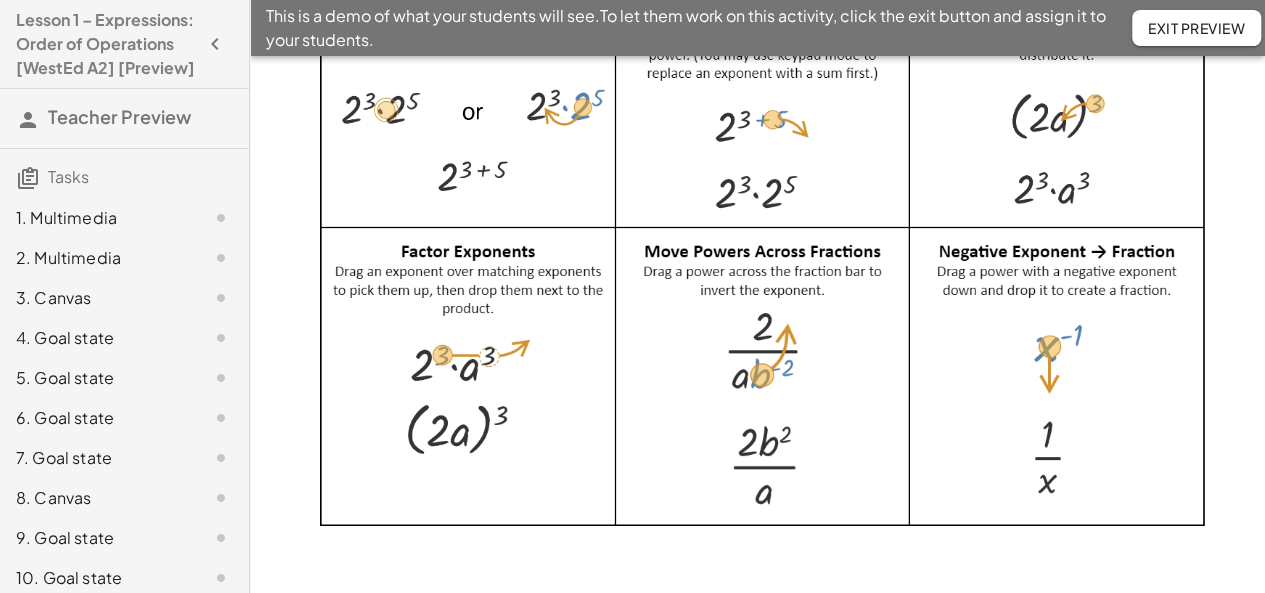 scroll, scrollTop: 3023, scrollLeft: 0, axis: vertical 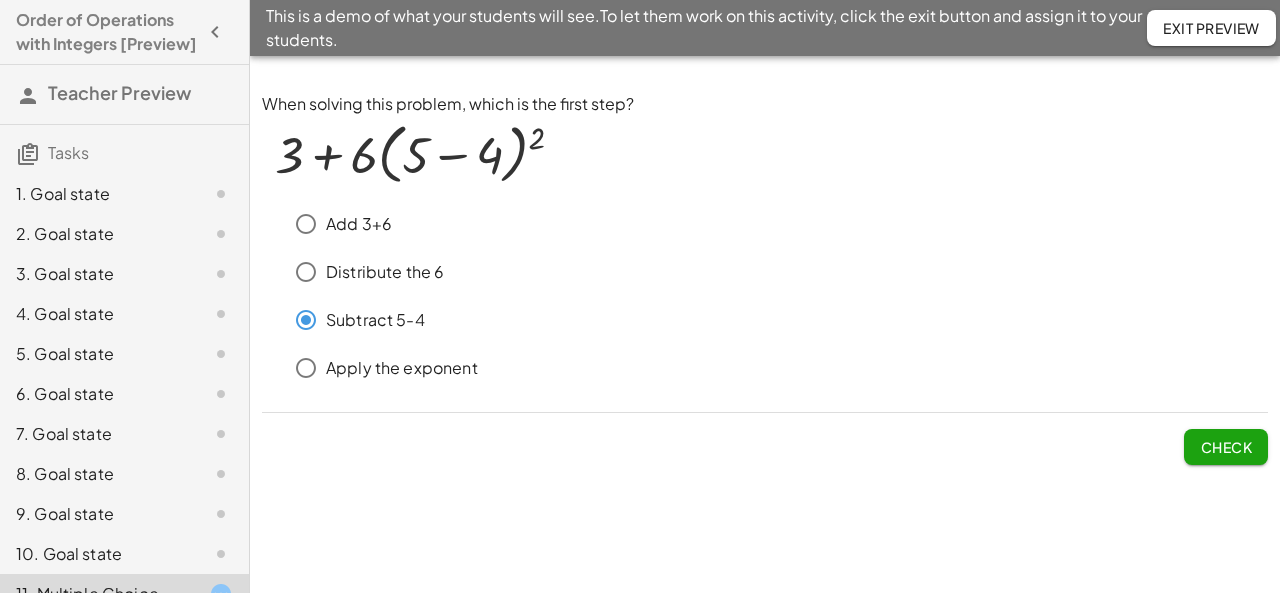 click on "Check" 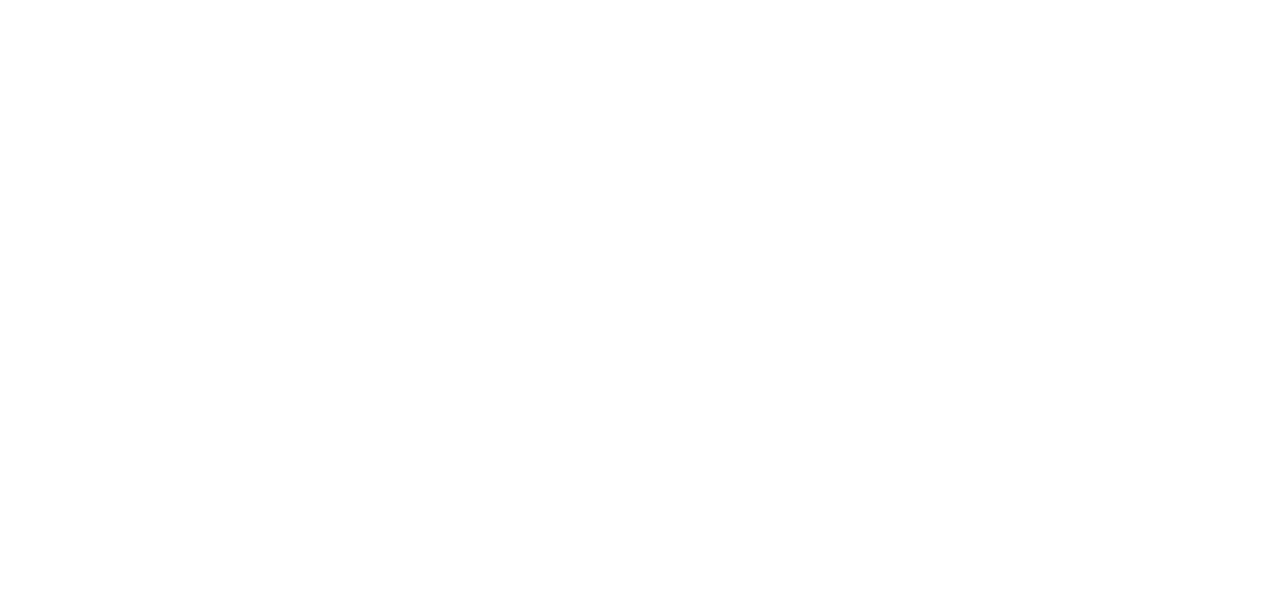 scroll, scrollTop: 0, scrollLeft: 0, axis: both 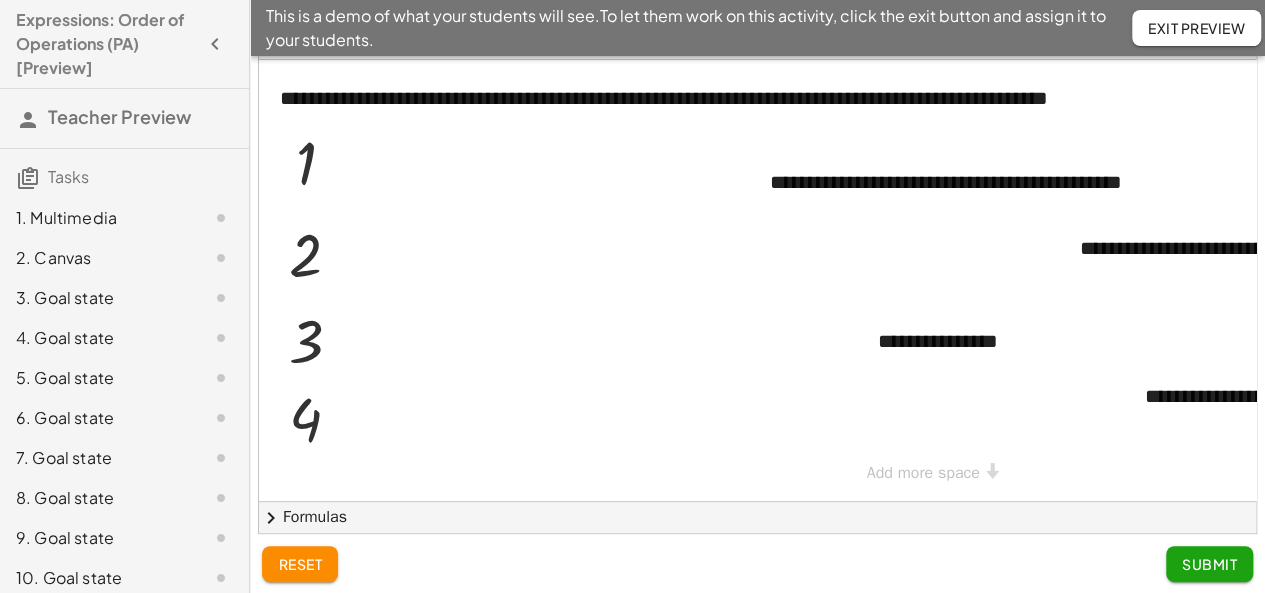 drag, startPoint x: 1261, startPoint y: 278, endPoint x: 1262, endPoint y: 307, distance: 29.017237 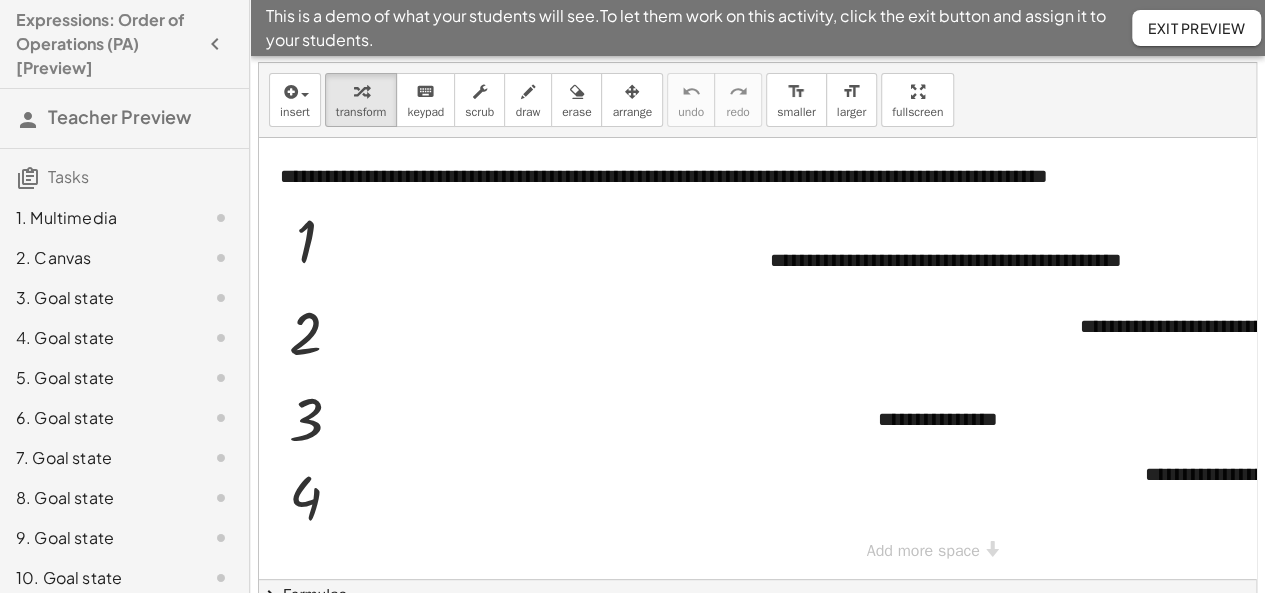 scroll, scrollTop: 36, scrollLeft: 0, axis: vertical 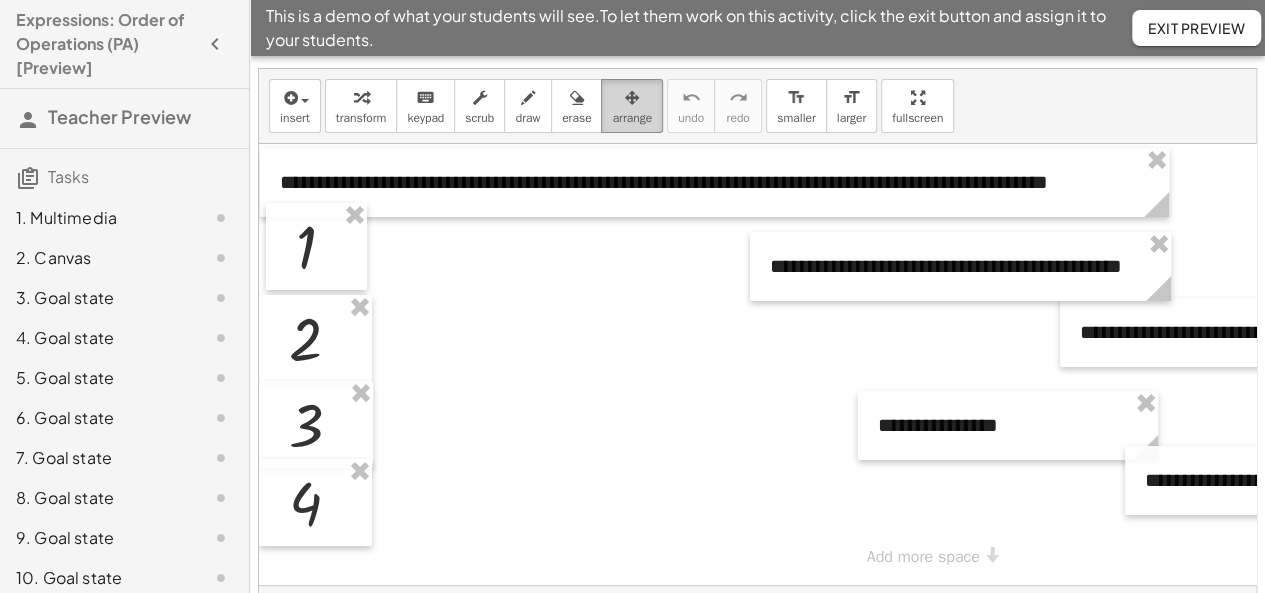 click on "arrange" at bounding box center (632, 118) 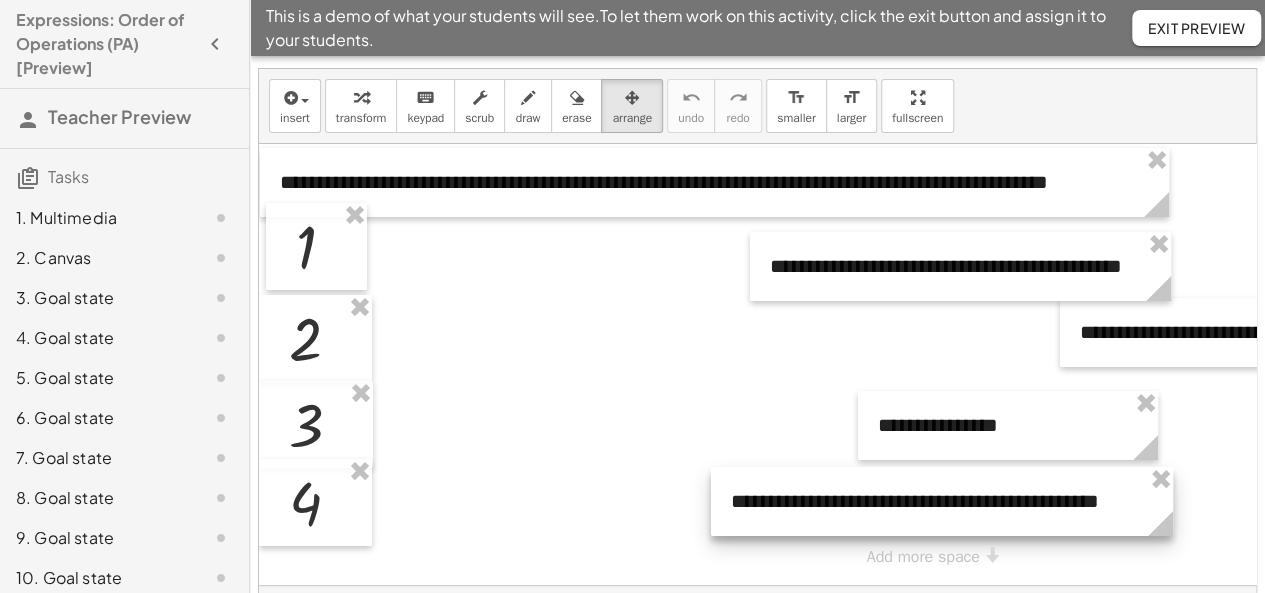 drag, startPoint x: 1166, startPoint y: 492, endPoint x: 752, endPoint y: 513, distance: 414.53226 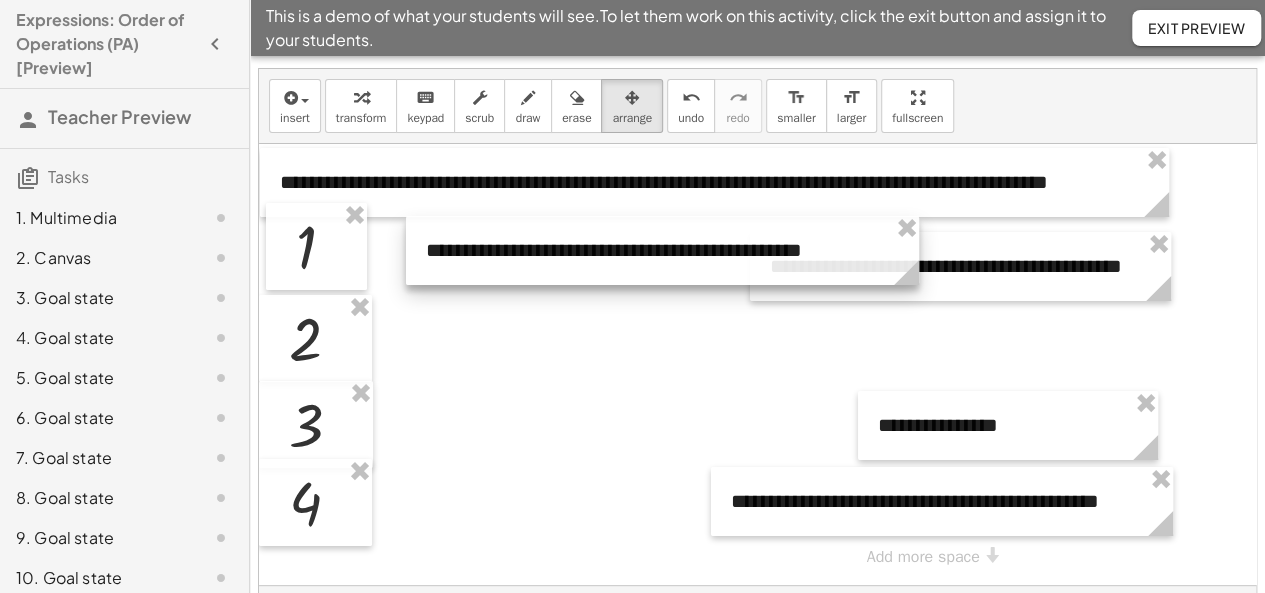 drag, startPoint x: 1160, startPoint y: 349, endPoint x: 506, endPoint y: 267, distance: 659.1206 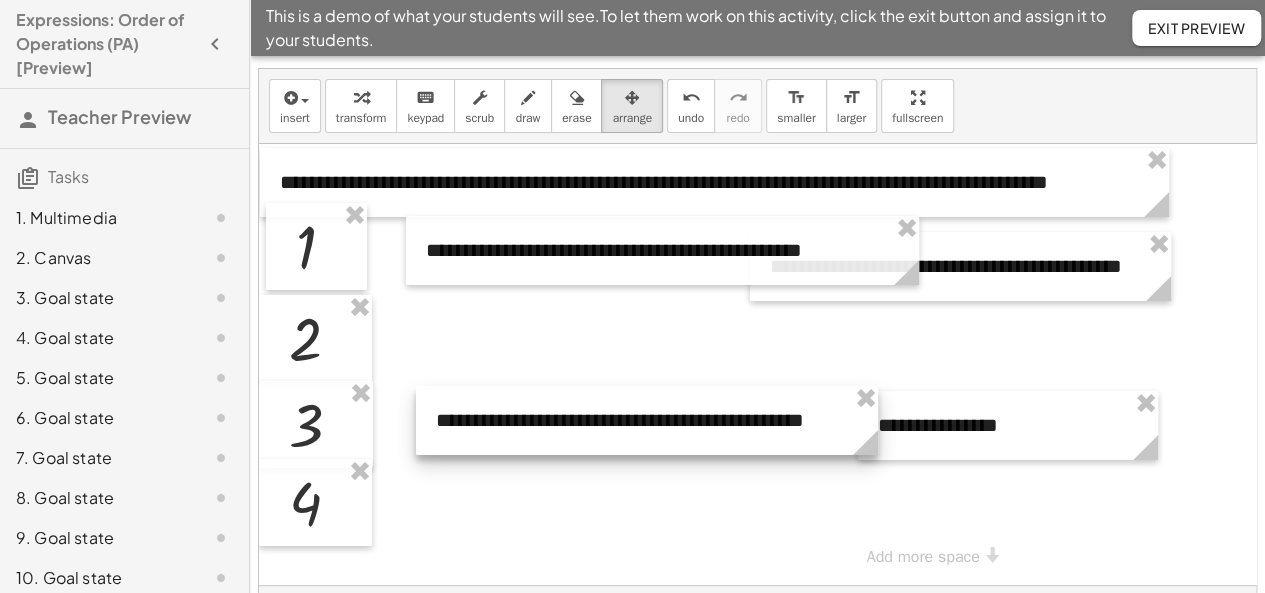drag, startPoint x: 998, startPoint y: 527, endPoint x: 703, endPoint y: 445, distance: 306.18457 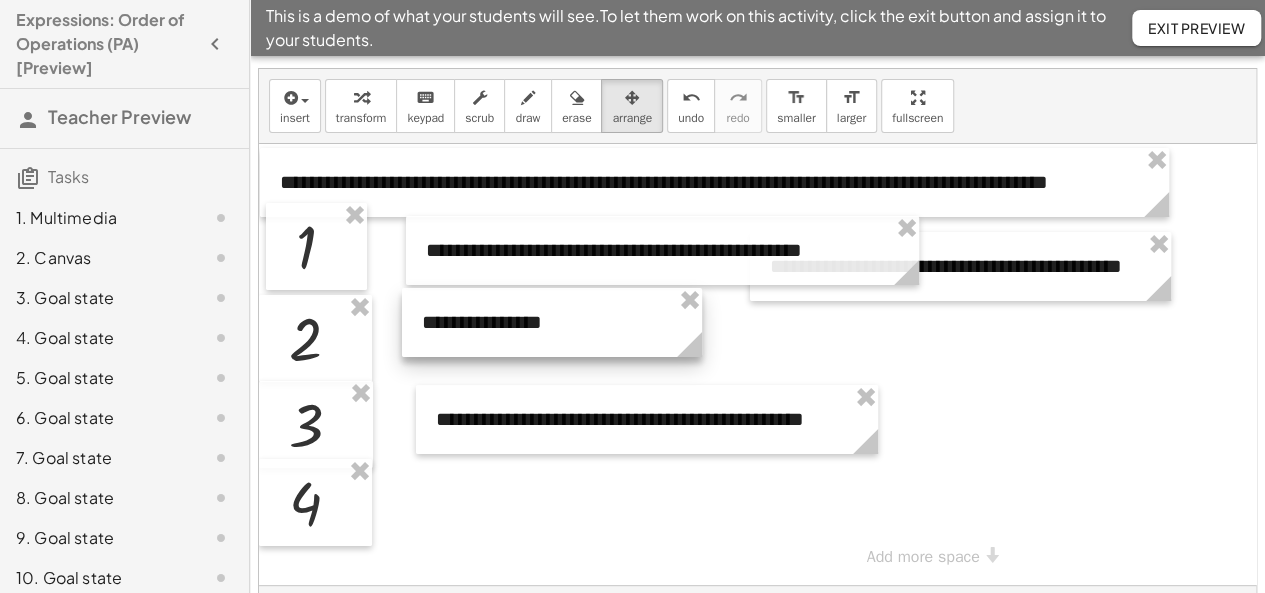 drag, startPoint x: 980, startPoint y: 449, endPoint x: 524, endPoint y: 346, distance: 467.48798 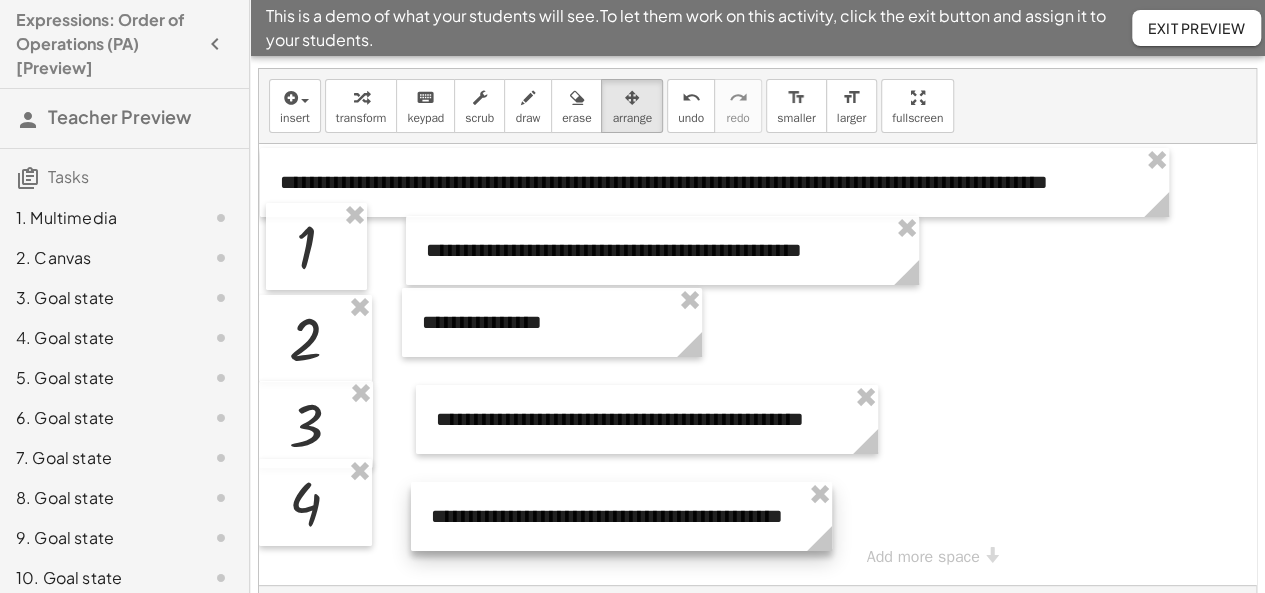 drag, startPoint x: 1012, startPoint y: 260, endPoint x: 678, endPoint y: 491, distance: 406.09973 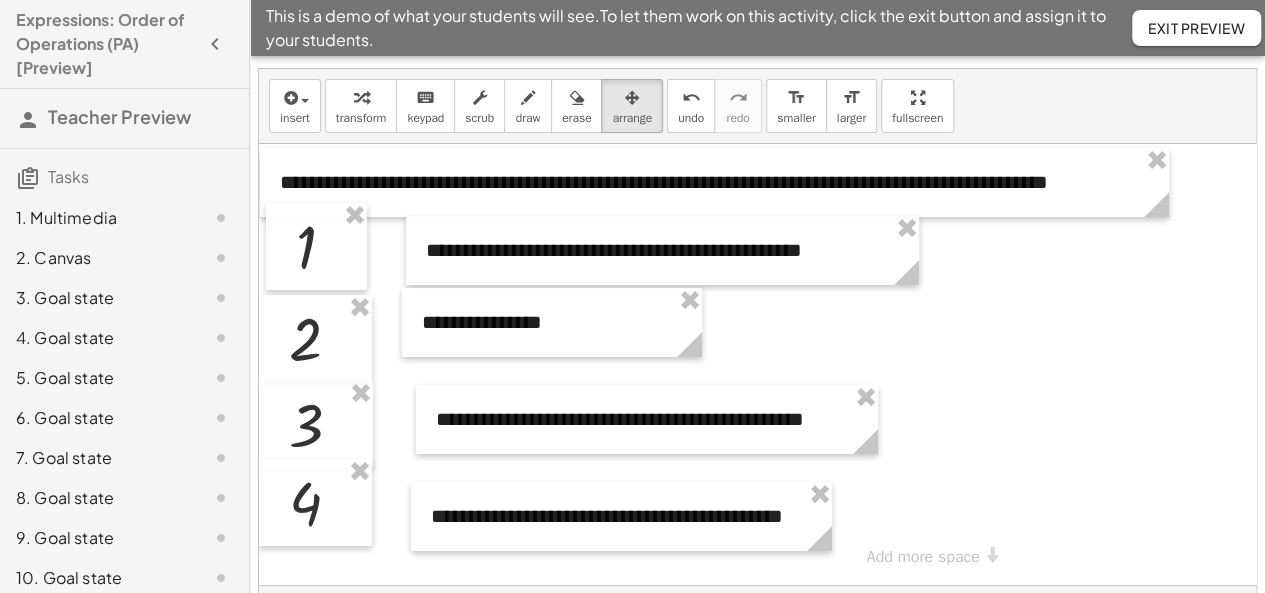 scroll, scrollTop: 124, scrollLeft: 0, axis: vertical 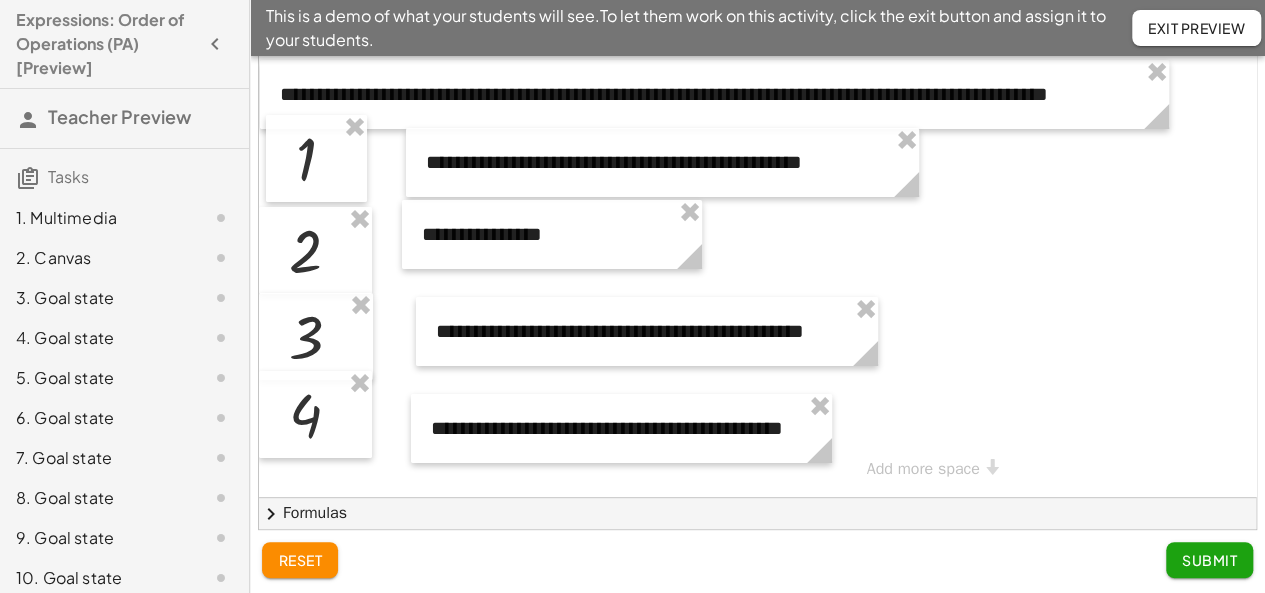 click on "Submit" 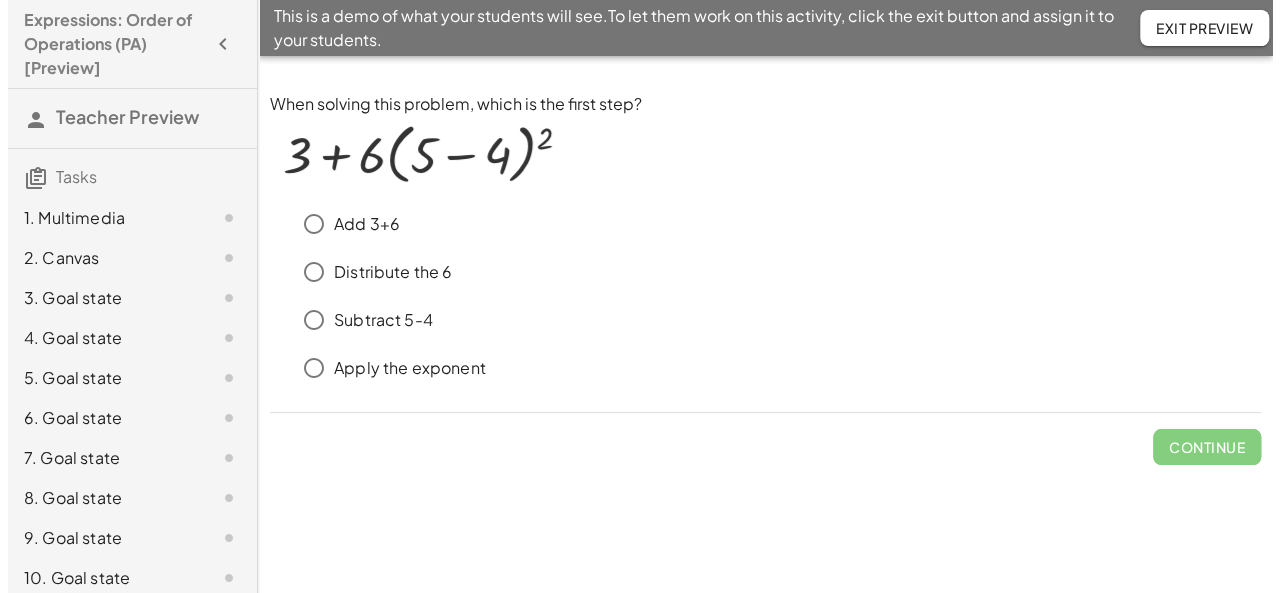 scroll, scrollTop: 0, scrollLeft: 0, axis: both 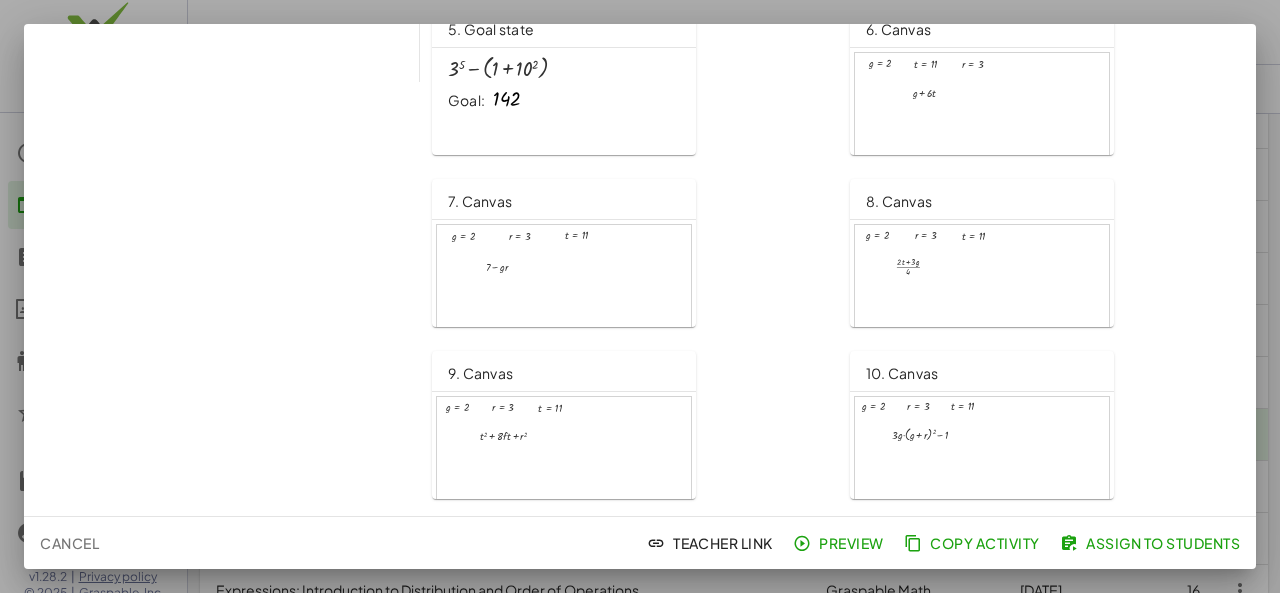 click at bounding box center [640, 296] 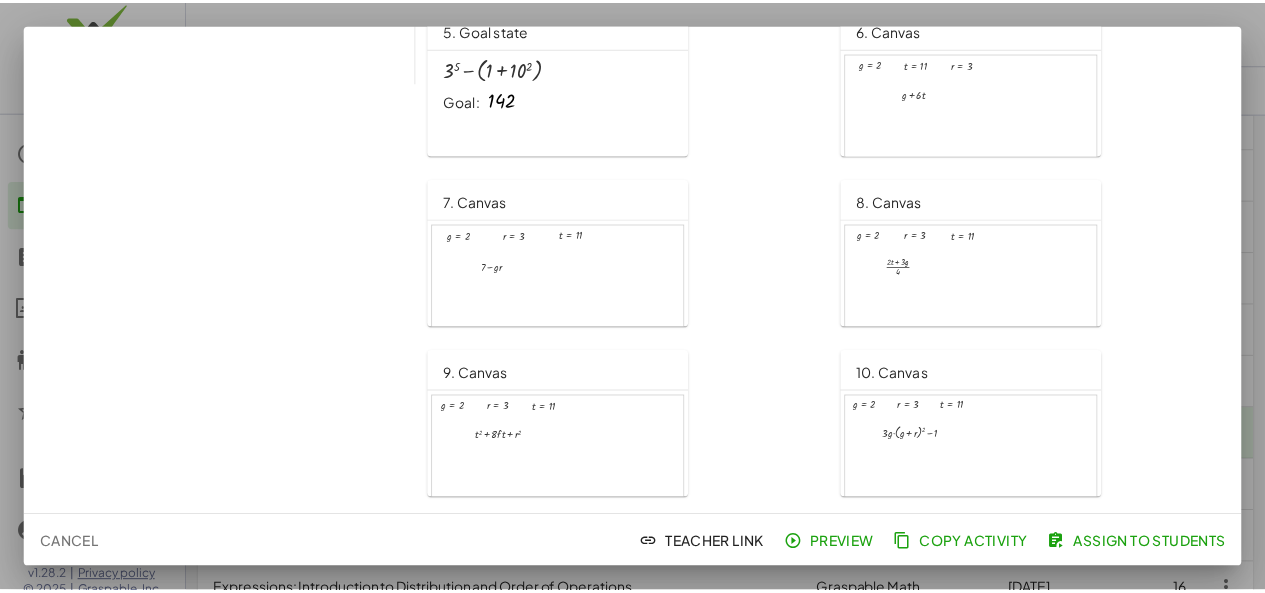 scroll, scrollTop: 940, scrollLeft: 0, axis: vertical 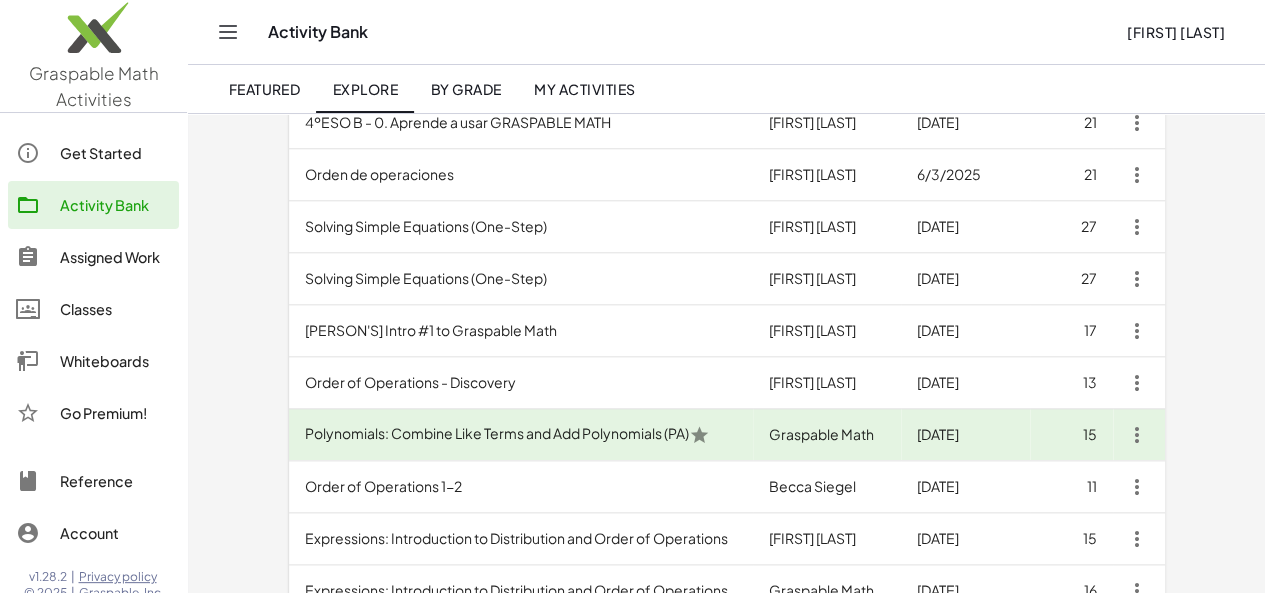click on "Order of Operations - Discovery" at bounding box center (521, 383) 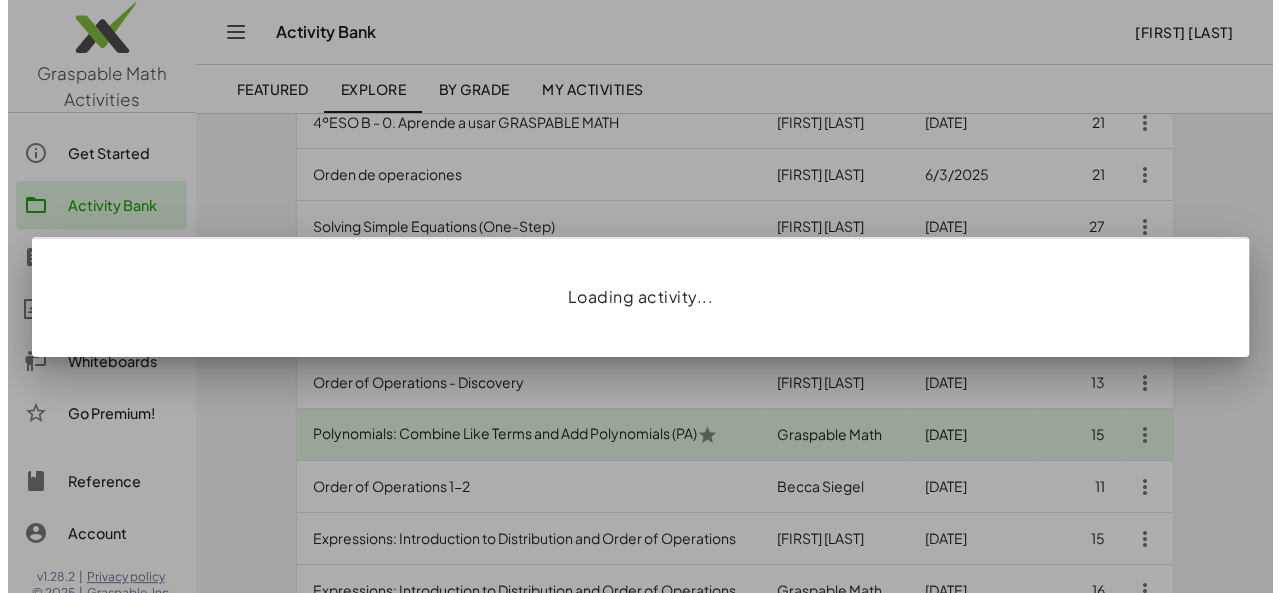 scroll, scrollTop: 0, scrollLeft: 0, axis: both 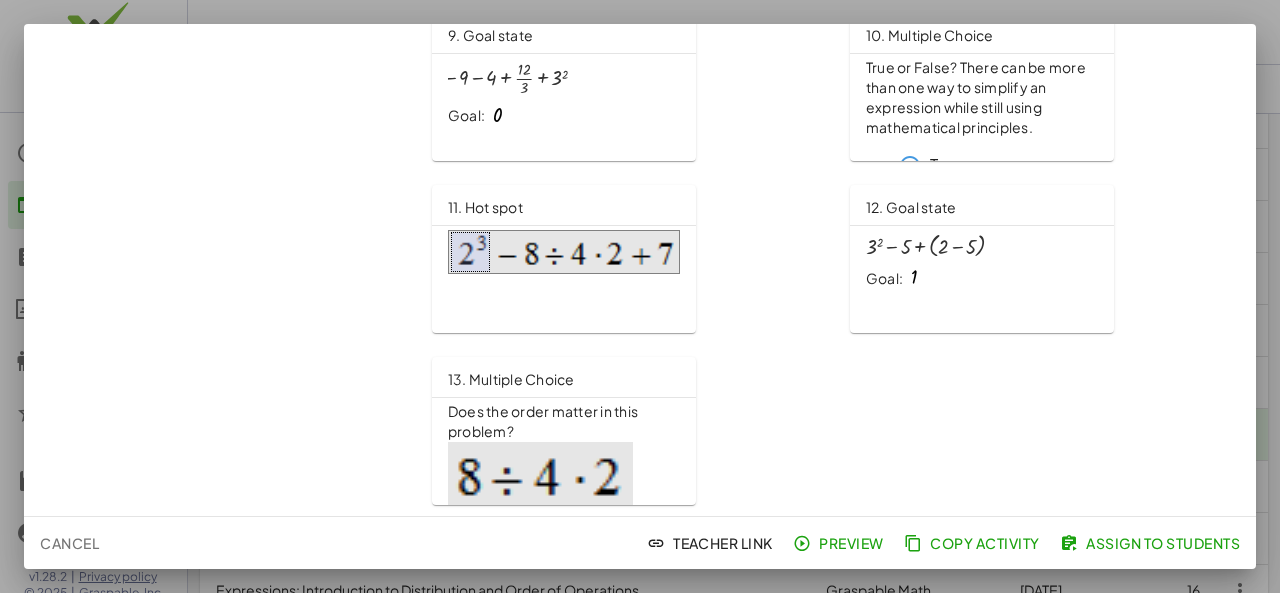 click on "Does the order matter in this problem?" at bounding box center [564, 422] 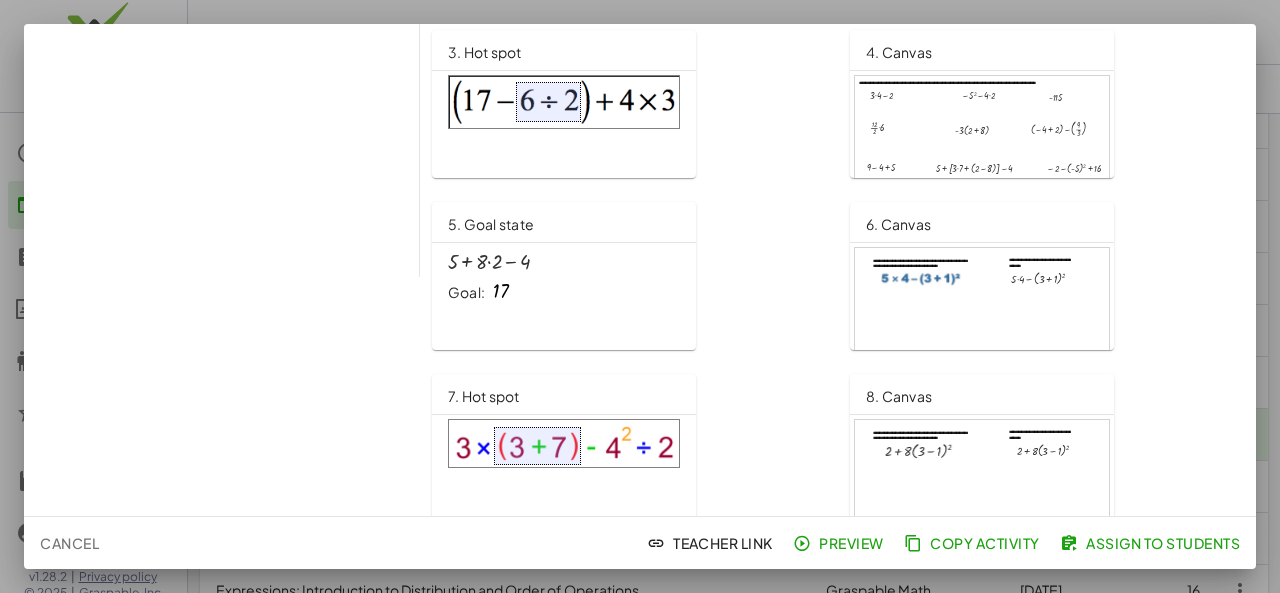 scroll, scrollTop: 0, scrollLeft: 0, axis: both 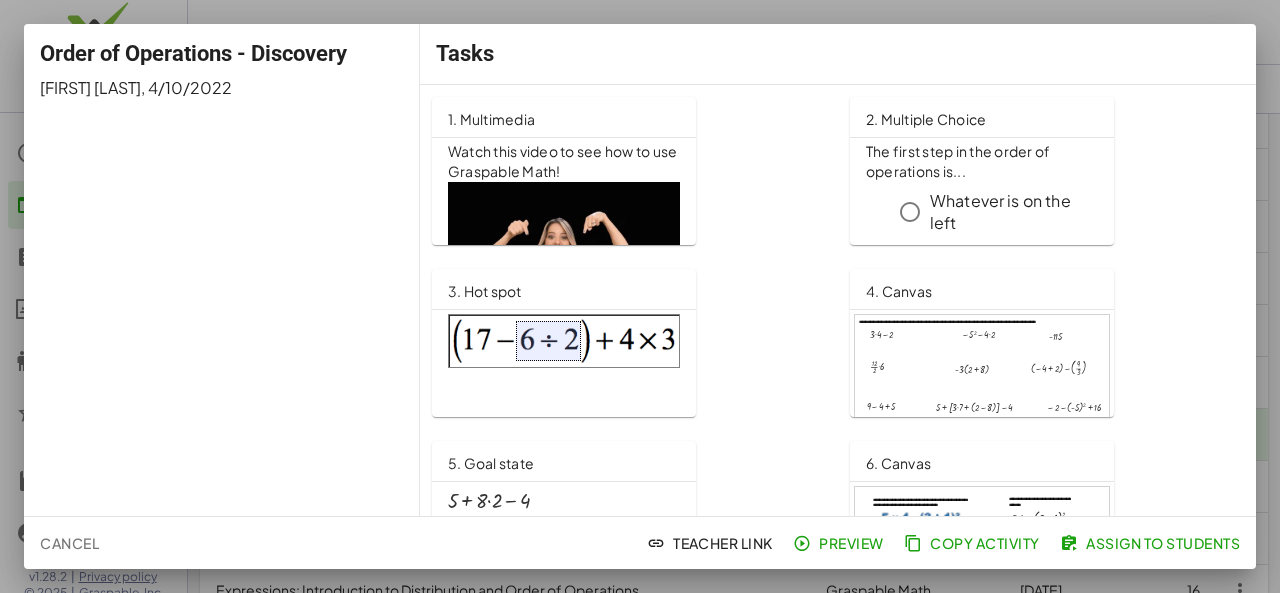 click at bounding box center (640, 296) 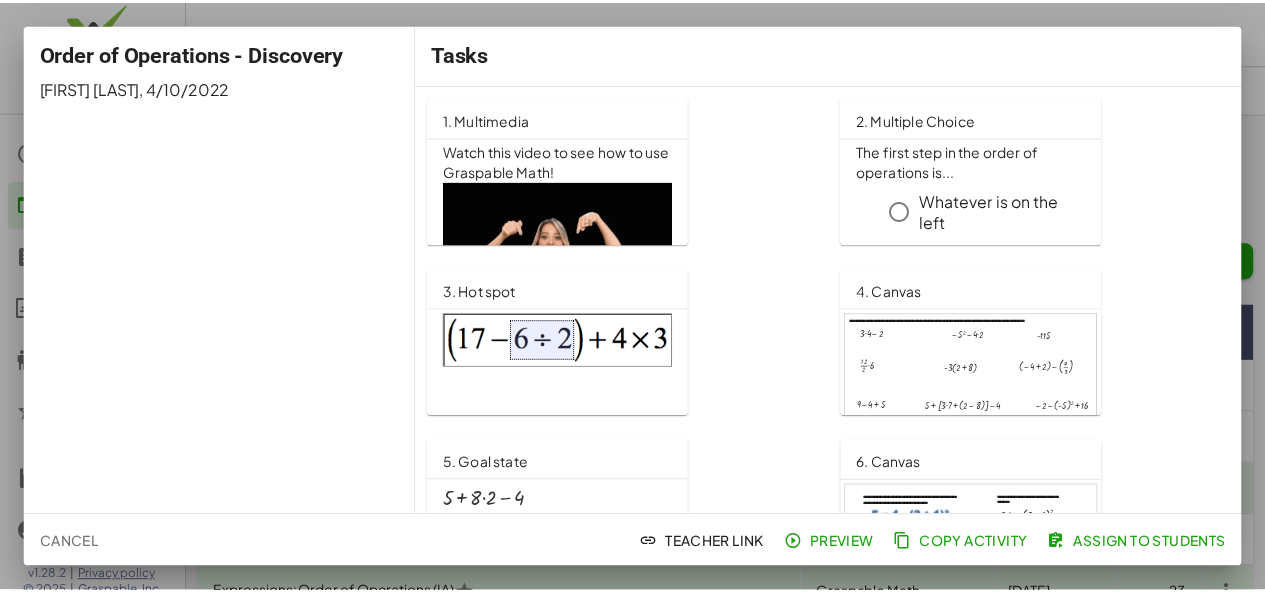 scroll, scrollTop: 940, scrollLeft: 0, axis: vertical 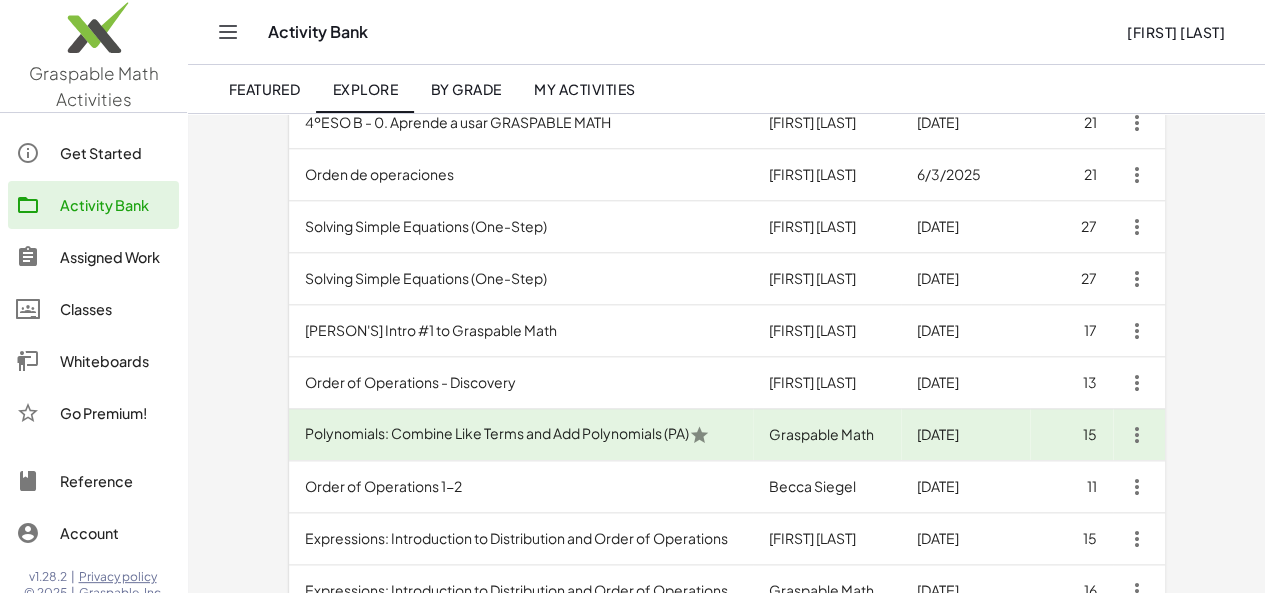 click on "Polynomials: Combine Like Terms and Add Polynomials (PA)" at bounding box center (521, 435) 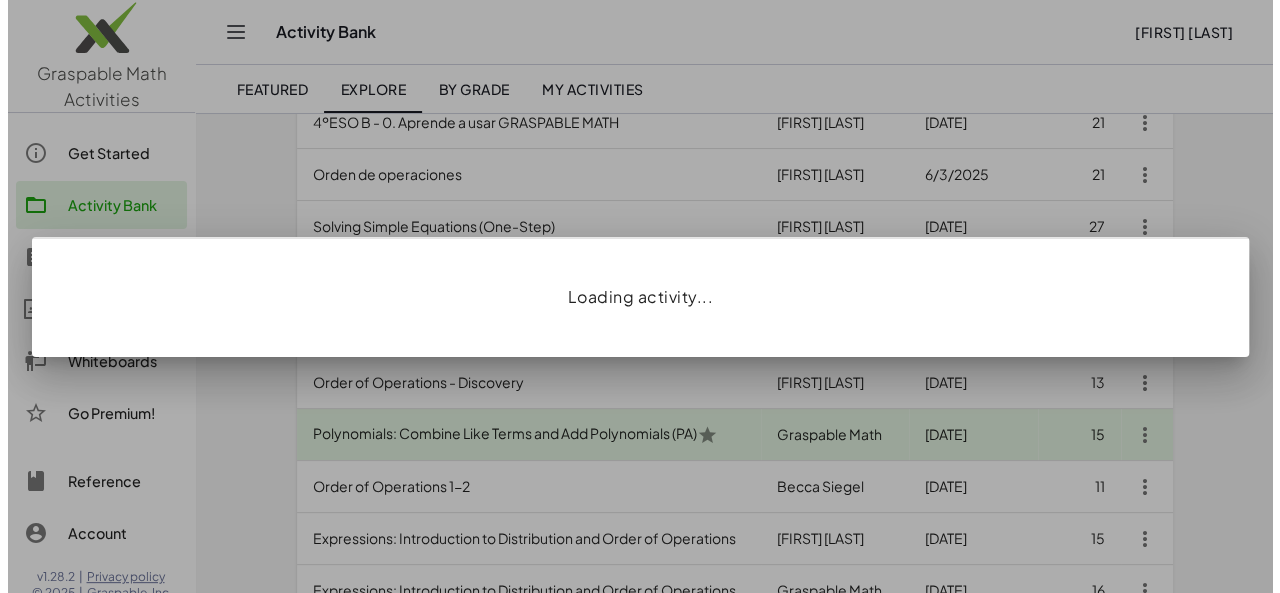 scroll, scrollTop: 0, scrollLeft: 0, axis: both 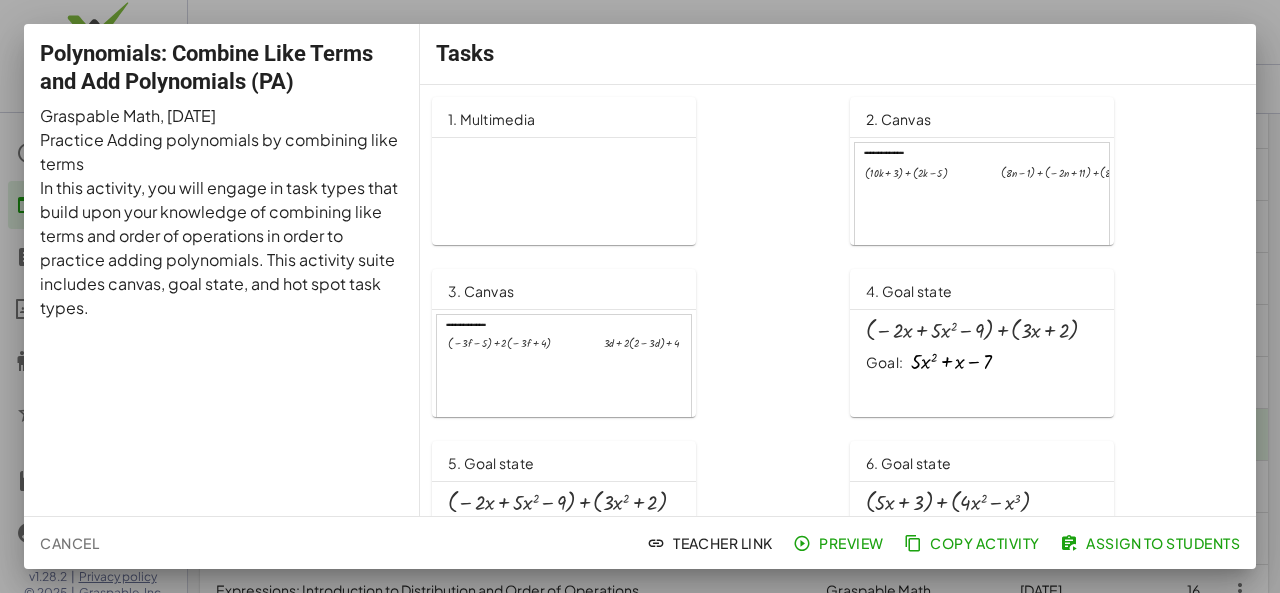click at bounding box center [640, 296] 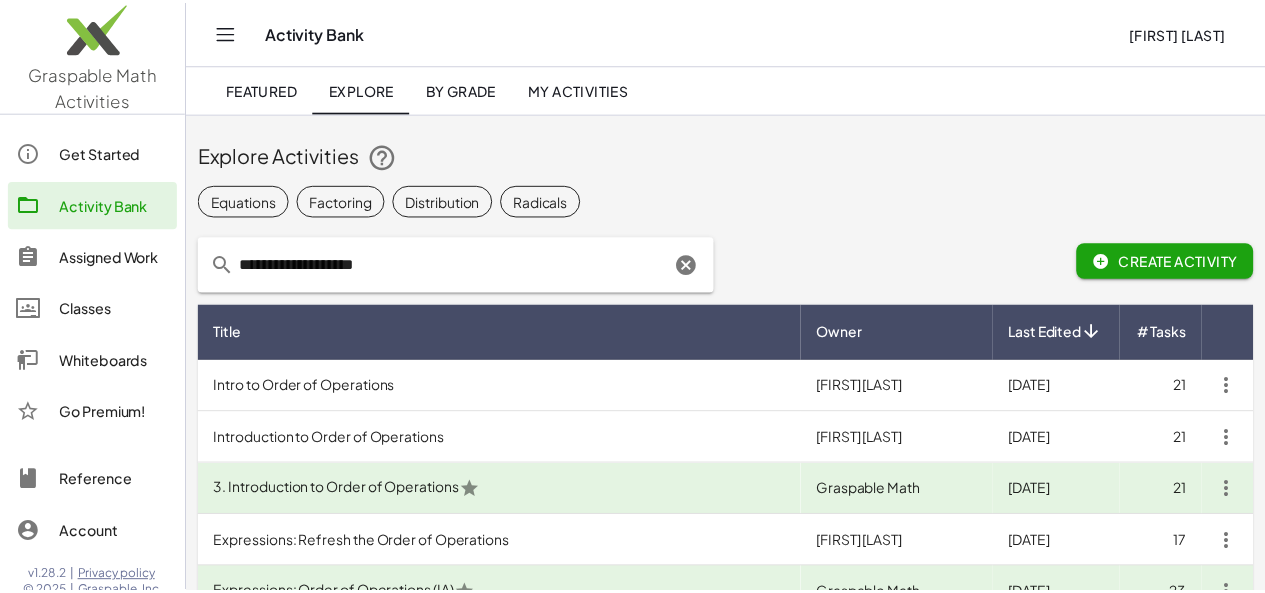 scroll, scrollTop: 940, scrollLeft: 0, axis: vertical 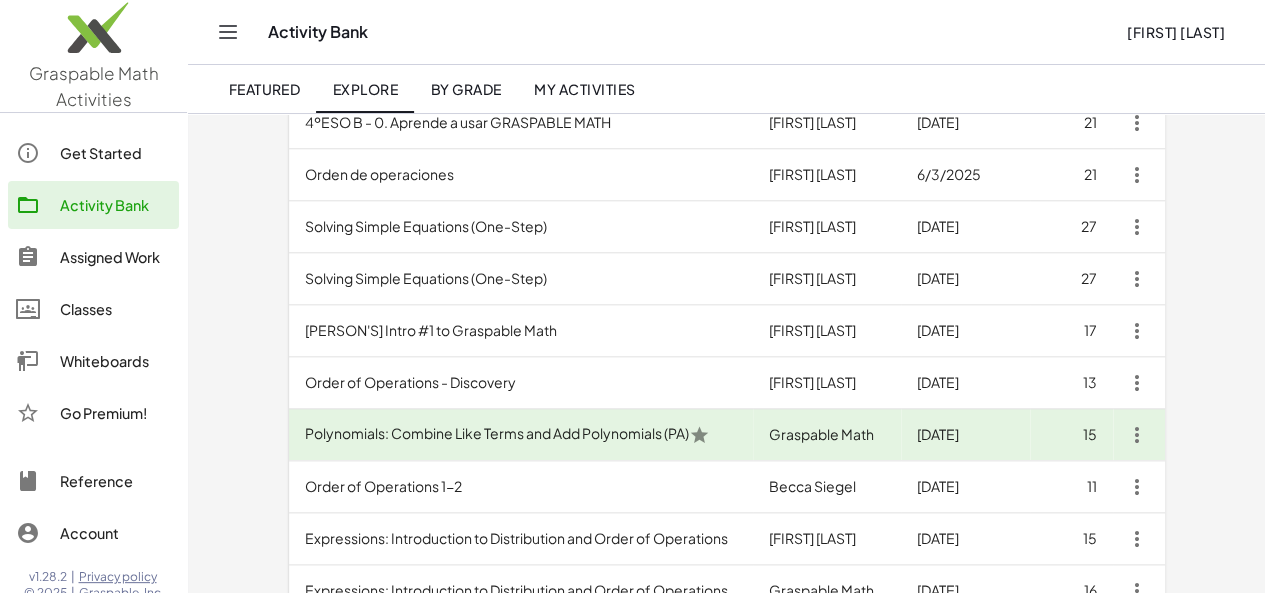 click on "Polynomials: Combine Like Terms and Add Polynomials (PA)" at bounding box center (521, 435) 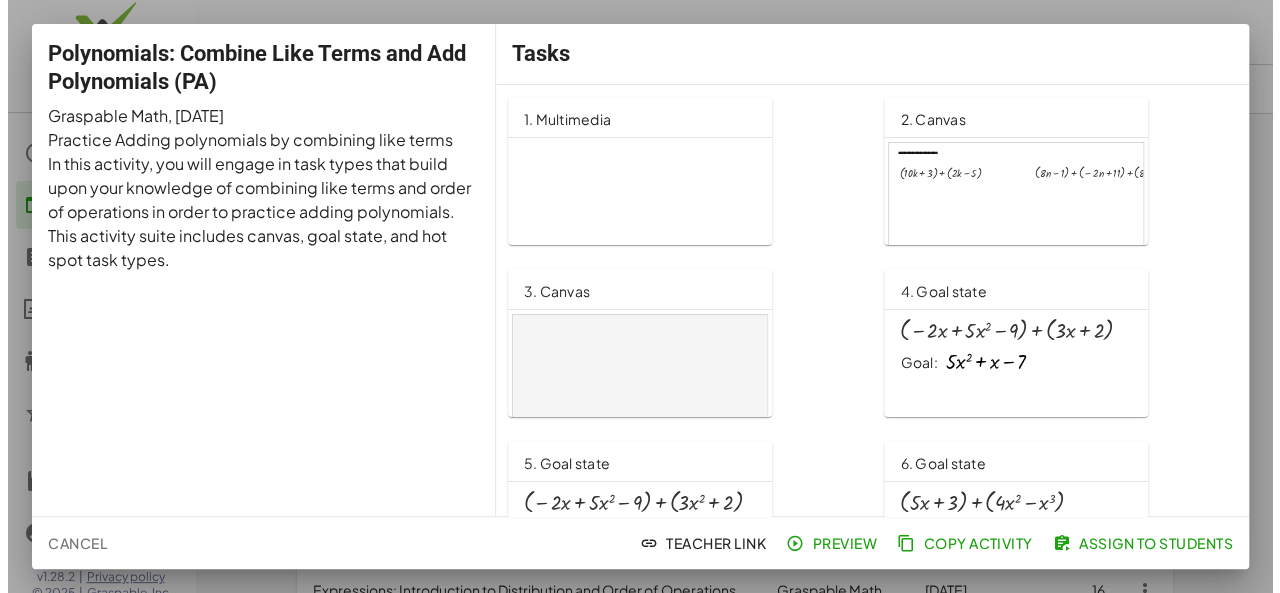 scroll, scrollTop: 0, scrollLeft: 0, axis: both 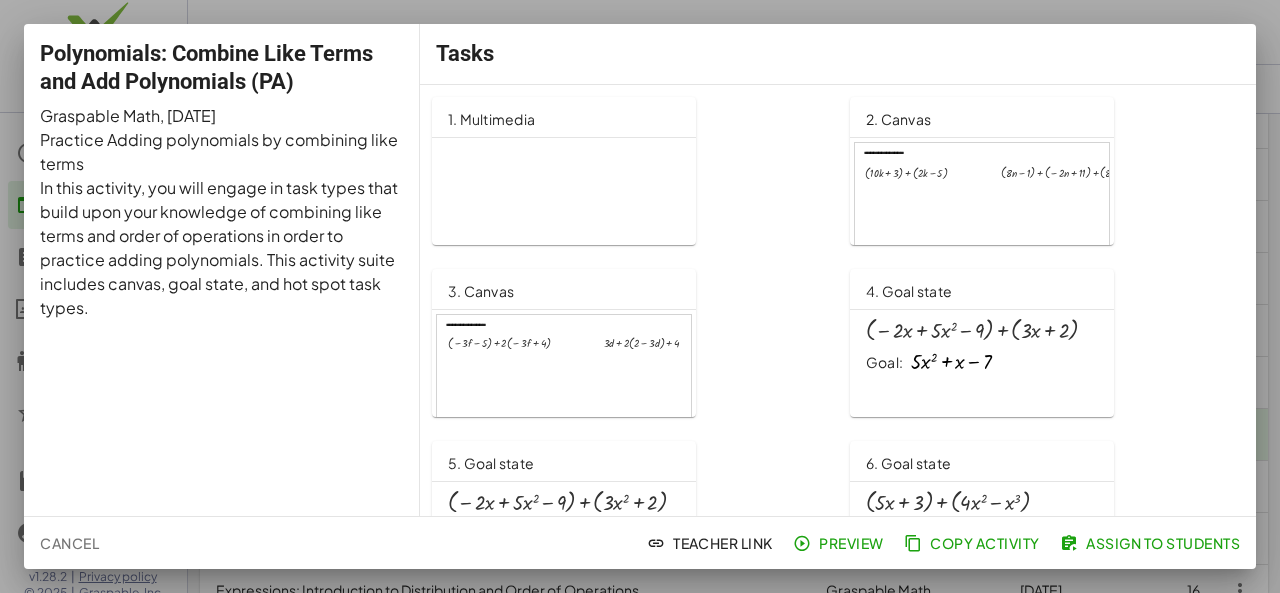 drag, startPoint x: 1041, startPoint y: 5, endPoint x: 610, endPoint y: 239, distance: 490.42532 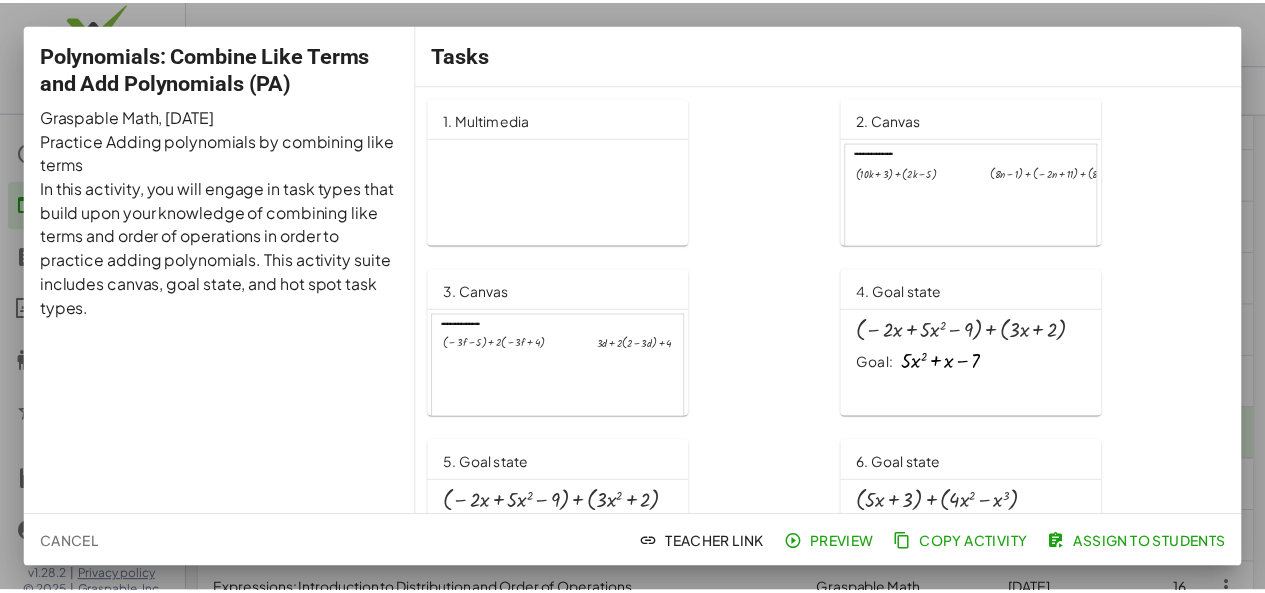 scroll, scrollTop: 940, scrollLeft: 0, axis: vertical 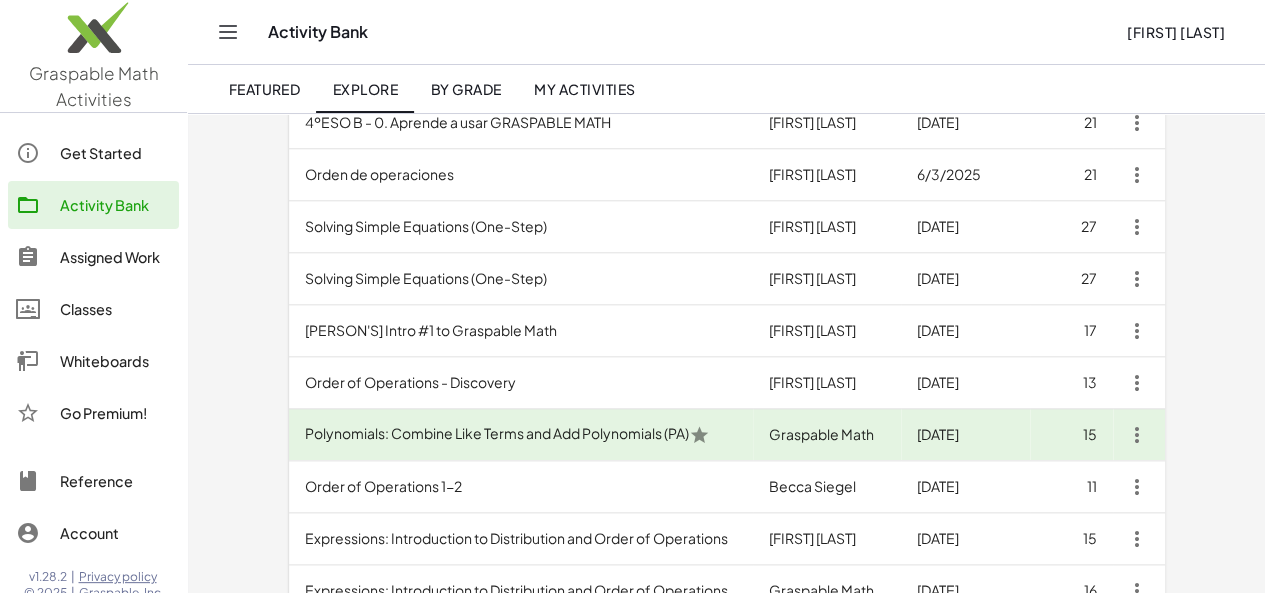 click on "Order of Operations 1-2" at bounding box center [521, 487] 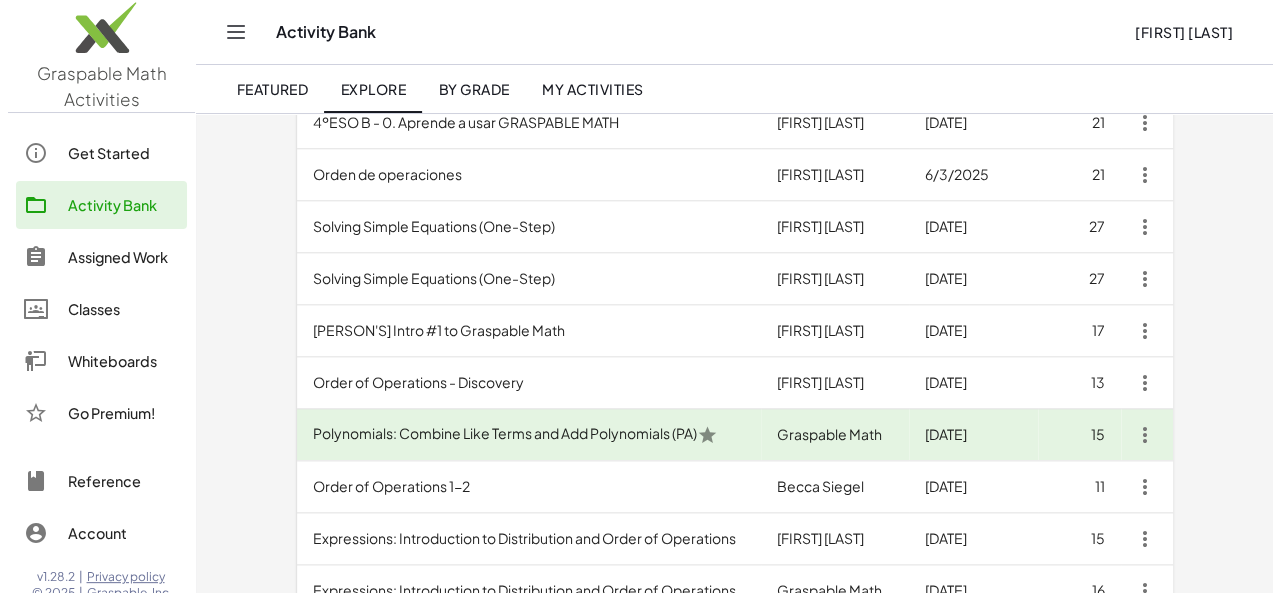 scroll, scrollTop: 0, scrollLeft: 0, axis: both 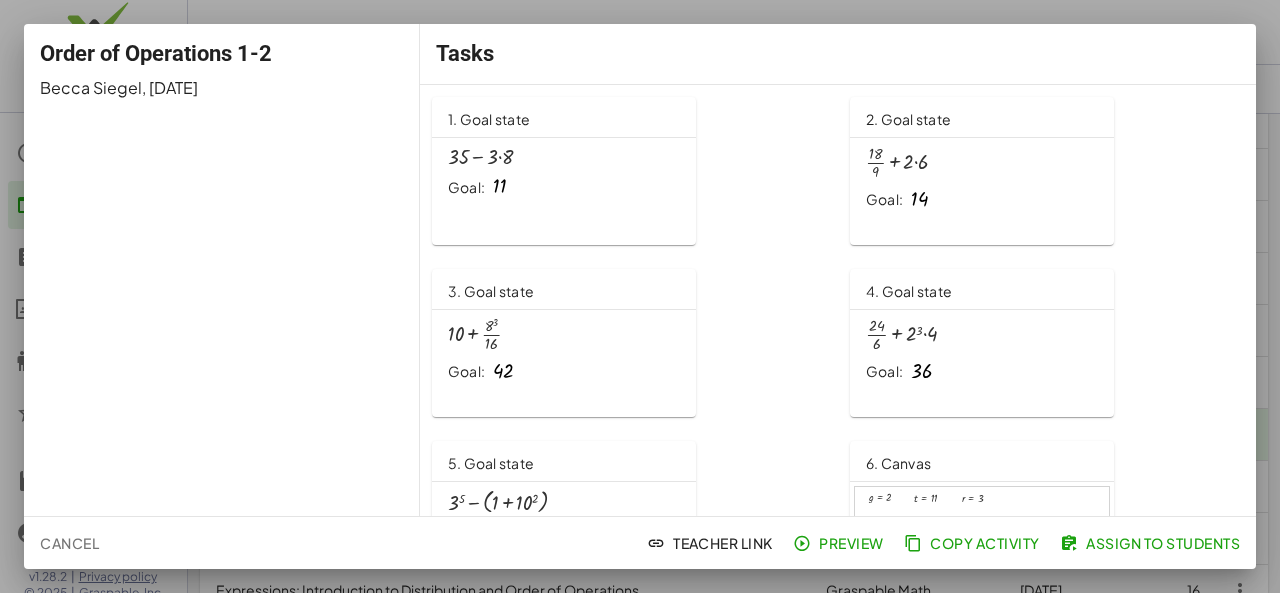 click at bounding box center [640, 296] 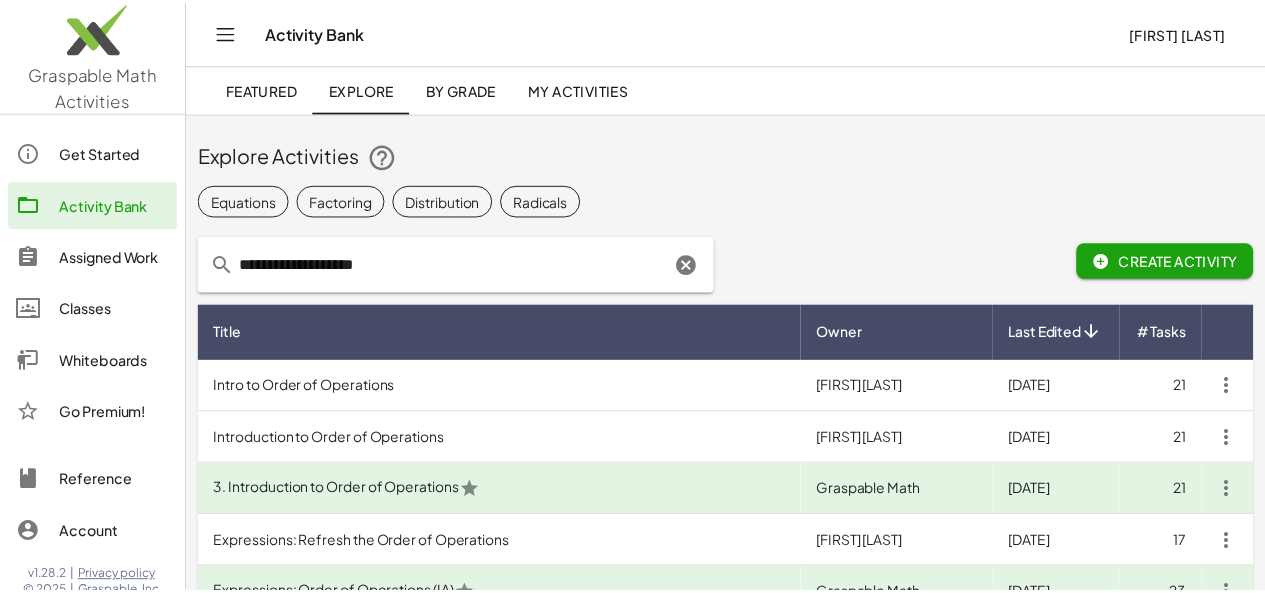 scroll, scrollTop: 940, scrollLeft: 0, axis: vertical 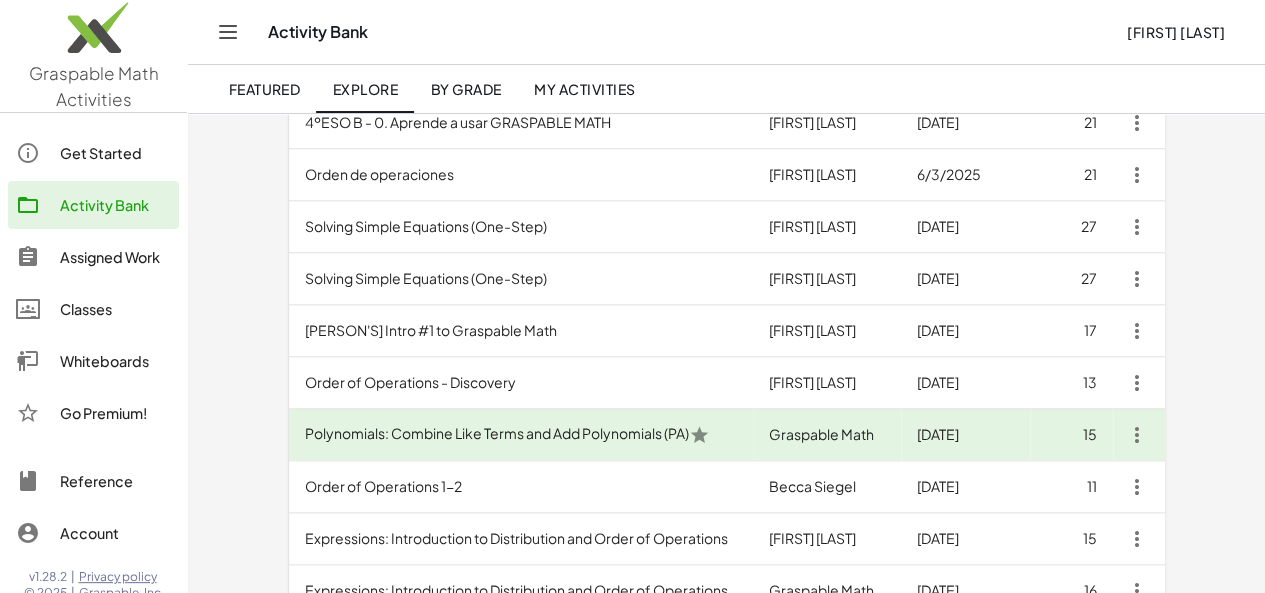 click on "Expressions: Introduction to Distribution and Order of Operations" at bounding box center [521, 539] 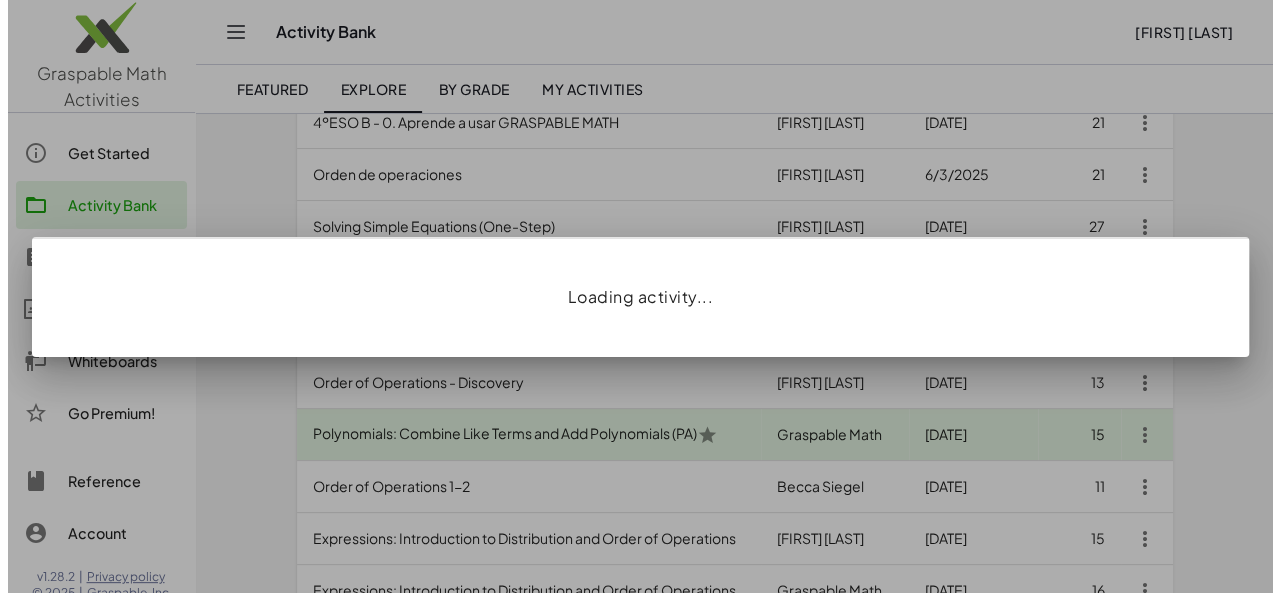 scroll, scrollTop: 0, scrollLeft: 0, axis: both 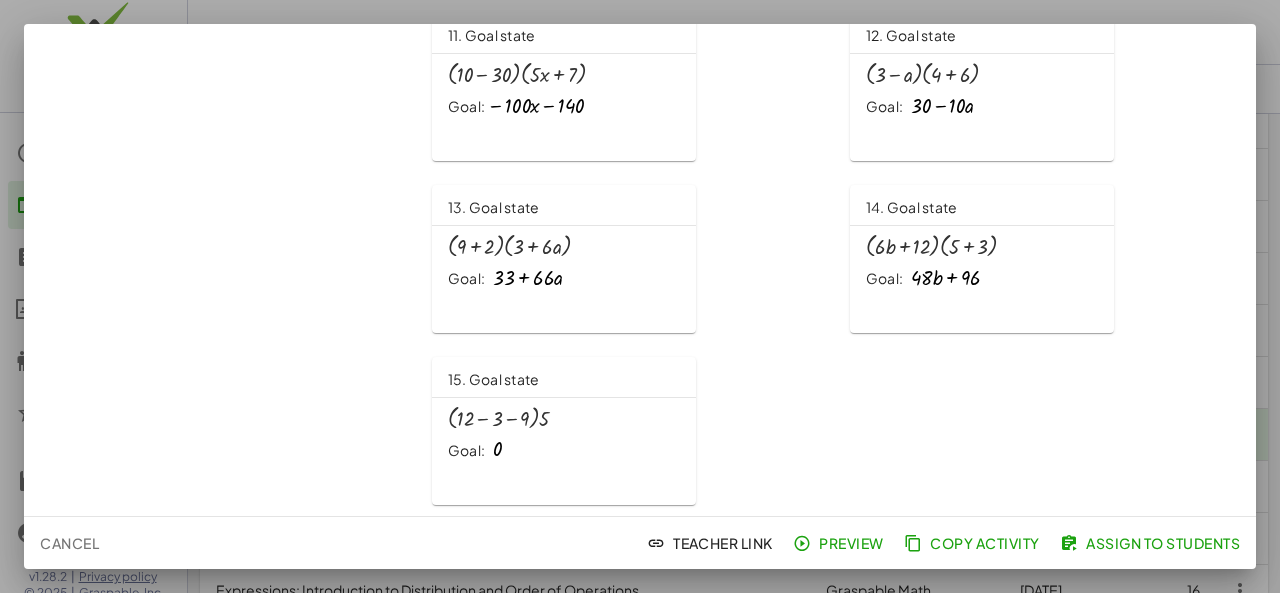 click at bounding box center (640, 296) 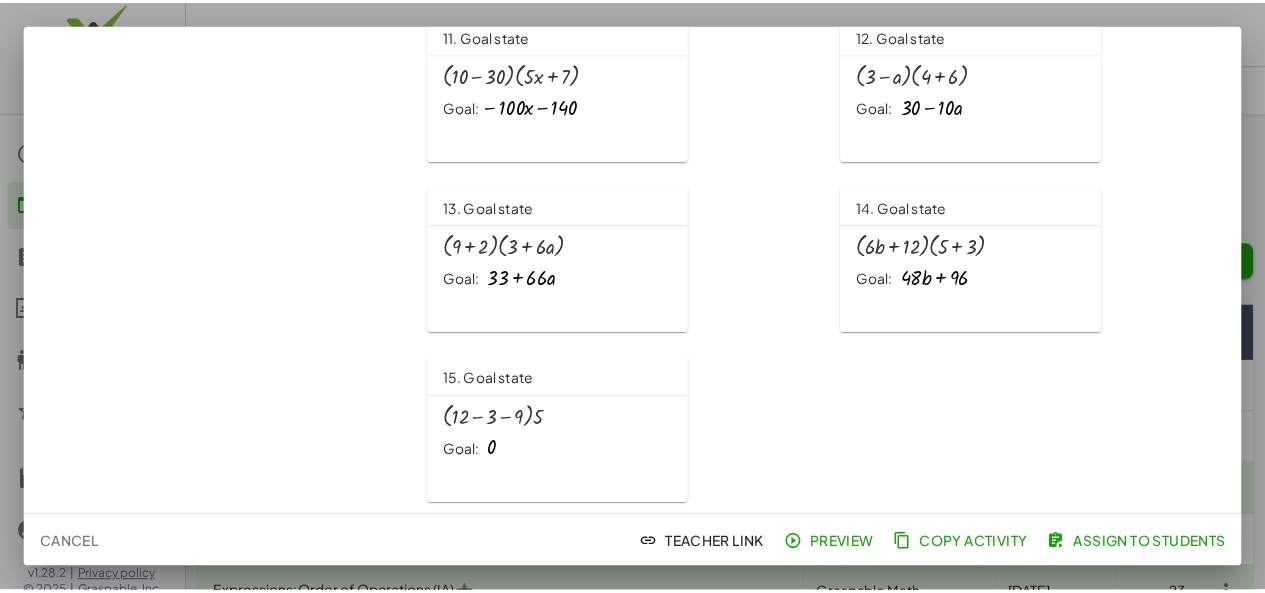 scroll, scrollTop: 940, scrollLeft: 0, axis: vertical 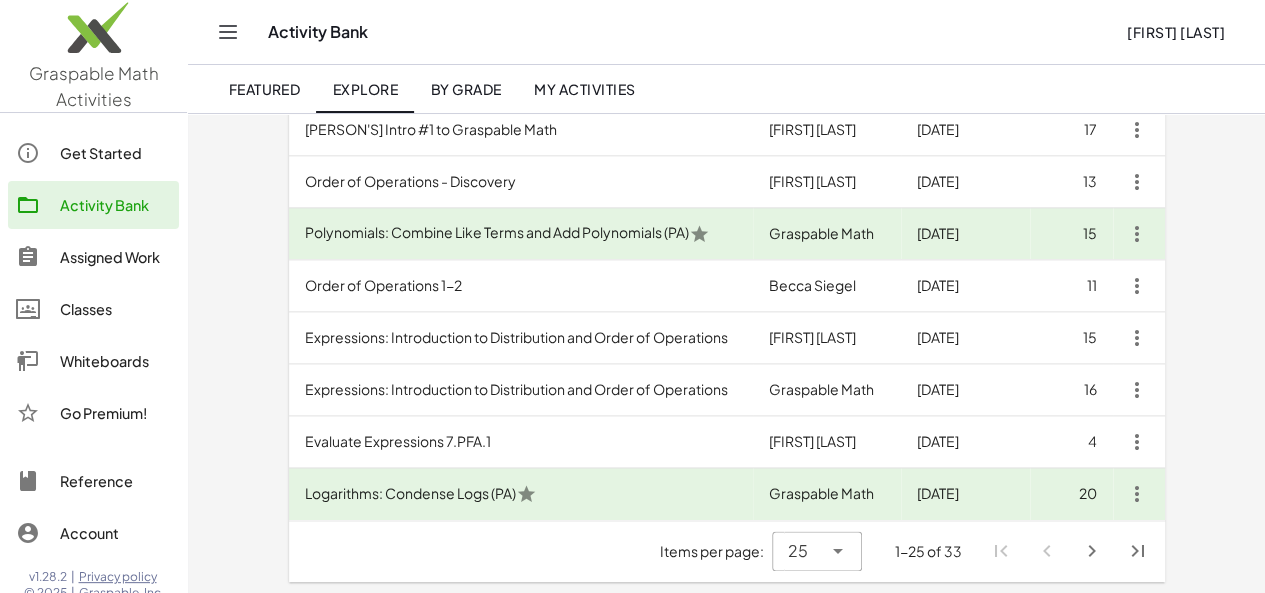 click on "Expressions: Introduction to Distribution and Order of Operations" at bounding box center (521, 390) 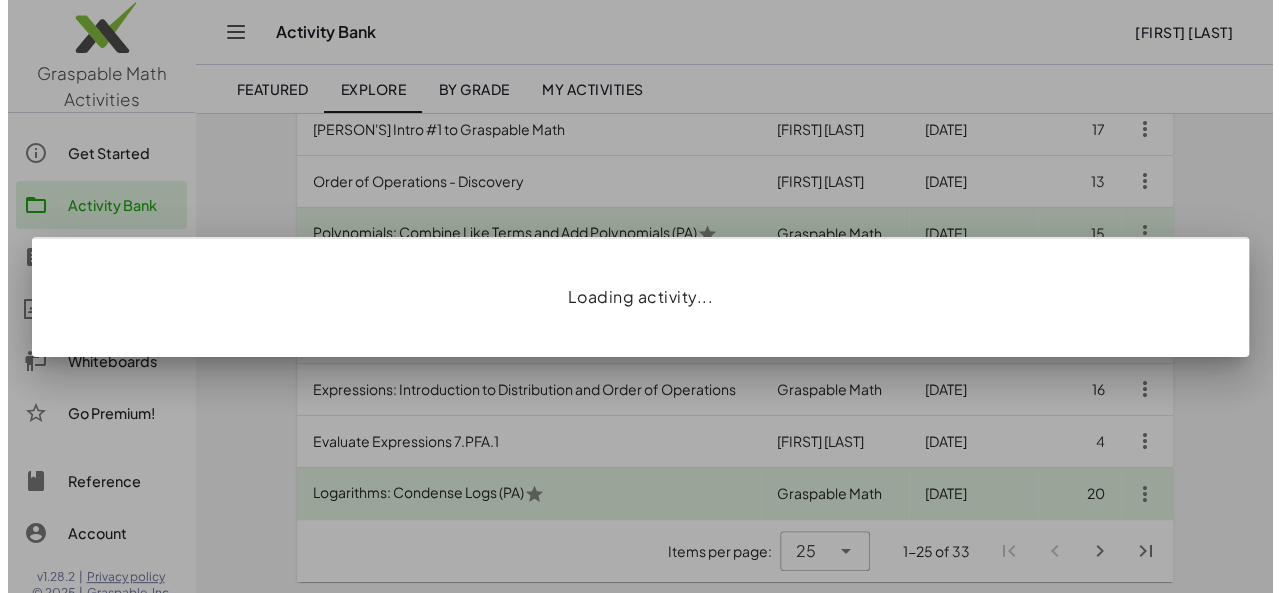 scroll, scrollTop: 0, scrollLeft: 0, axis: both 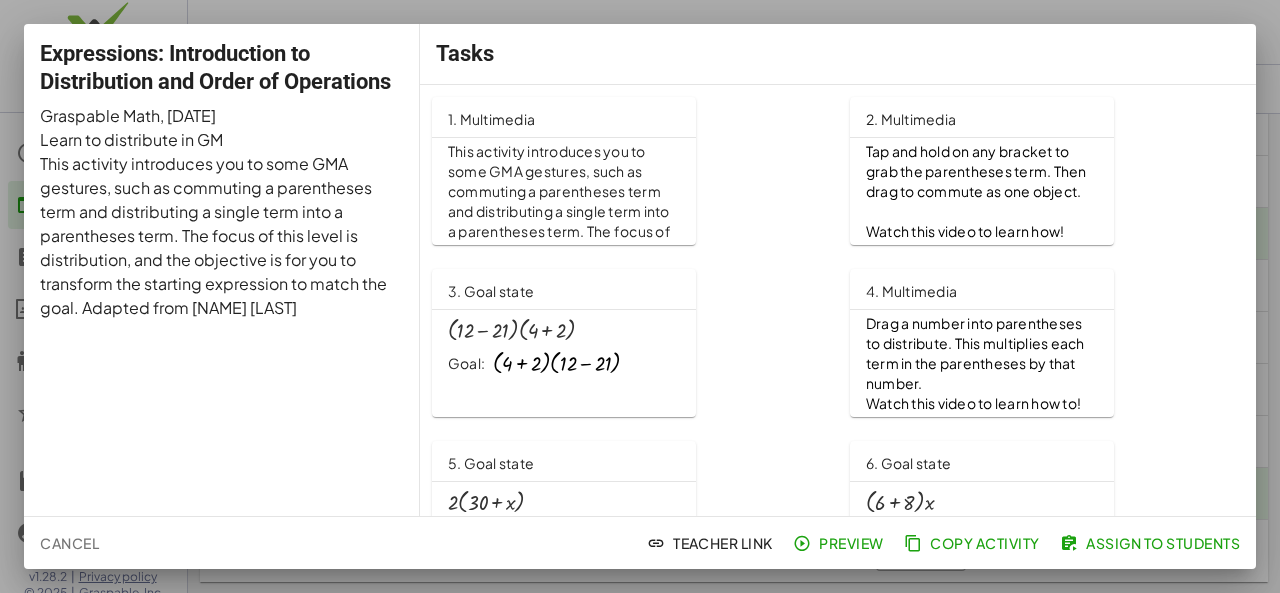 click at bounding box center (640, 296) 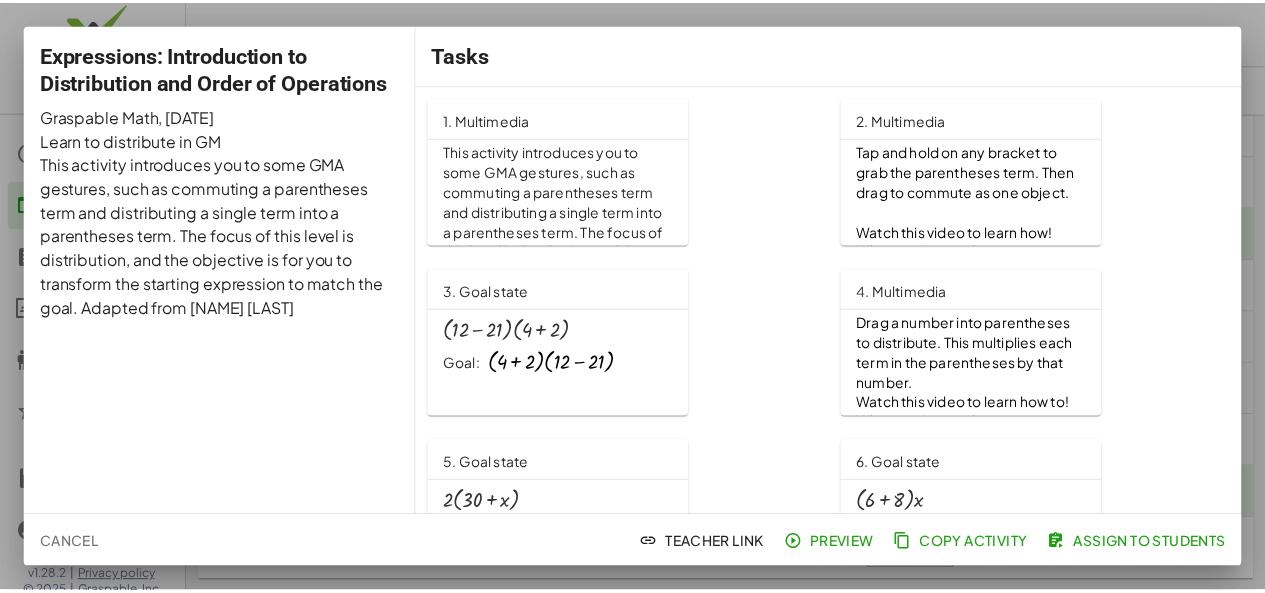 scroll, scrollTop: 1141, scrollLeft: 0, axis: vertical 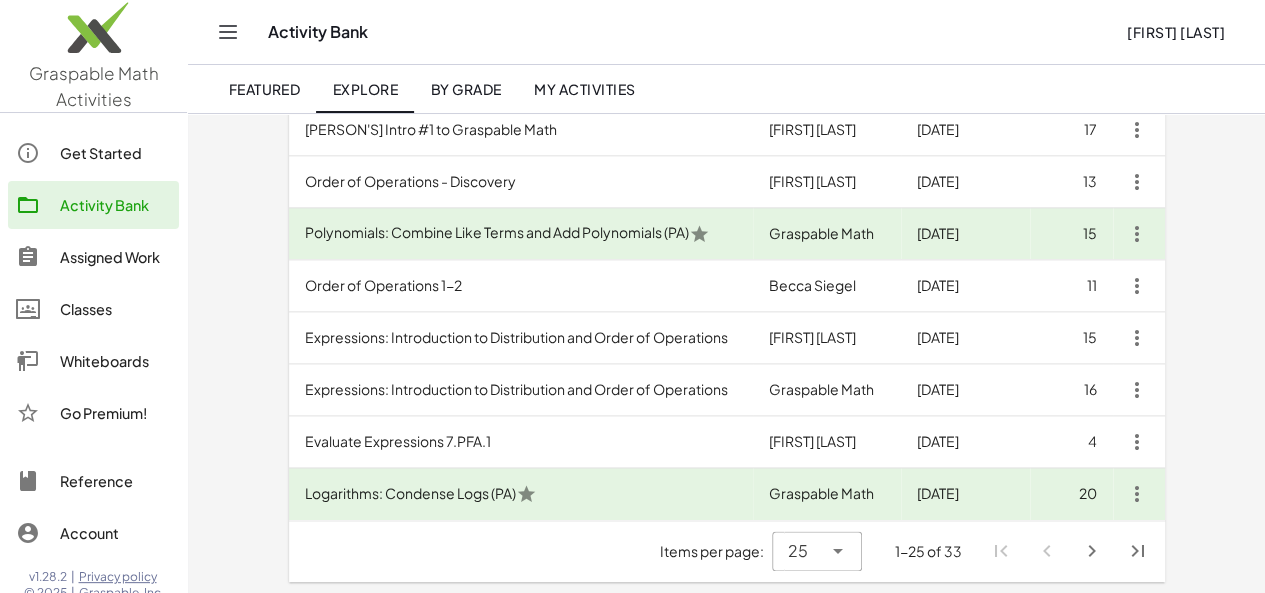 click on "Evaluate Expressions 7.PFA.1" at bounding box center [521, 442] 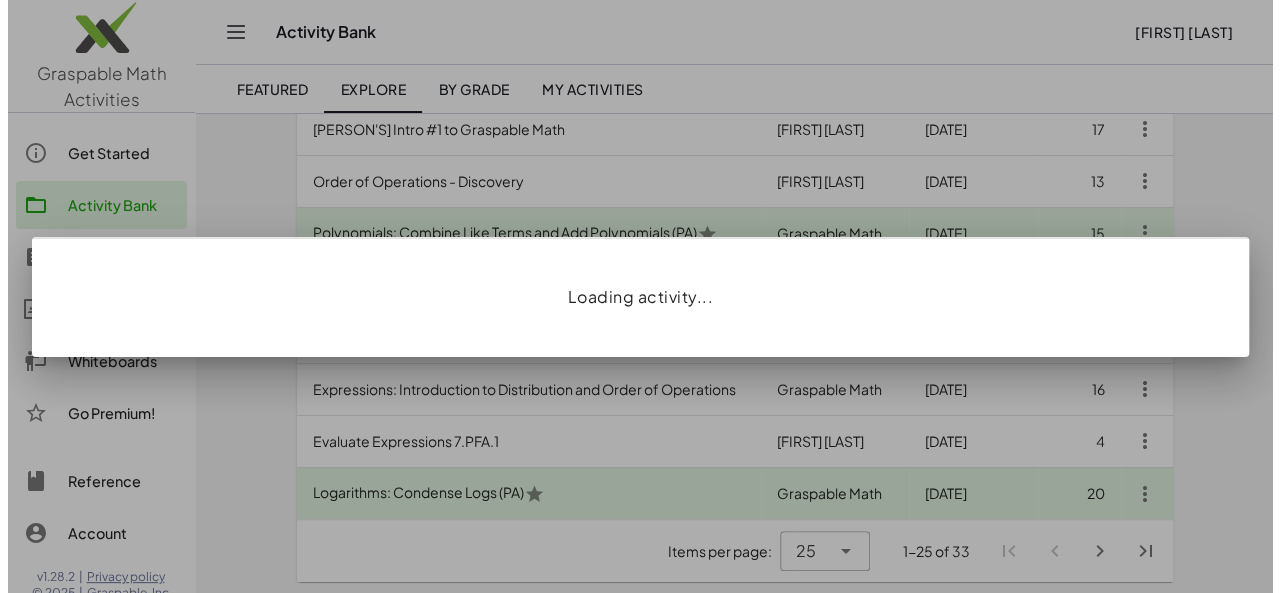 scroll, scrollTop: 0, scrollLeft: 0, axis: both 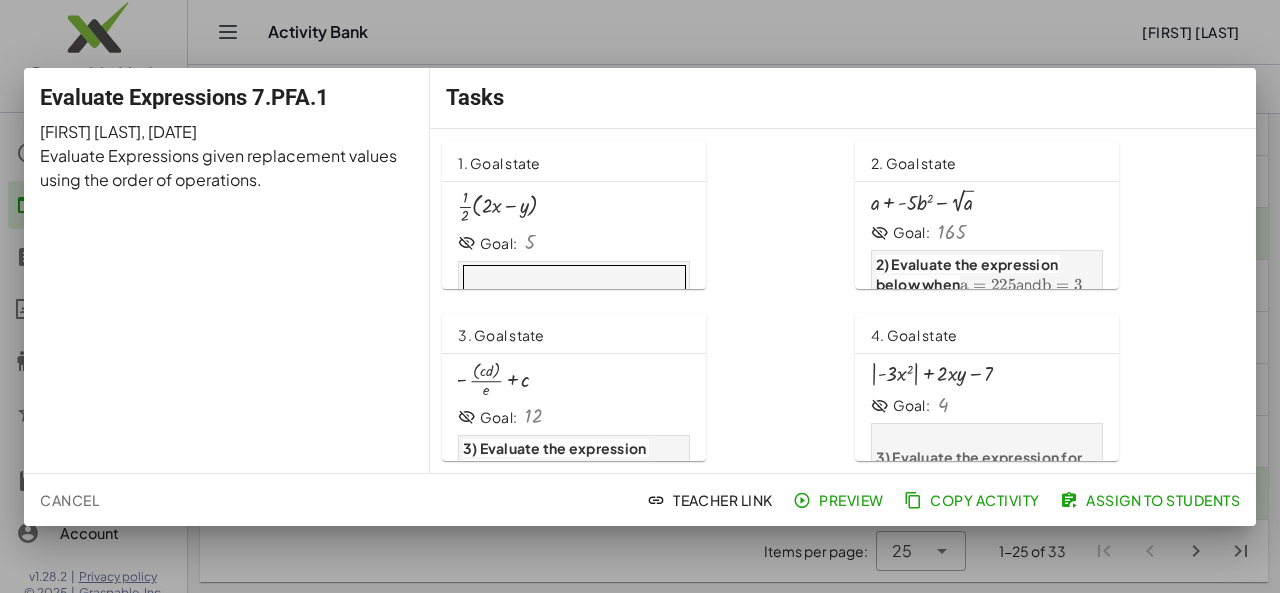 click at bounding box center (640, 296) 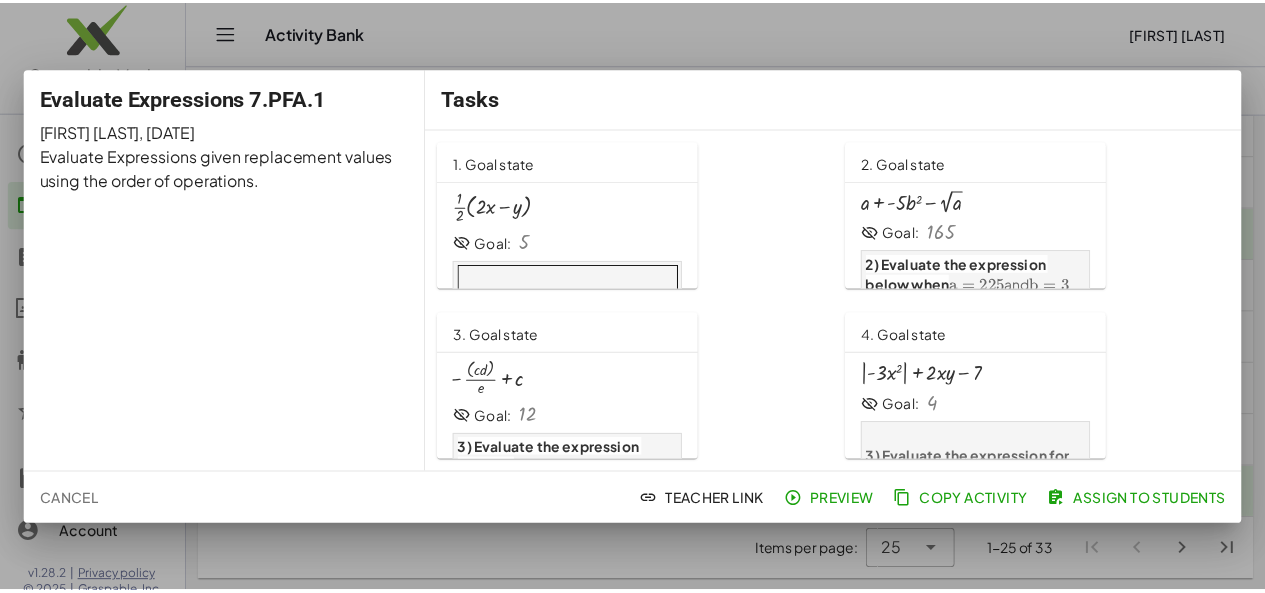 scroll, scrollTop: 1141, scrollLeft: 0, axis: vertical 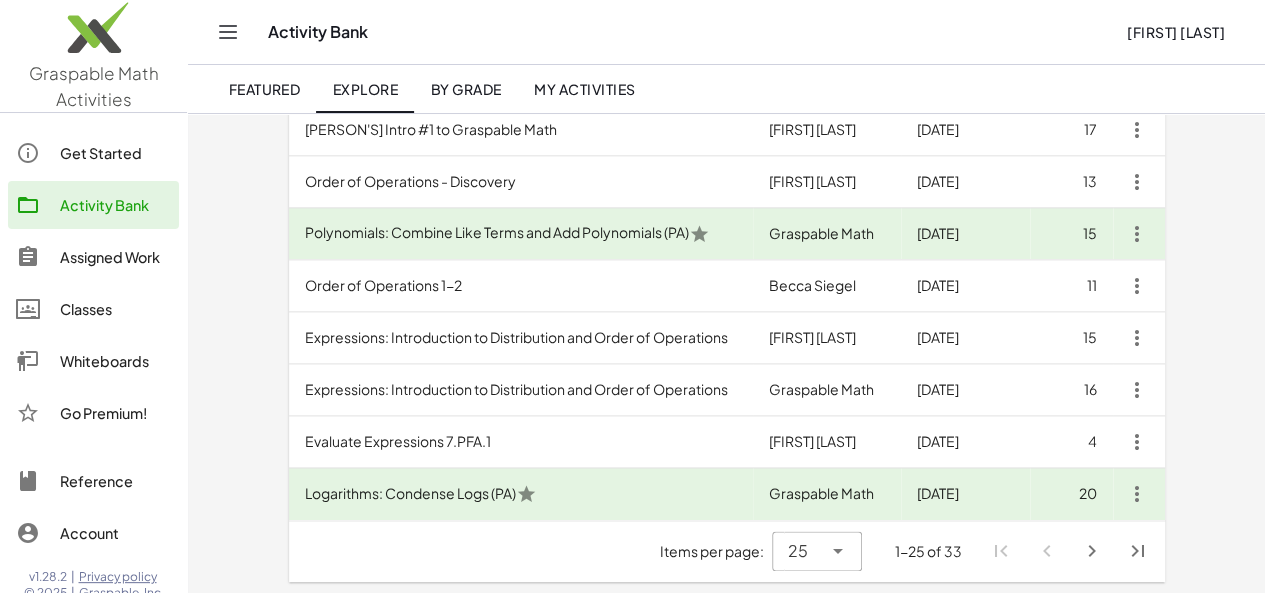 click on "Logarithms: Condense Logs (PA)" at bounding box center (521, 494) 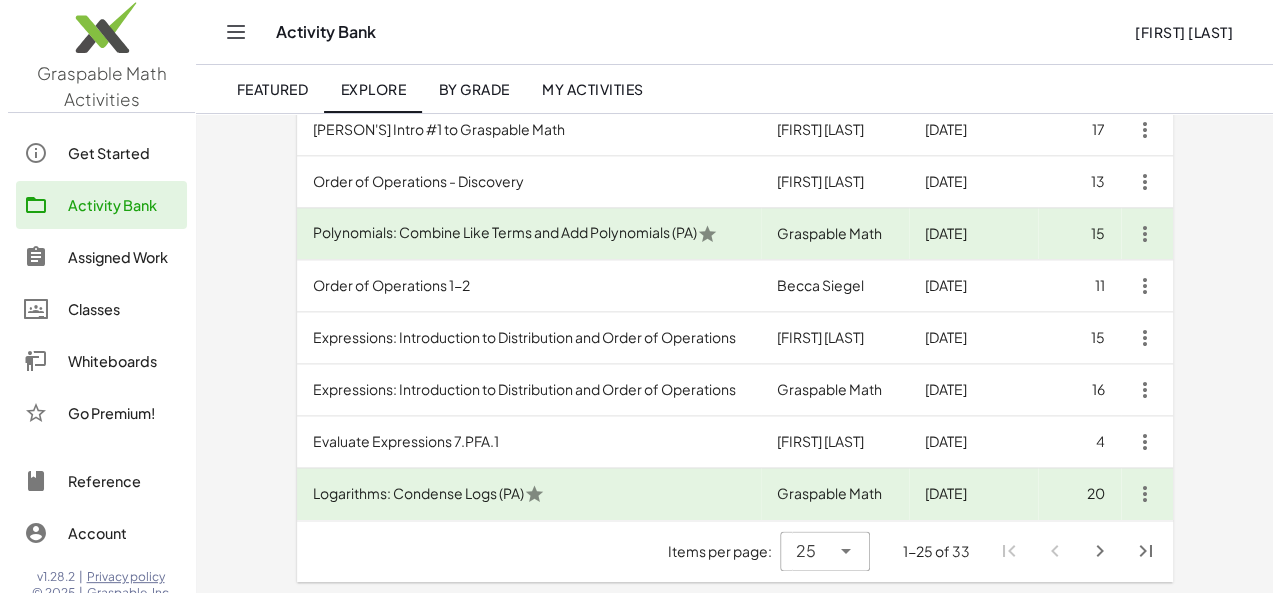 scroll, scrollTop: 0, scrollLeft: 0, axis: both 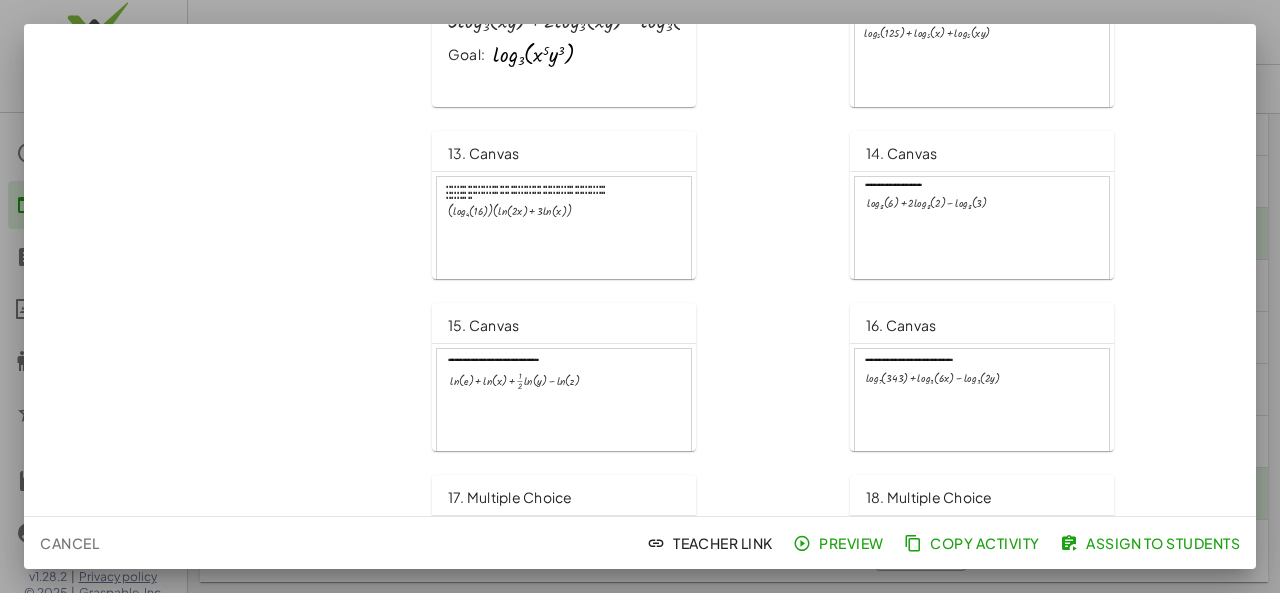 click at bounding box center [640, 296] 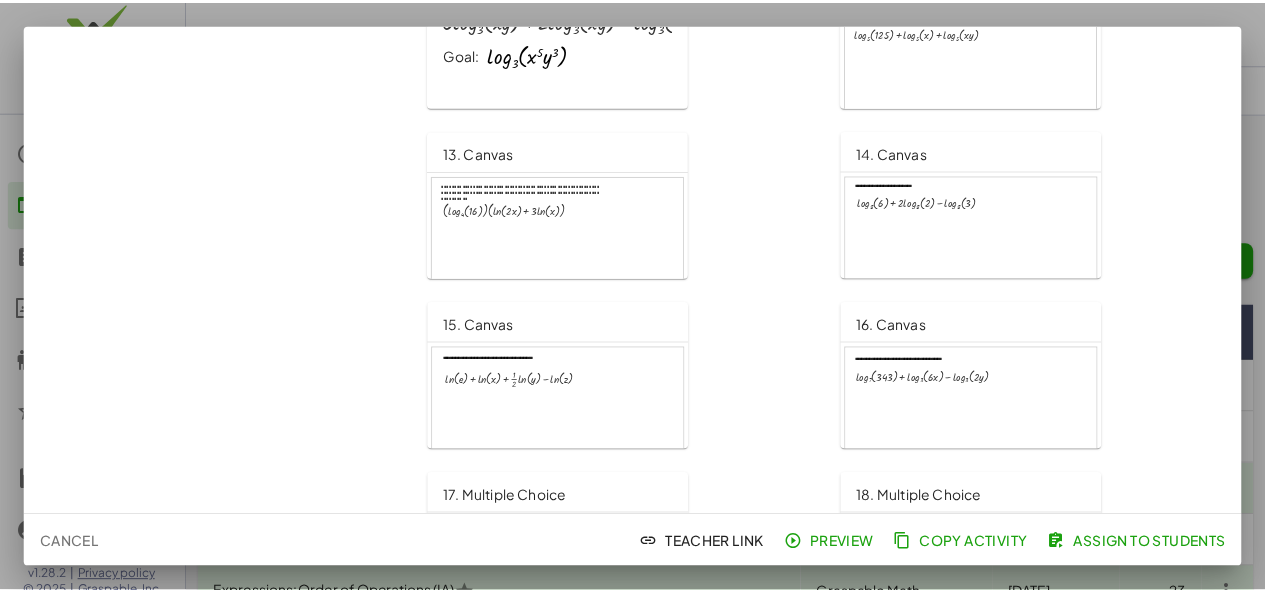 scroll, scrollTop: 1141, scrollLeft: 0, axis: vertical 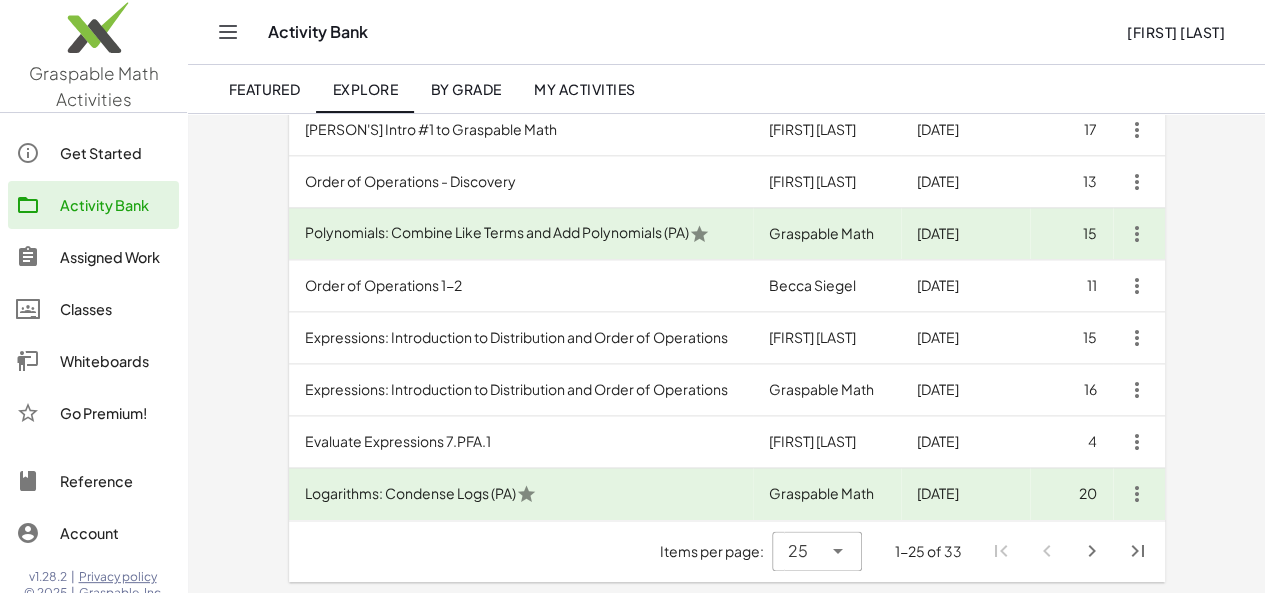 click on "My Activities" 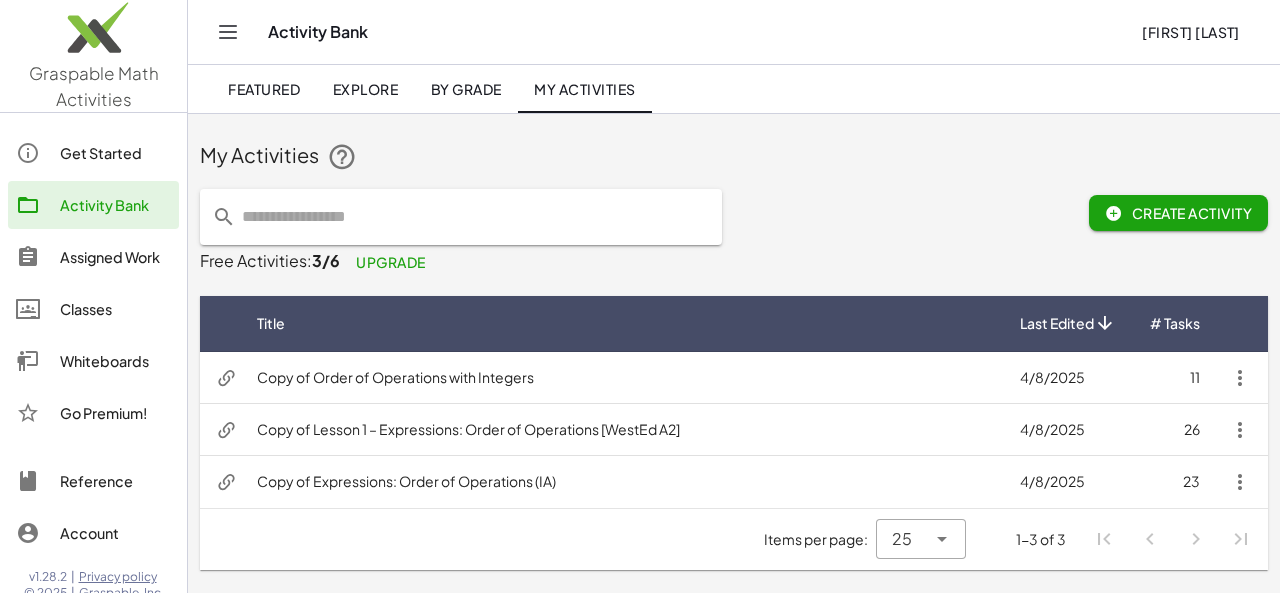 click on "Copy of Lesson 1 – Expressions: Order of Operations [WestEd A2]" at bounding box center [622, 430] 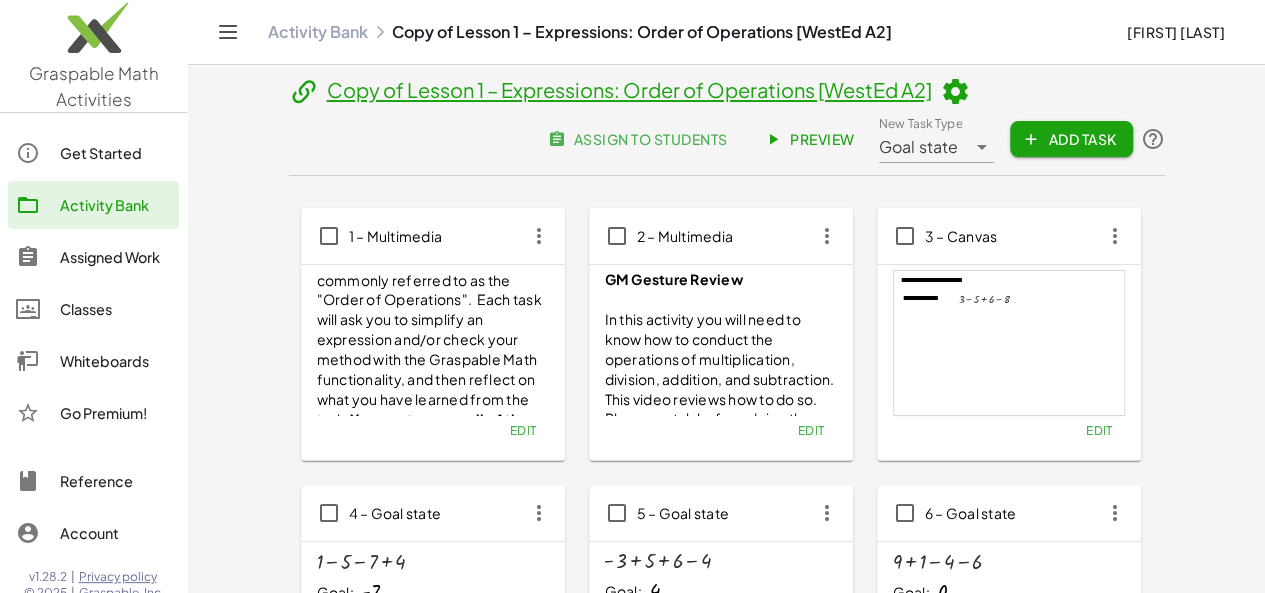 scroll, scrollTop: 68, scrollLeft: 0, axis: vertical 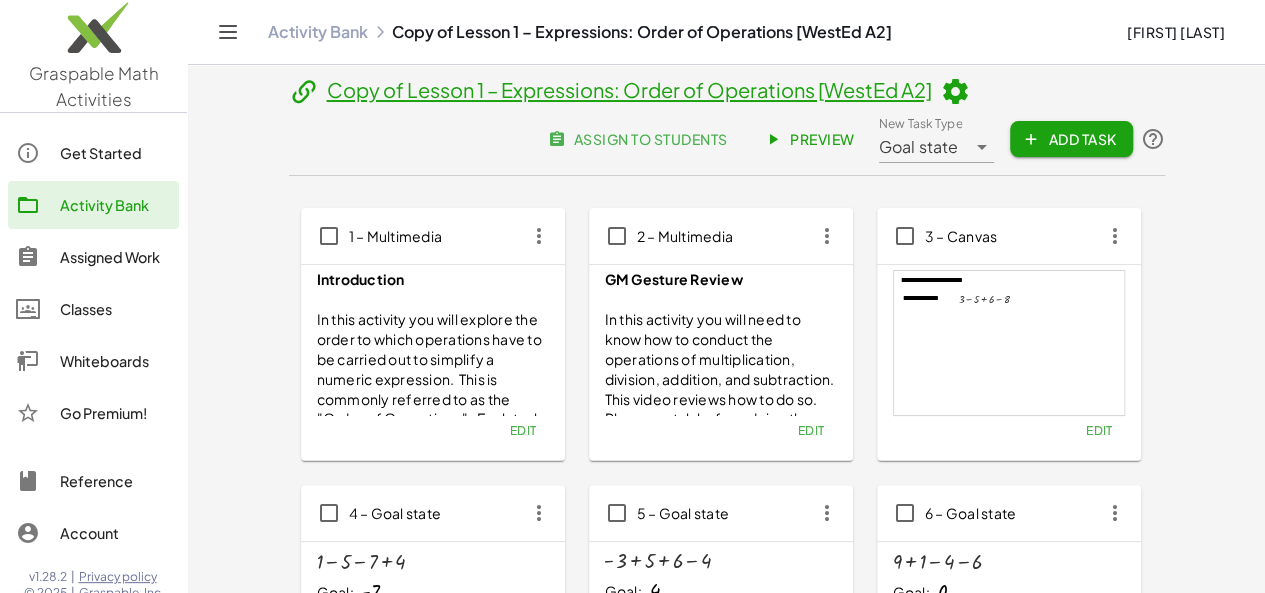 click at bounding box center [955, 92] 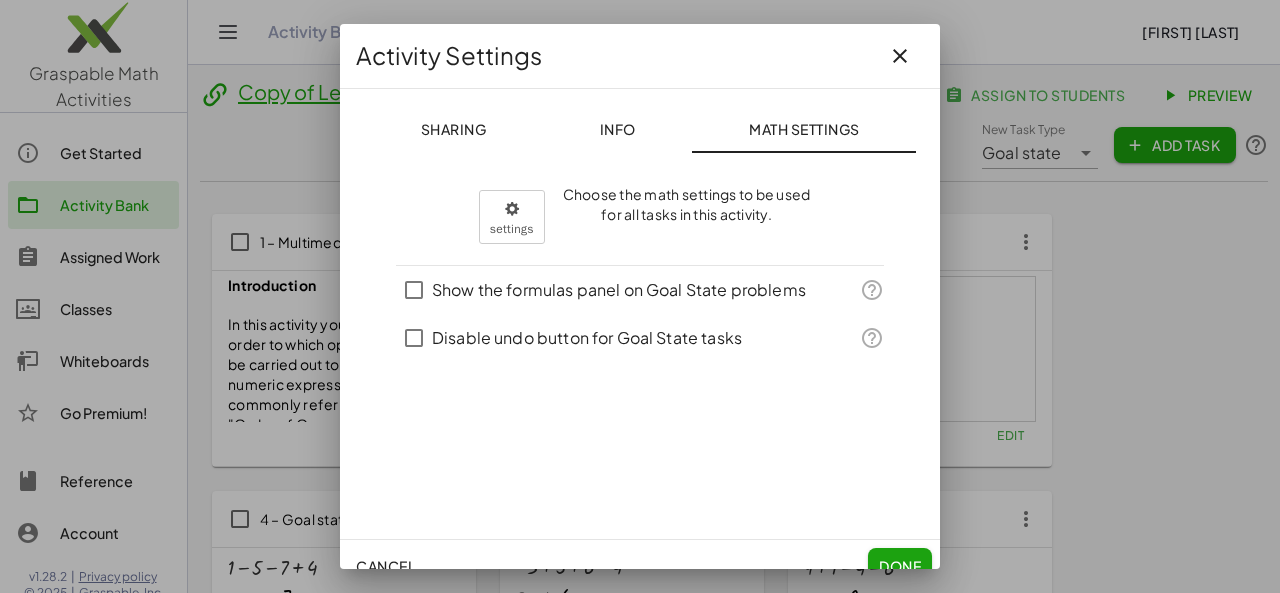 click on "Info" 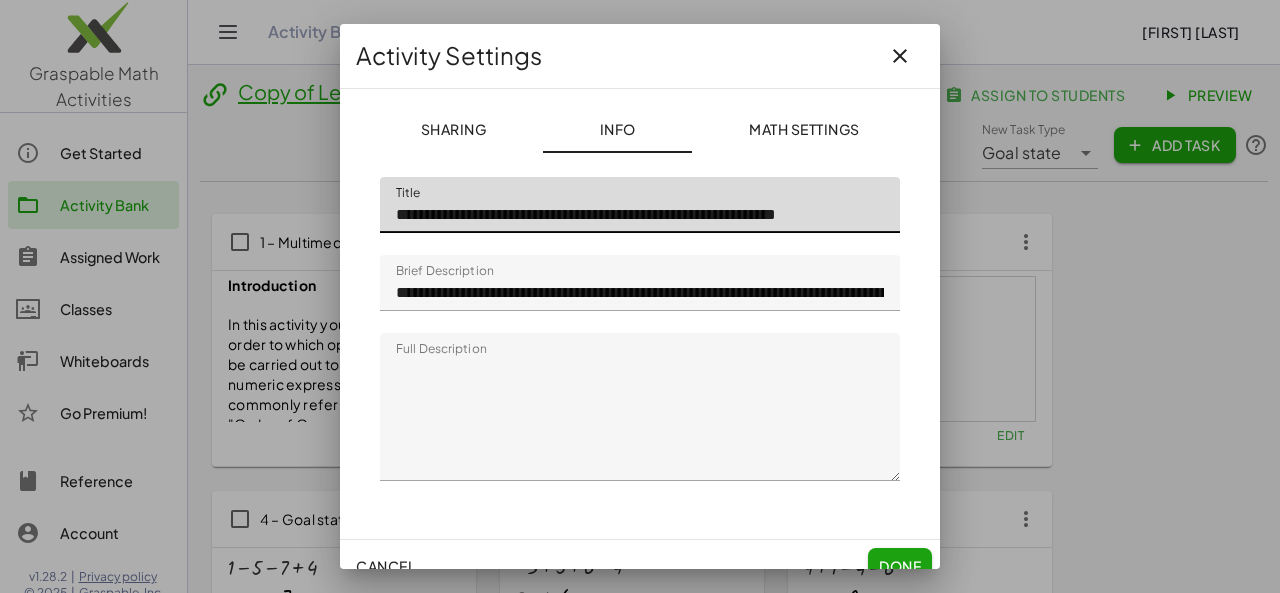 scroll, scrollTop: 0, scrollLeft: 26, axis: horizontal 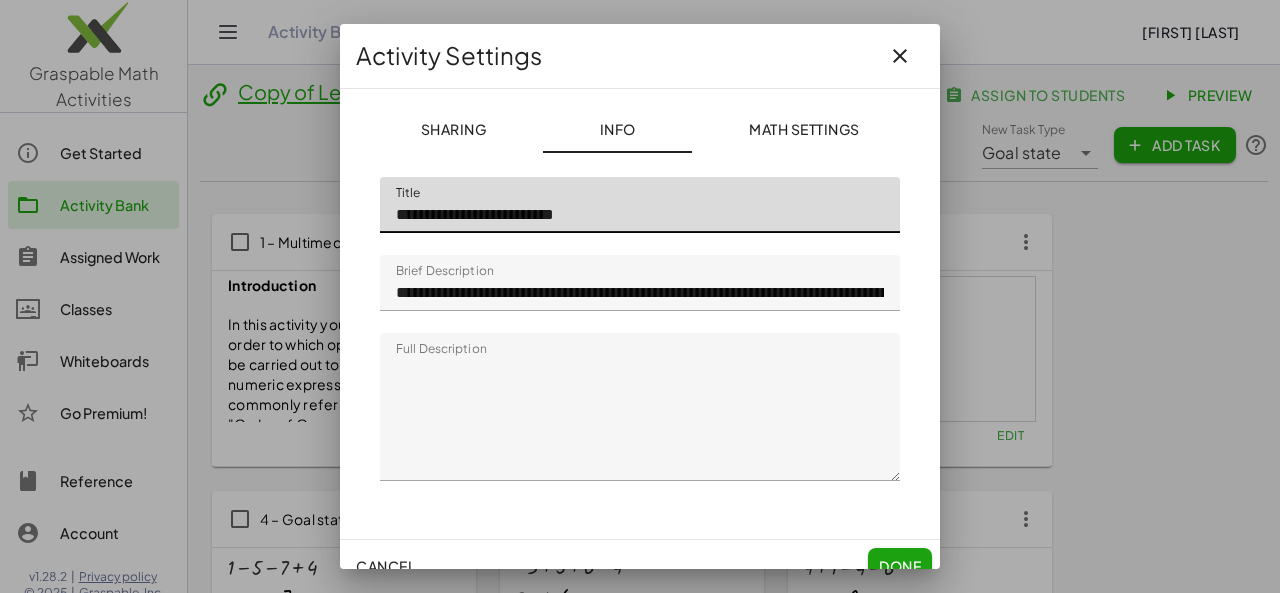 click on "**********" 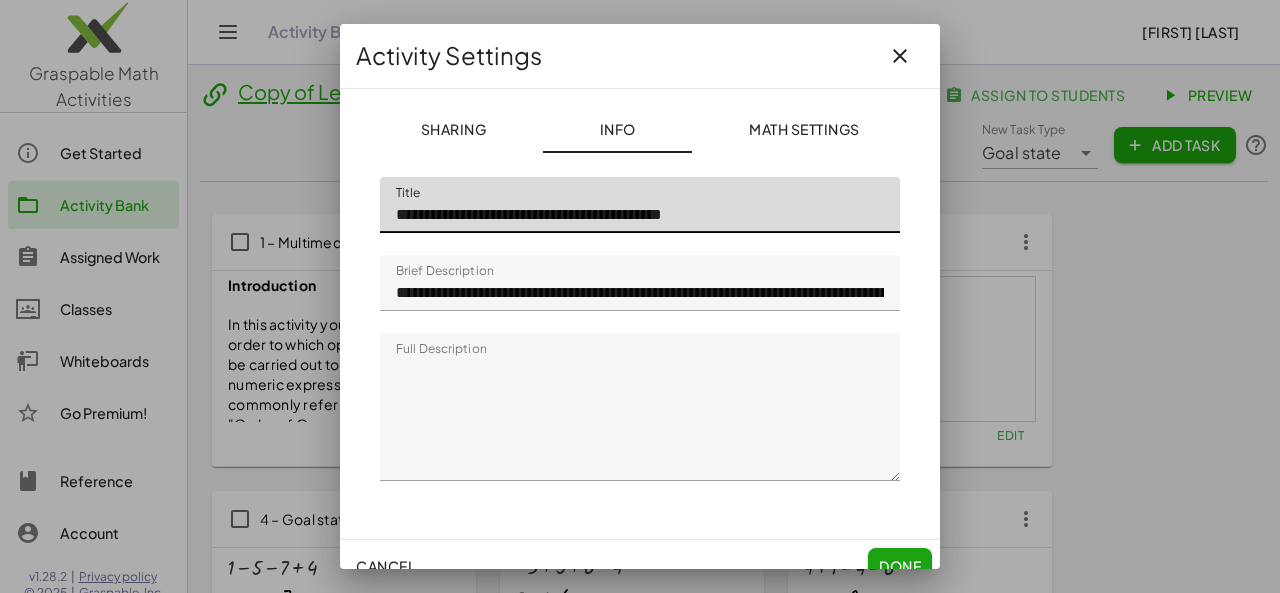 type on "**********" 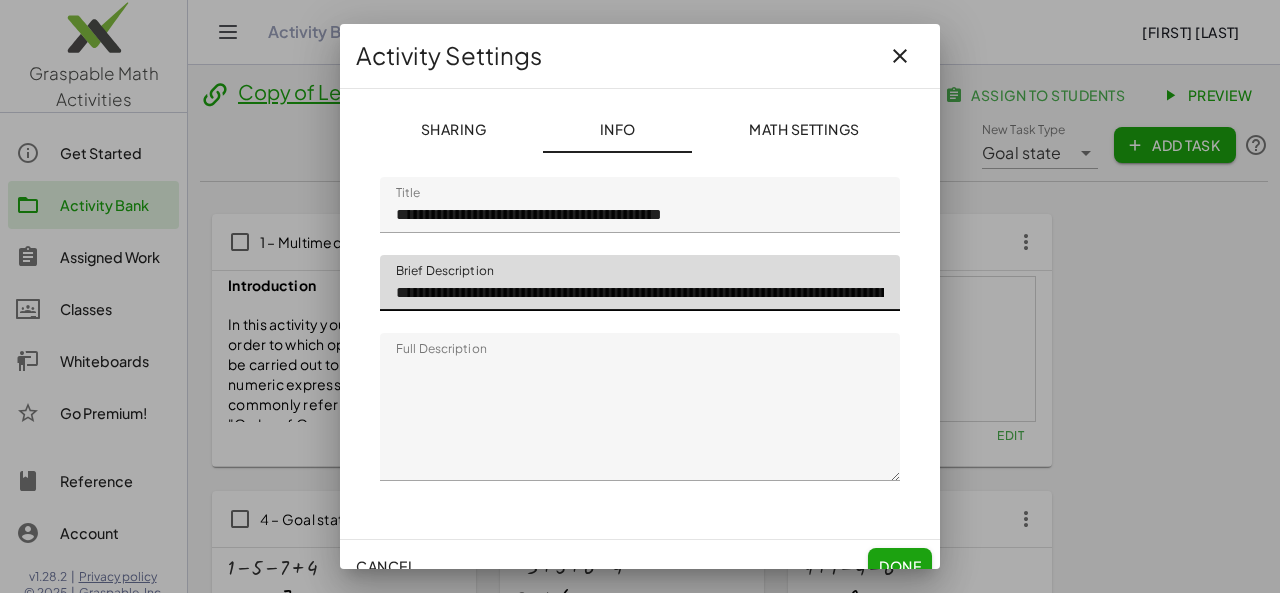 click on "**********" 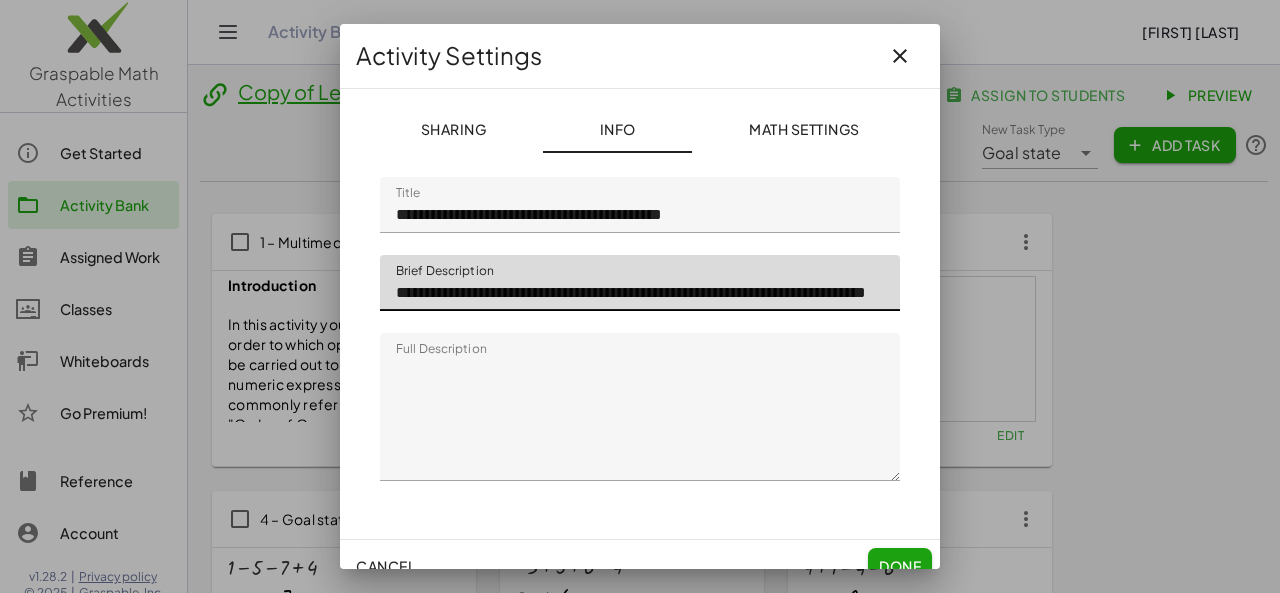 scroll, scrollTop: 0, scrollLeft: 118, axis: horizontal 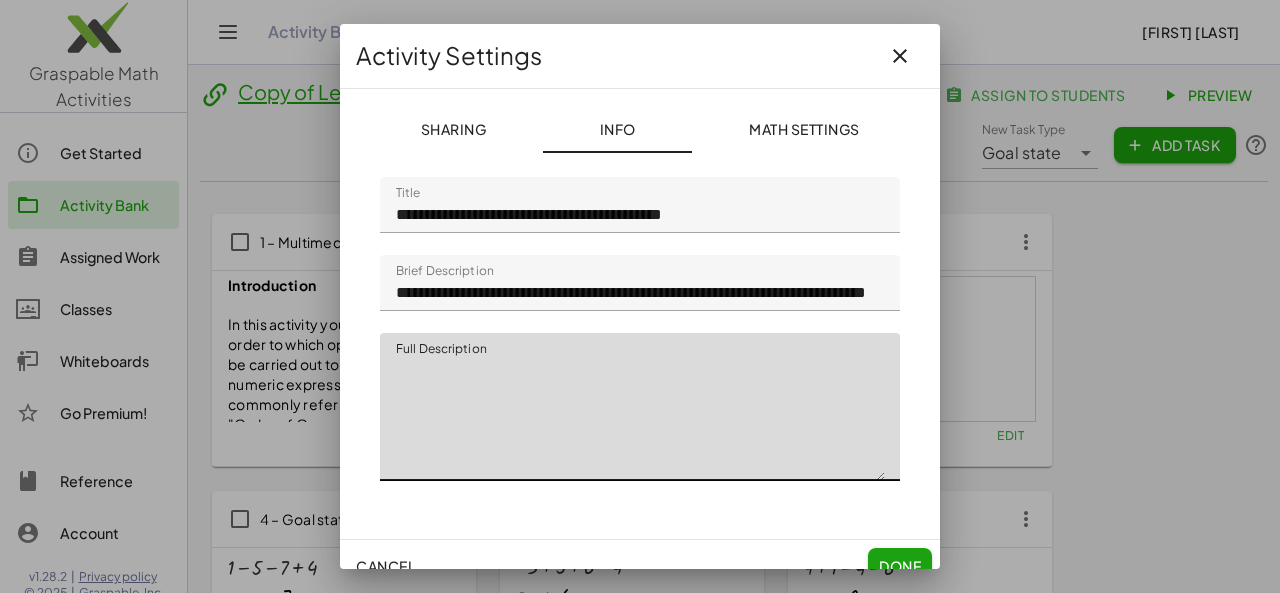 drag, startPoint x: 388, startPoint y: 371, endPoint x: 865, endPoint y: 513, distance: 497.68765 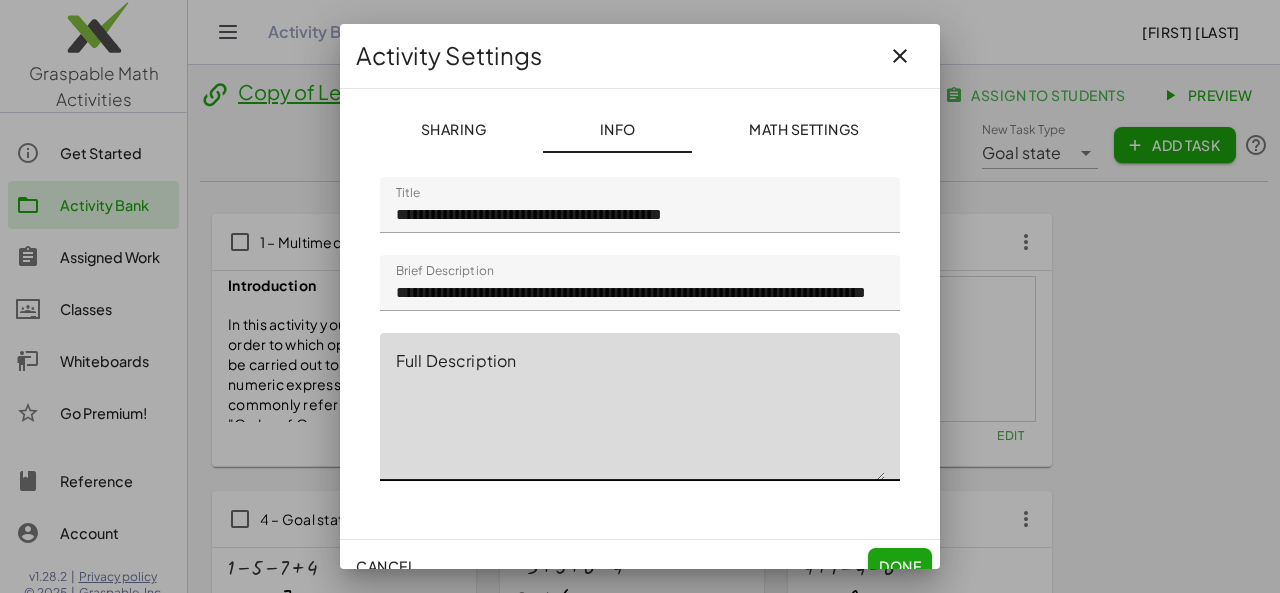 paste on "**********" 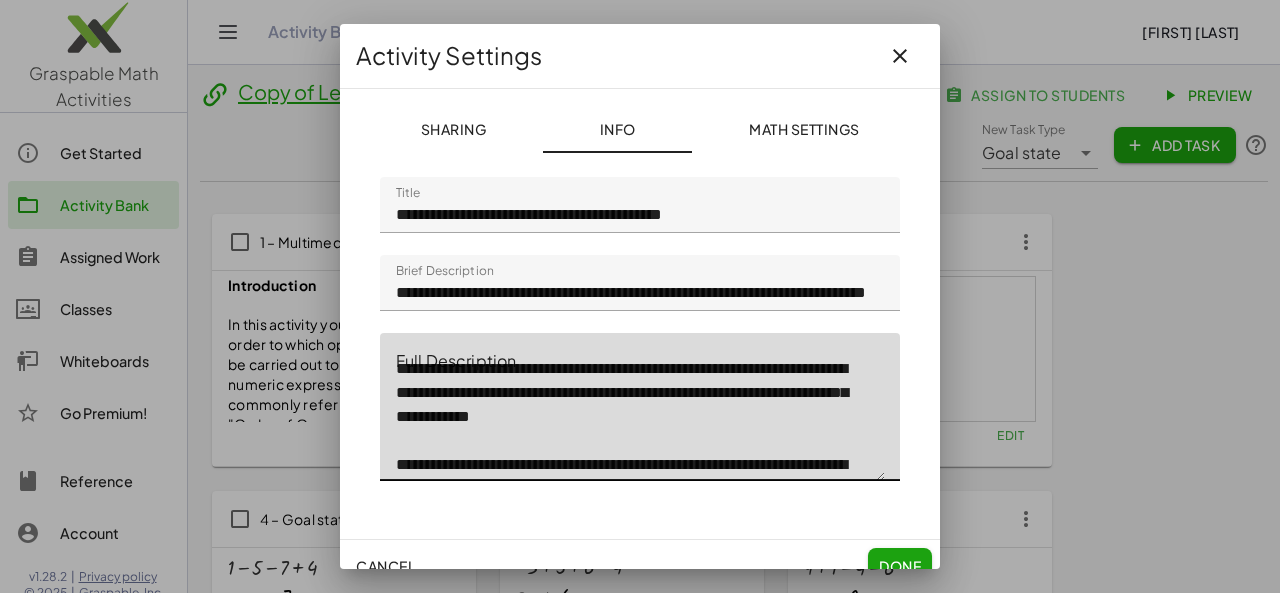 scroll, scrollTop: 66, scrollLeft: 0, axis: vertical 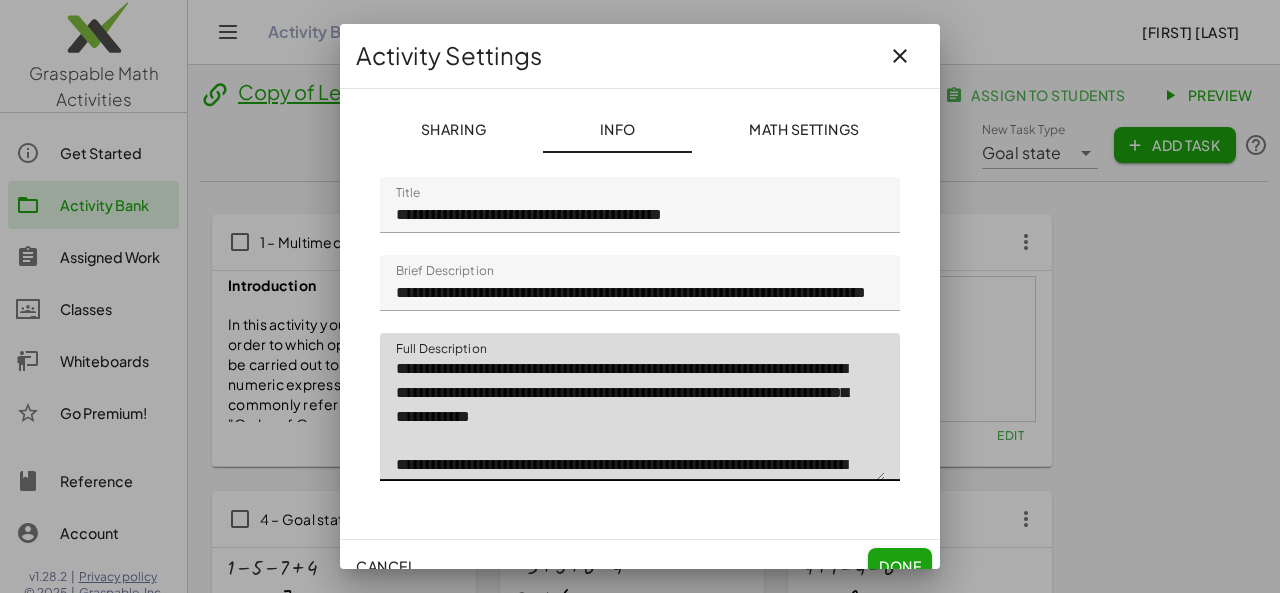 drag, startPoint x: 816, startPoint y: 368, endPoint x: 424, endPoint y: 394, distance: 392.8613 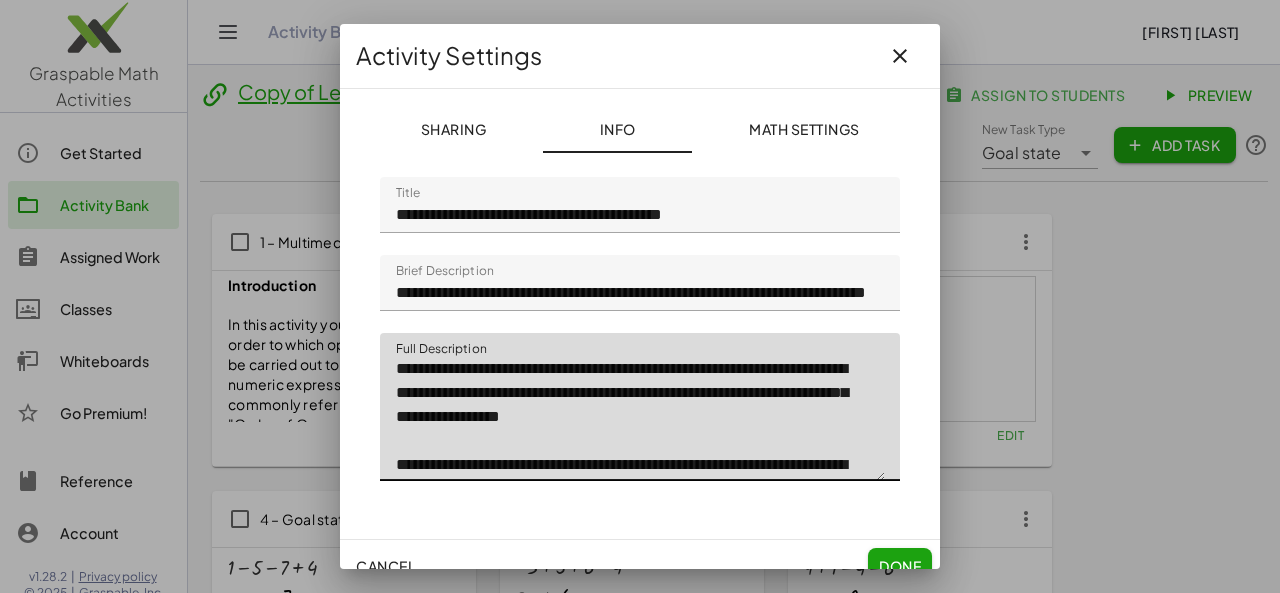 click on "**********" 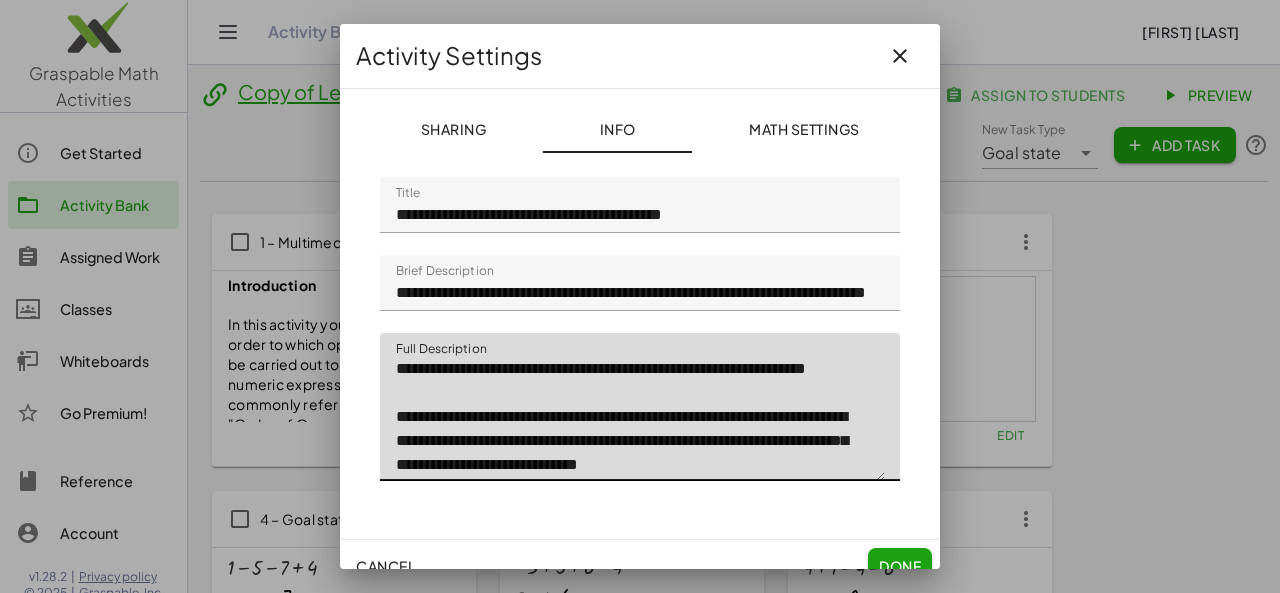 scroll, scrollTop: 72, scrollLeft: 0, axis: vertical 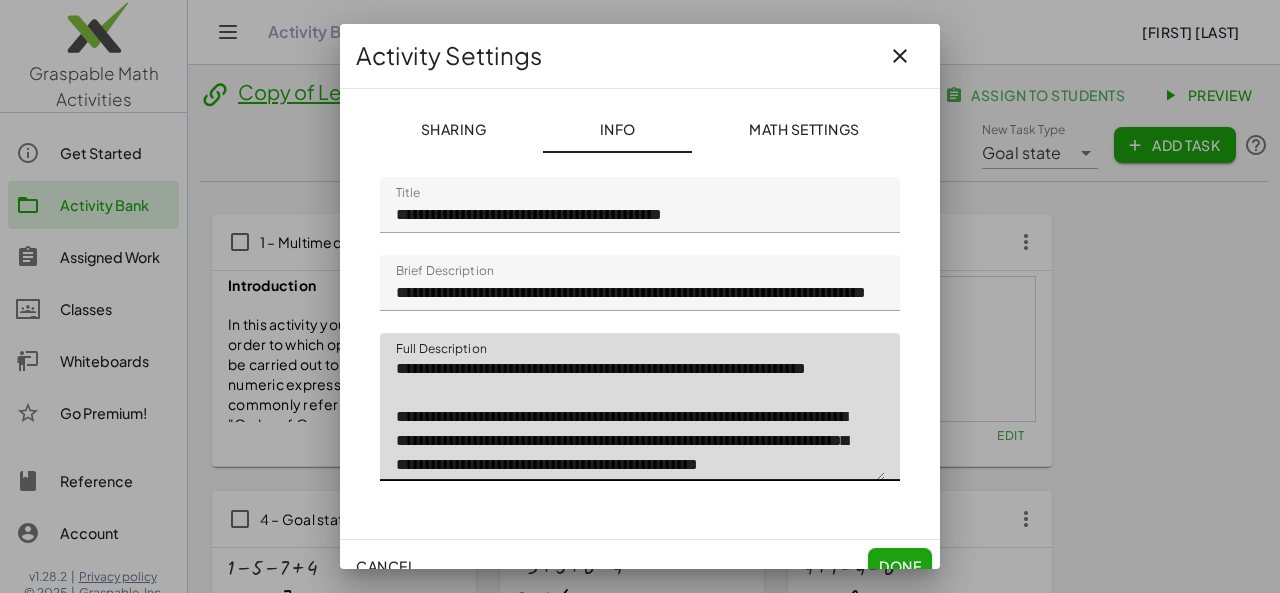 type on "**********" 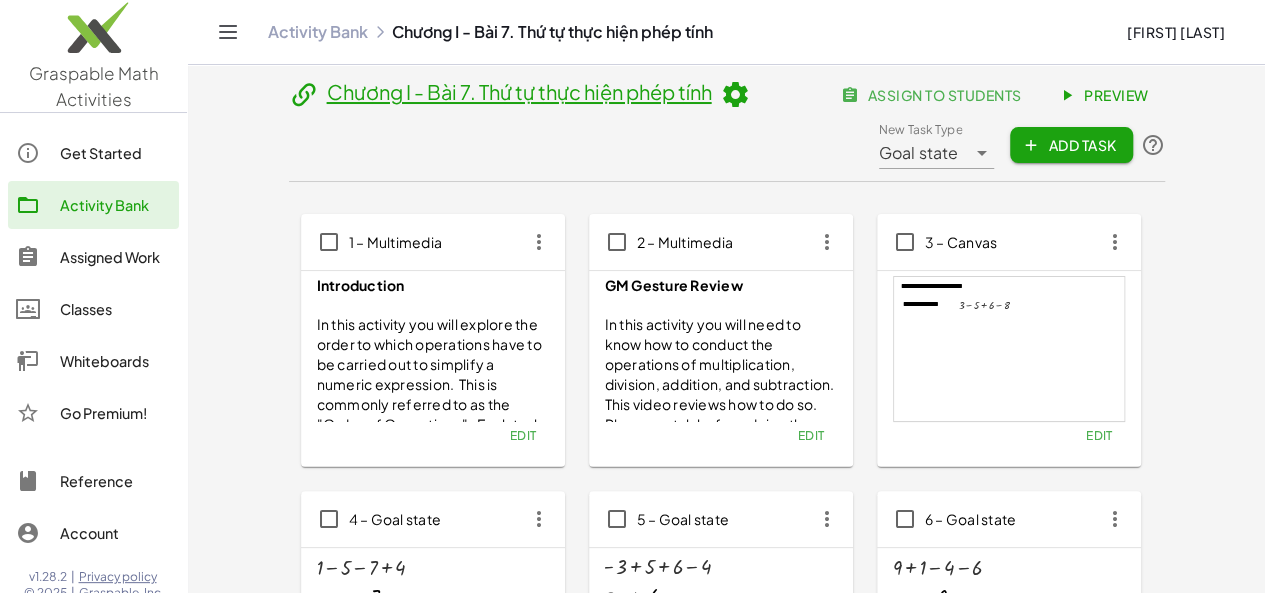 click at bounding box center (735, 95) 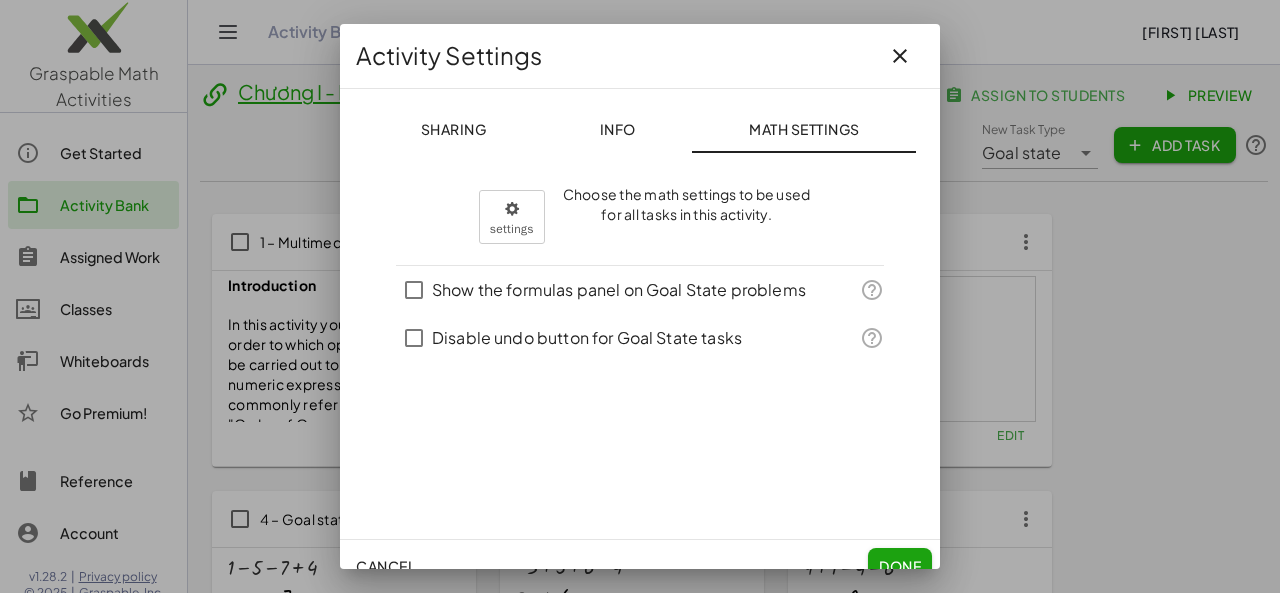 click on "Sharing" 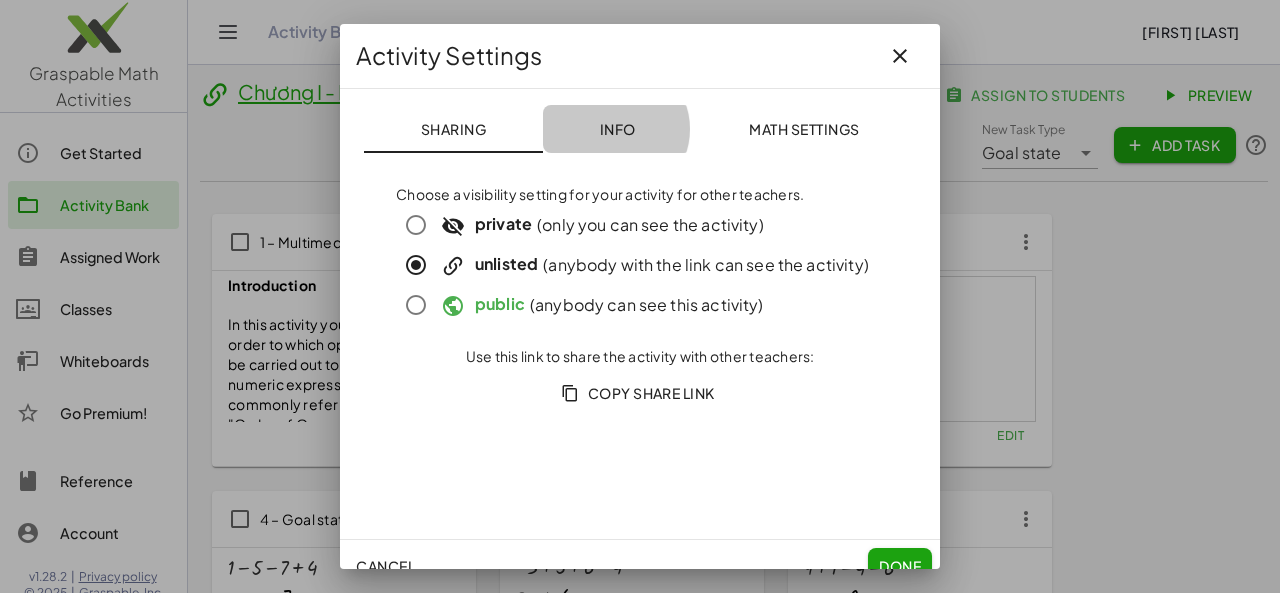 click on "Info" 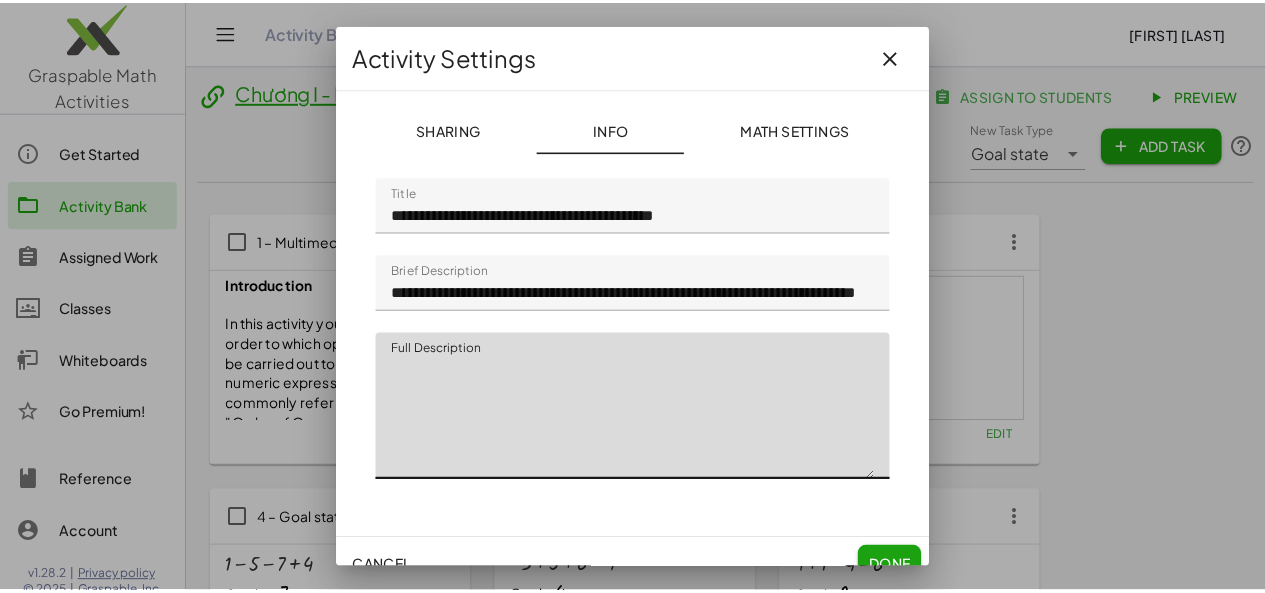 scroll, scrollTop: 72, scrollLeft: 0, axis: vertical 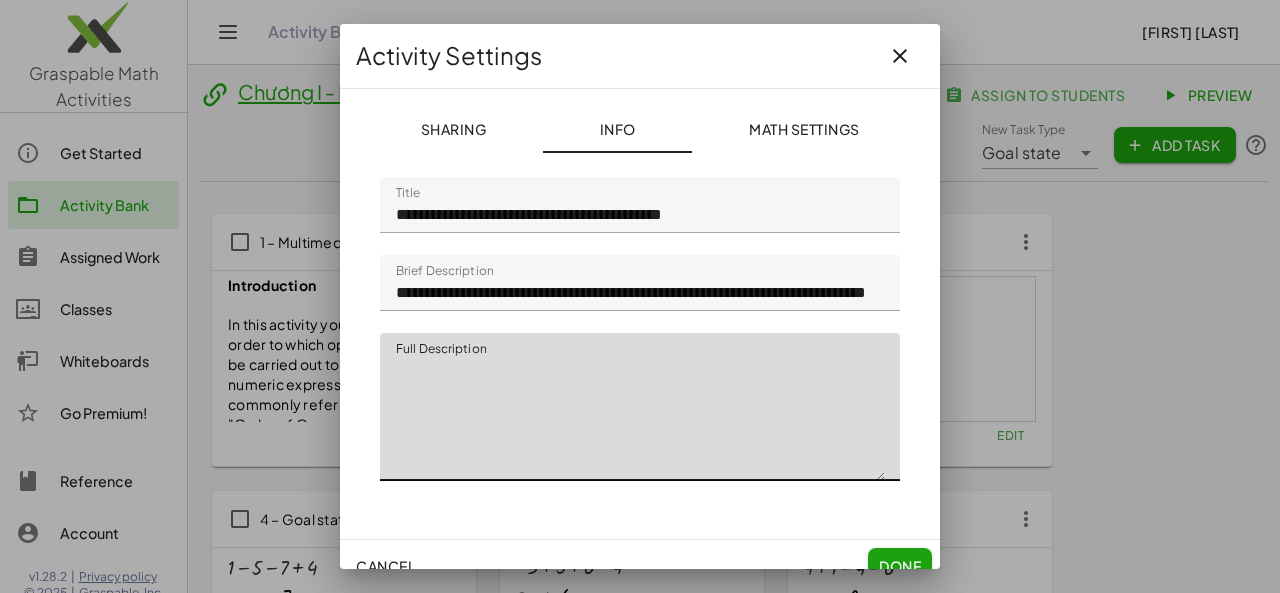 click on "Math Settings" 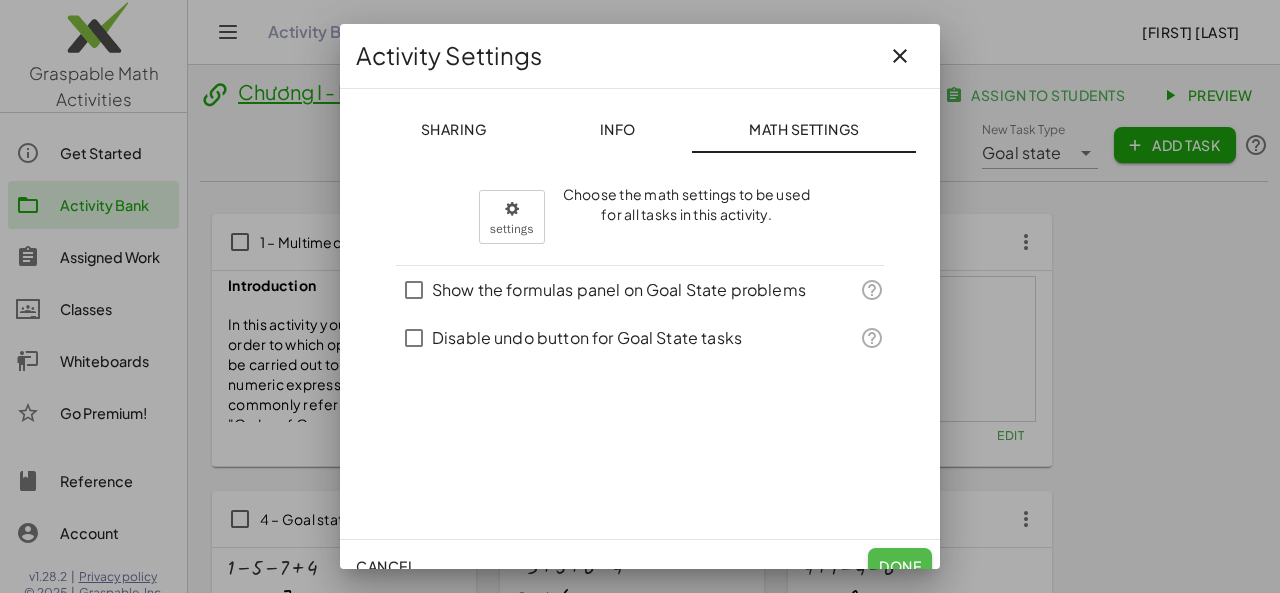 click on "Done" 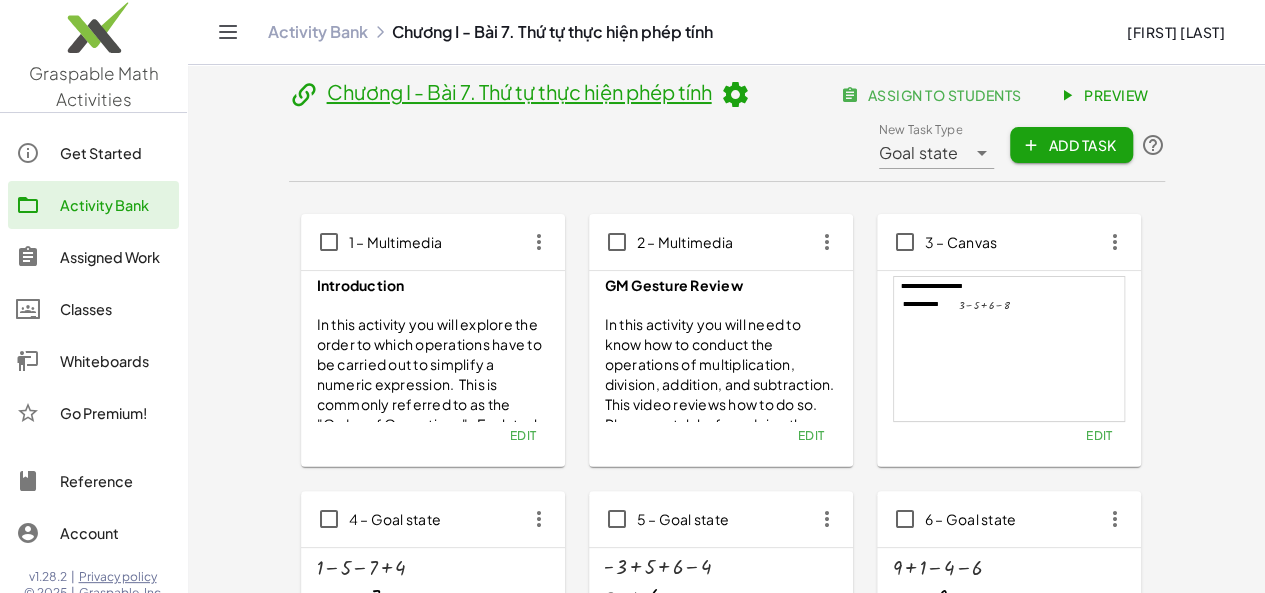 click on "Edit" 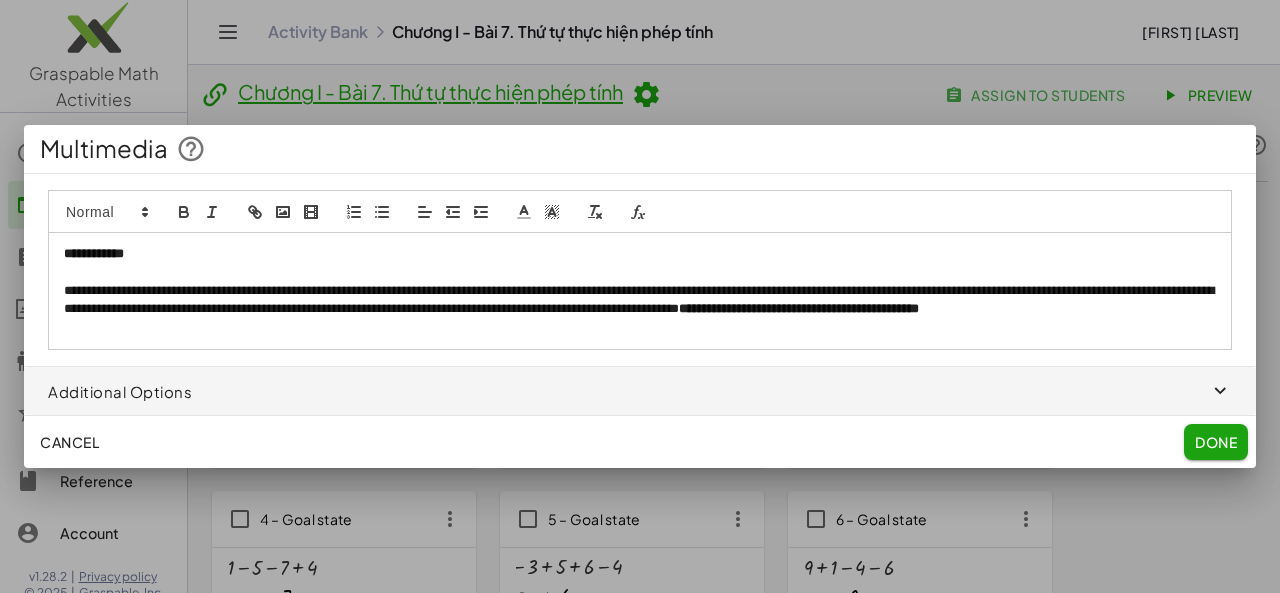 click on "**********" at bounding box center [640, 309] 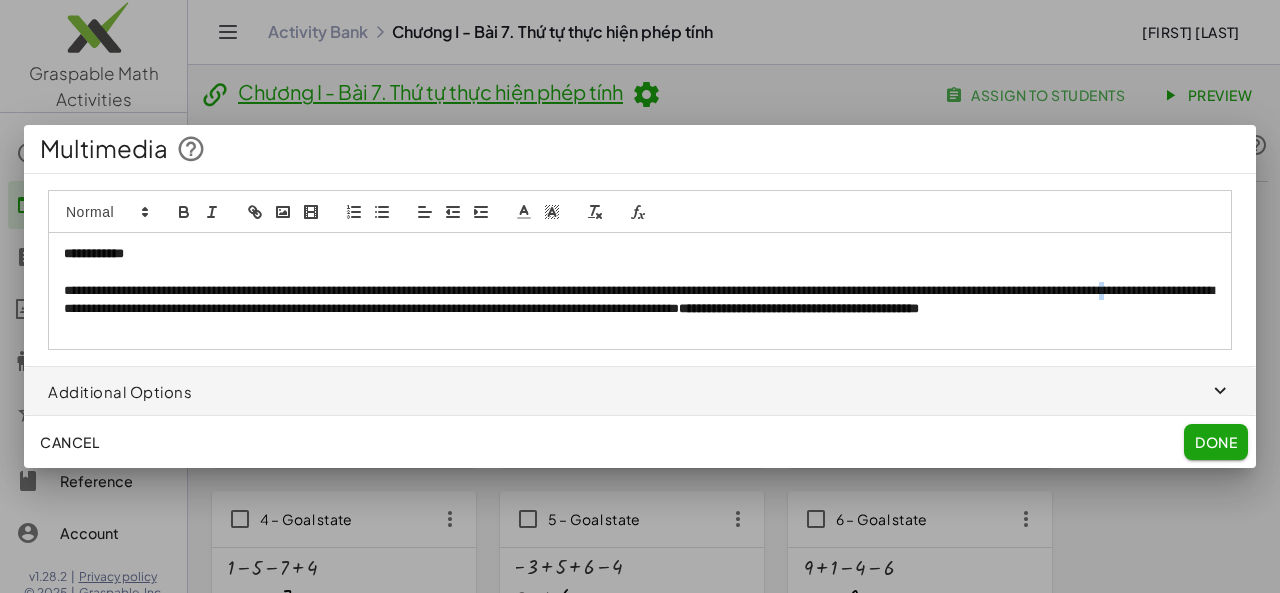 click on "**********" at bounding box center (640, 309) 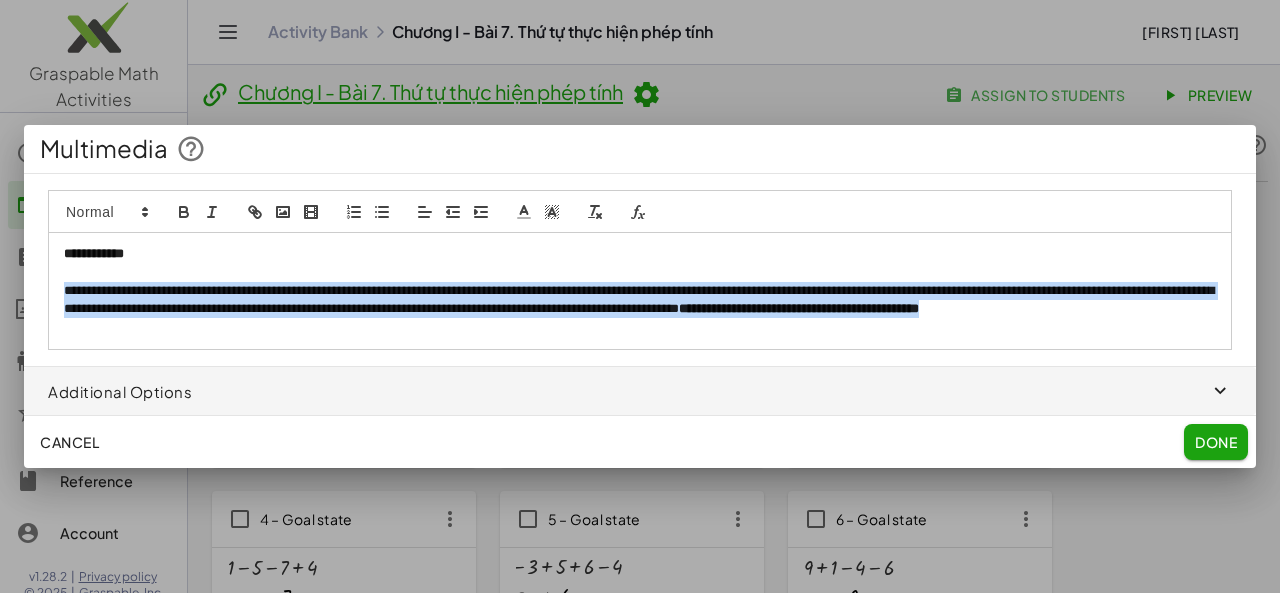 click on "**********" at bounding box center [640, 309] 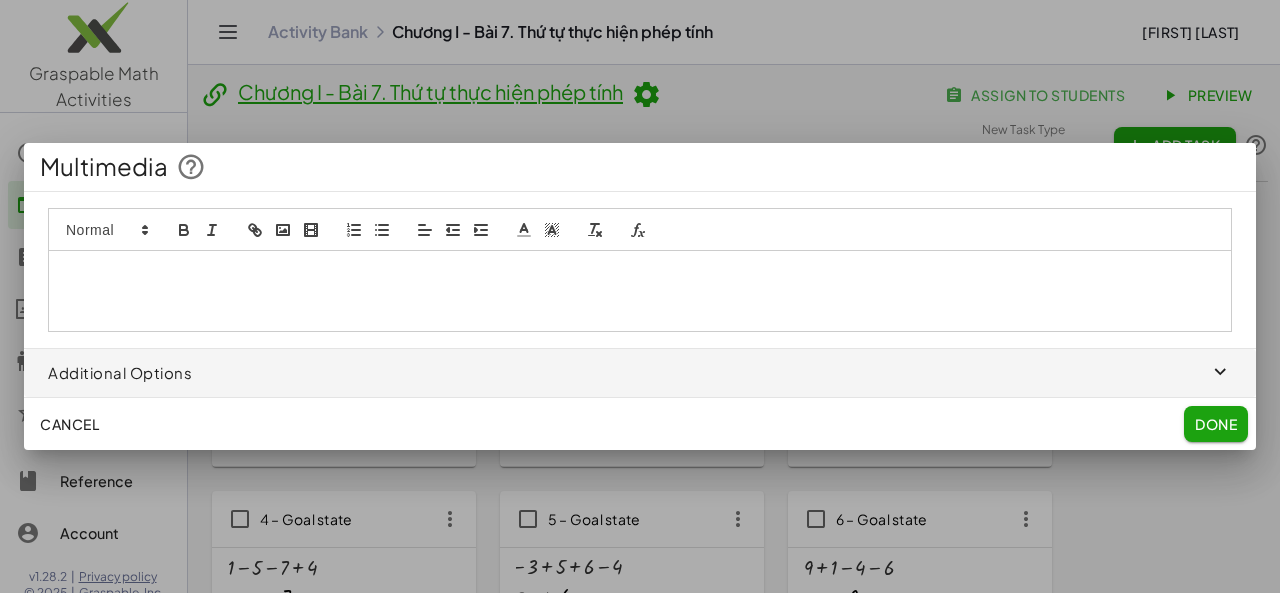 click at bounding box center [640, 296] 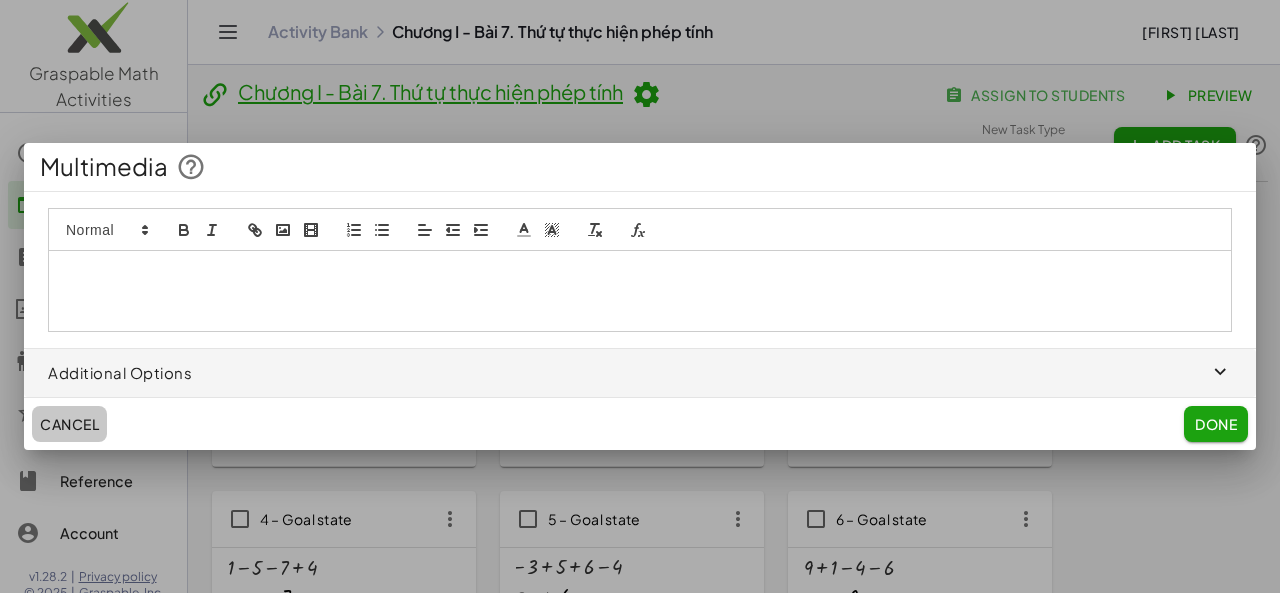 click on "Cancel" 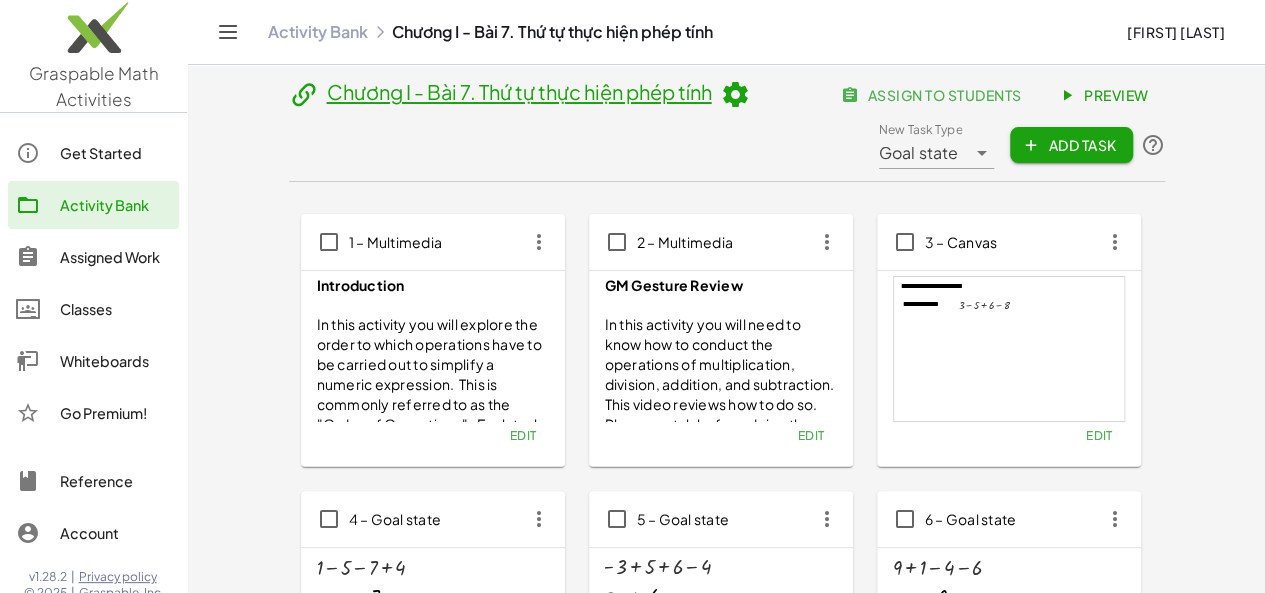 click on "In this activity you will explore the order to which operations have to be carried out to simplify a numeric expression.  This is commonly referred to as the "Order of Operations".  Each task will ask you to simplify an expression and/or check your method with the Graspable Math functionality, and then reflect on what you have learned from the task.   You must answer all of the reflection questions." at bounding box center [433, 444] 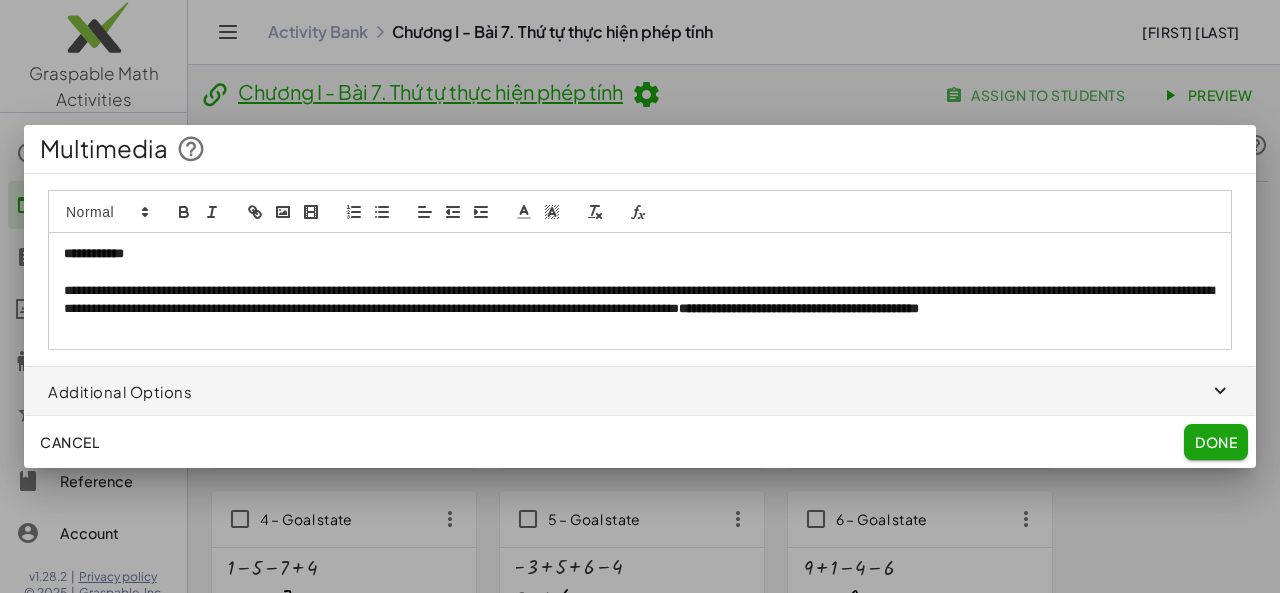 click at bounding box center (640, 272) 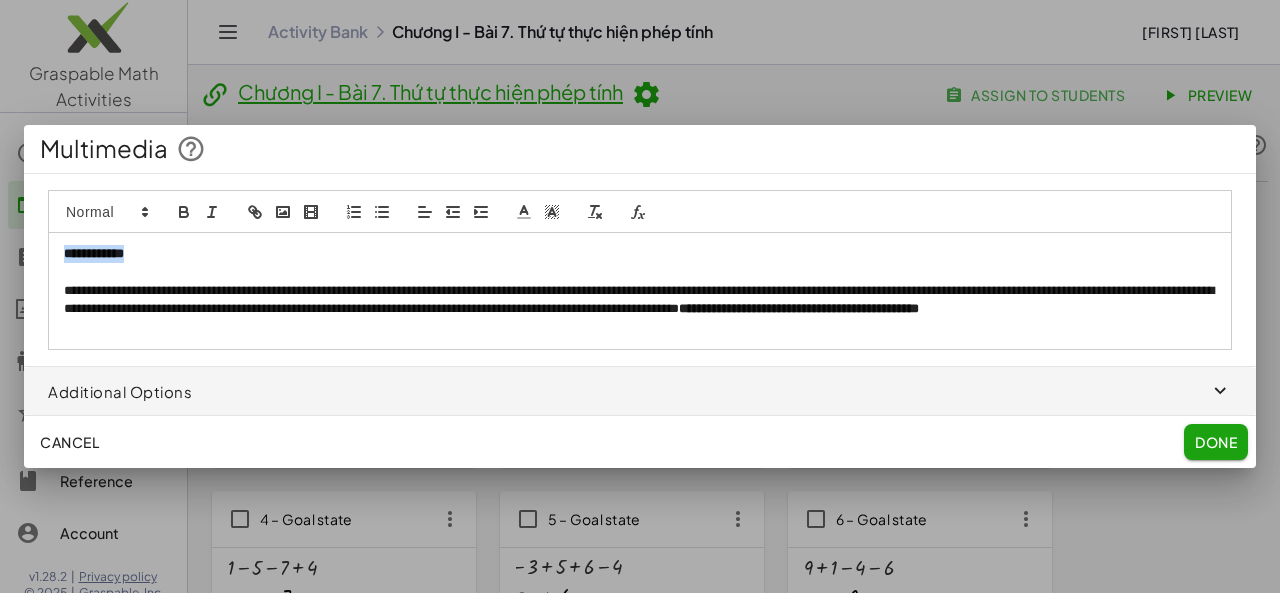 drag, startPoint x: 59, startPoint y: 253, endPoint x: 152, endPoint y: 261, distance: 93.34345 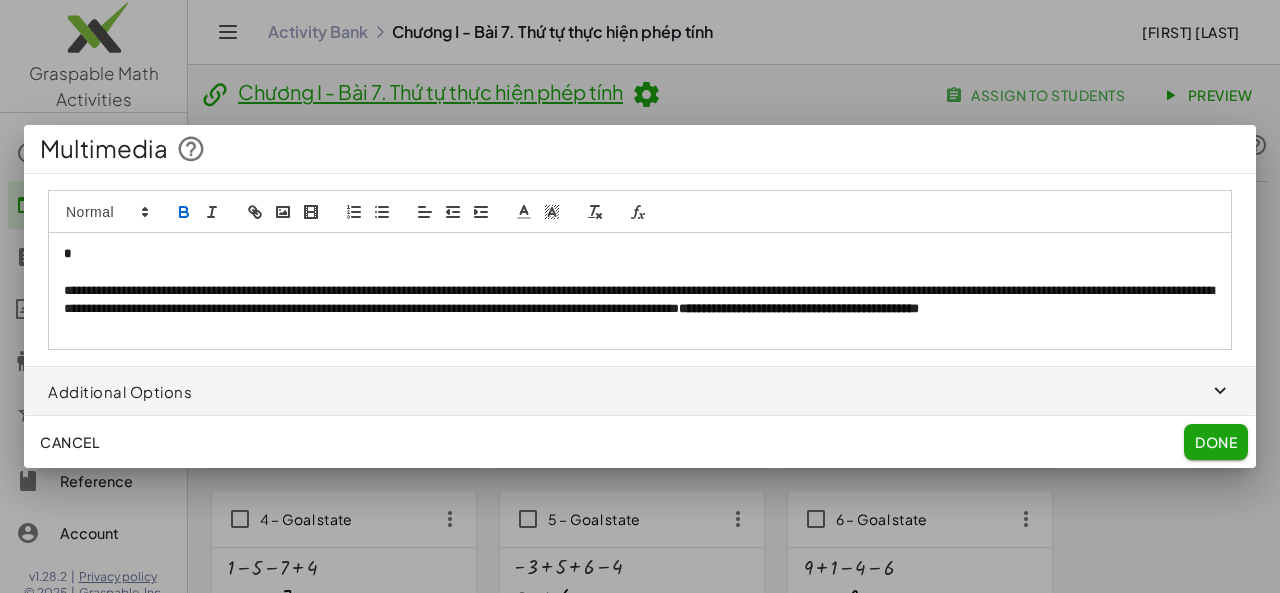 type 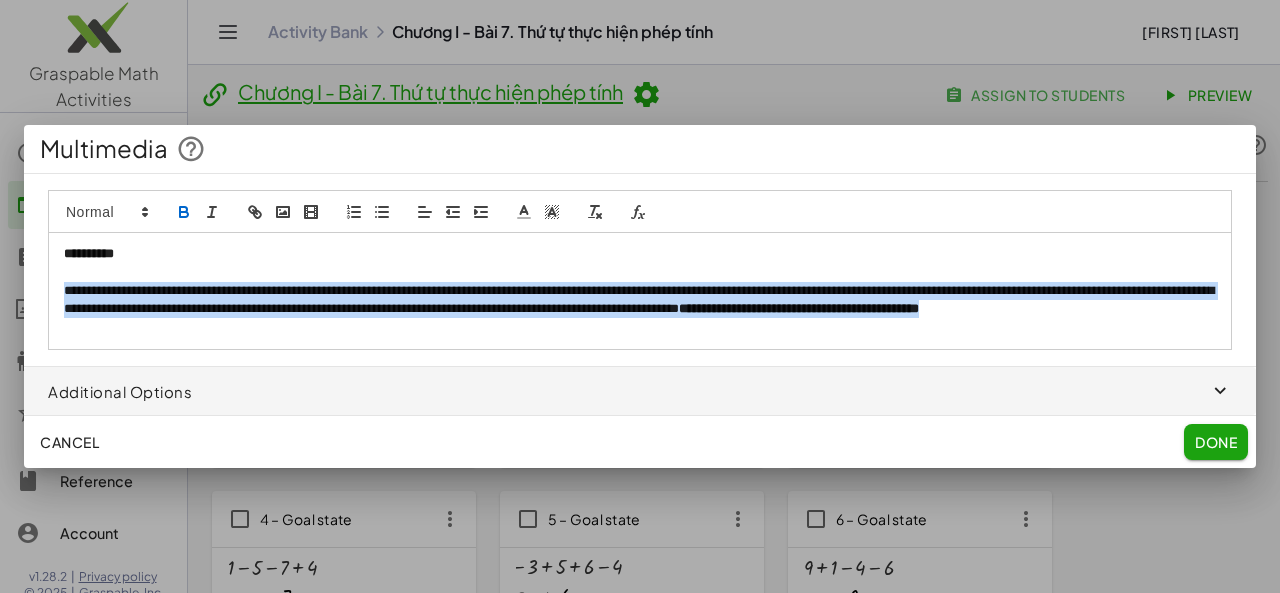 drag, startPoint x: 58, startPoint y: 292, endPoint x: 286, endPoint y: 342, distance: 233.41808 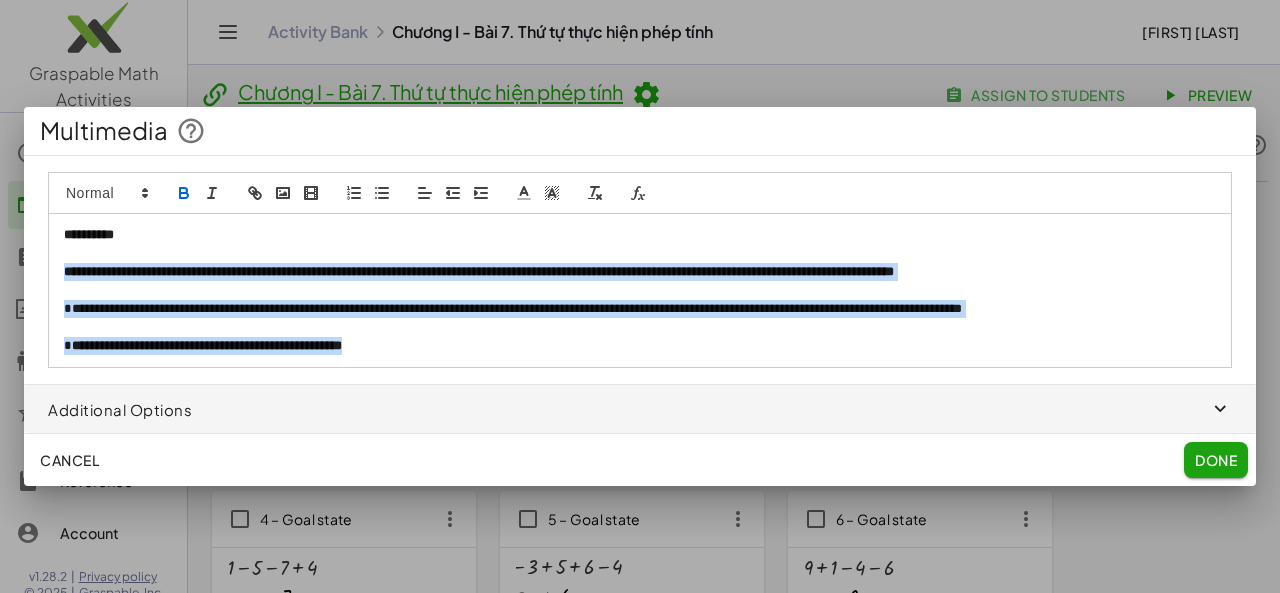 drag, startPoint x: 63, startPoint y: 272, endPoint x: 362, endPoint y: 265, distance: 299.08194 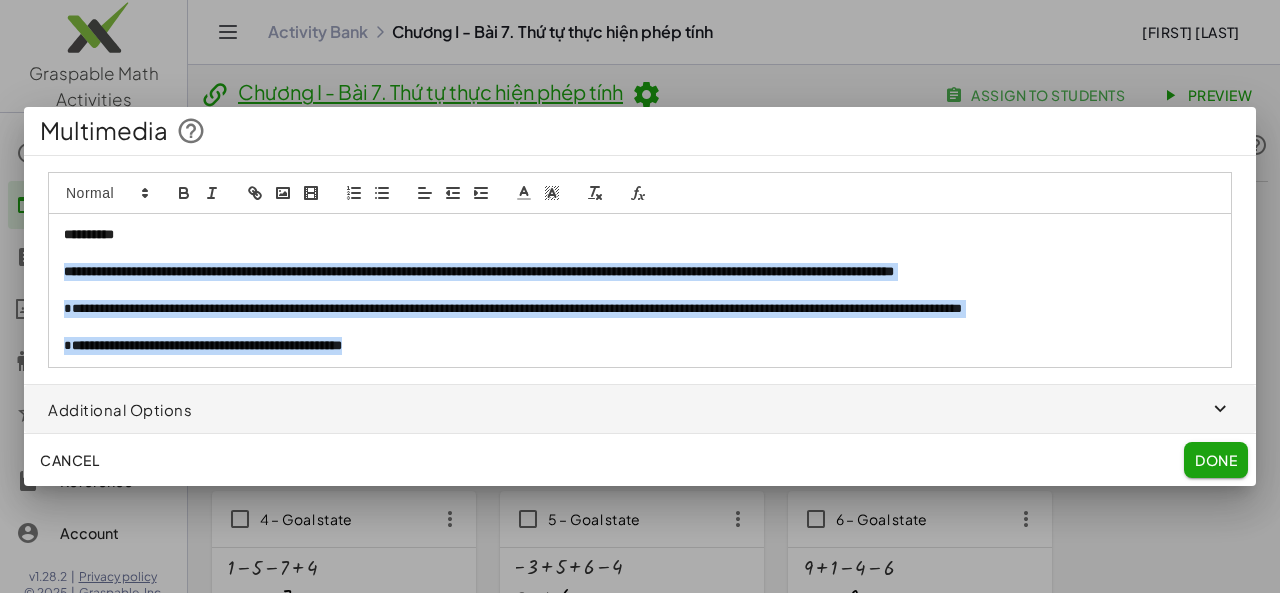 click 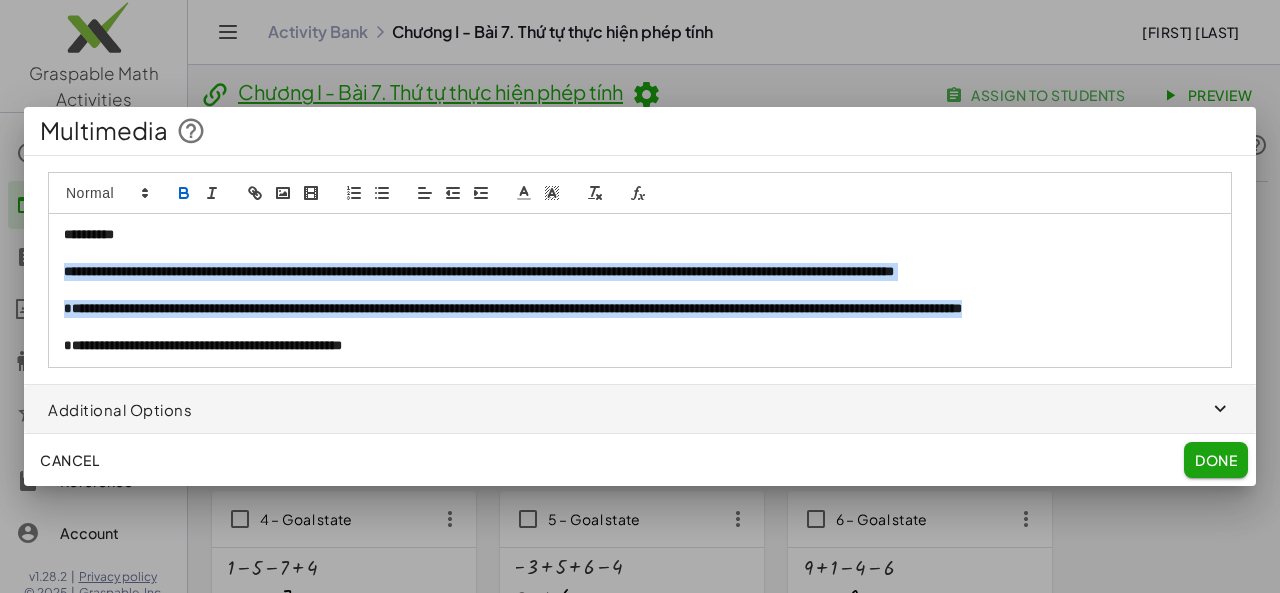 click 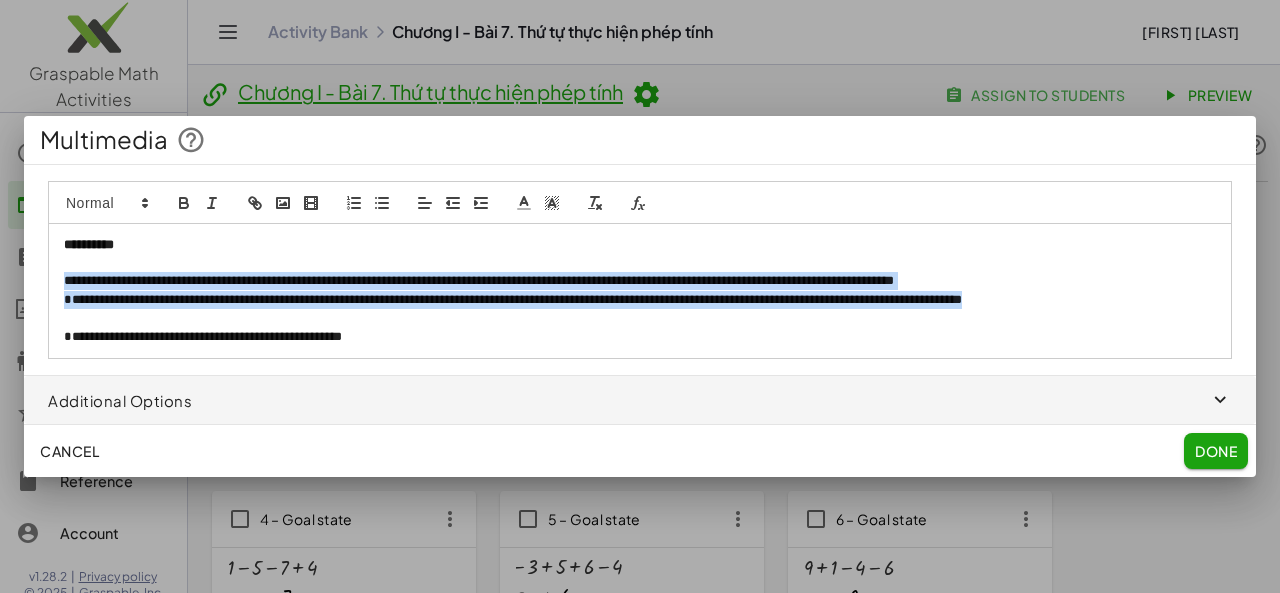 drag, startPoint x: 149, startPoint y: 292, endPoint x: 151, endPoint y: 302, distance: 10.198039 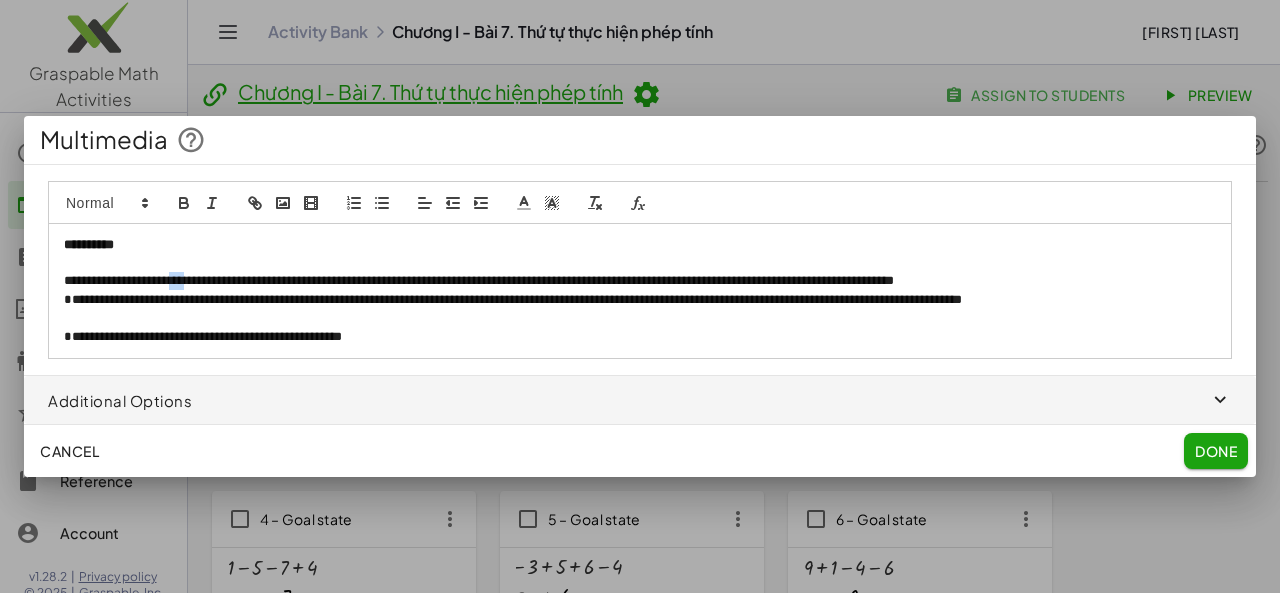 drag, startPoint x: 199, startPoint y: 277, endPoint x: 220, endPoint y: 278, distance: 21.023796 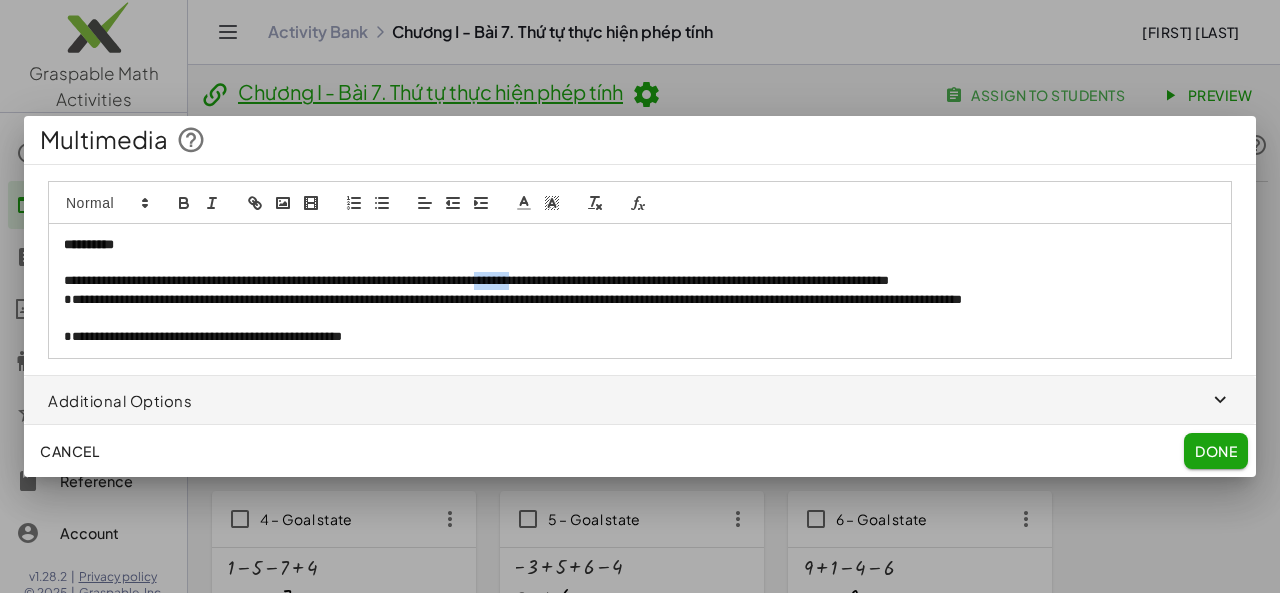 drag, startPoint x: 607, startPoint y: 279, endPoint x: 649, endPoint y: 274, distance: 42.296574 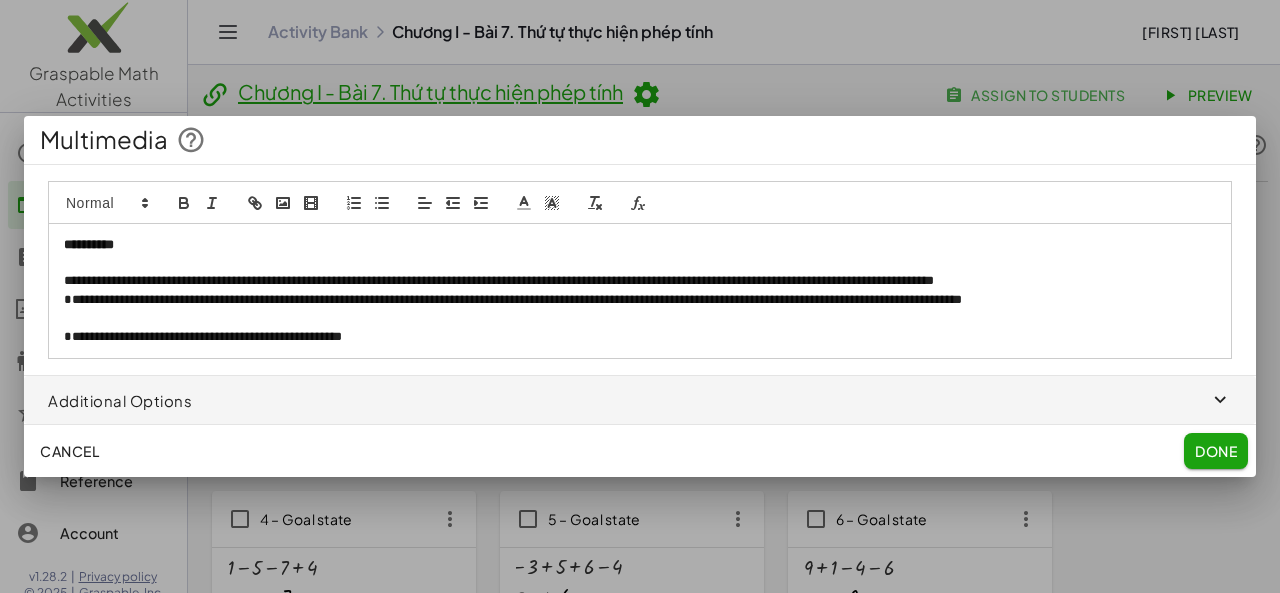 click on "**********" at bounding box center [640, 281] 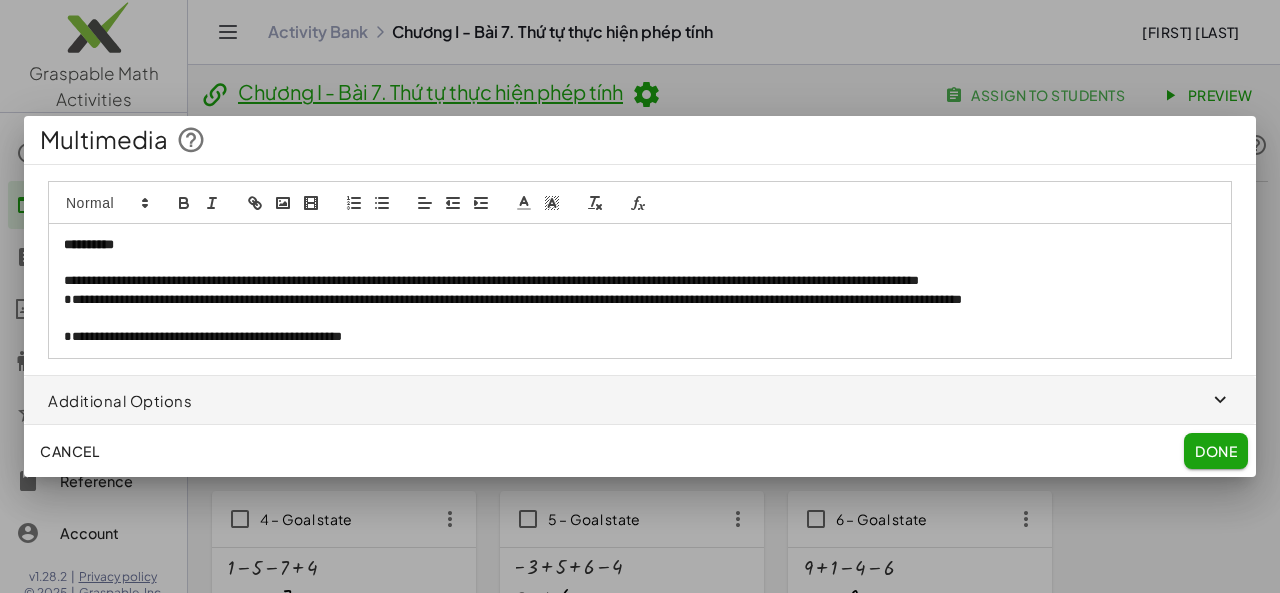 drag, startPoint x: 69, startPoint y: 303, endPoint x: 233, endPoint y: 270, distance: 167.28719 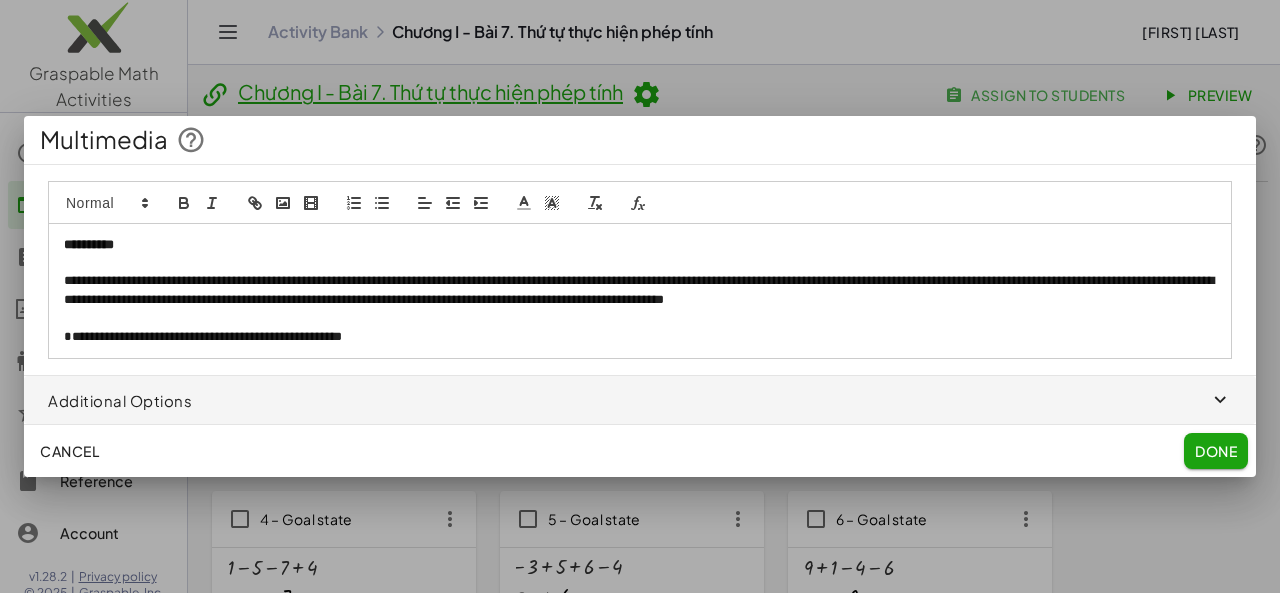 click at bounding box center (425, 203) 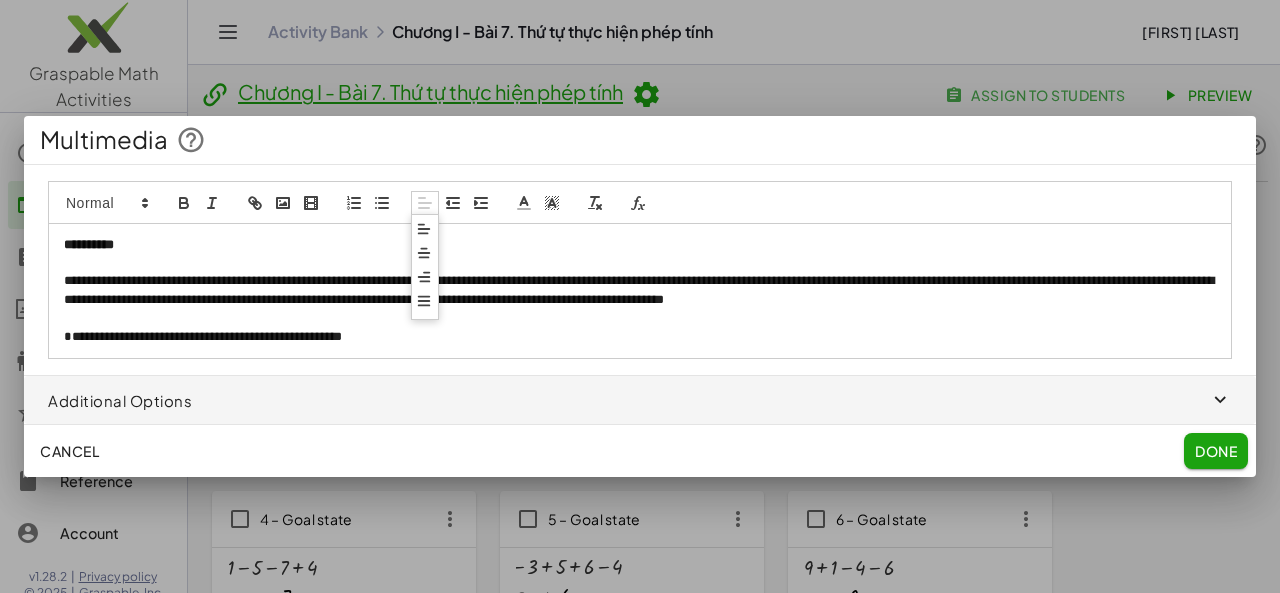 click 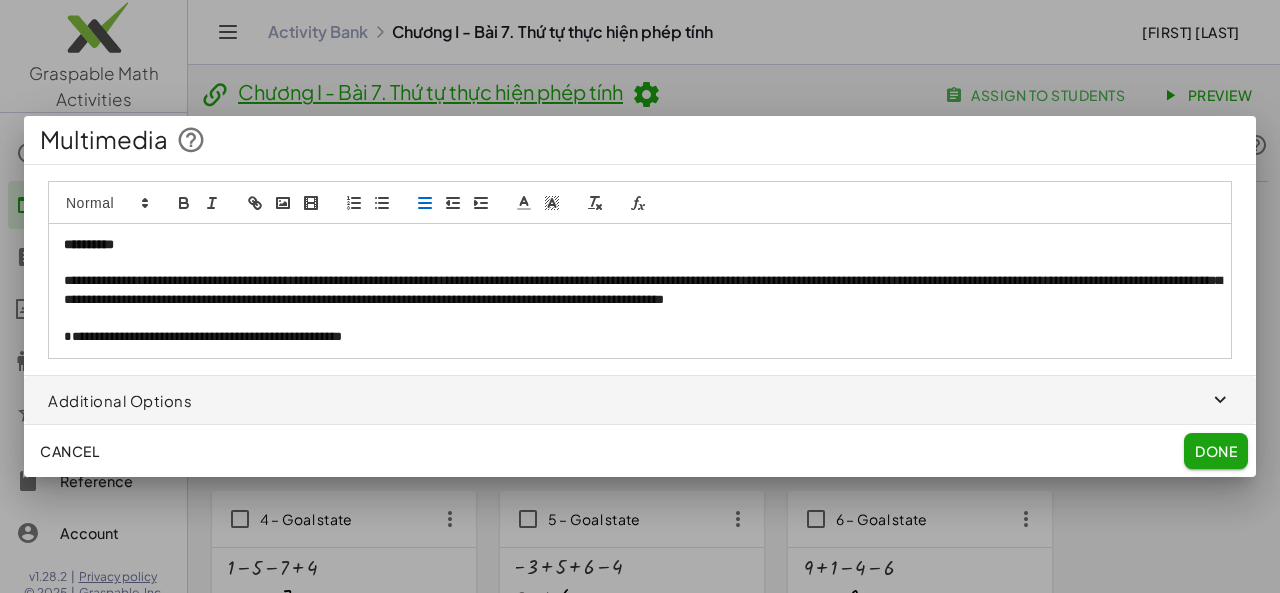 click on "**********" at bounding box center (640, 299) 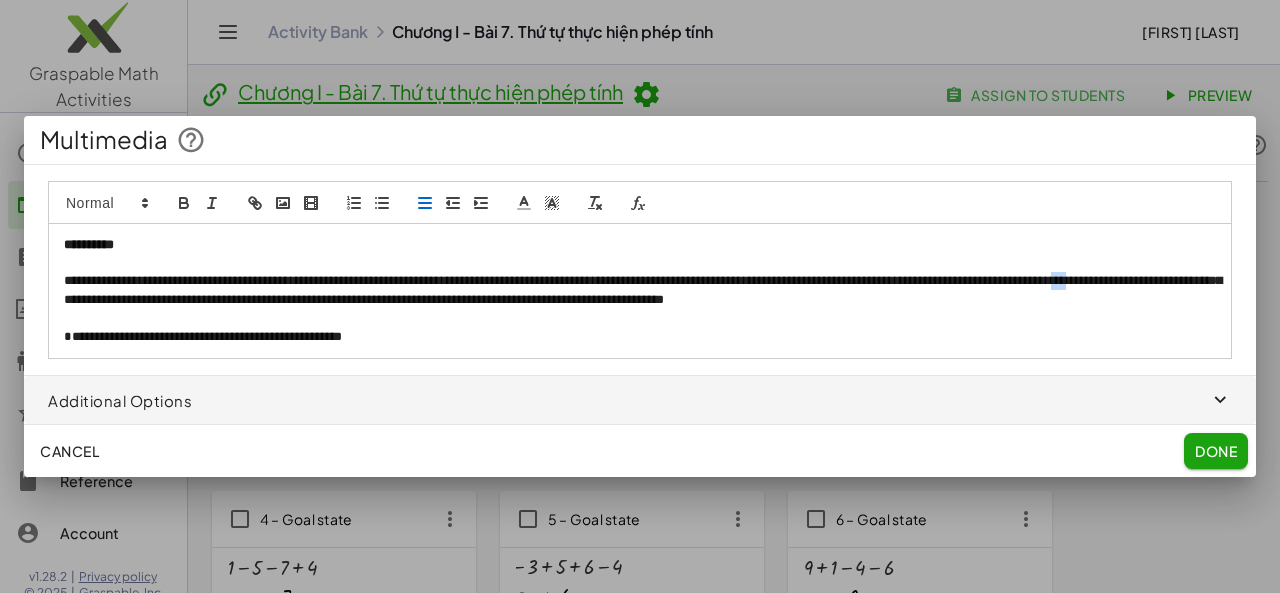 drag, startPoint x: 198, startPoint y: 301, endPoint x: 219, endPoint y: 297, distance: 21.377558 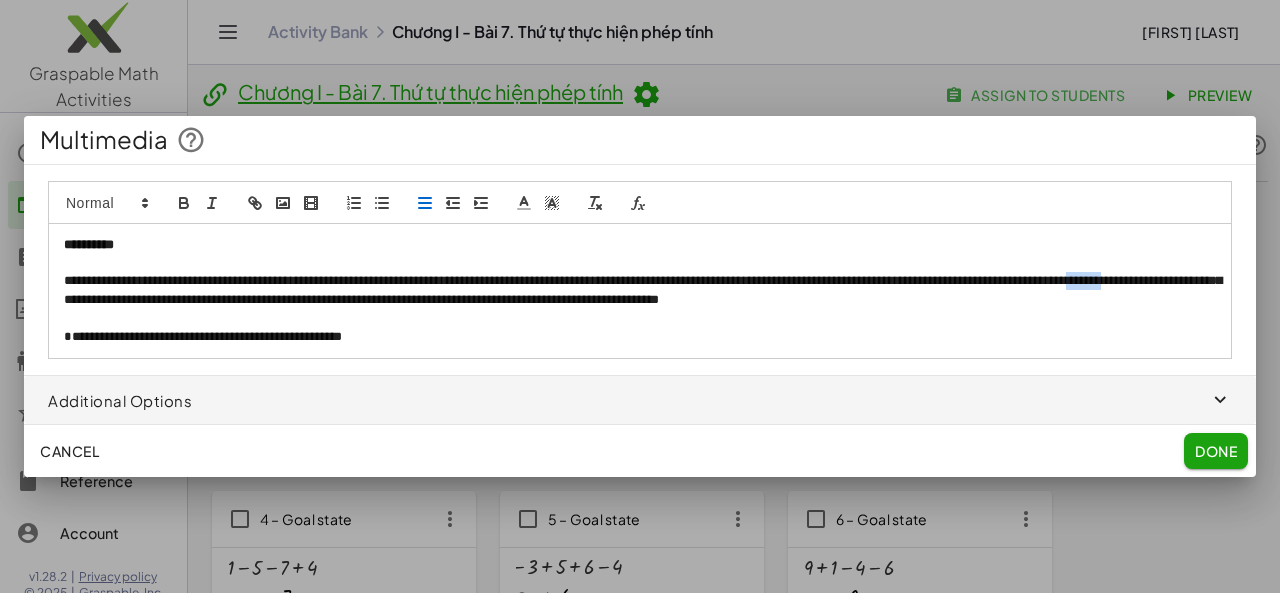 drag, startPoint x: 224, startPoint y: 297, endPoint x: 266, endPoint y: 311, distance: 44.27189 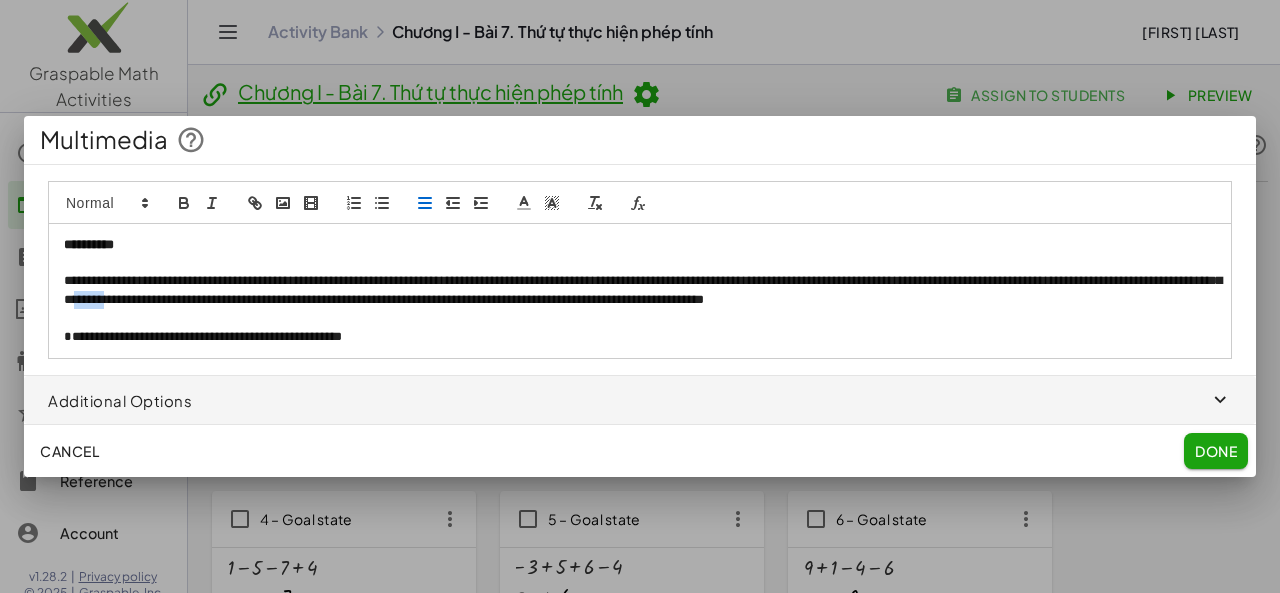 drag, startPoint x: 432, startPoint y: 297, endPoint x: 472, endPoint y: 299, distance: 40.04997 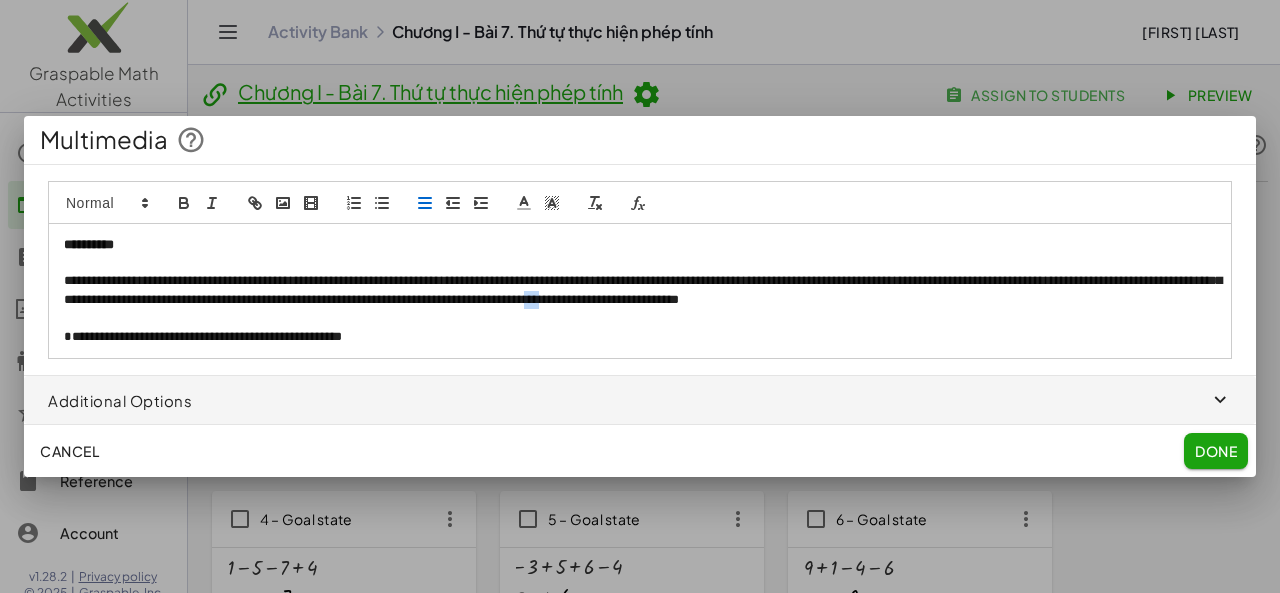 drag, startPoint x: 1030, startPoint y: 297, endPoint x: 1054, endPoint y: 297, distance: 24 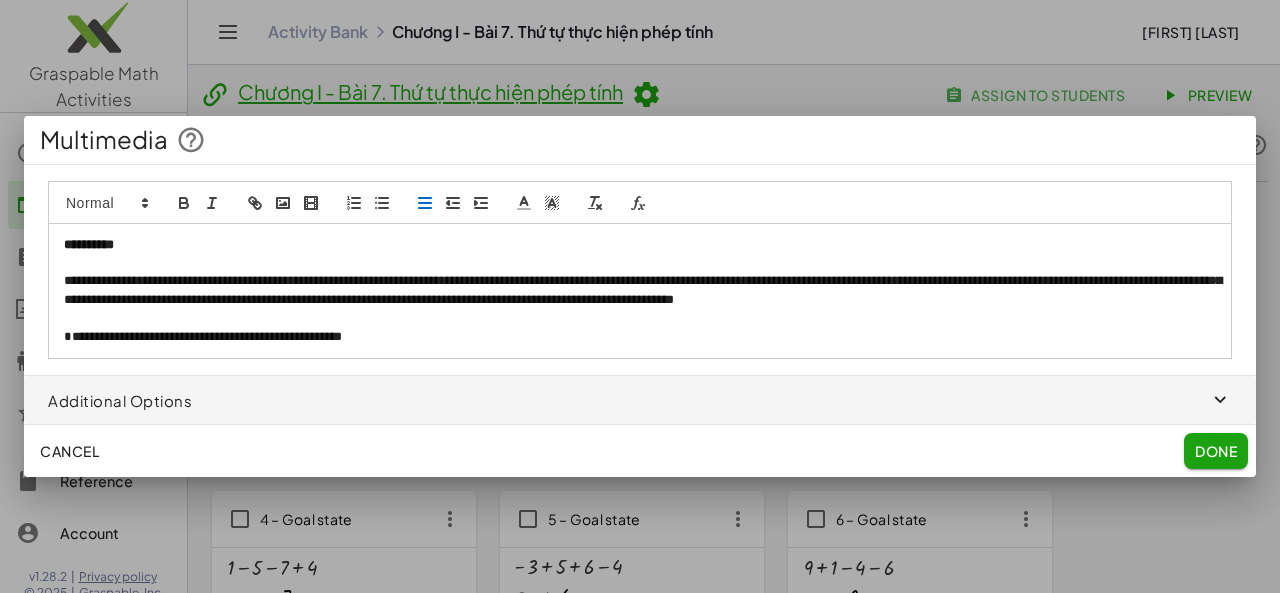 click on "**********" at bounding box center [640, 299] 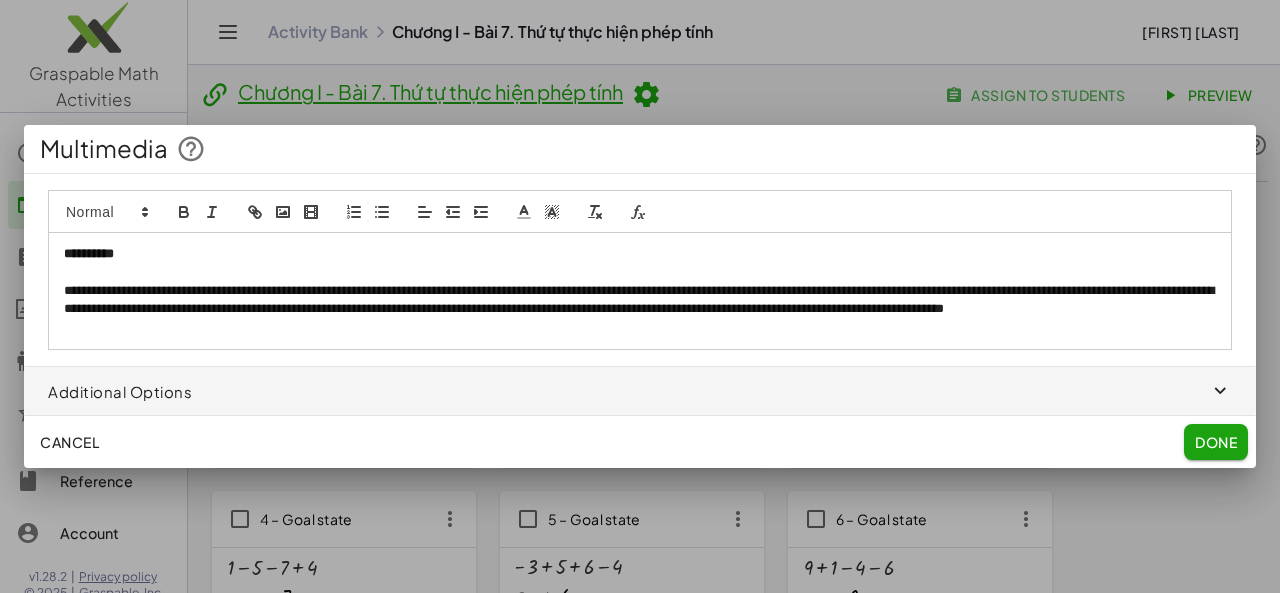 click on "**********" at bounding box center [640, 309] 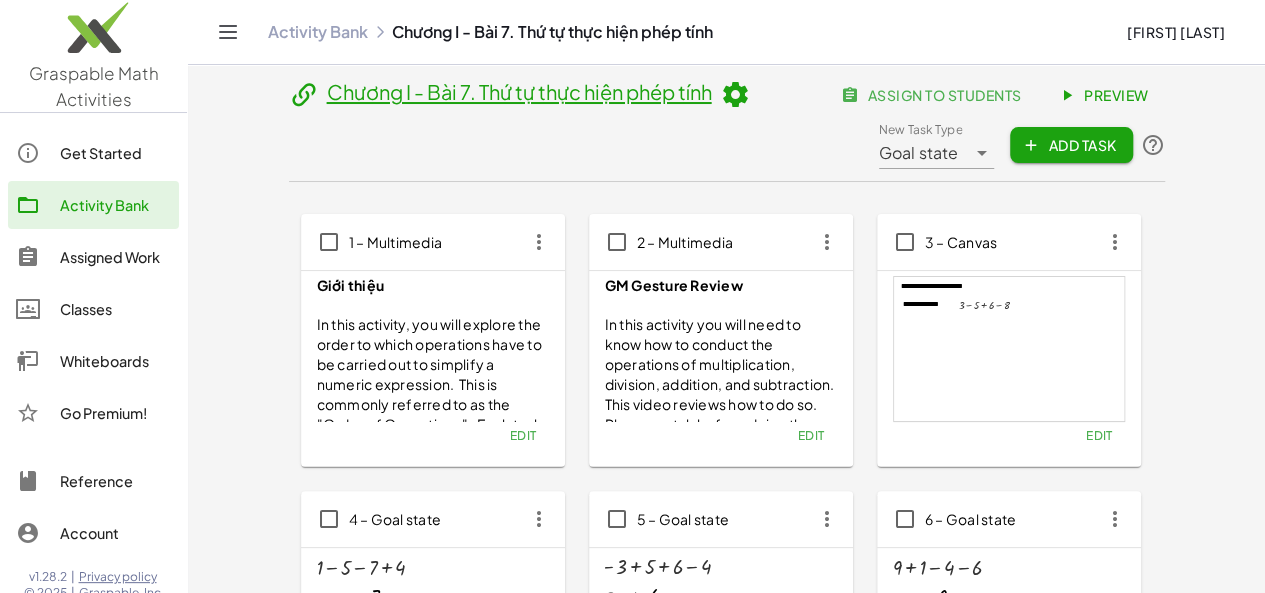 click on "Edit" 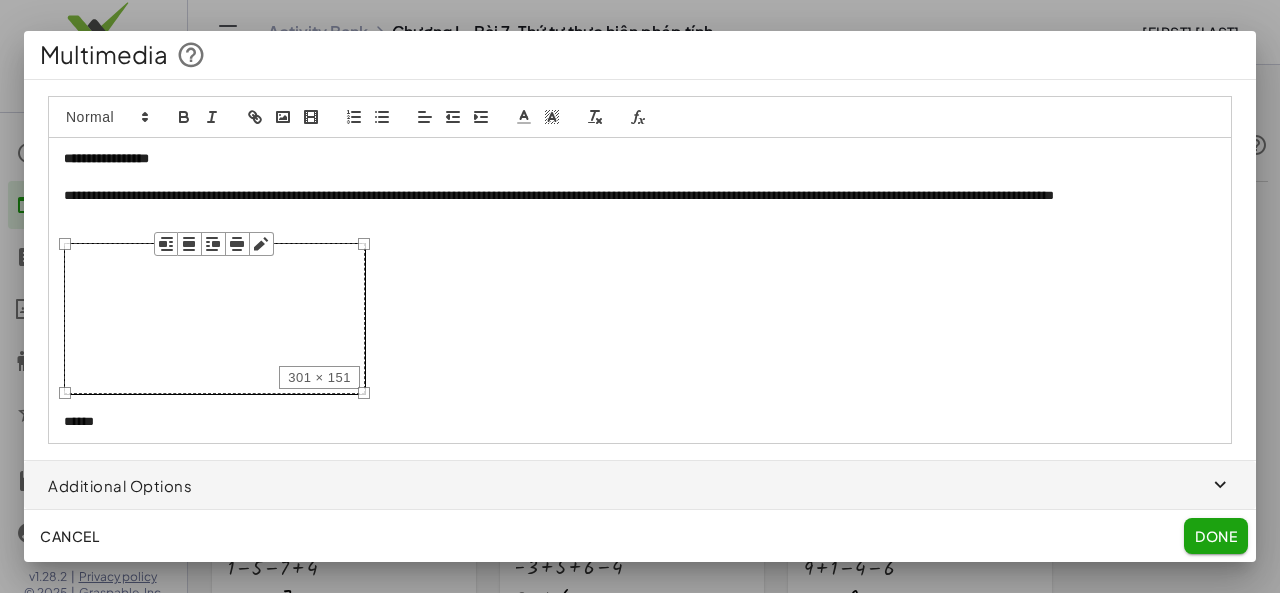 click on "**********" at bounding box center (640, 290) 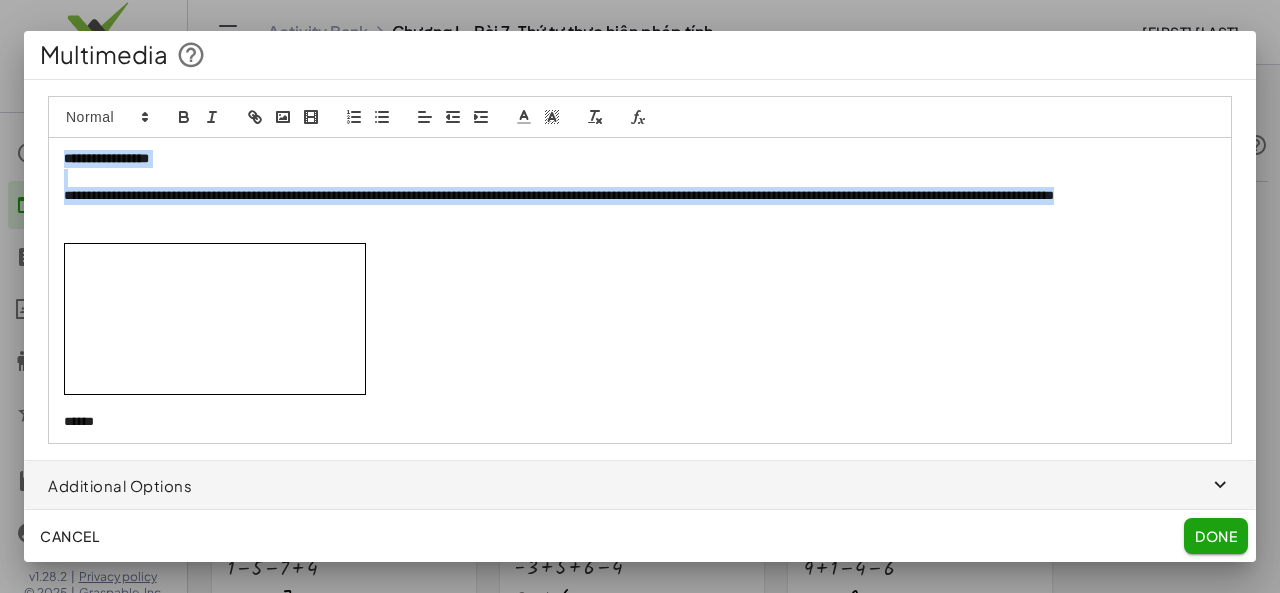 drag, startPoint x: 66, startPoint y: 161, endPoint x: 120, endPoint y: 213, distance: 74.96666 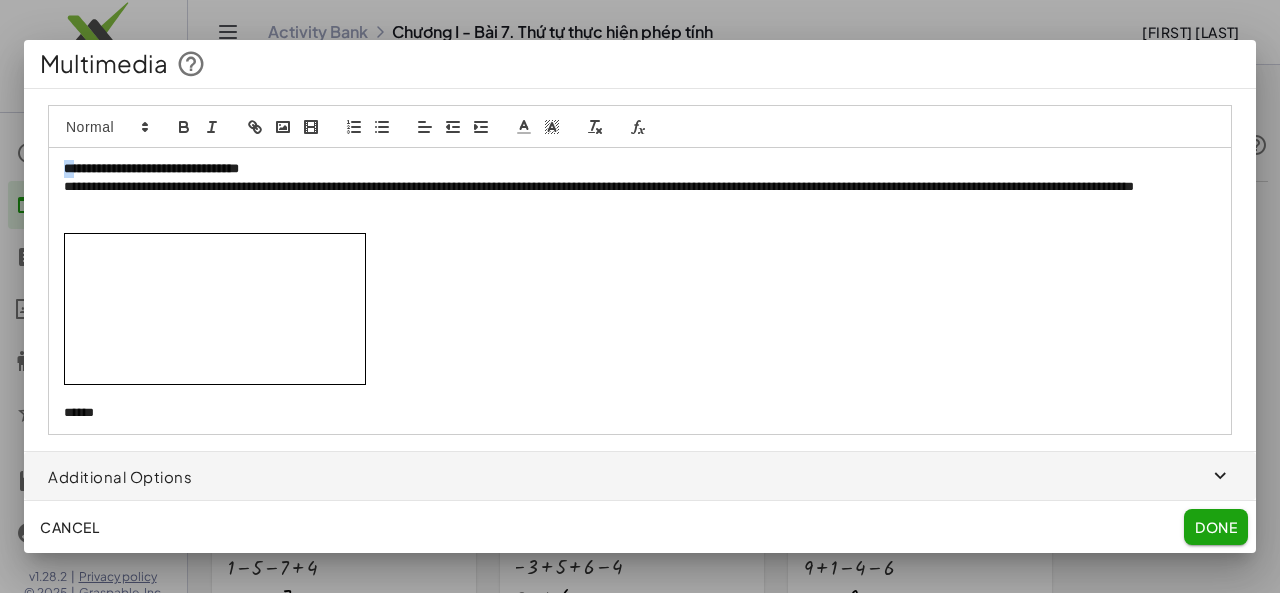 drag, startPoint x: 62, startPoint y: 165, endPoint x: 118, endPoint y: 165, distance: 56 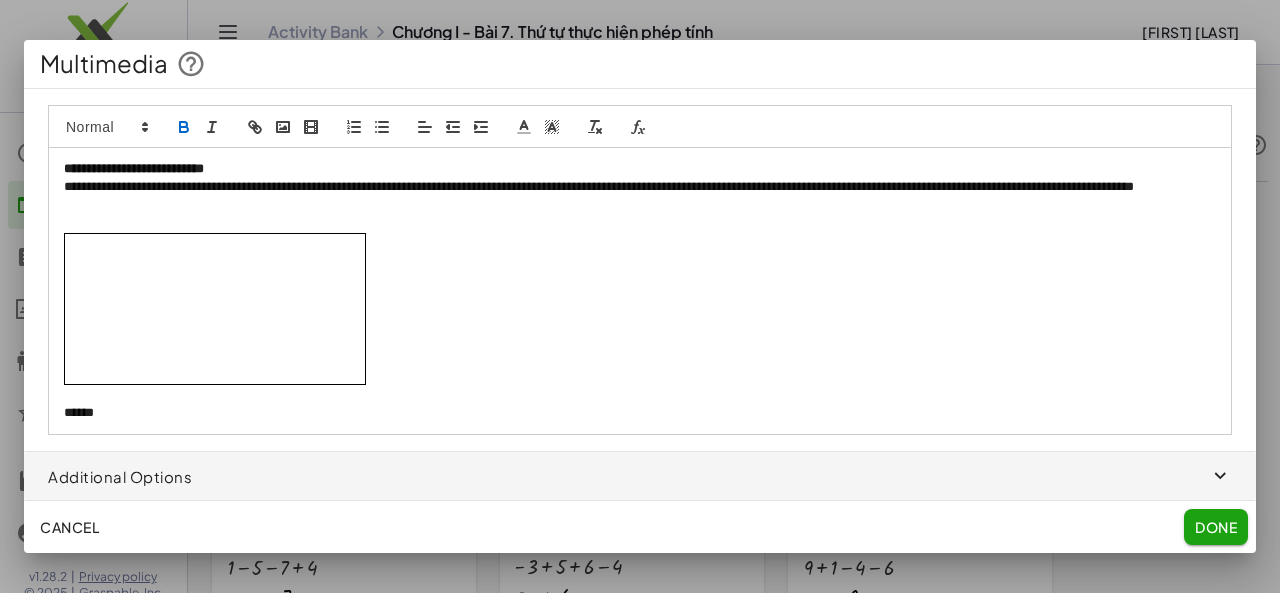 click on "**********" at bounding box center [640, 169] 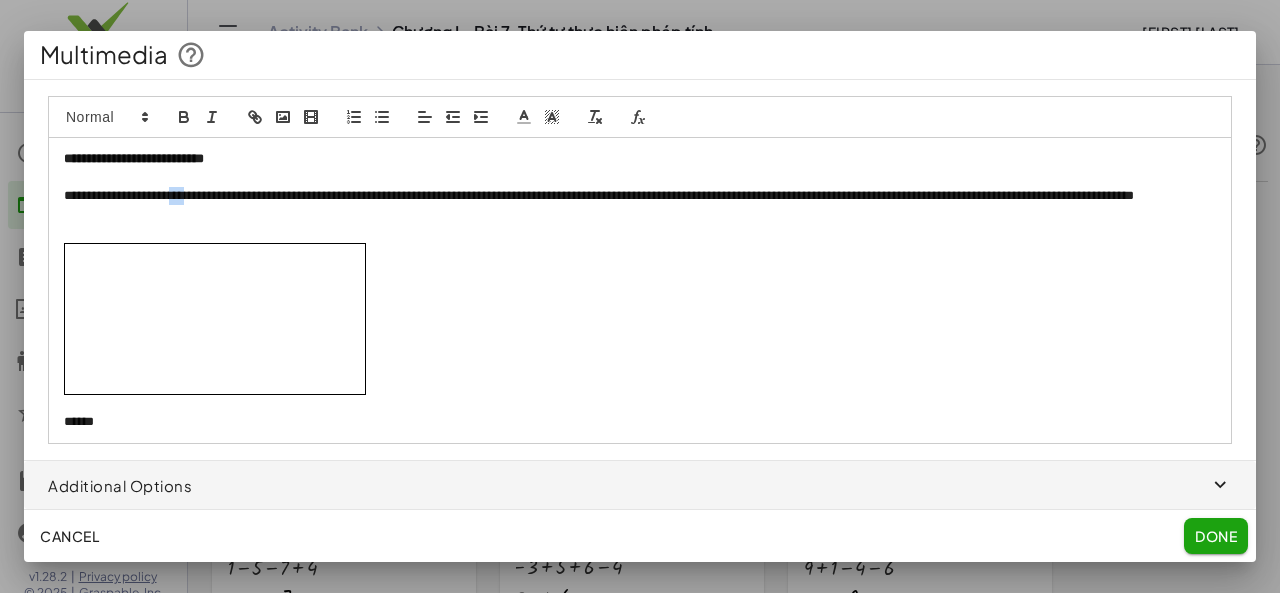 drag, startPoint x: 202, startPoint y: 192, endPoint x: 219, endPoint y: 192, distance: 17 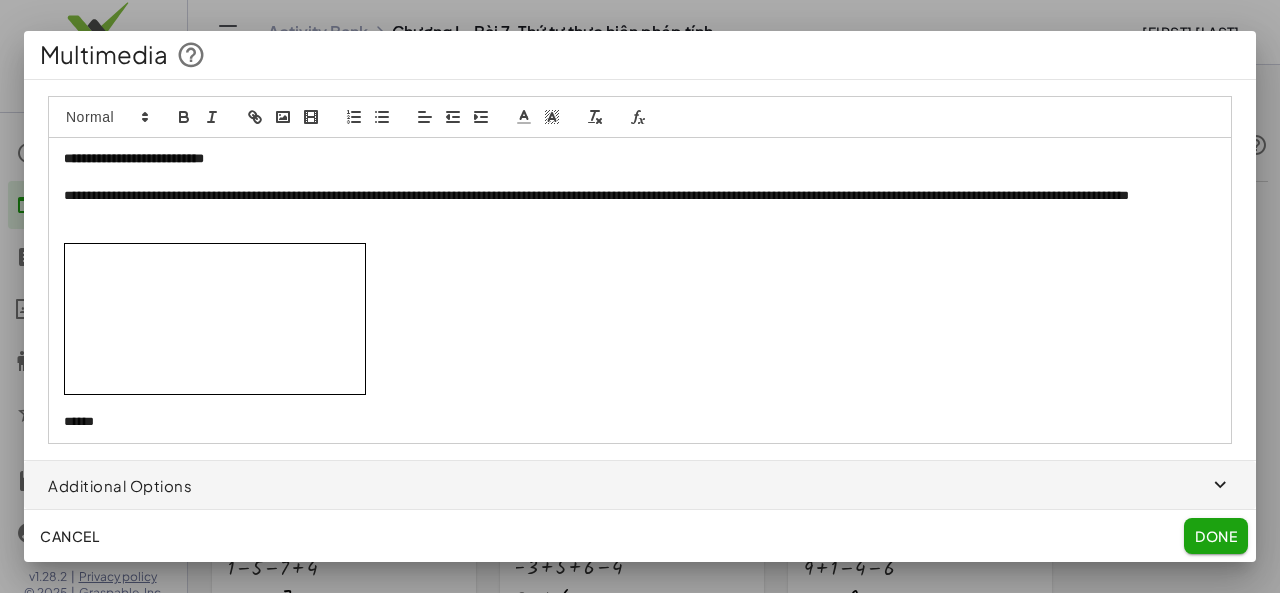 click on "**********" at bounding box center (640, 205) 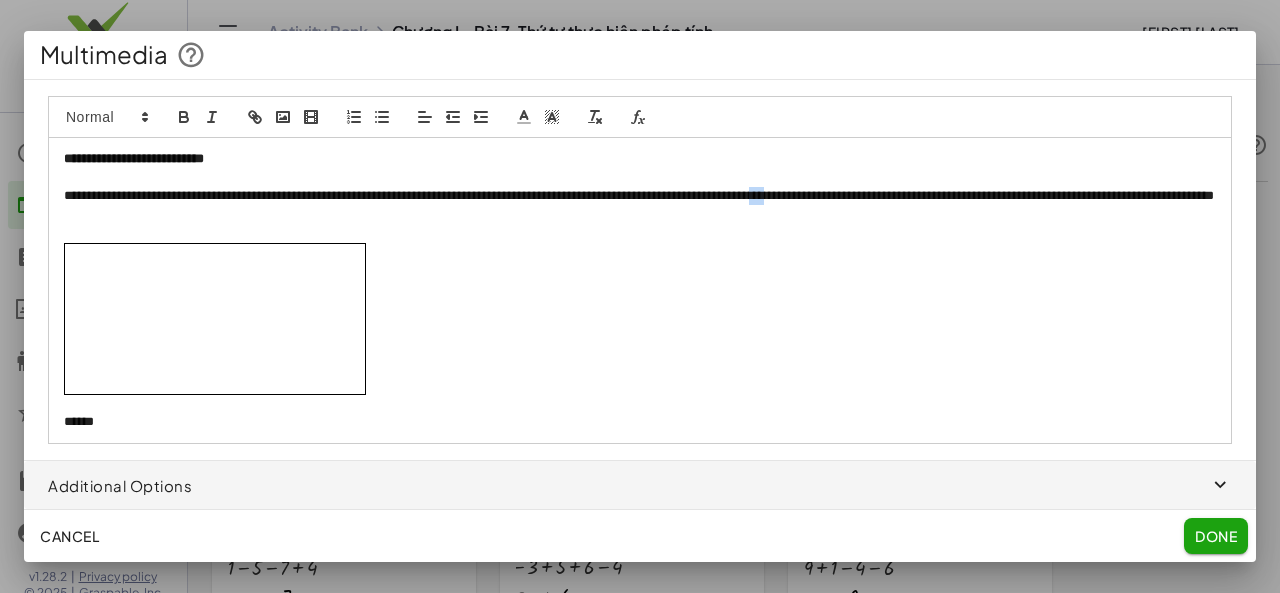 drag, startPoint x: 951, startPoint y: 199, endPoint x: 974, endPoint y: 196, distance: 23.194826 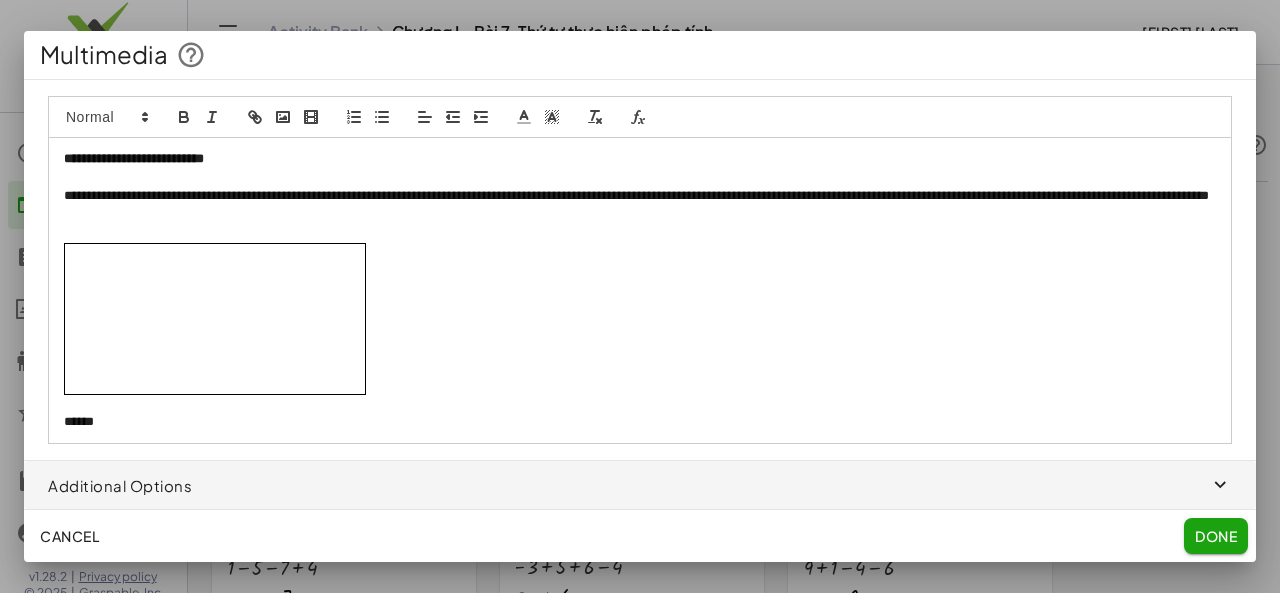 click 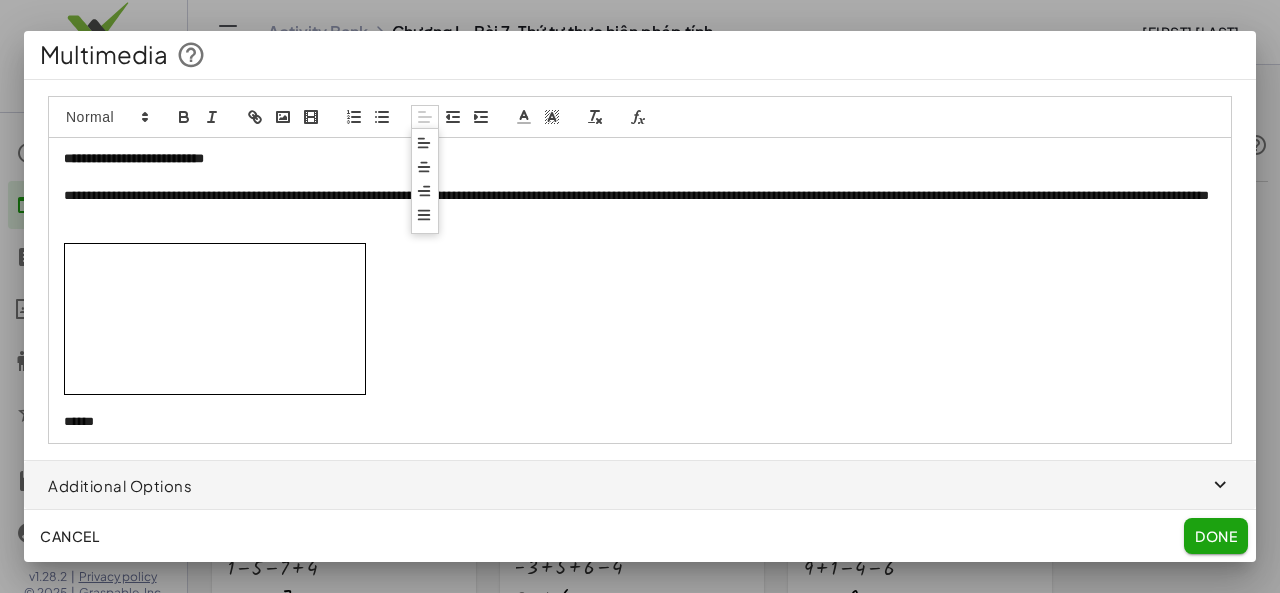 drag, startPoint x: 413, startPoint y: 211, endPoint x: 414, endPoint y: 200, distance: 11.045361 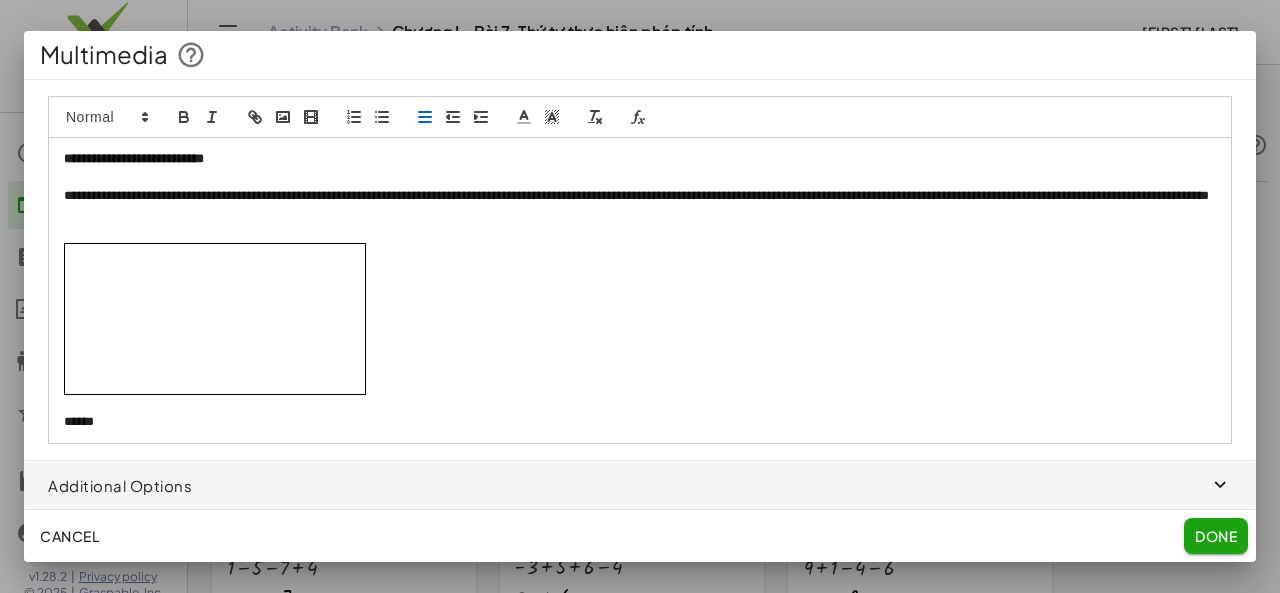 click on "**********" at bounding box center (640, 205) 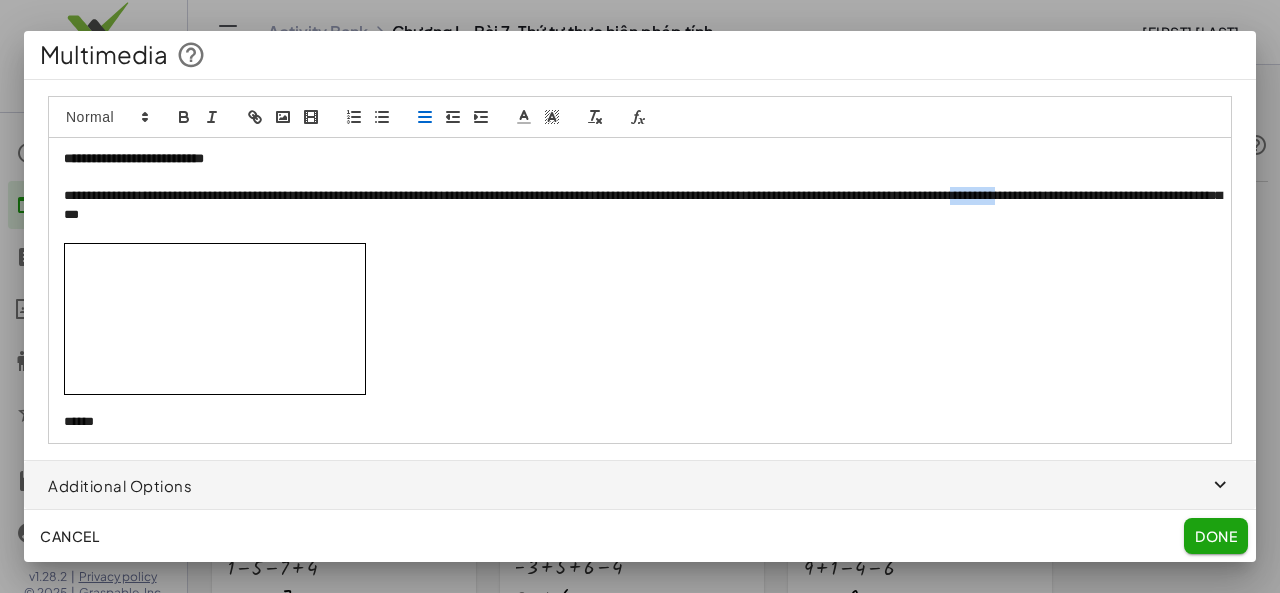 drag, startPoint x: 64, startPoint y: 214, endPoint x: 119, endPoint y: 215, distance: 55.00909 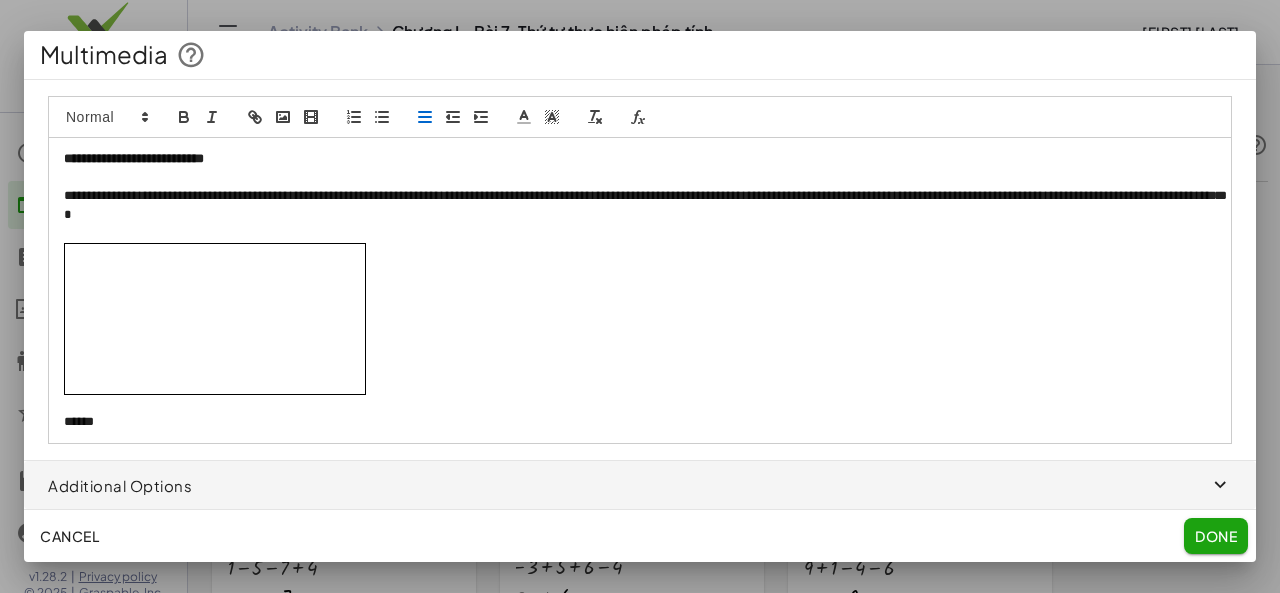 click on "**********" at bounding box center [640, 205] 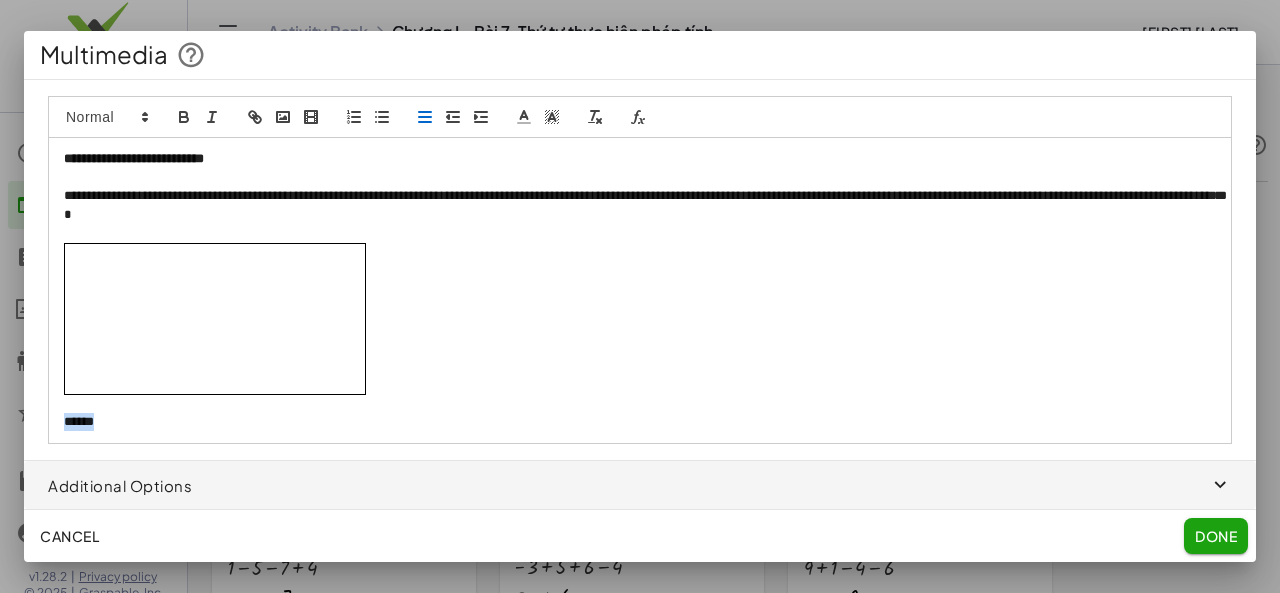 drag, startPoint x: 63, startPoint y: 424, endPoint x: 114, endPoint y: 421, distance: 51.088158 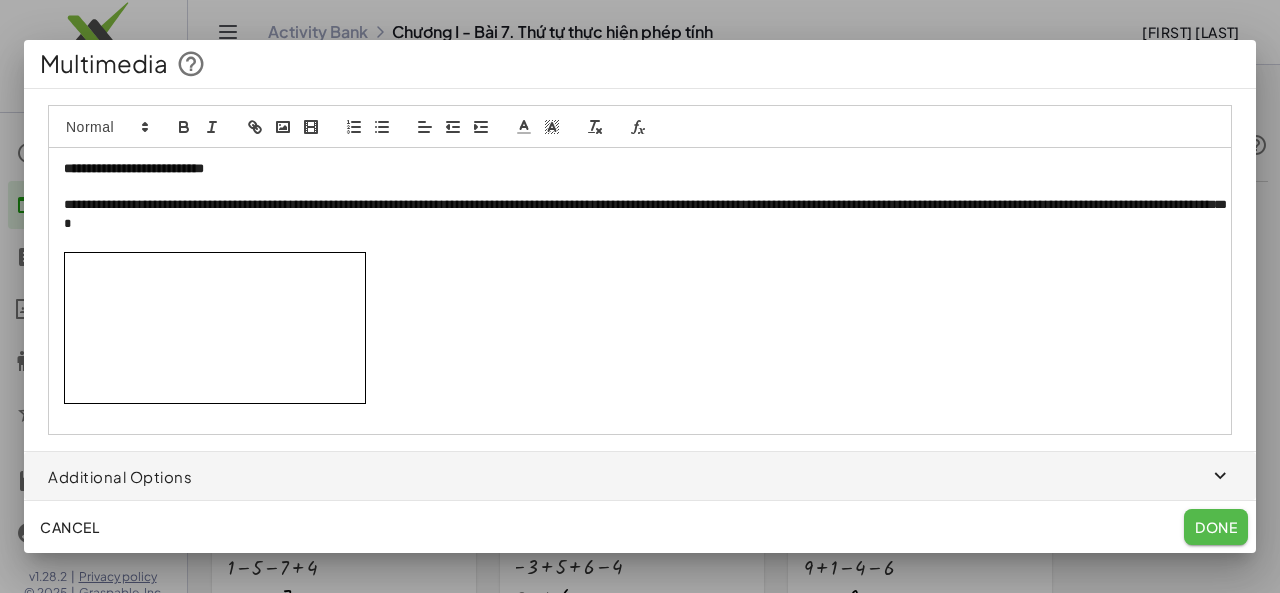 click on "Done" 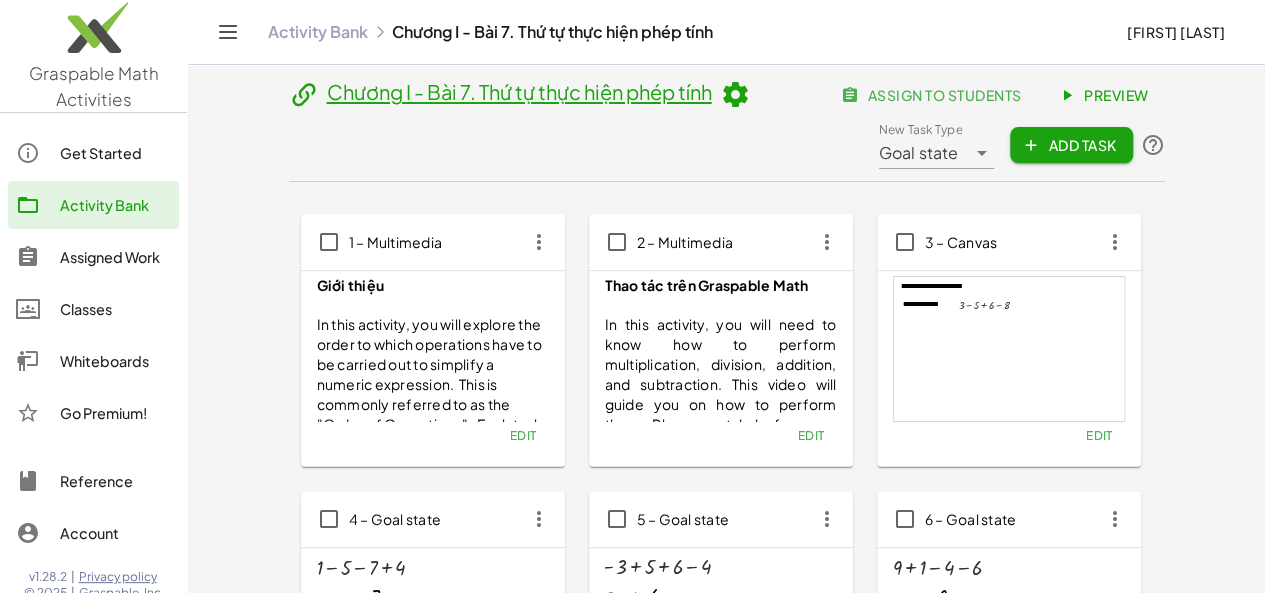 click on "Preview" at bounding box center (1105, 95) 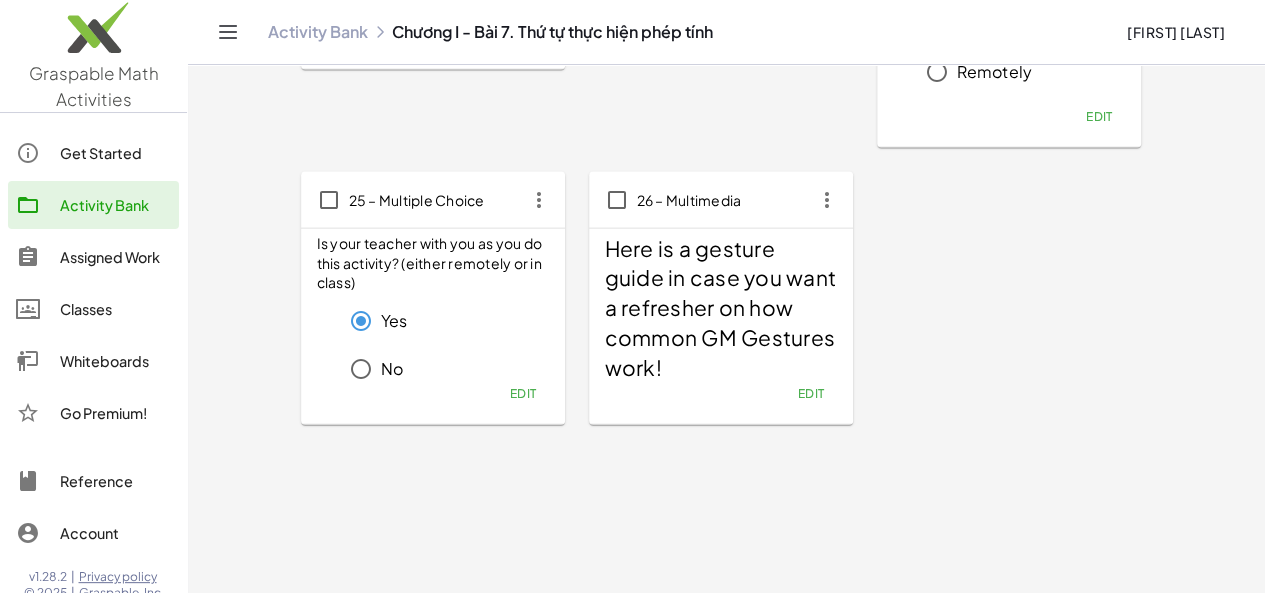 scroll, scrollTop: 2182, scrollLeft: 0, axis: vertical 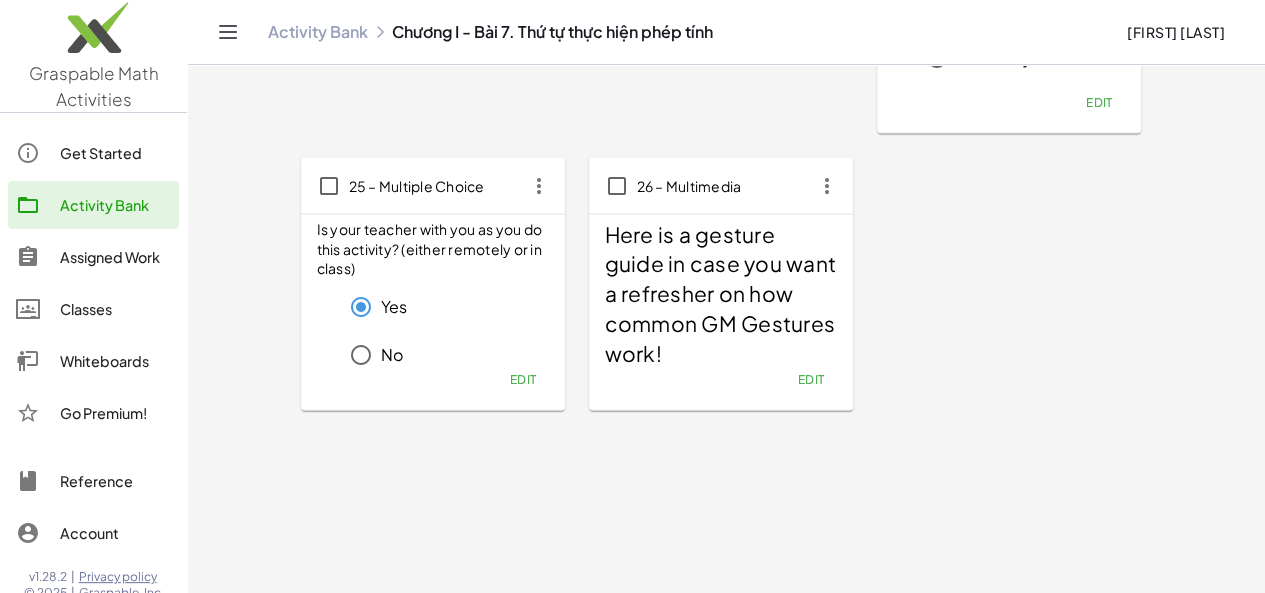 click on "Edit" 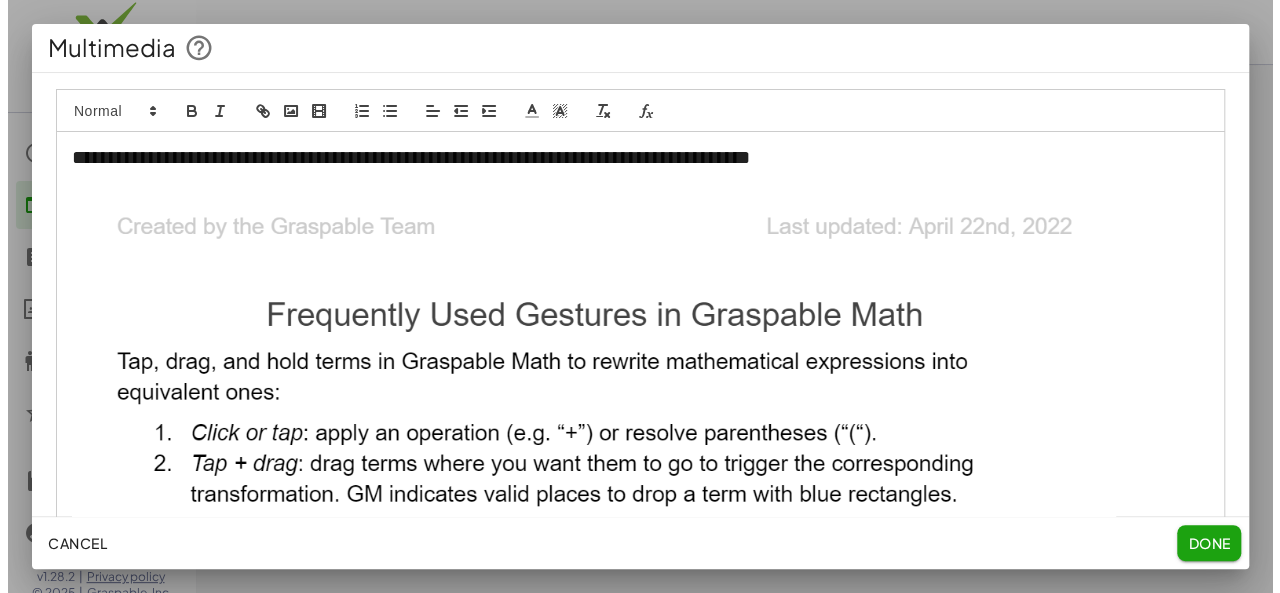 scroll, scrollTop: 0, scrollLeft: 0, axis: both 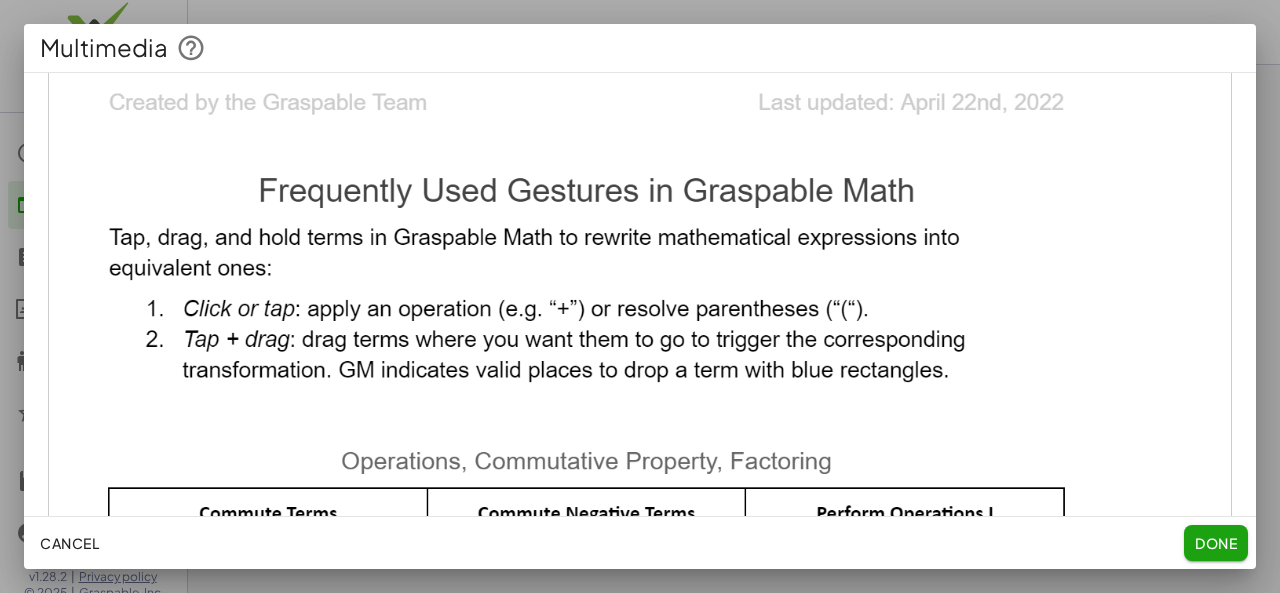 click at bounding box center [586, 673] 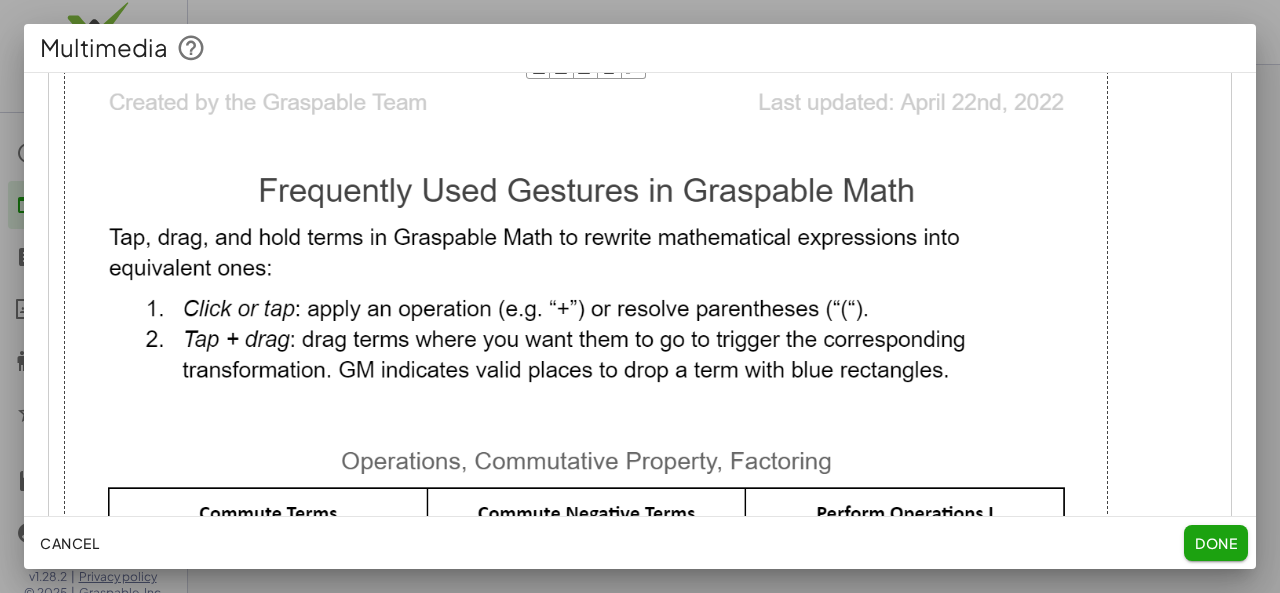 click at bounding box center (586, 673) 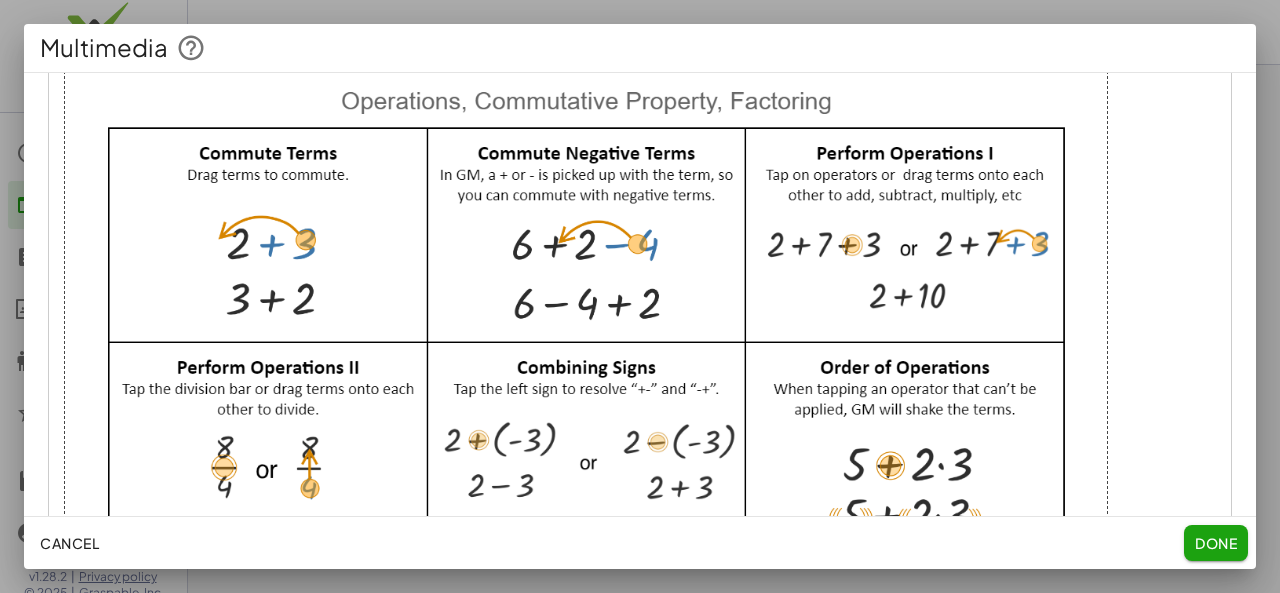 scroll, scrollTop: 465, scrollLeft: 0, axis: vertical 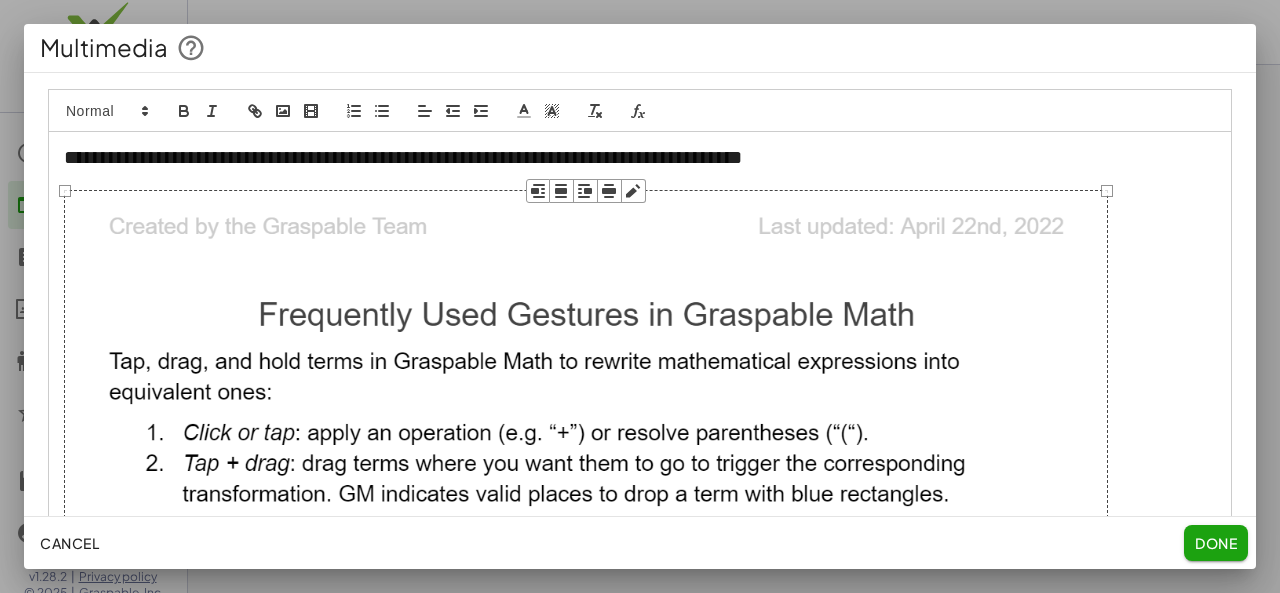 click at bounding box center [640, 296] 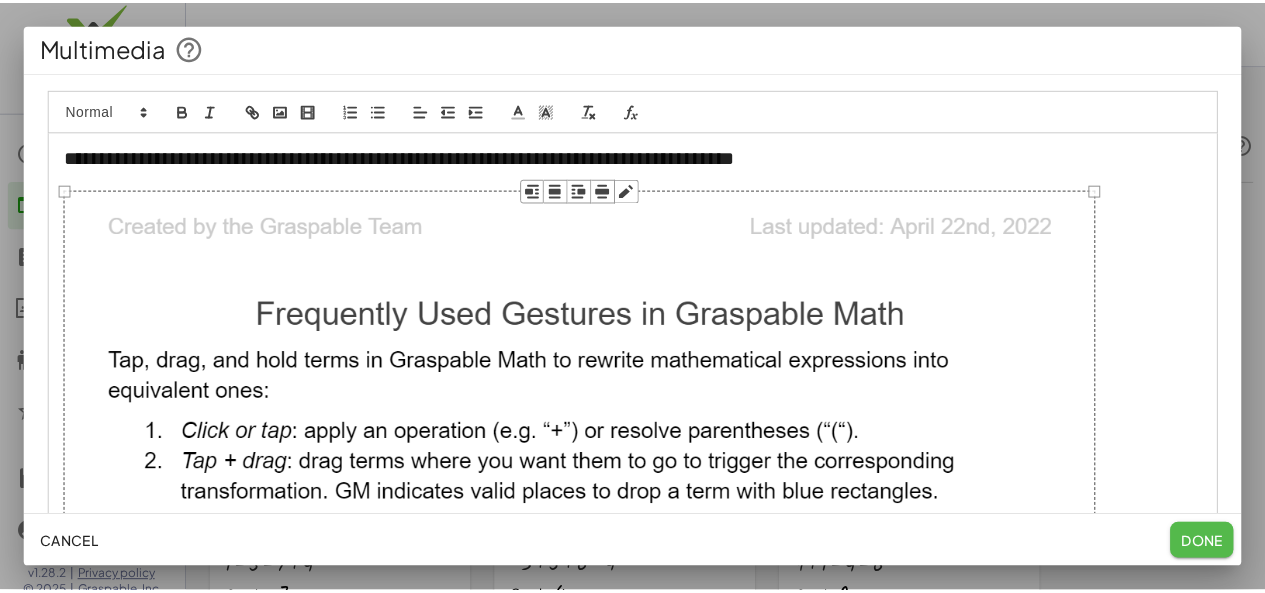 scroll, scrollTop: 2182, scrollLeft: 0, axis: vertical 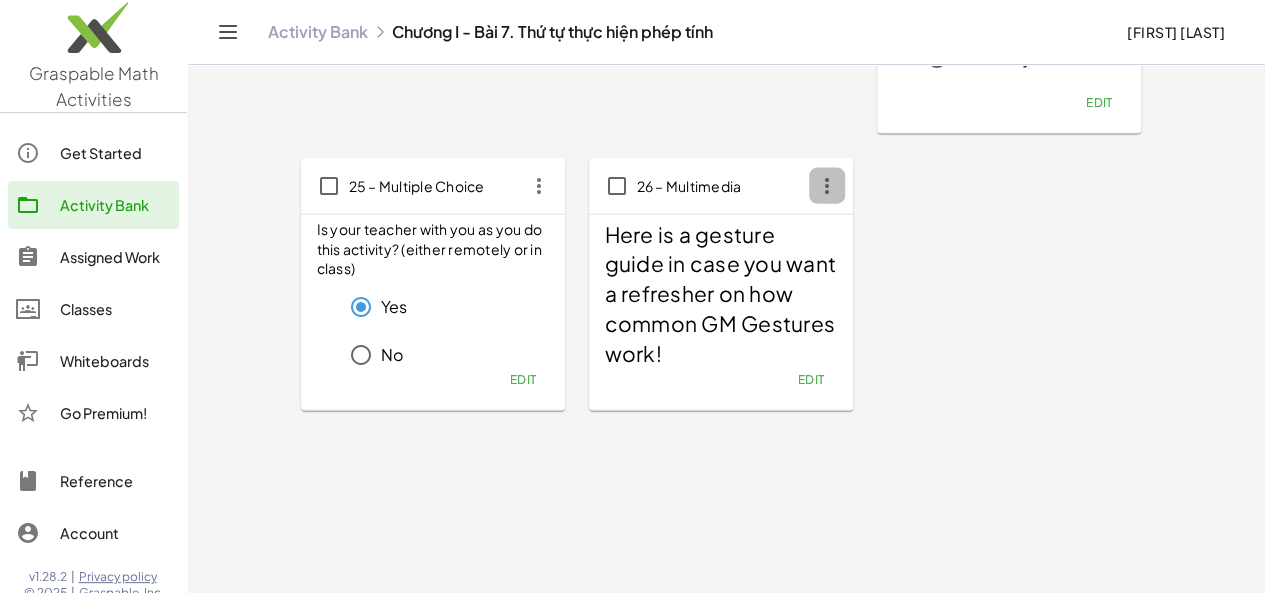 click 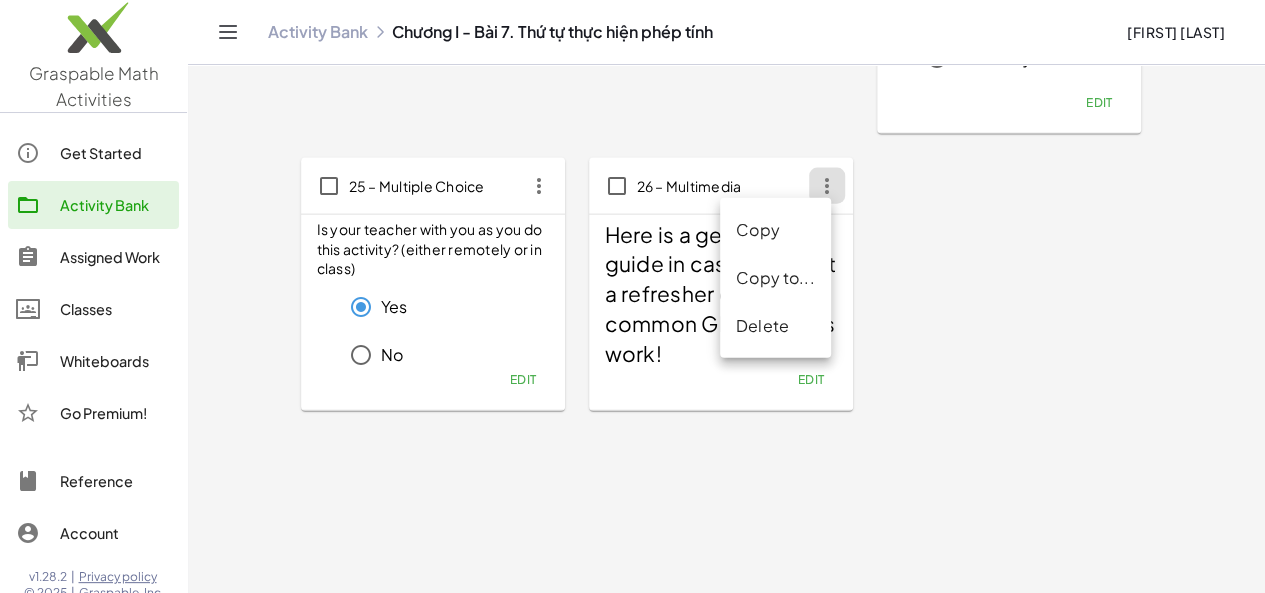 click on "26 – Multimedia" 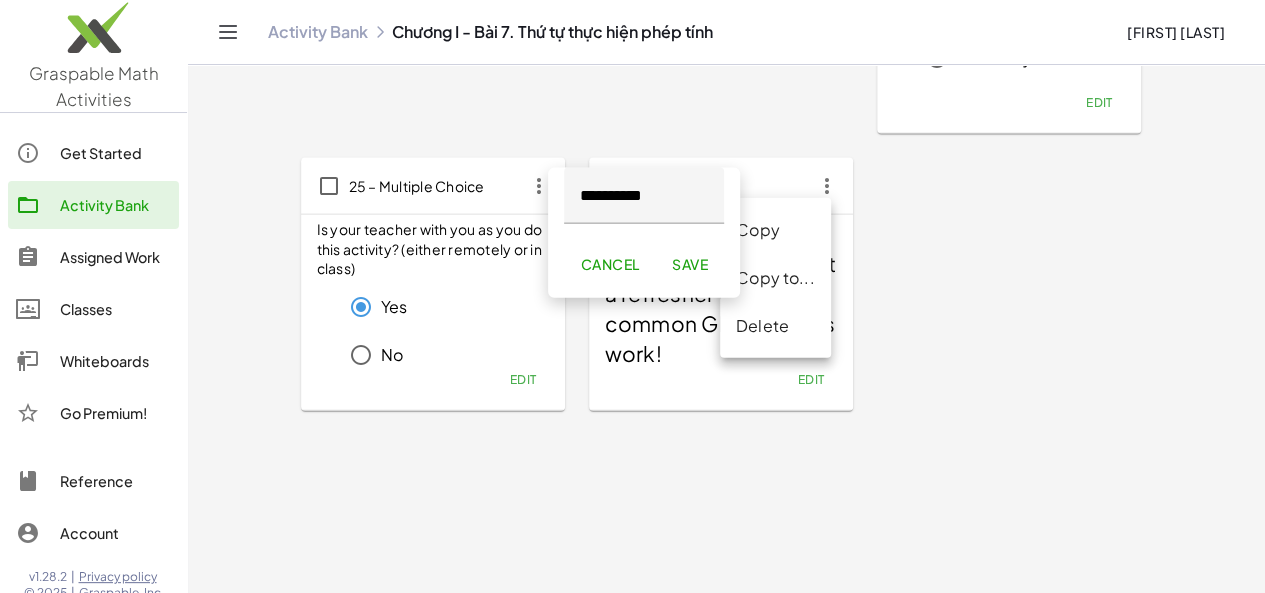 scroll, scrollTop: 2163, scrollLeft: 0, axis: vertical 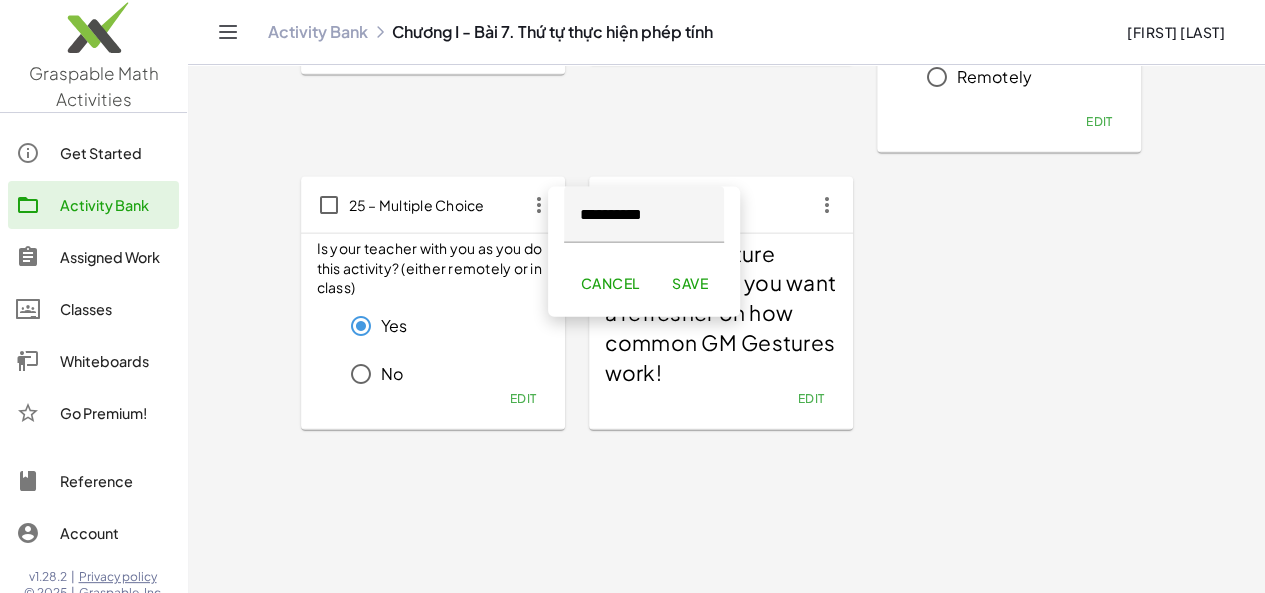 click on "**********" at bounding box center (727, -760) 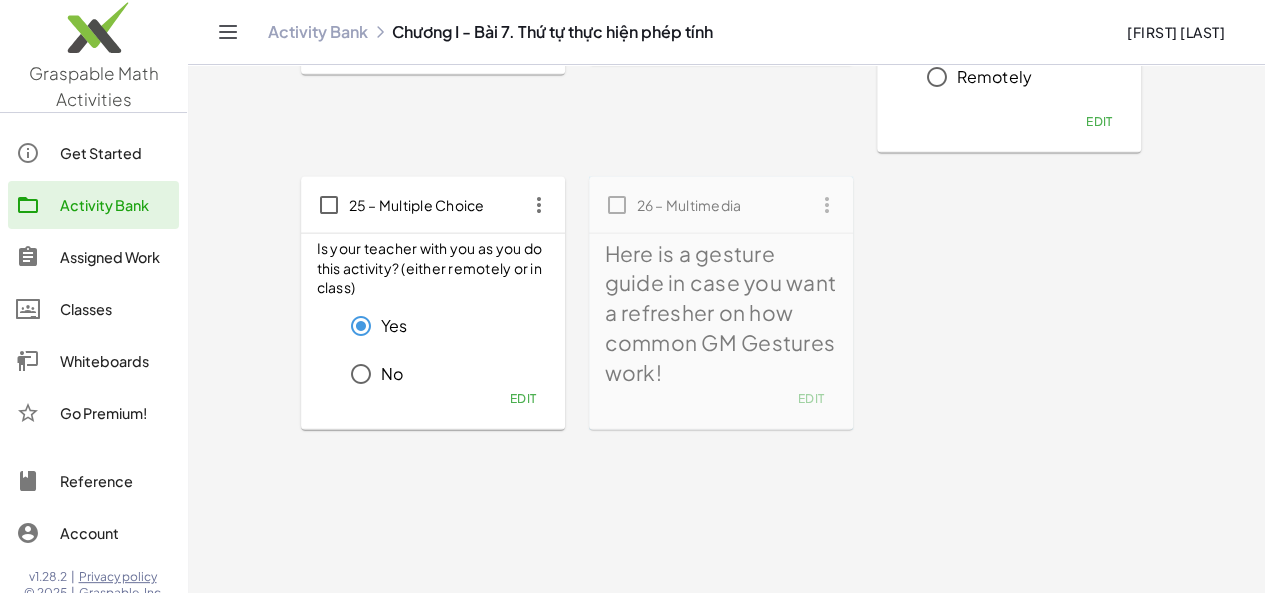type 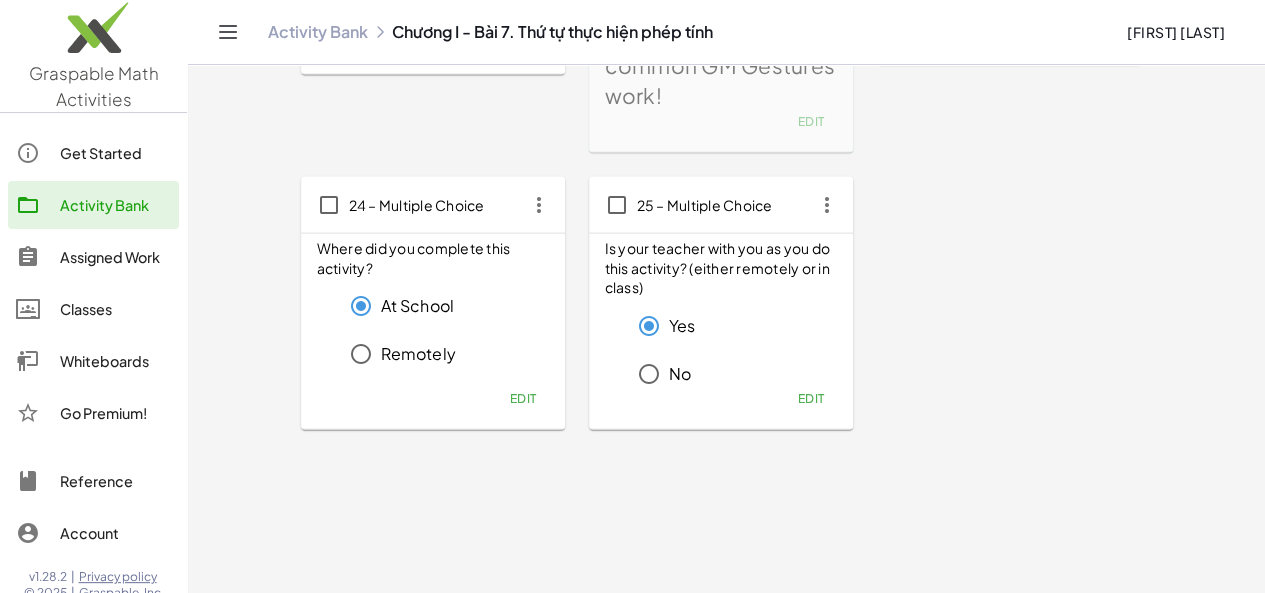 drag, startPoint x: 679, startPoint y: 197, endPoint x: 665, endPoint y: 109, distance: 89.106674 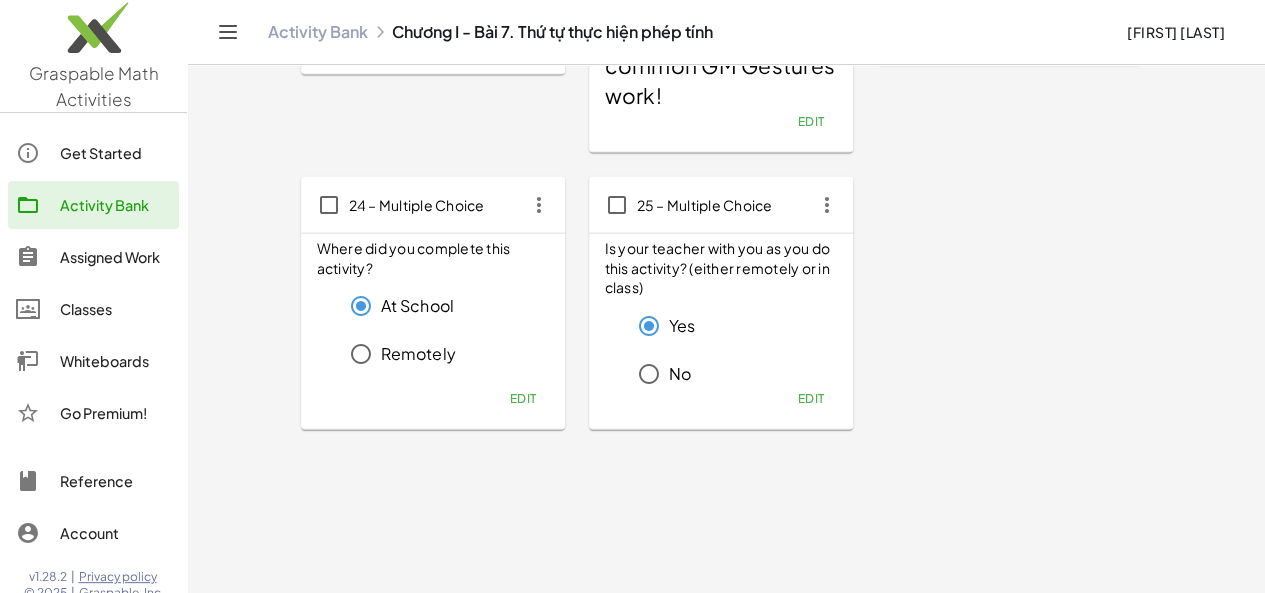 click on "24 – Multiple Choice" 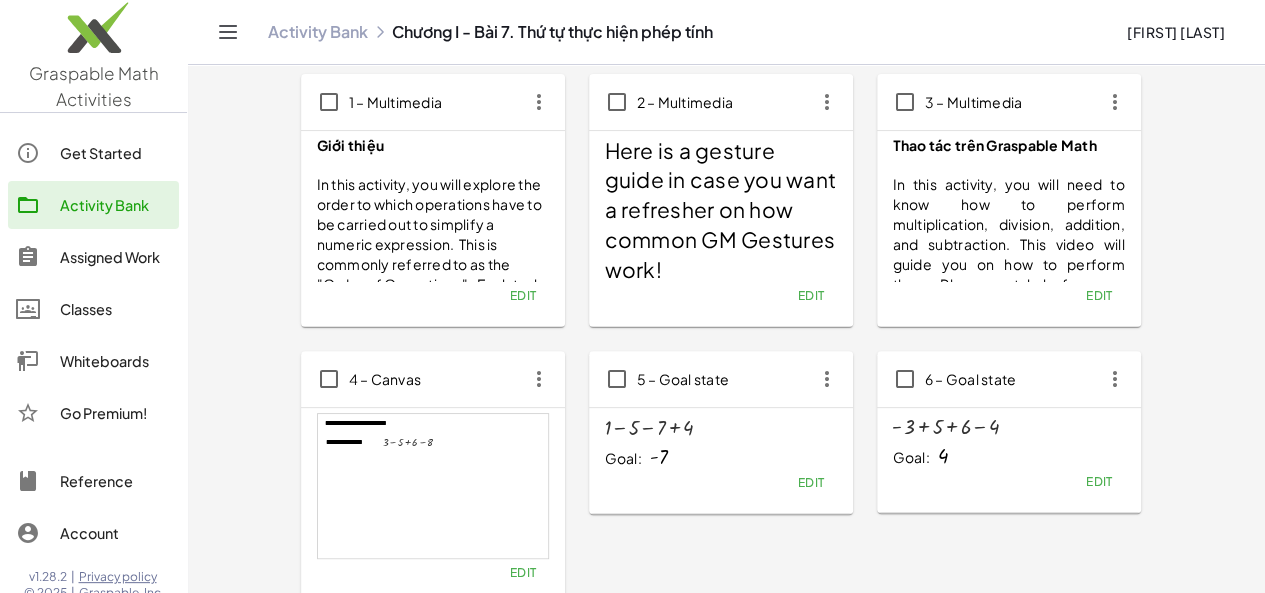 scroll, scrollTop: 116, scrollLeft: 0, axis: vertical 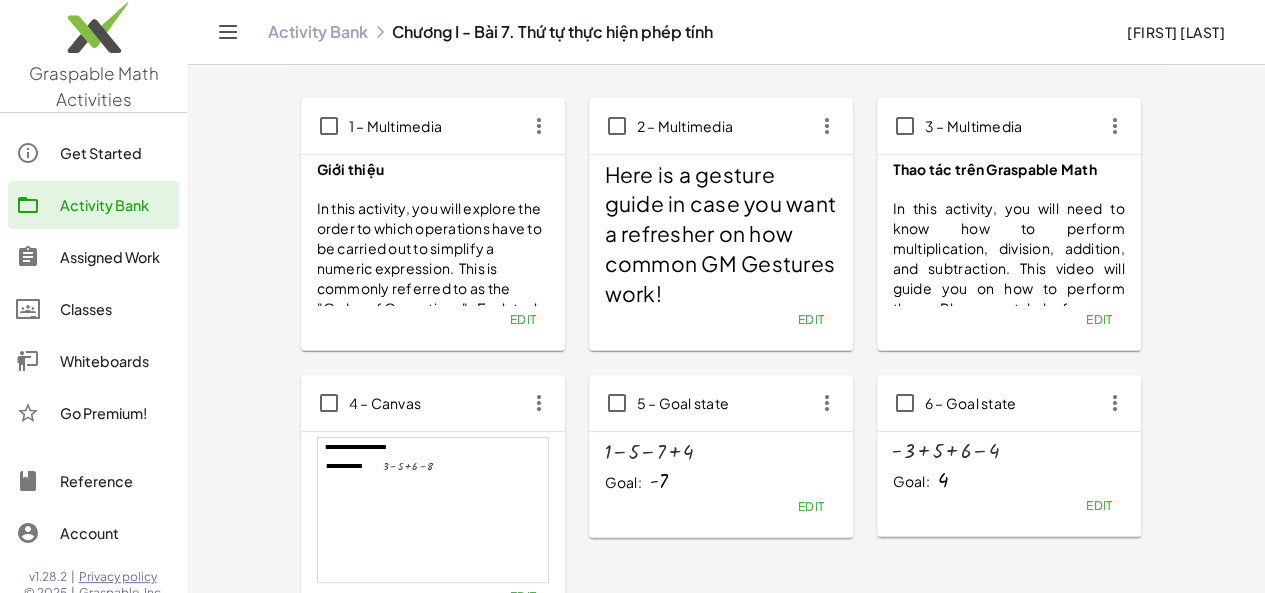 click 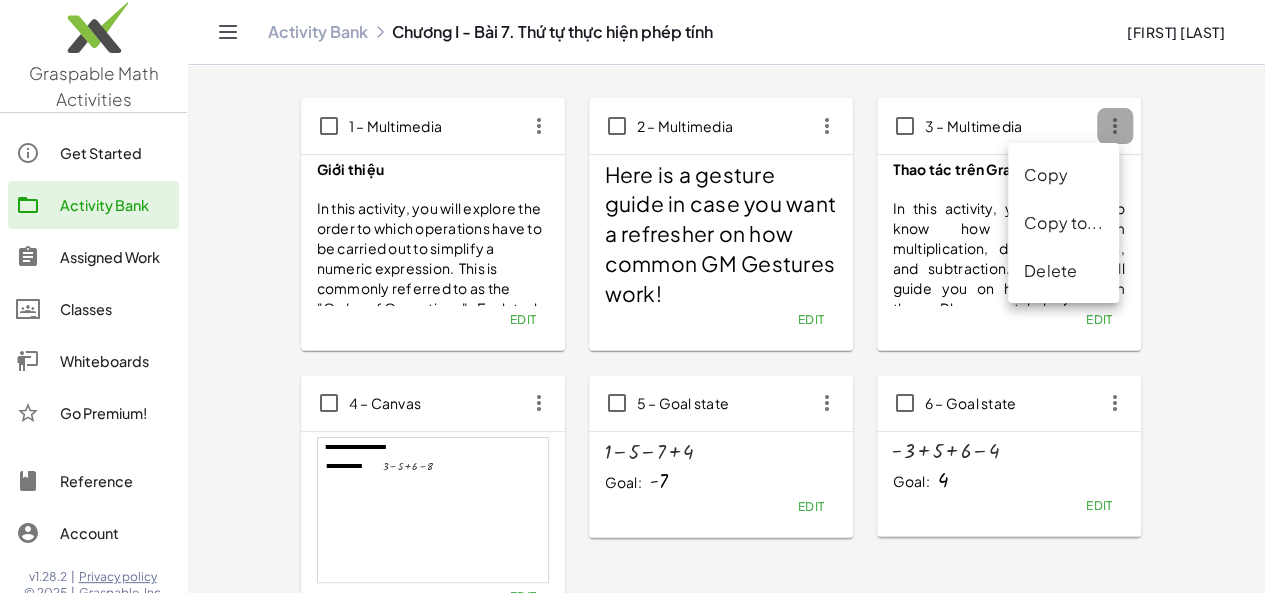 click 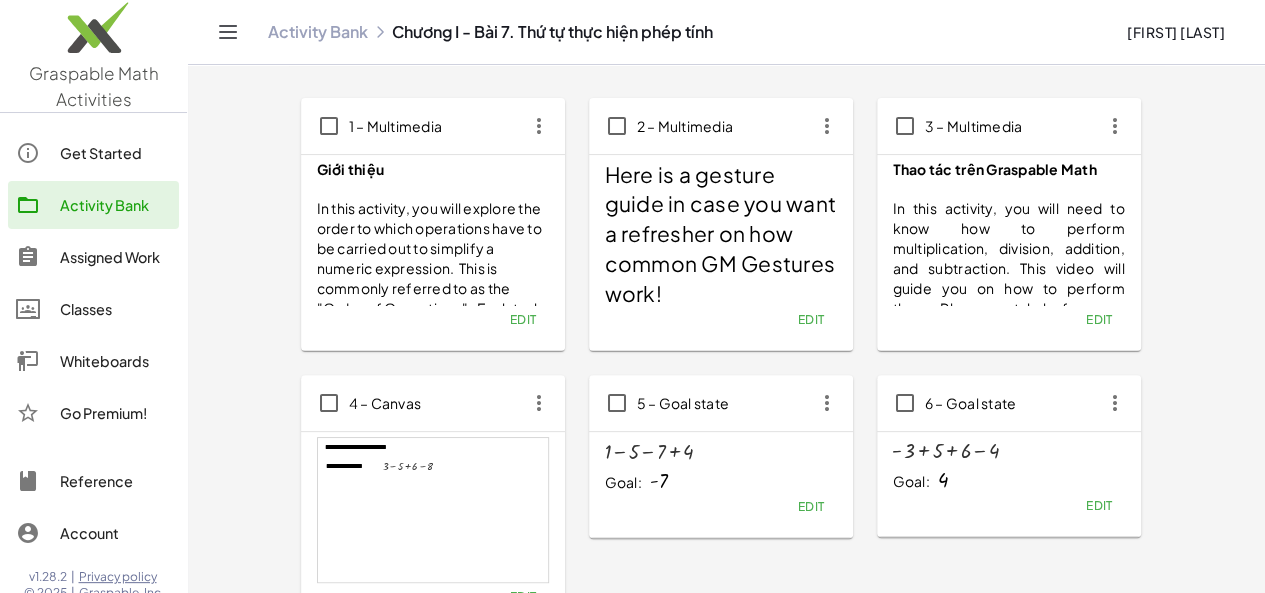 click 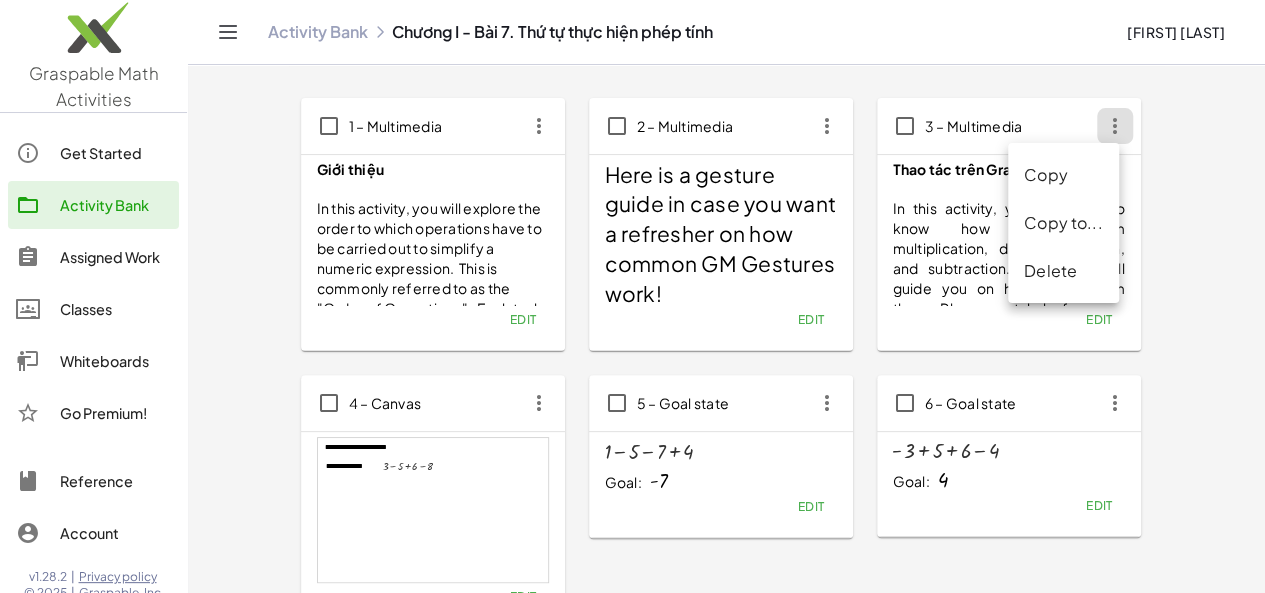click on "Delete" 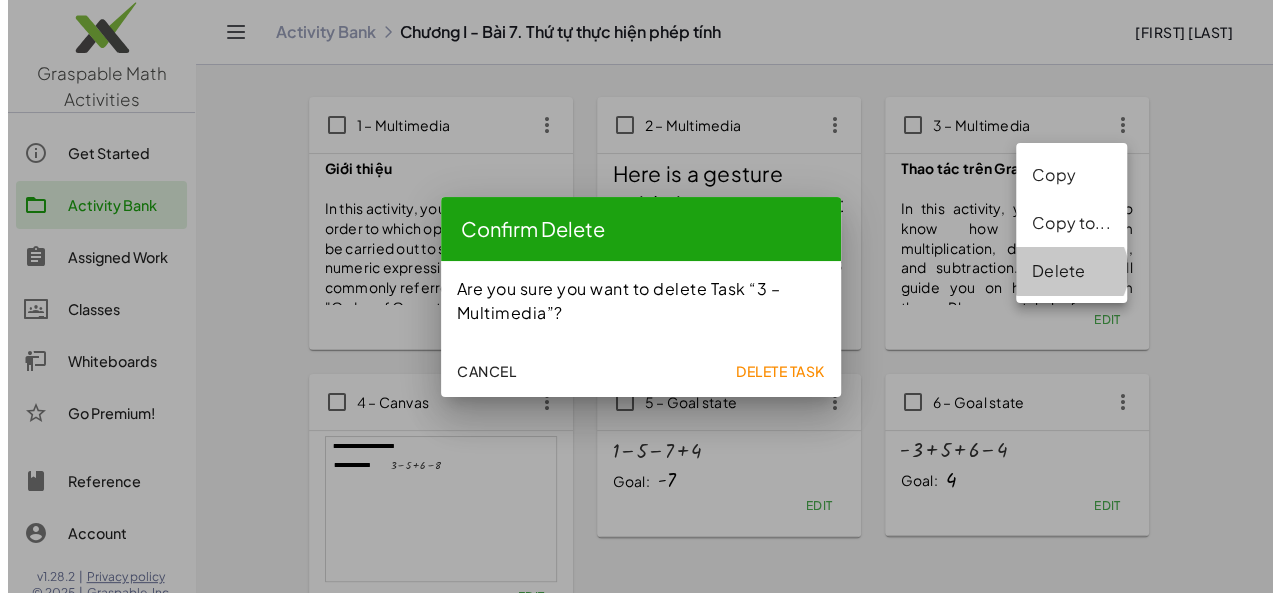 scroll, scrollTop: 0, scrollLeft: 0, axis: both 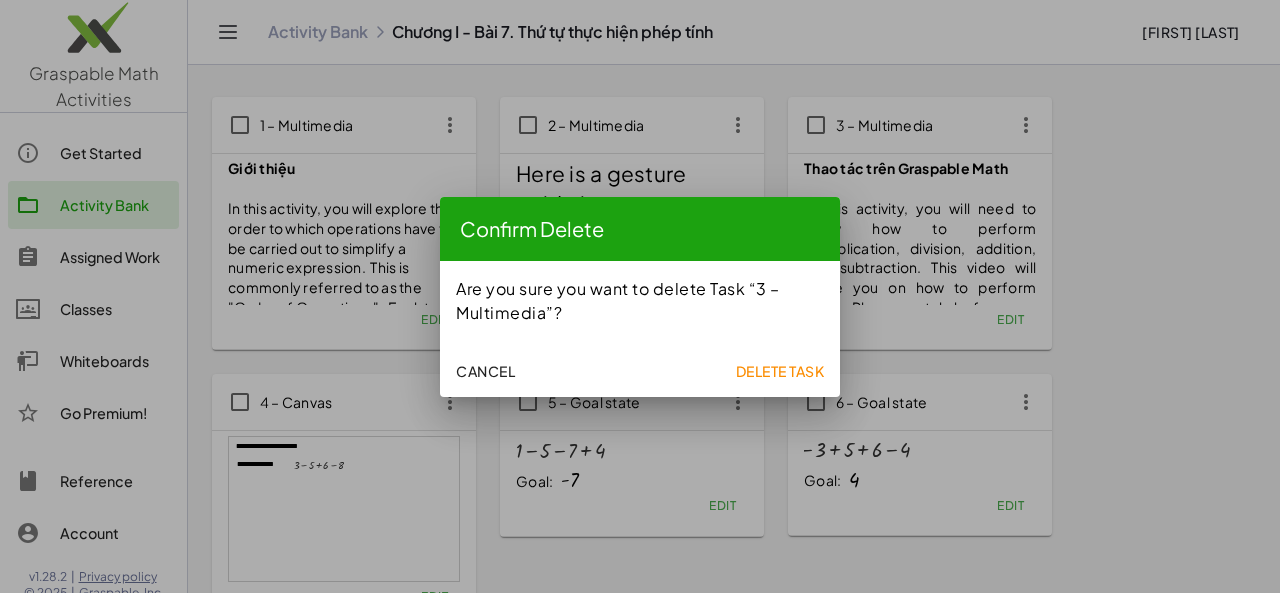 drag, startPoint x: 491, startPoint y: 367, endPoint x: 957, endPoint y: 305, distance: 470.10638 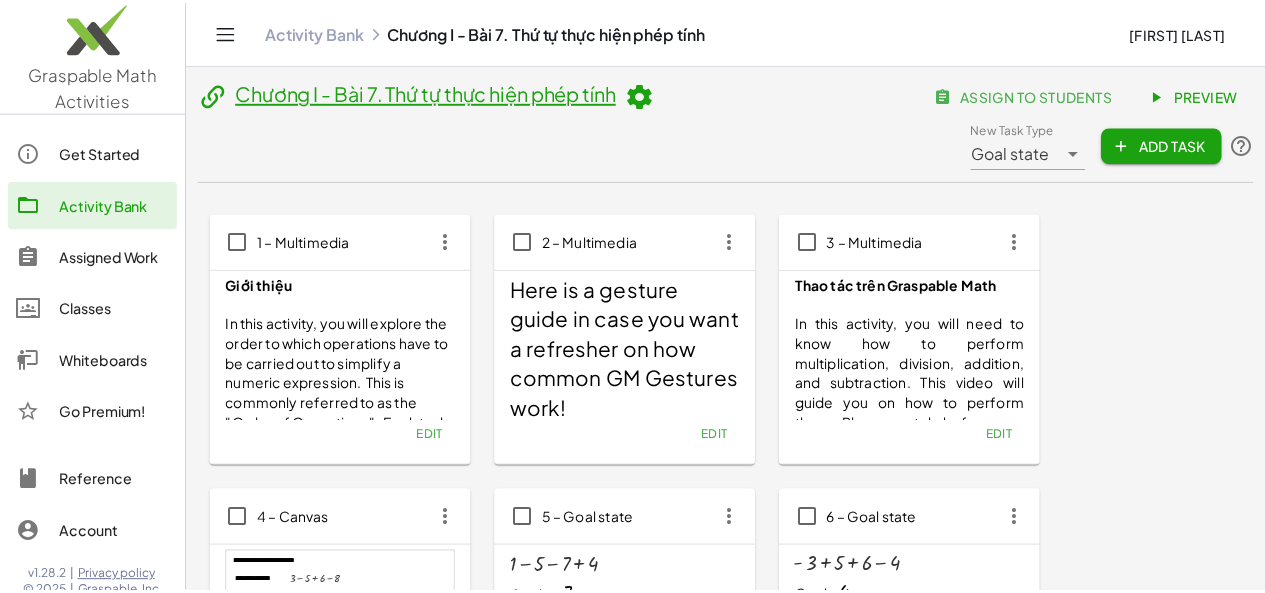 scroll, scrollTop: 116, scrollLeft: 0, axis: vertical 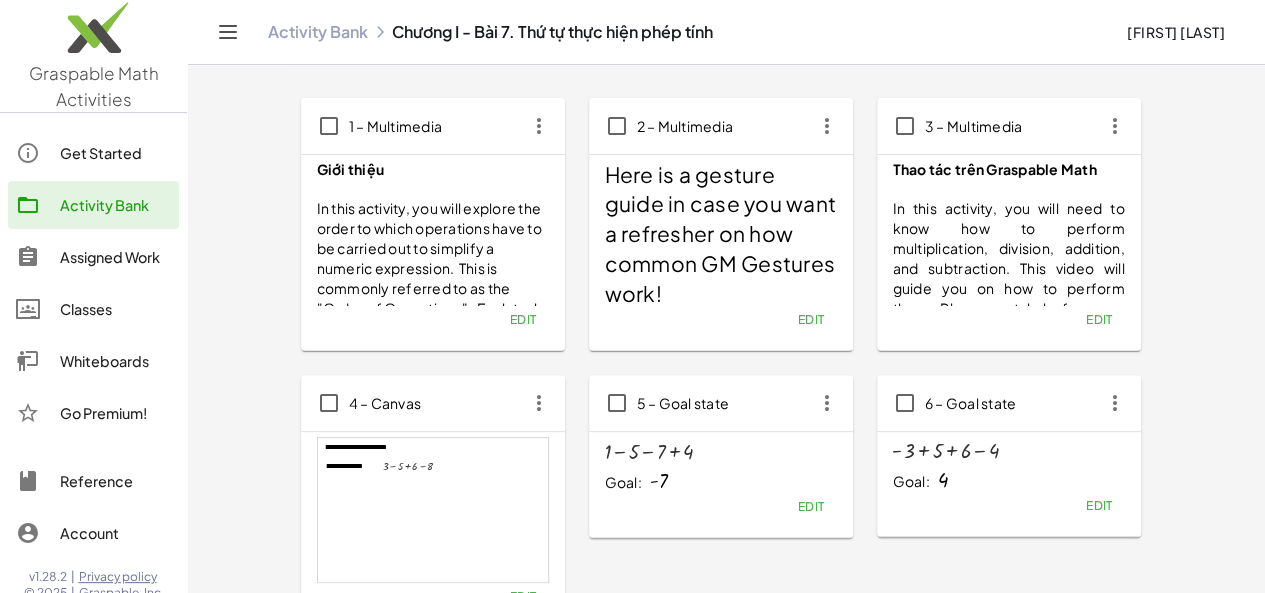 click on "Edit" 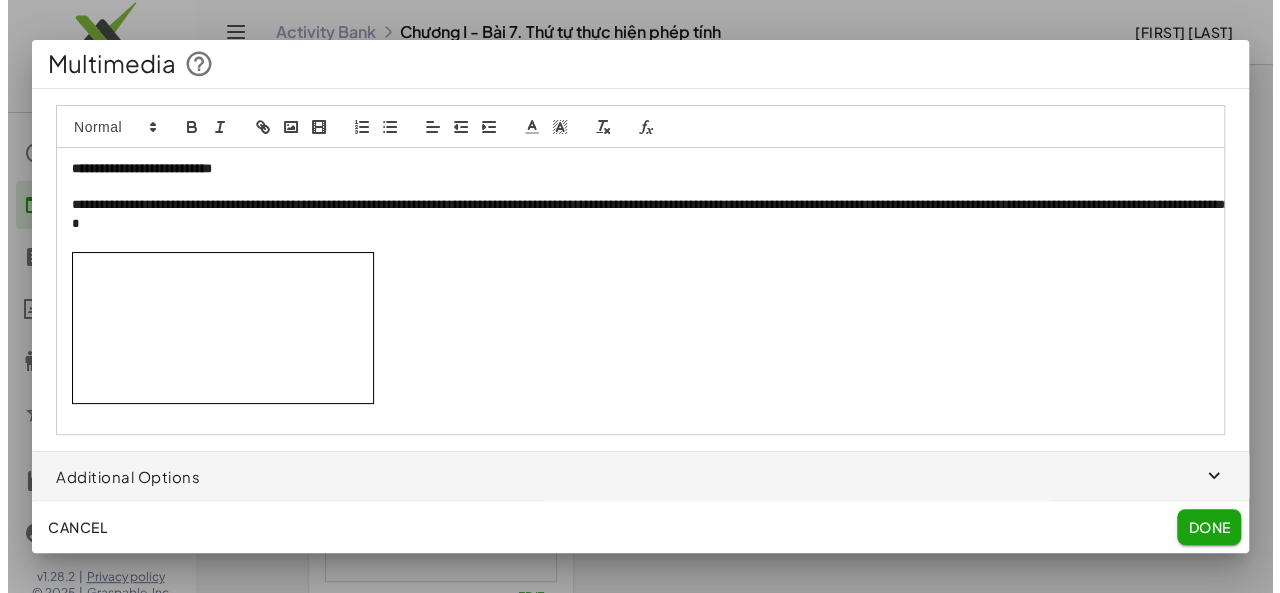 scroll, scrollTop: 0, scrollLeft: 0, axis: both 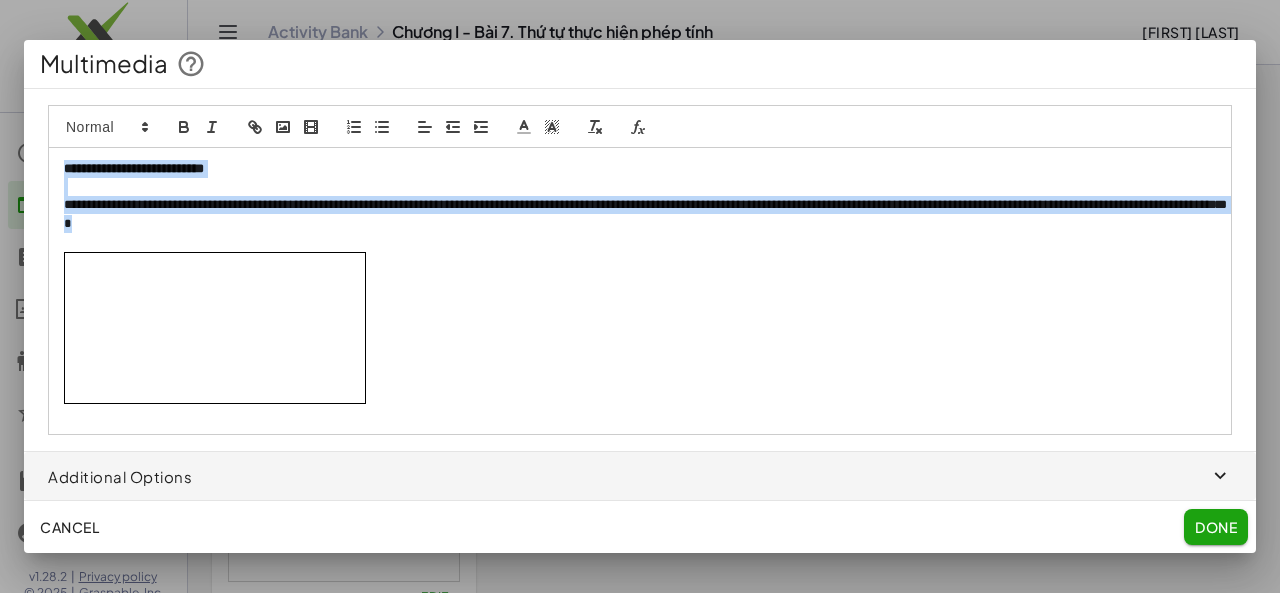 drag, startPoint x: 60, startPoint y: 164, endPoint x: 432, endPoint y: 227, distance: 377.29697 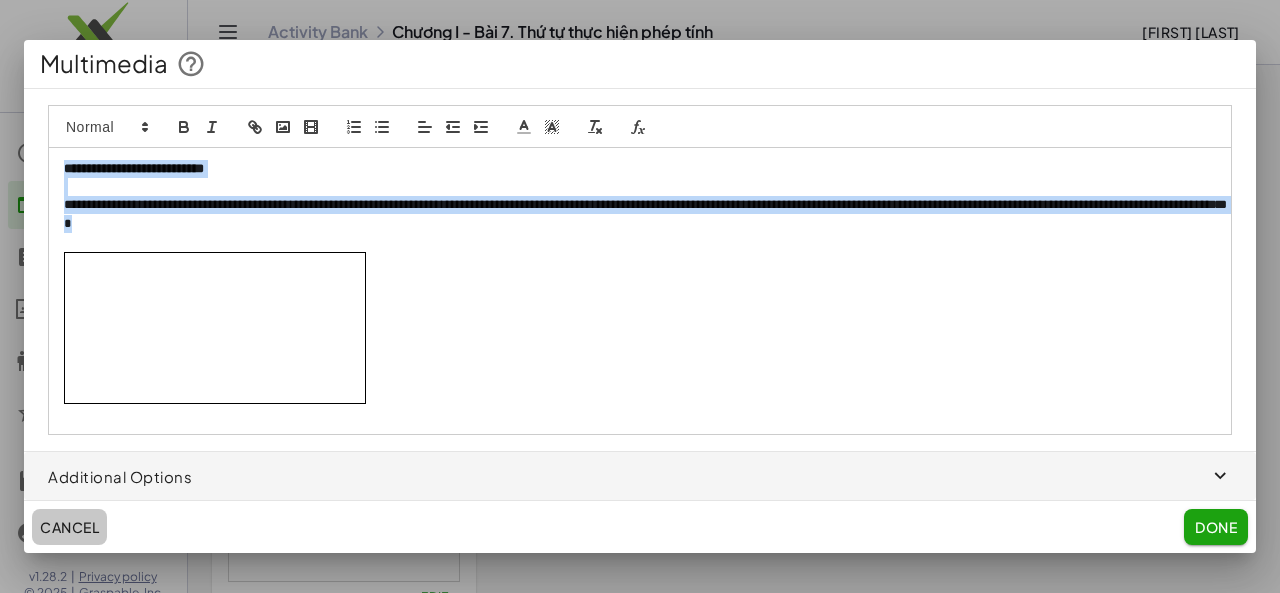 click on "Cancel" 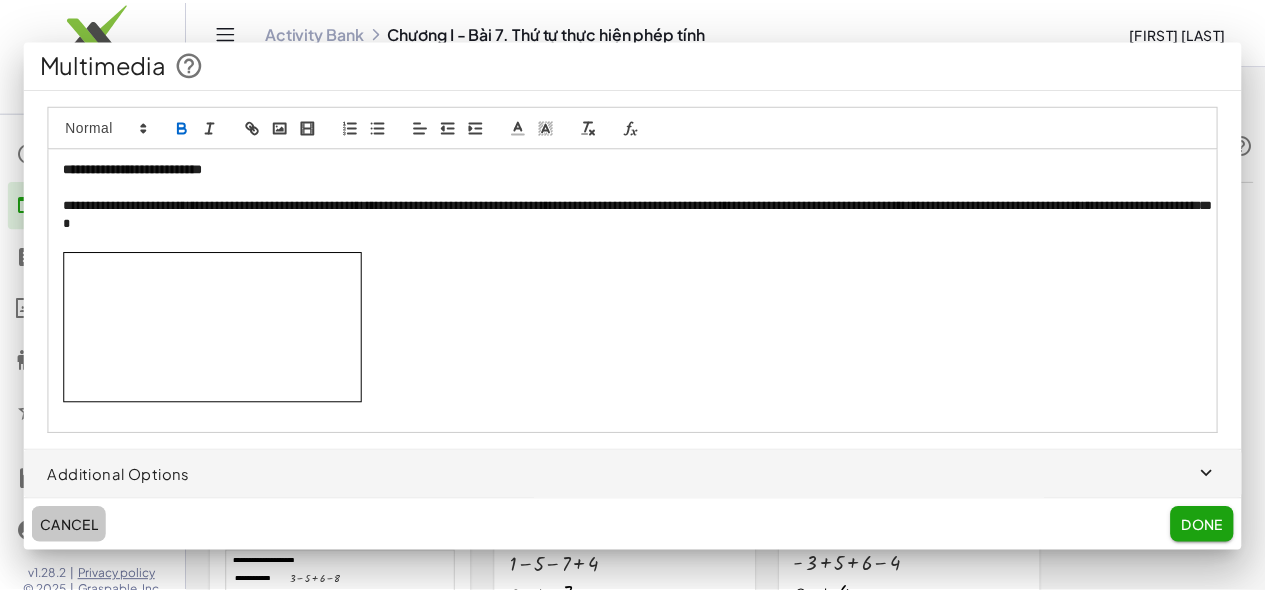 scroll, scrollTop: 116, scrollLeft: 0, axis: vertical 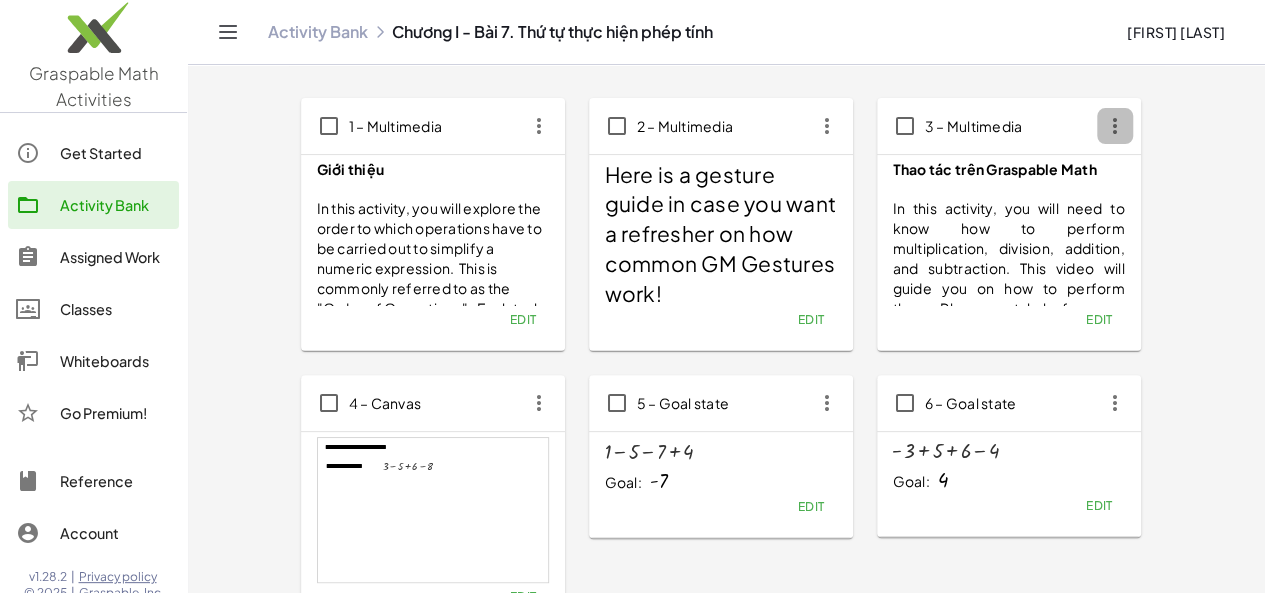 click 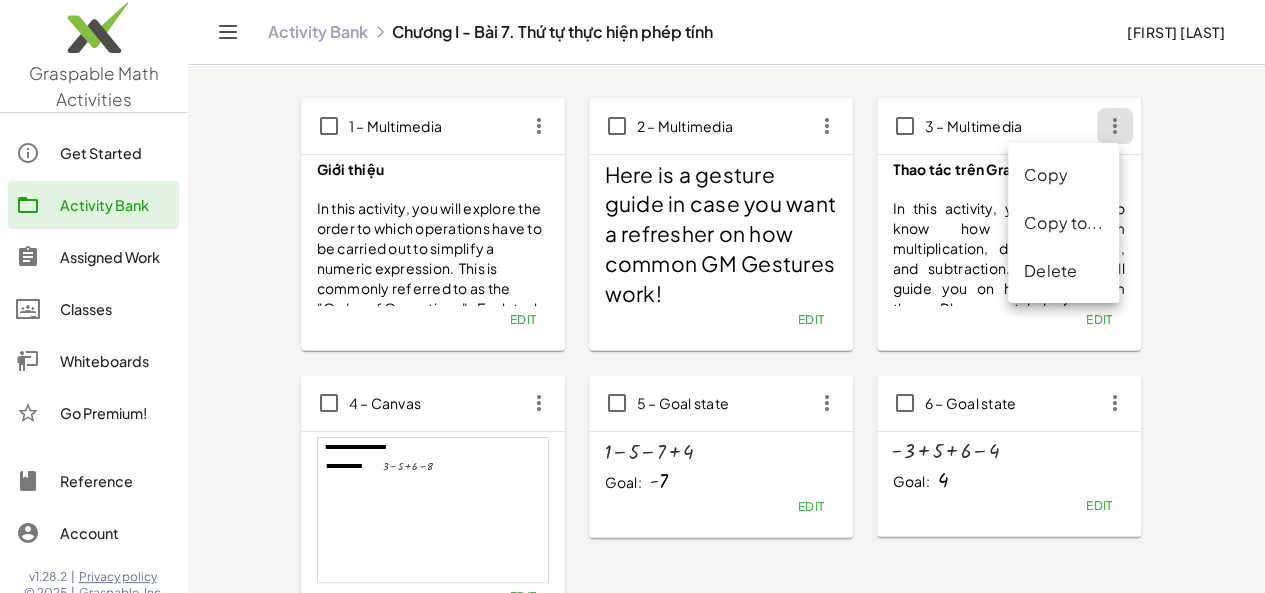 click on "Delete" 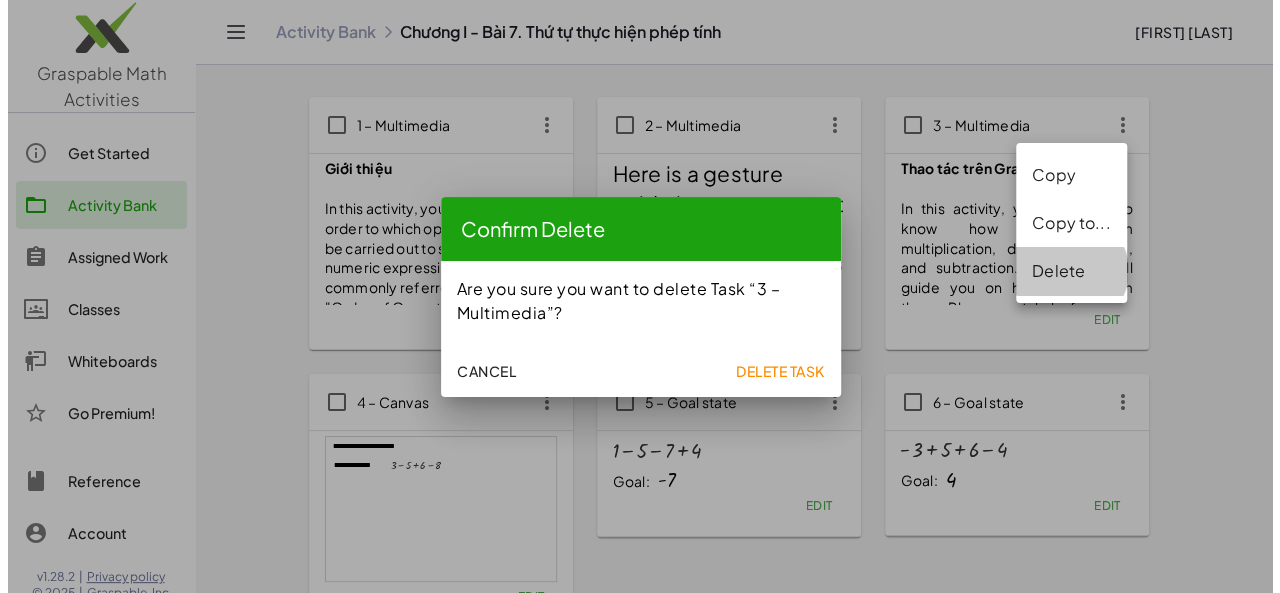 scroll, scrollTop: 0, scrollLeft: 0, axis: both 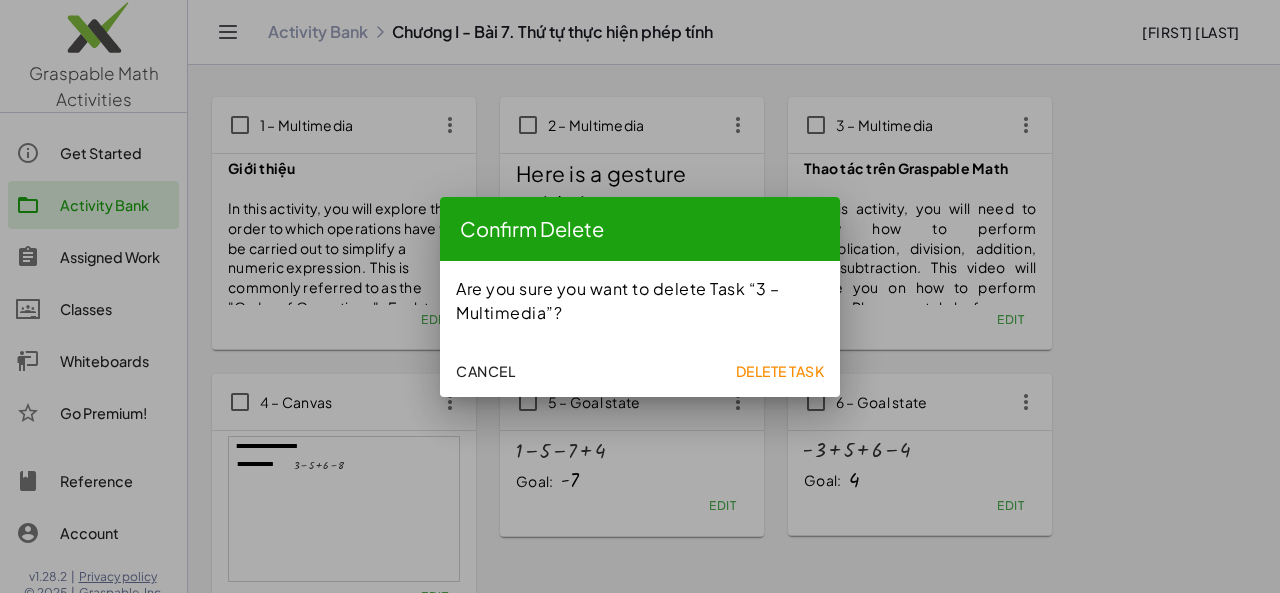 click on "Delete Task" 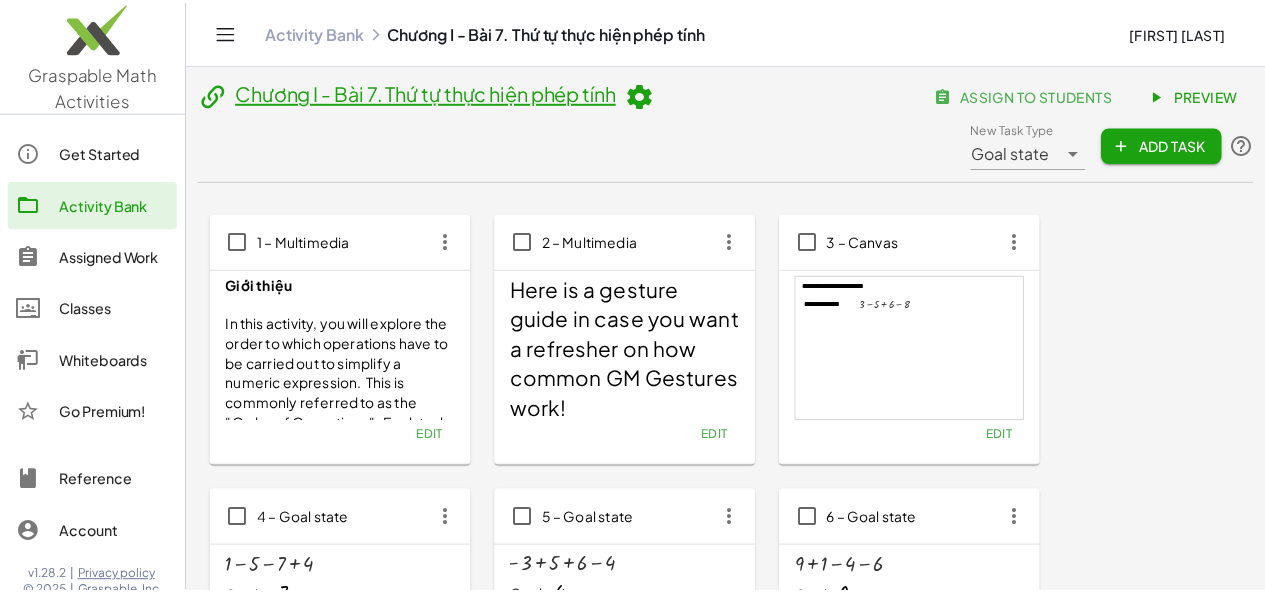 scroll, scrollTop: 116, scrollLeft: 0, axis: vertical 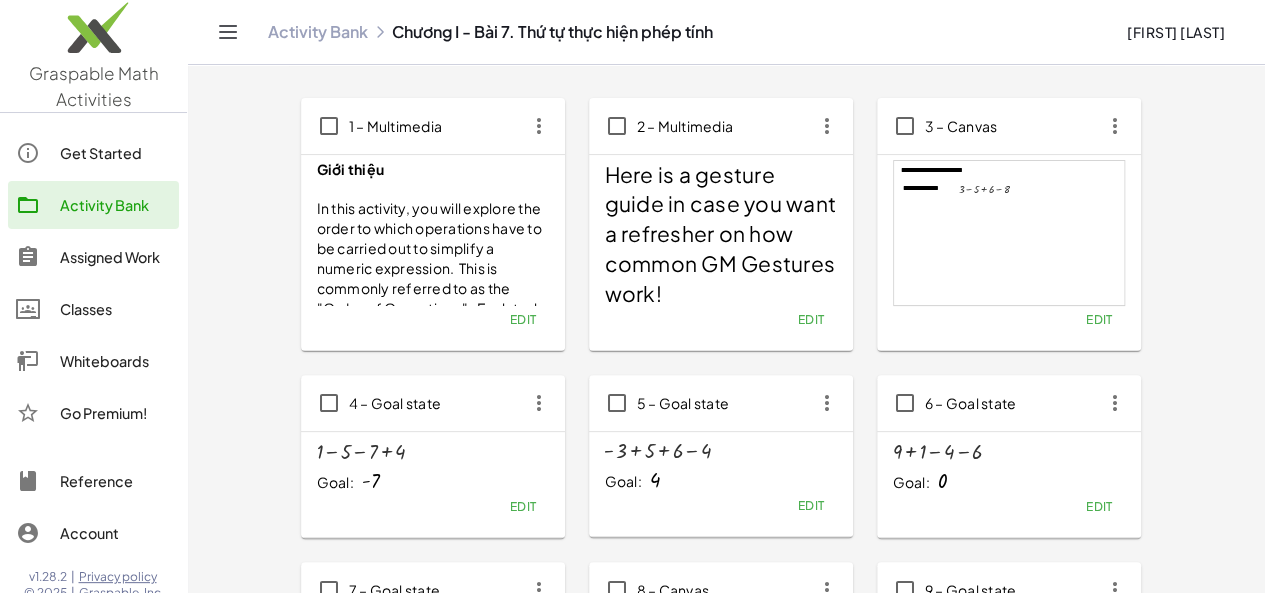 click on "Edit" 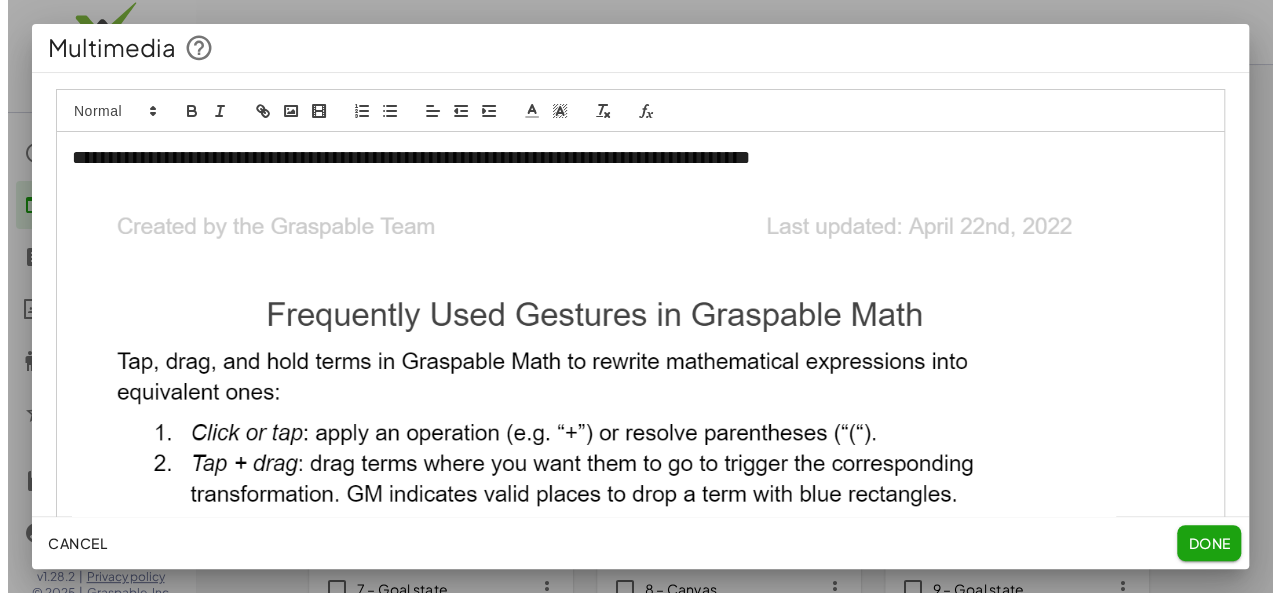 scroll, scrollTop: 0, scrollLeft: 0, axis: both 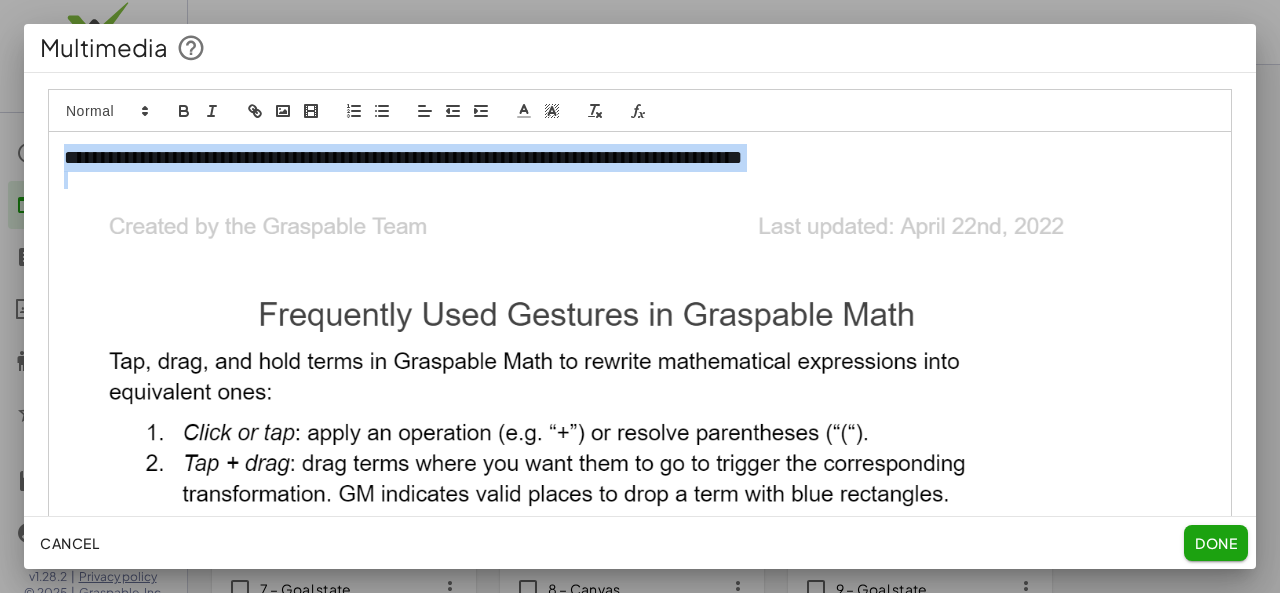 drag, startPoint x: 62, startPoint y: 155, endPoint x: 810, endPoint y: 183, distance: 748.52386 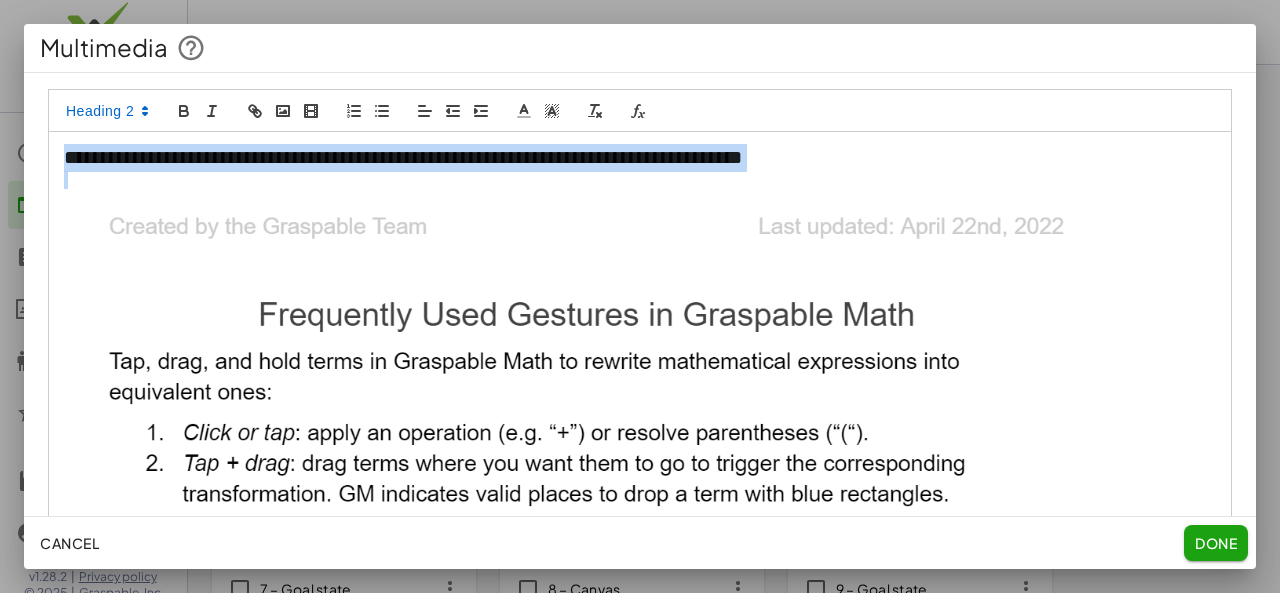 copy on "**********" 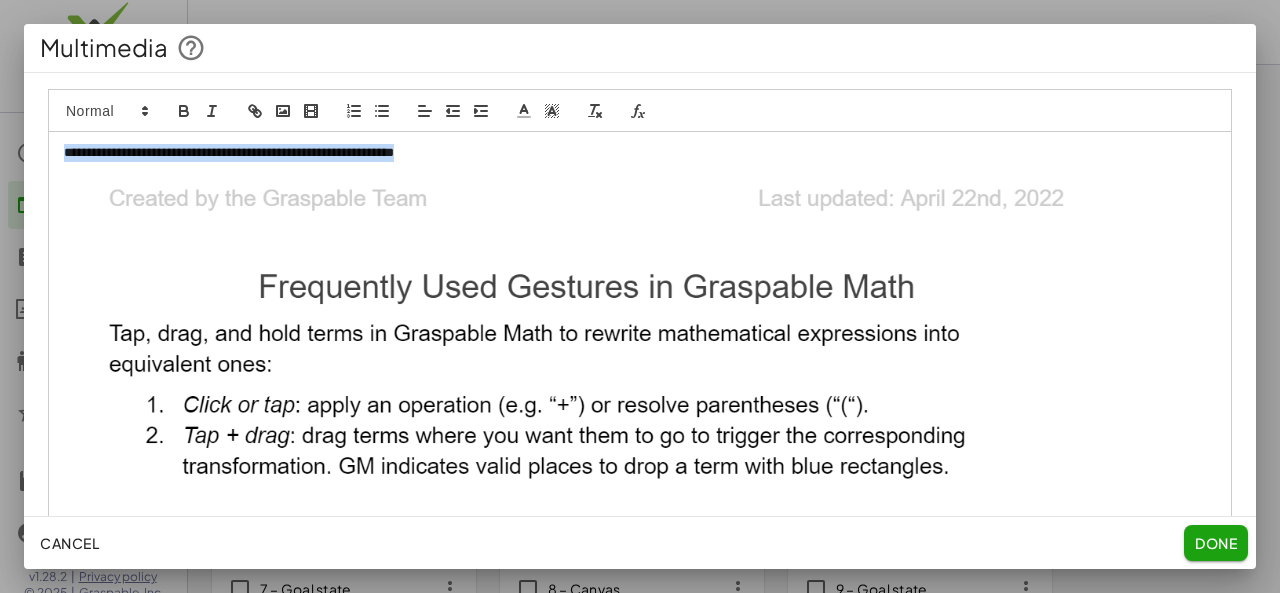 drag, startPoint x: 63, startPoint y: 151, endPoint x: 521, endPoint y: 154, distance: 458.00983 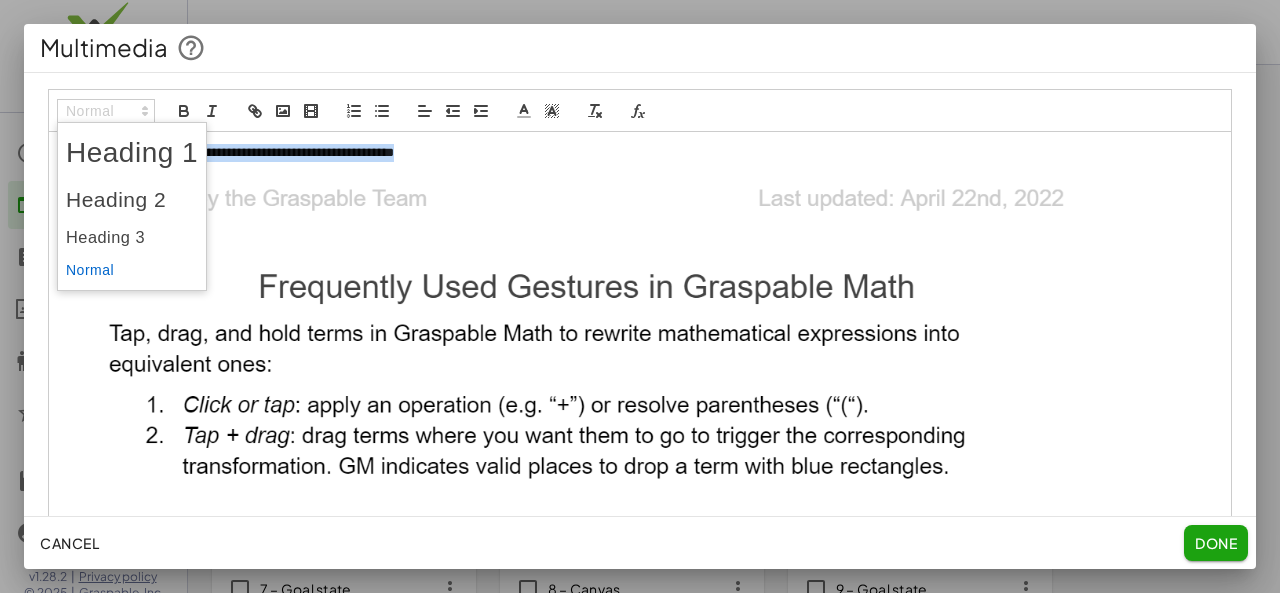 click at bounding box center (106, 111) 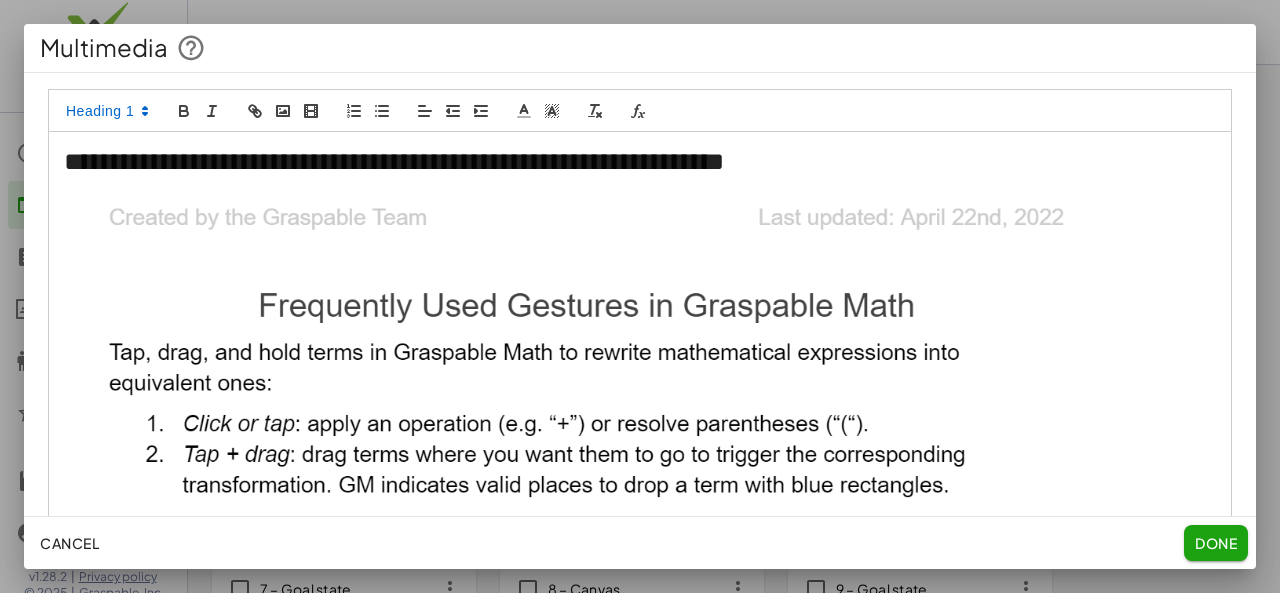 click on "**********" at bounding box center (632, 162) 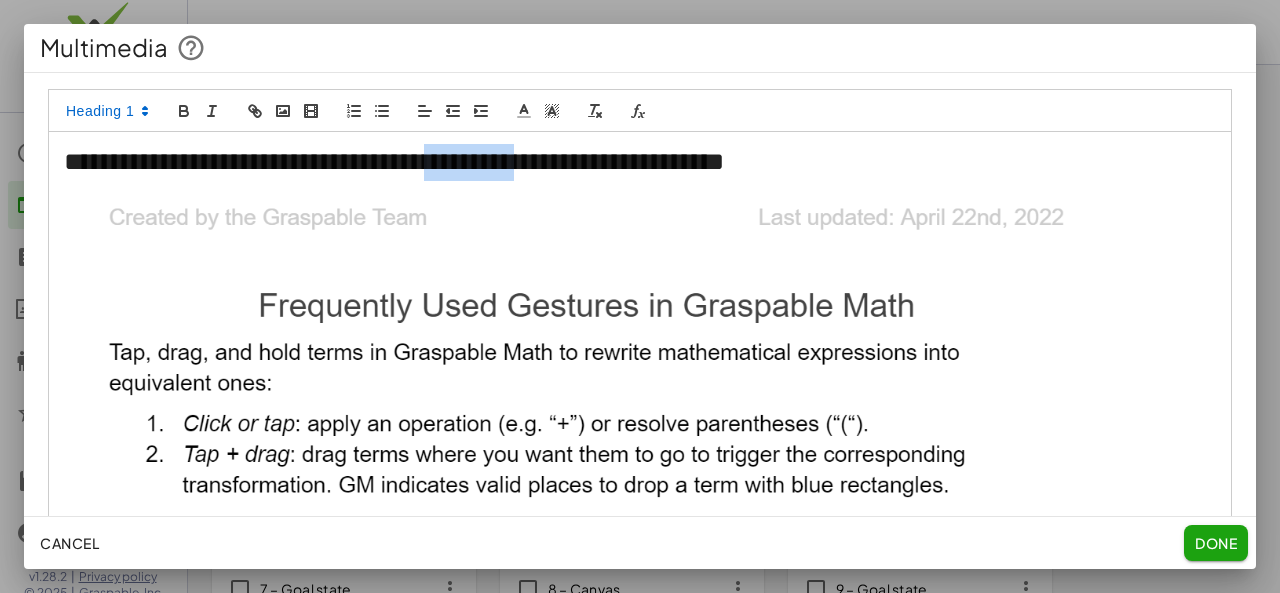 drag, startPoint x: 526, startPoint y: 163, endPoint x: 636, endPoint y: 161, distance: 110.01818 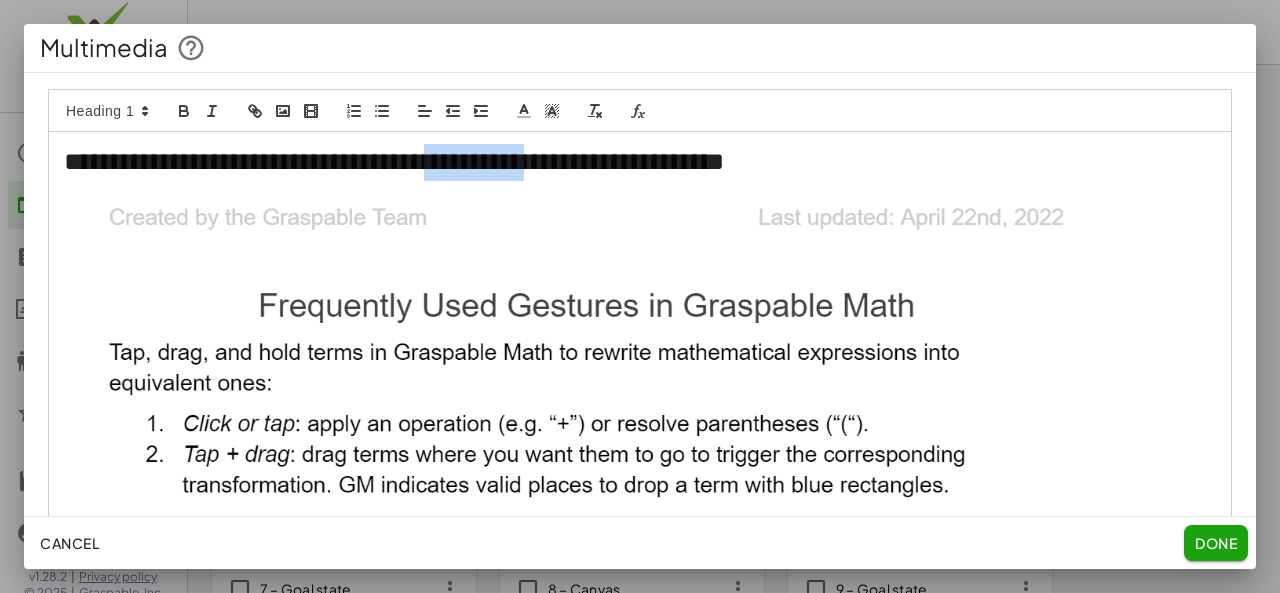 drag, startPoint x: 524, startPoint y: 169, endPoint x: 648, endPoint y: 171, distance: 124.01613 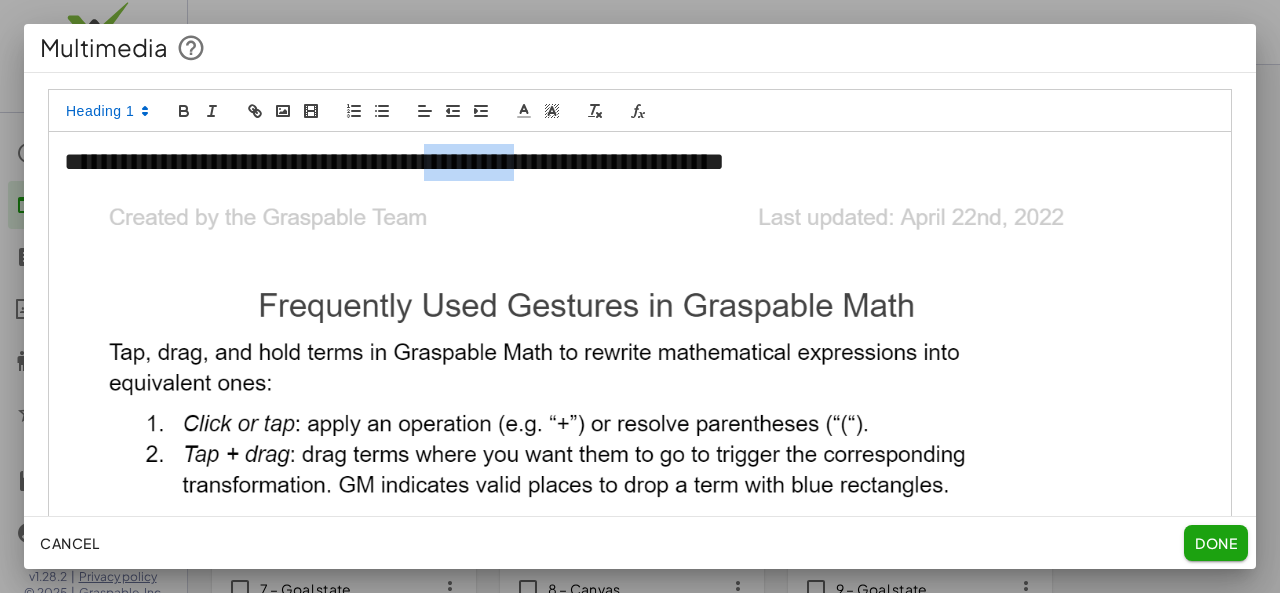 drag, startPoint x: 574, startPoint y: 167, endPoint x: 525, endPoint y: 170, distance: 49.09175 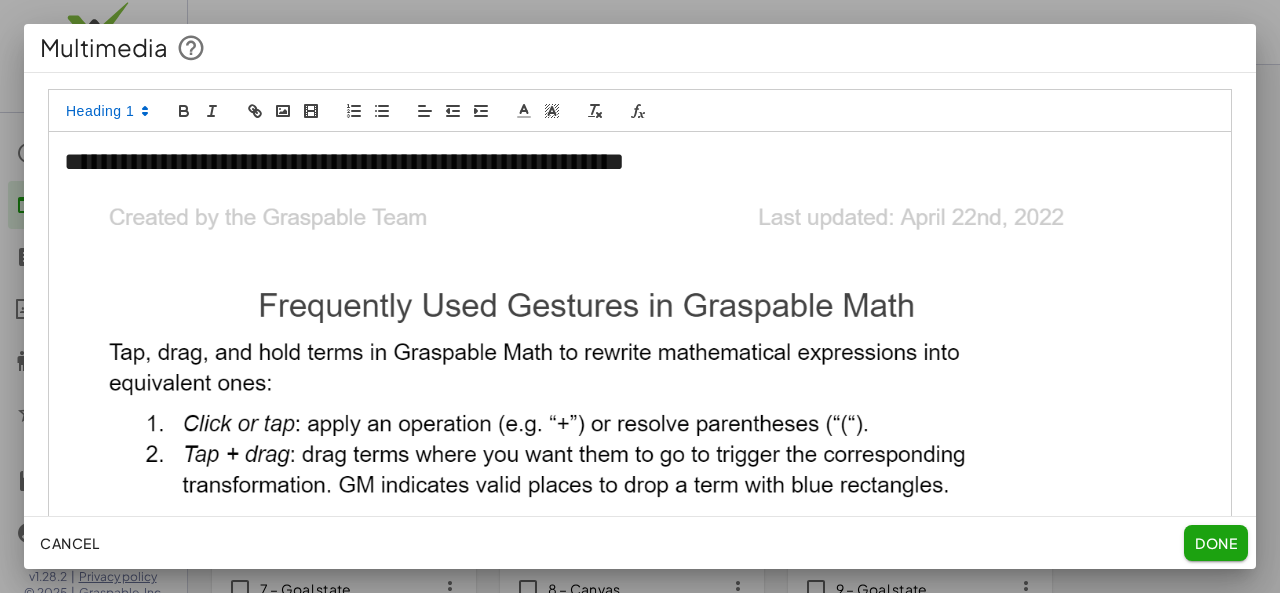 type 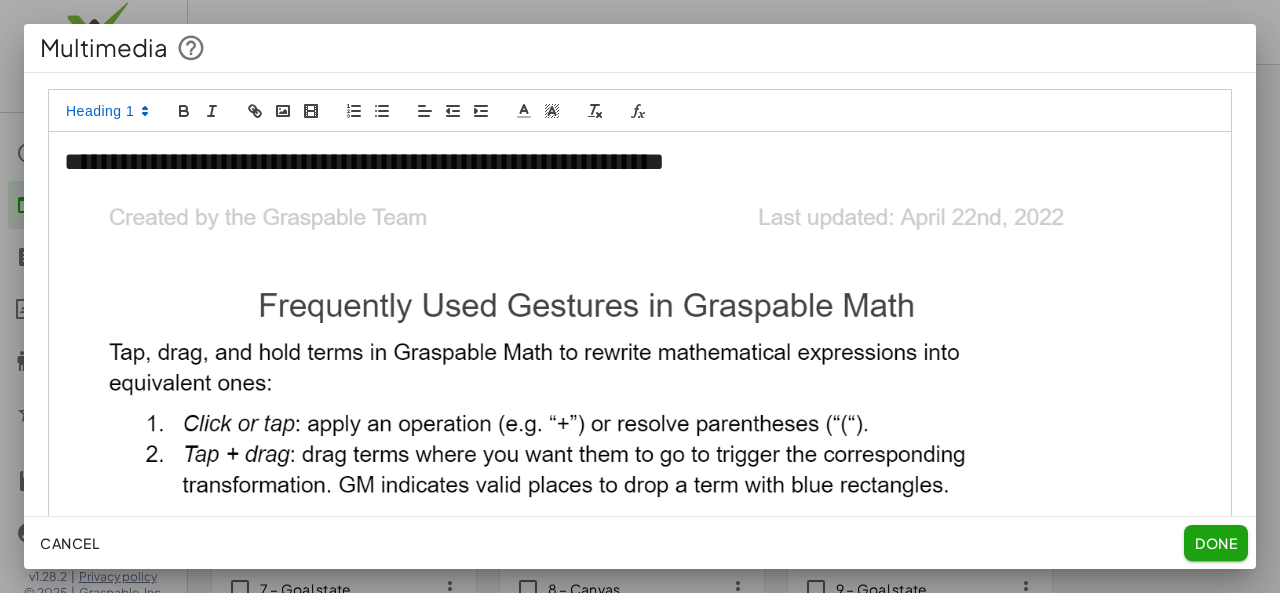 click on "**********" at bounding box center (632, 162) 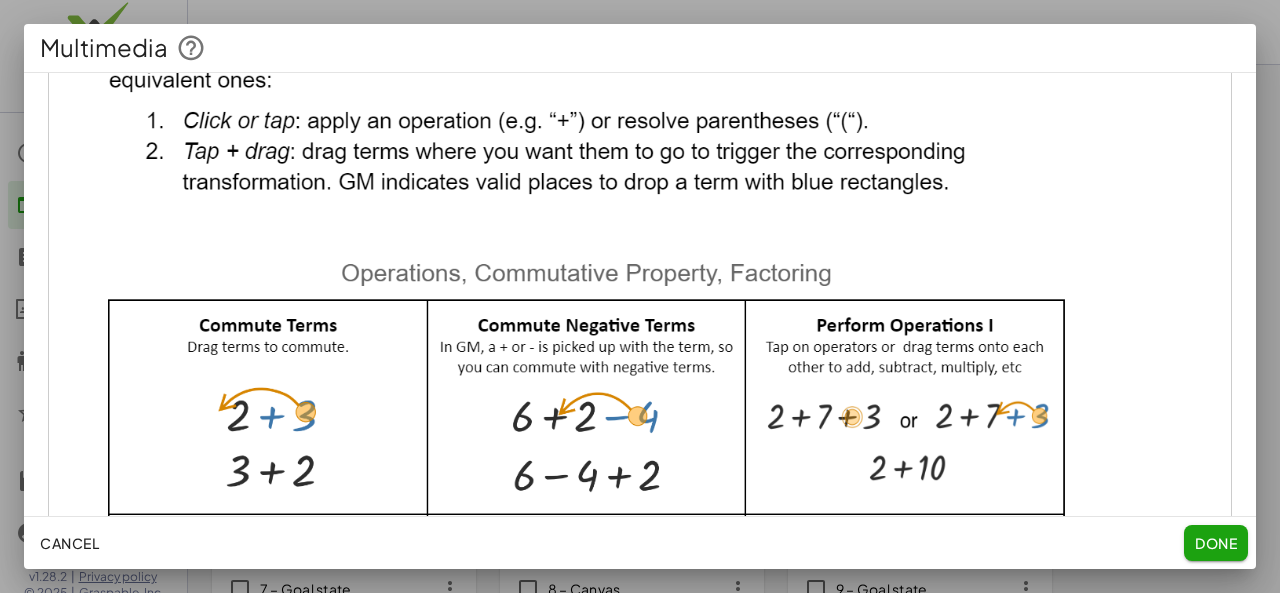 scroll, scrollTop: 310, scrollLeft: 0, axis: vertical 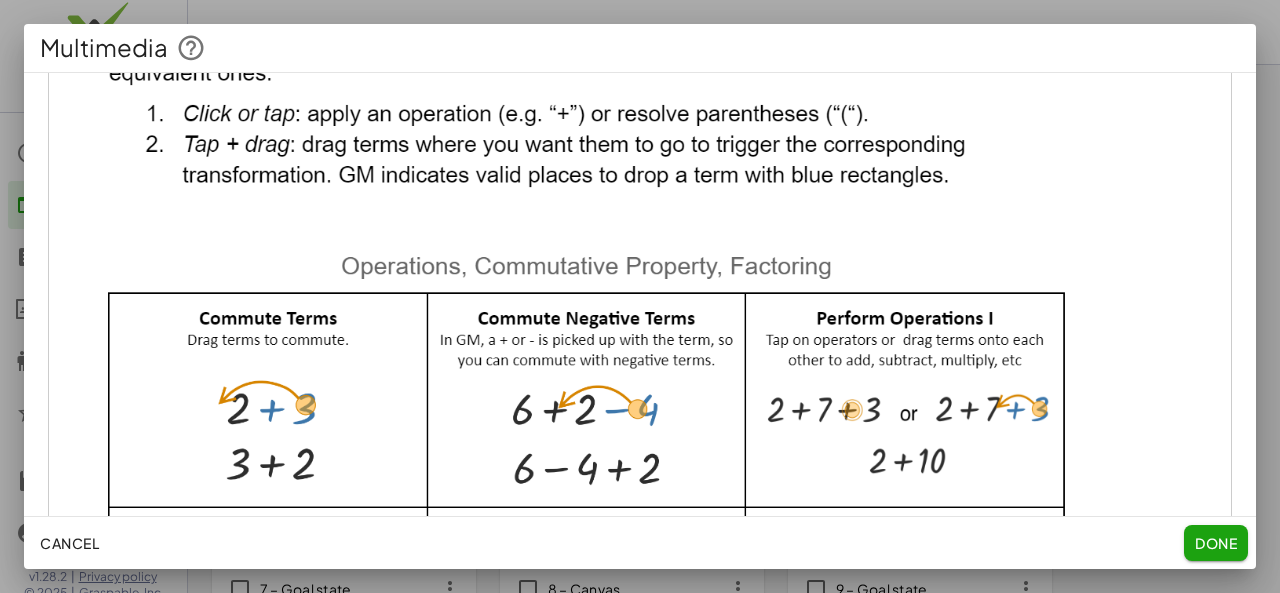 click at bounding box center [586, 478] 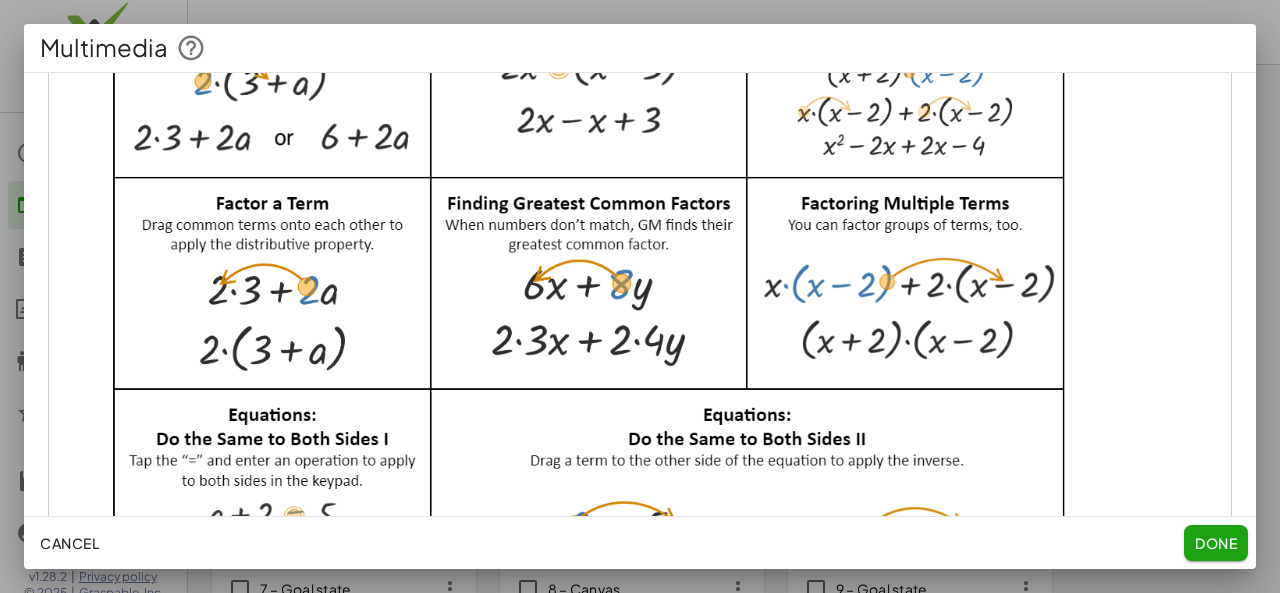 click at bounding box center [586, 401] 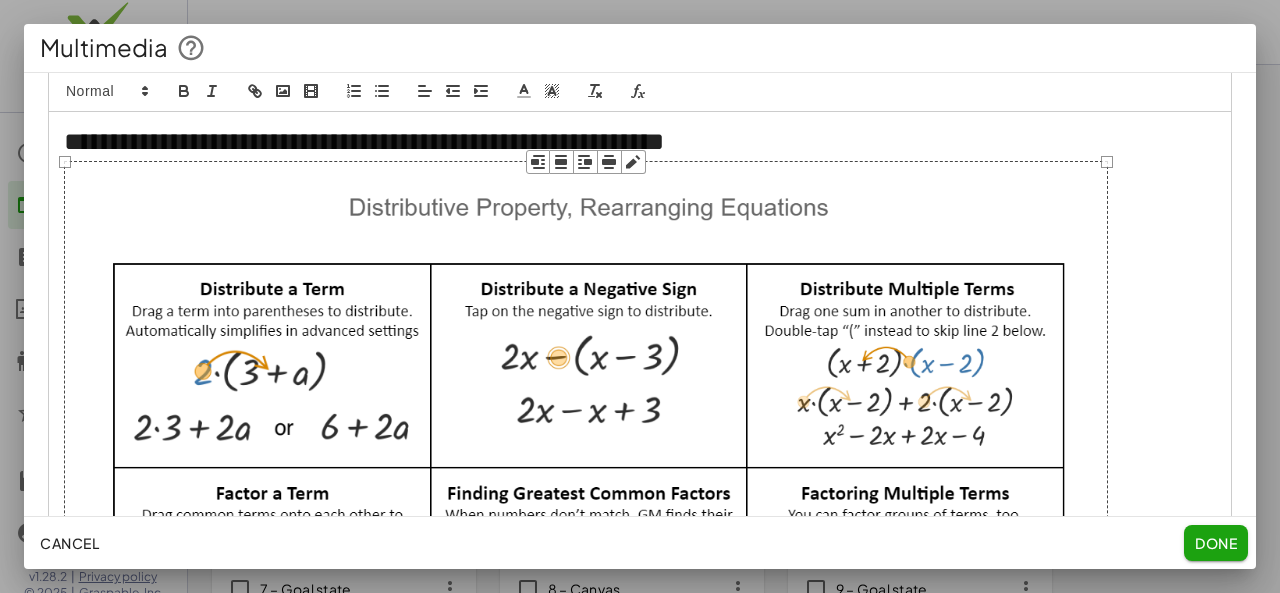 scroll, scrollTop: 16, scrollLeft: 0, axis: vertical 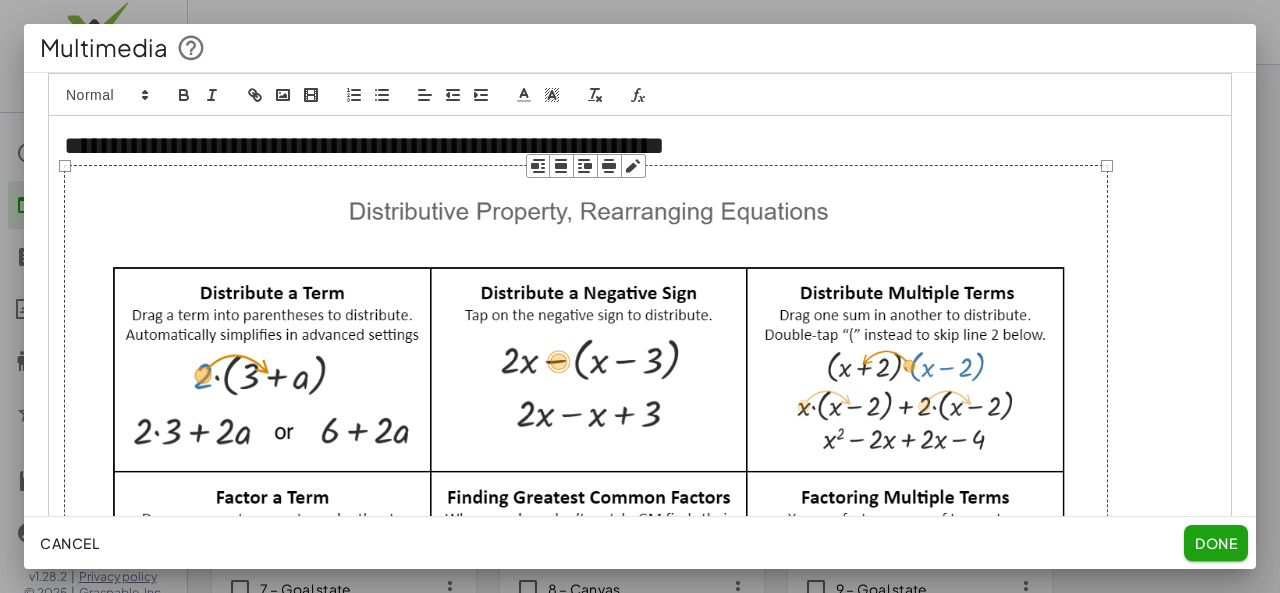 click at bounding box center [1107, 166] 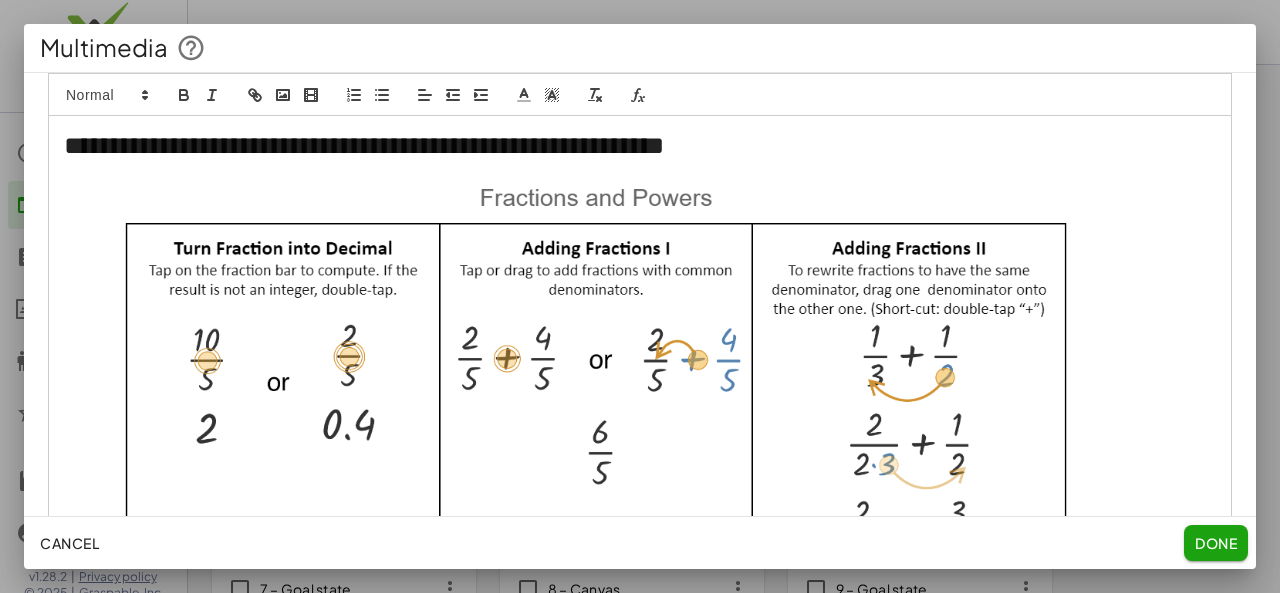 scroll, scrollTop: 107, scrollLeft: 0, axis: vertical 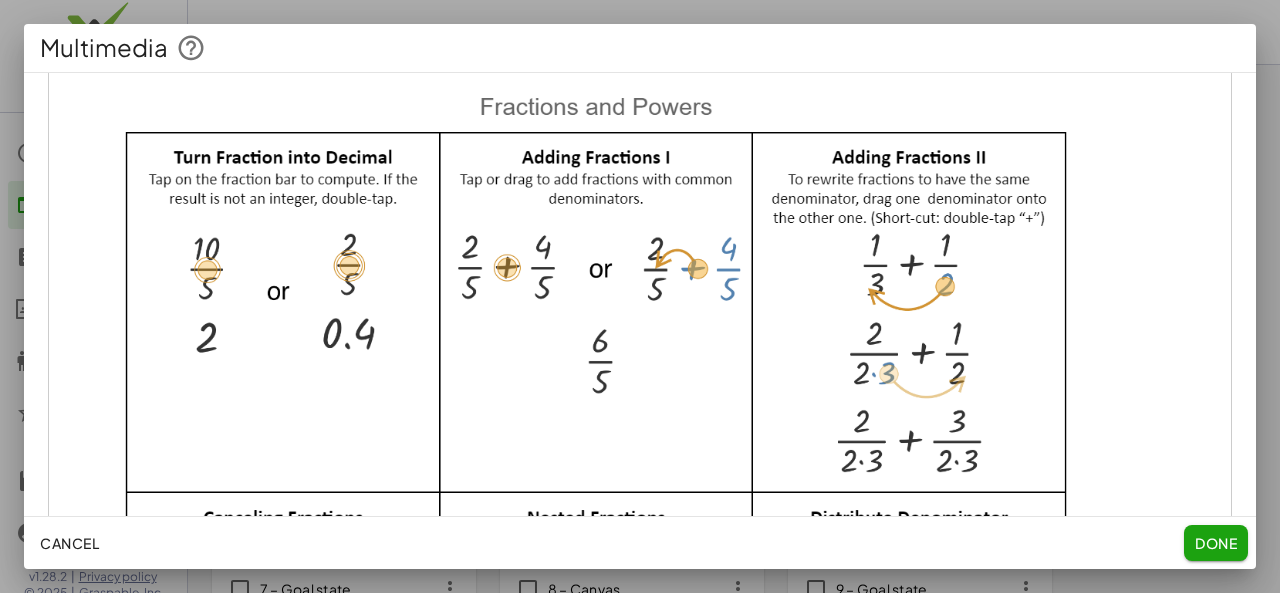 click at bounding box center [591, 733] 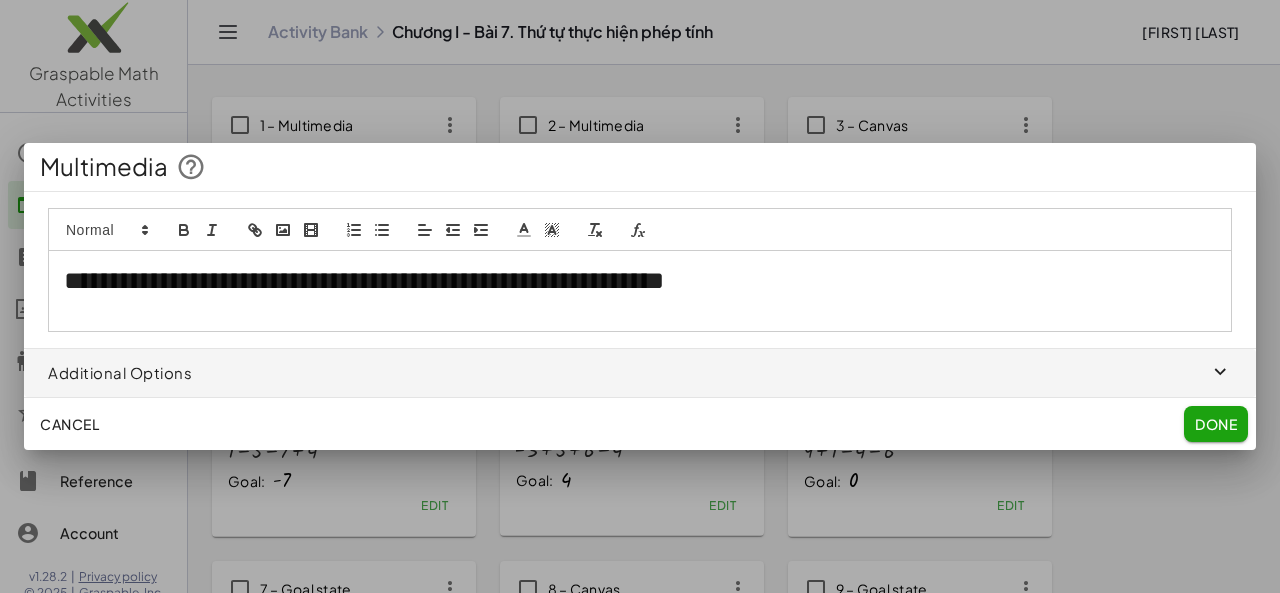 scroll, scrollTop: 0, scrollLeft: 0, axis: both 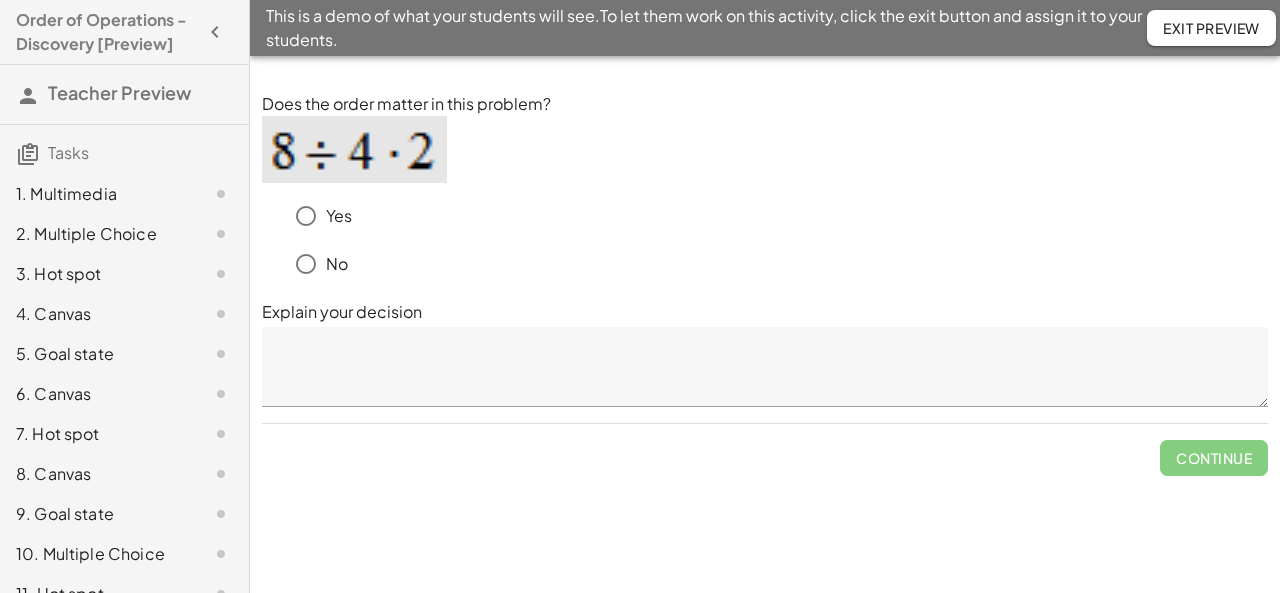 click on "10. Multiple Choice" 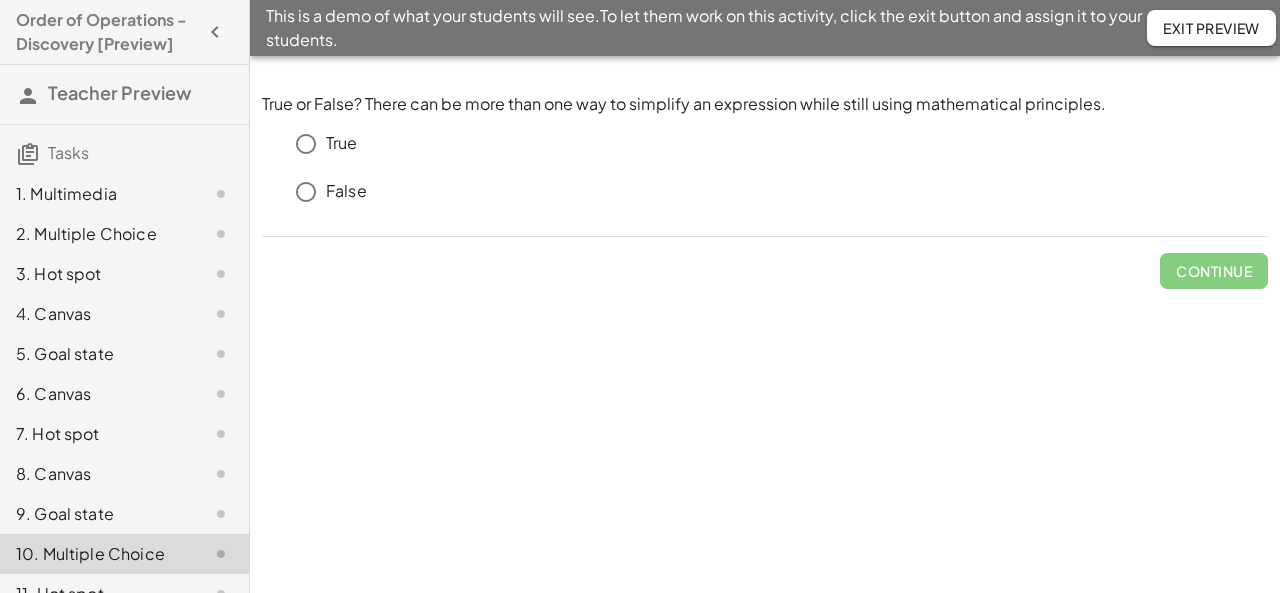 scroll, scrollTop: 148, scrollLeft: 0, axis: vertical 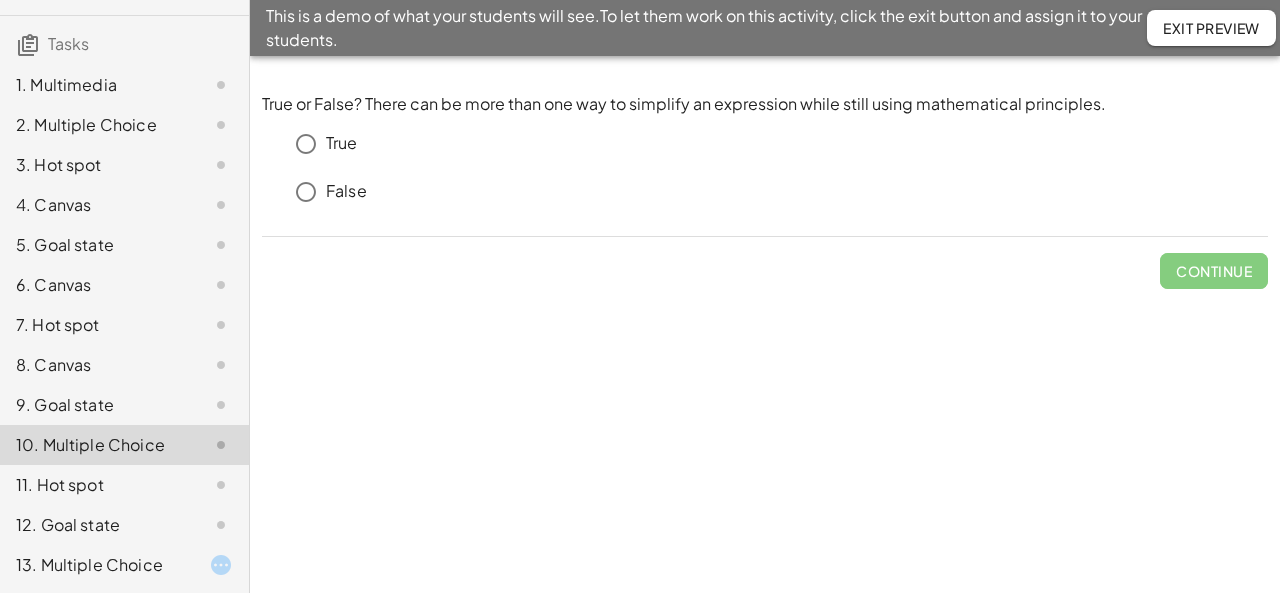 click on "12. Goal state" 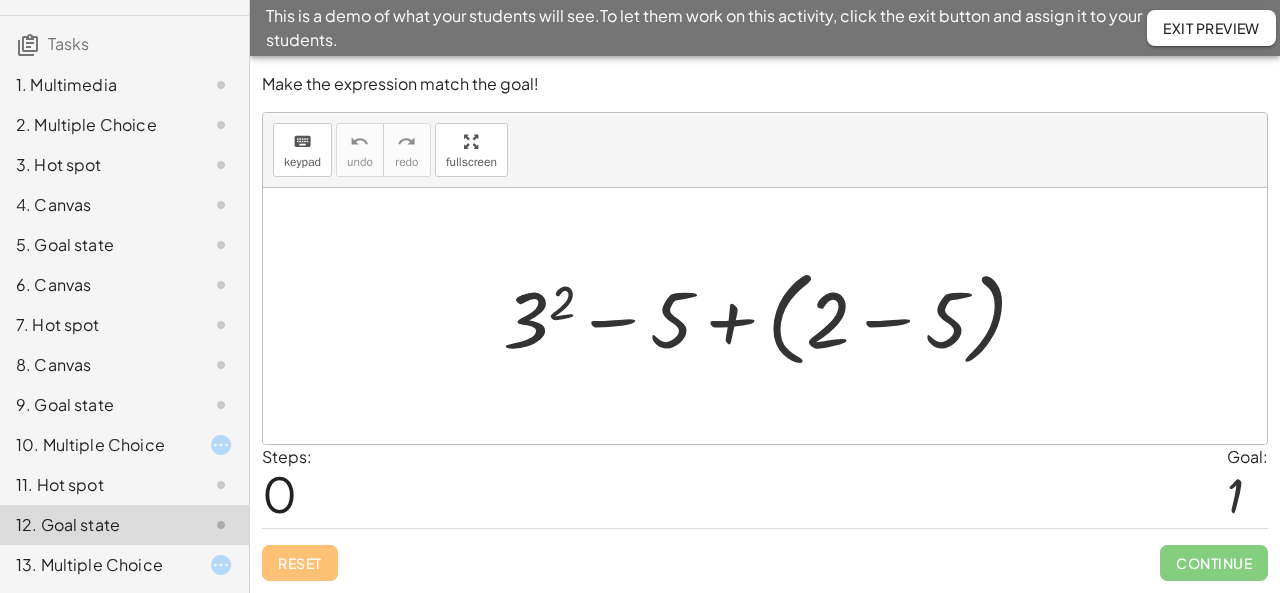 click at bounding box center (773, 316) 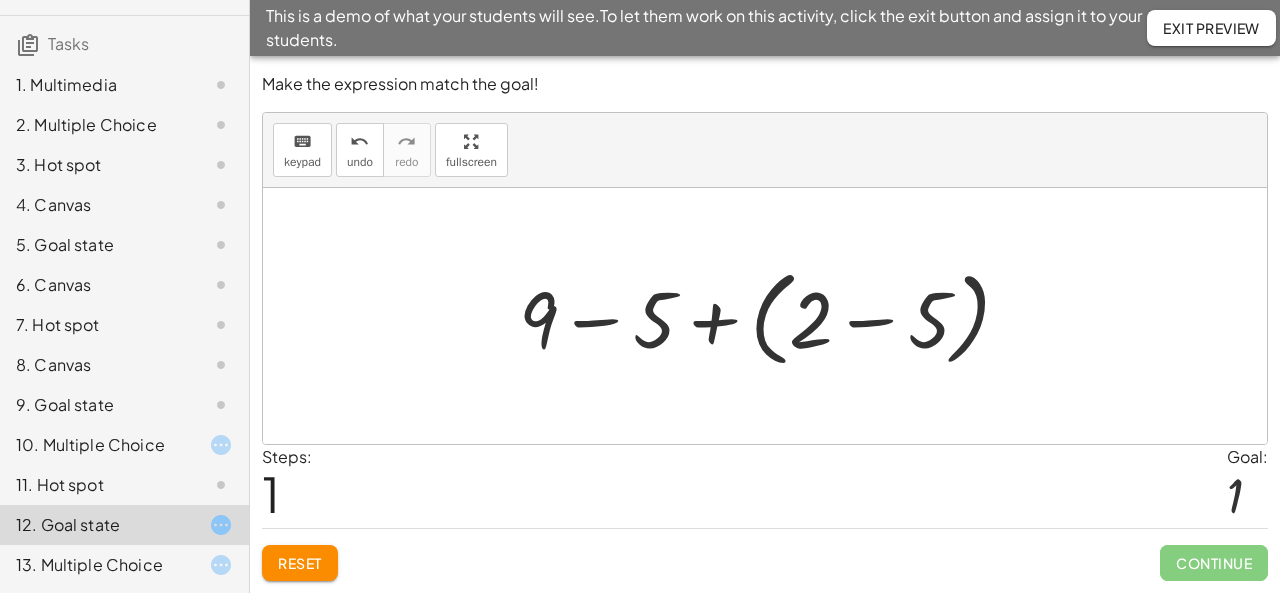 click at bounding box center (772, 316) 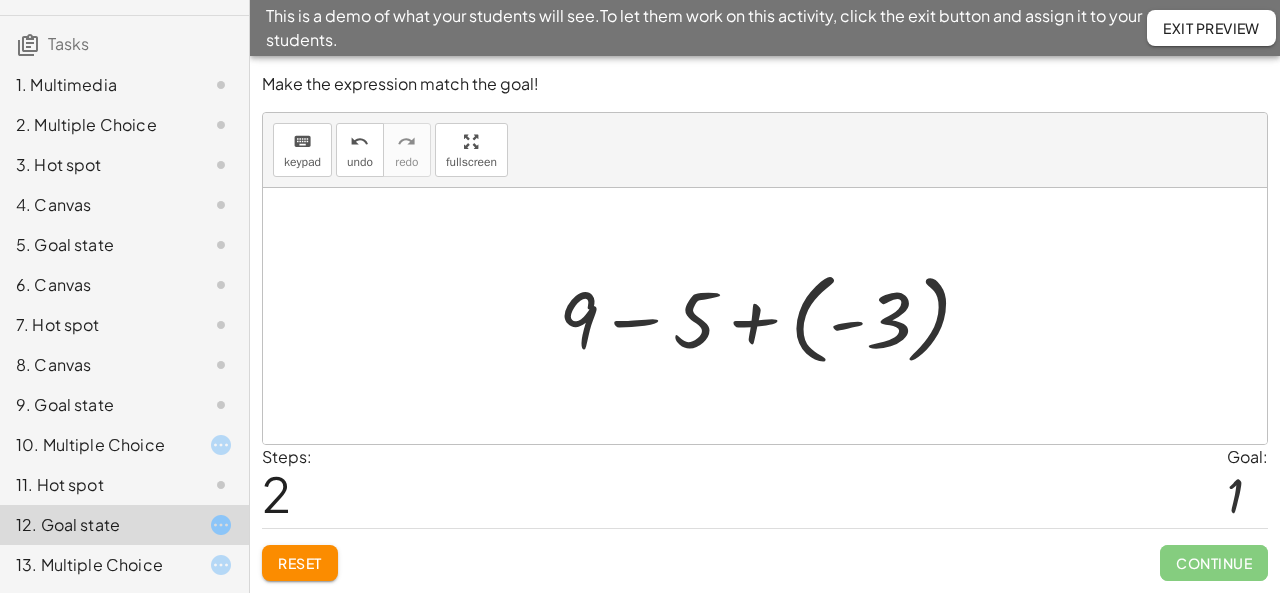 click at bounding box center (773, 316) 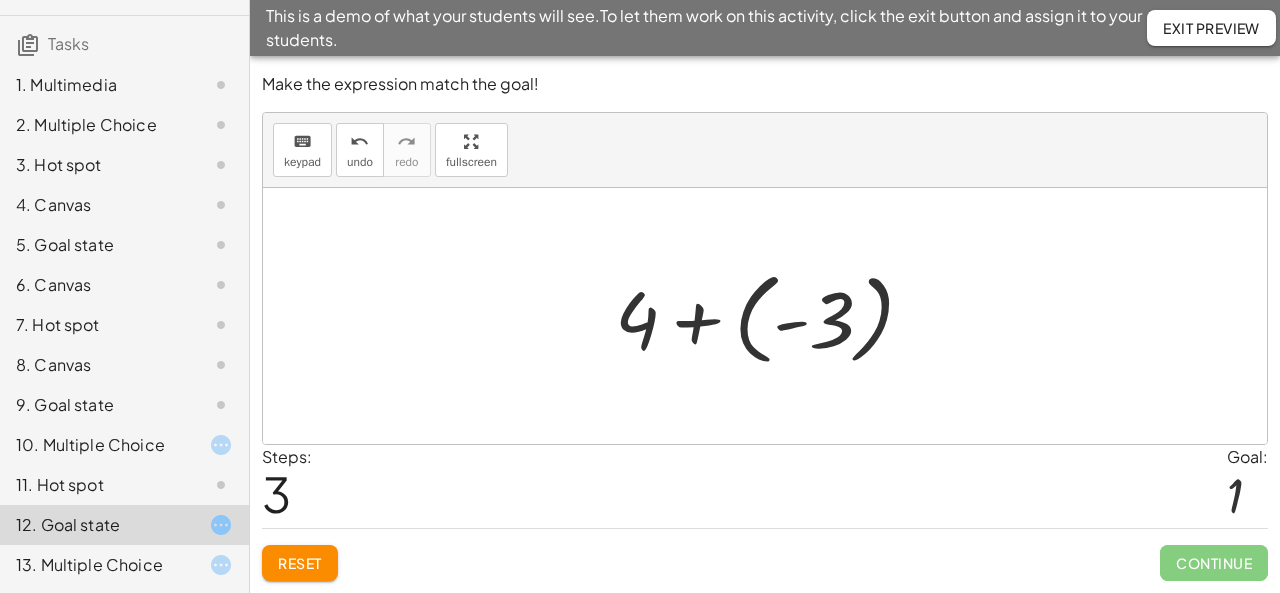 click at bounding box center [772, 316] 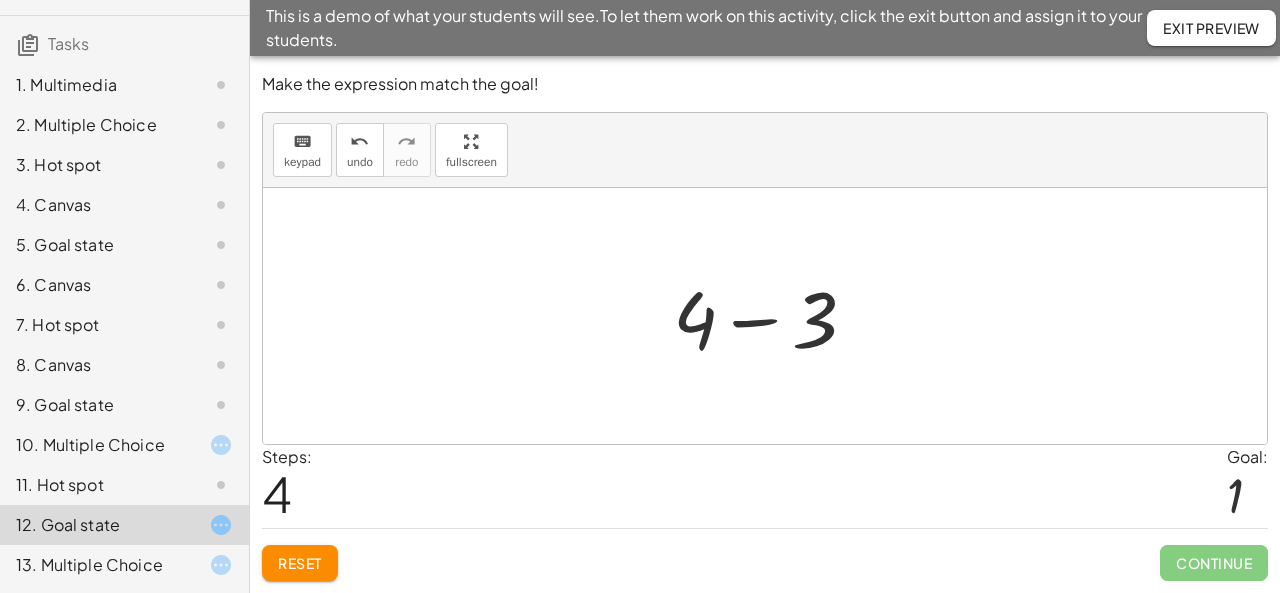 click at bounding box center [772, 316] 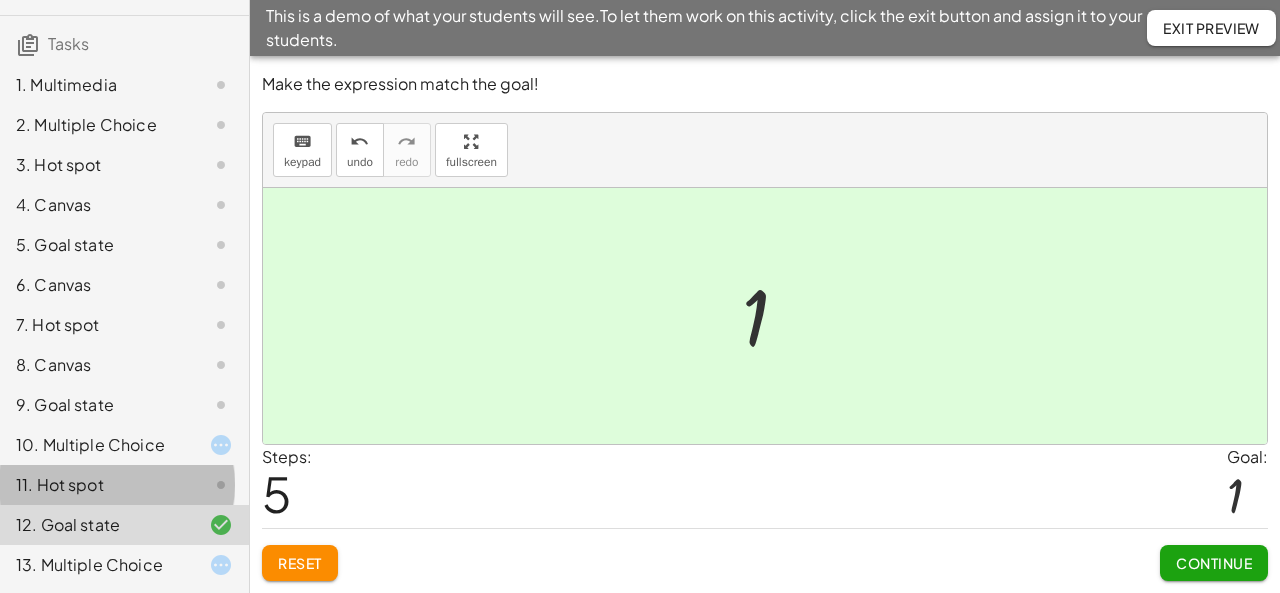 click on "11. Hot spot" 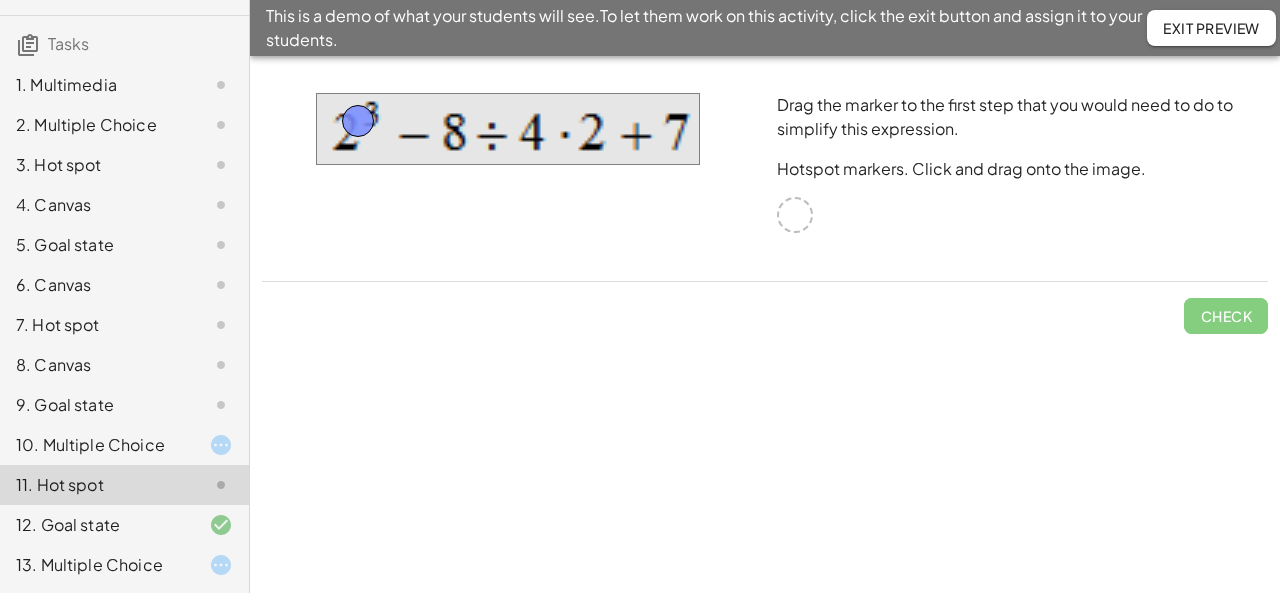drag, startPoint x: 798, startPoint y: 219, endPoint x: 361, endPoint y: 125, distance: 446.9955 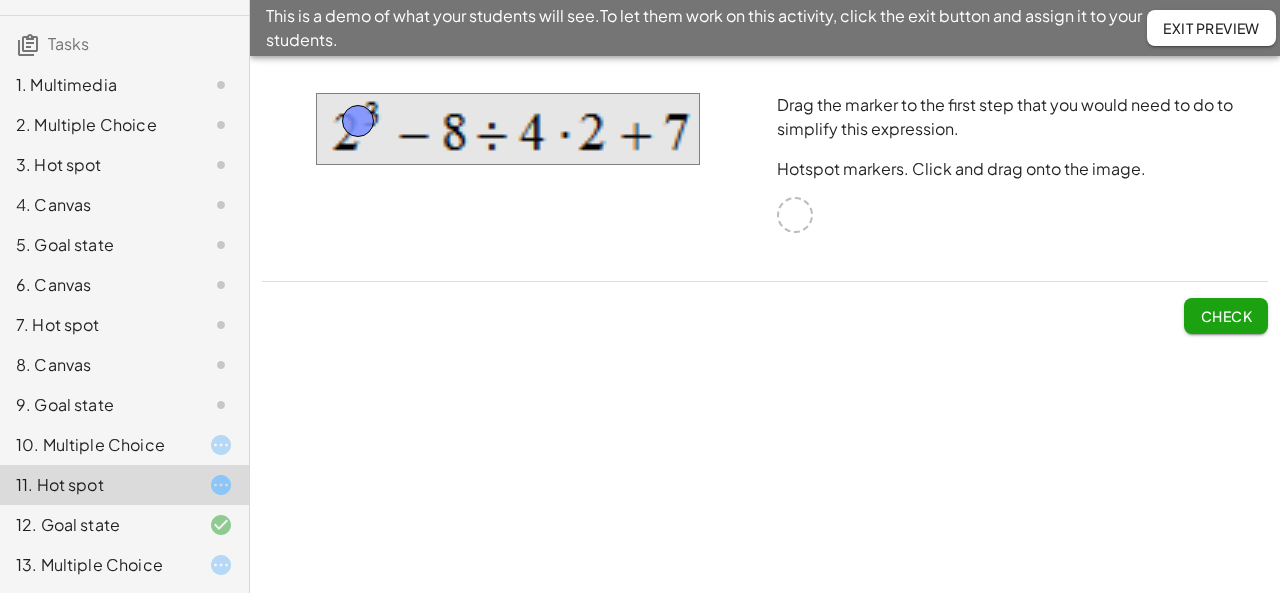 click on "Check" 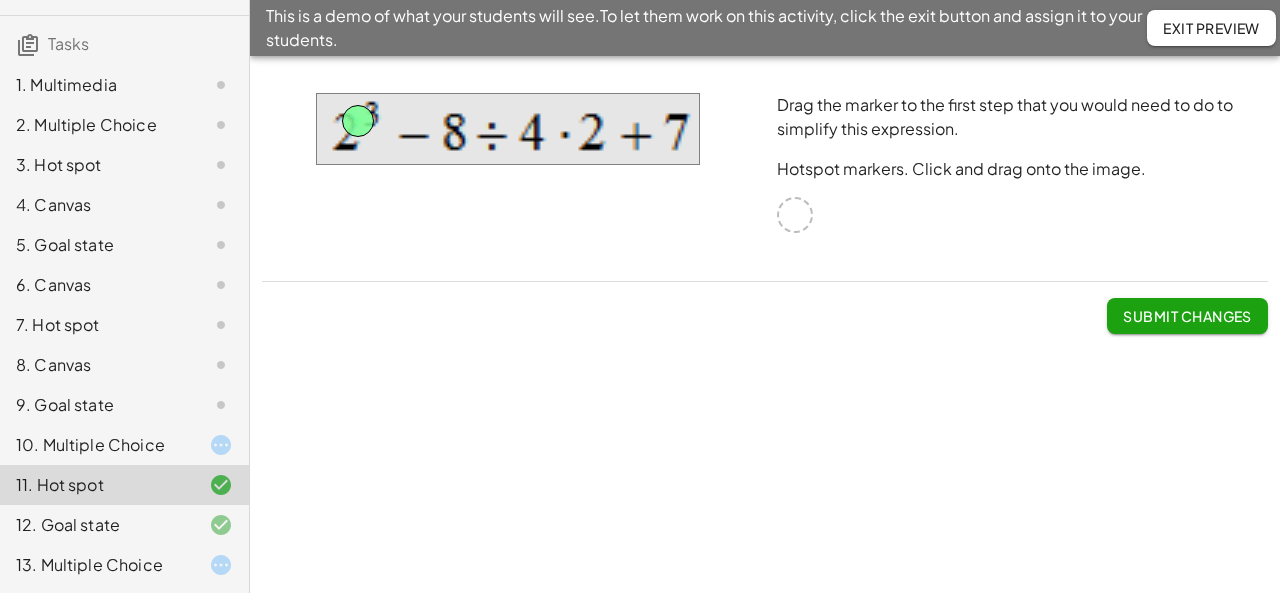 click on "10. Multiple Choice" 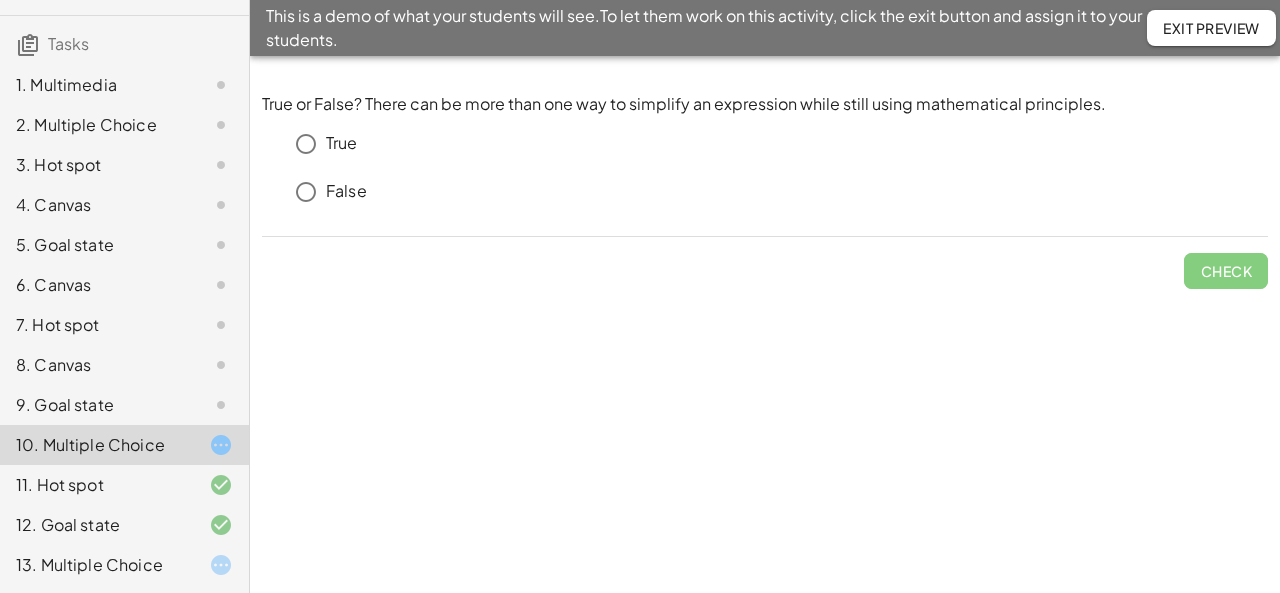 click on "13. Multiple Choice" 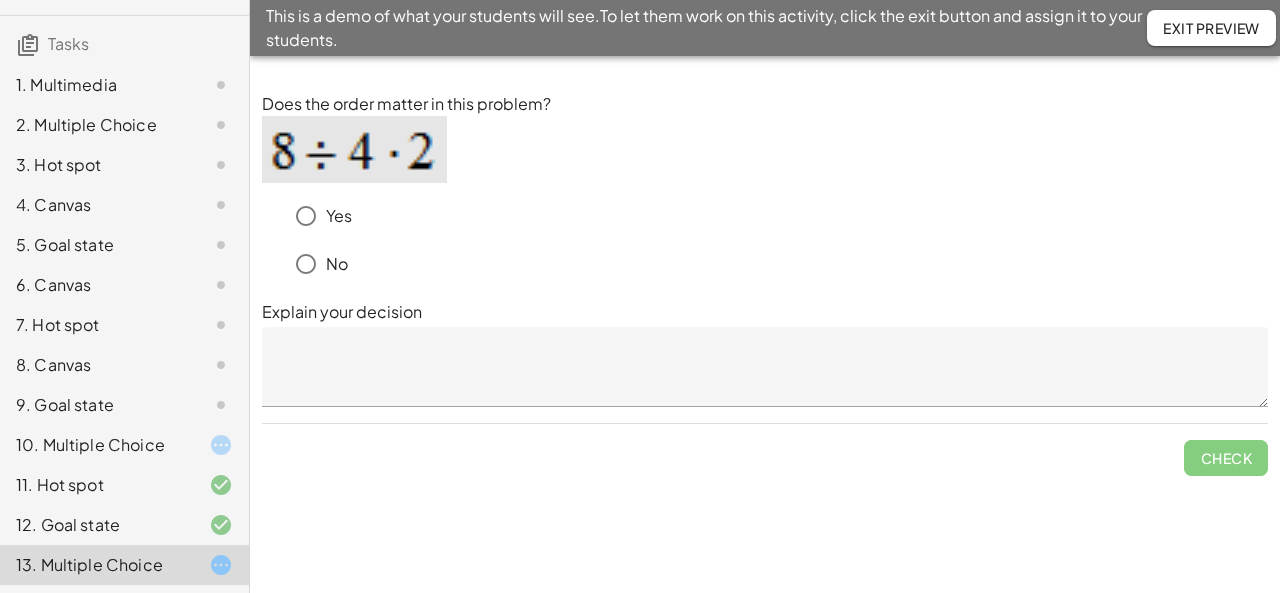 scroll, scrollTop: 148, scrollLeft: 0, axis: vertical 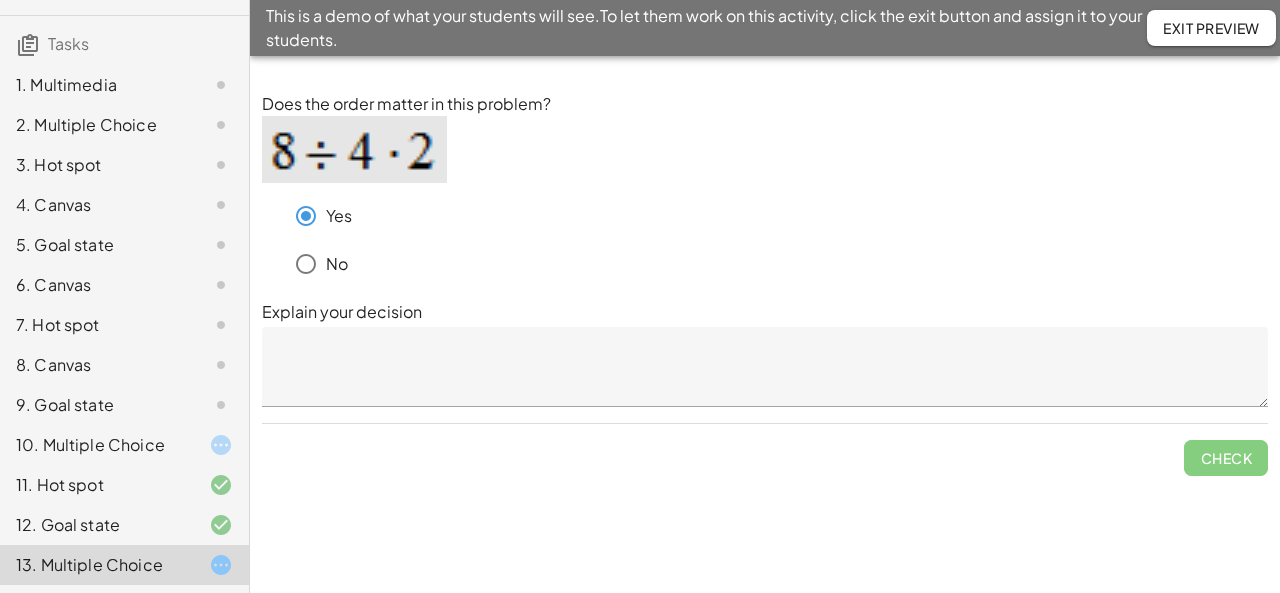 click on "7. Hot spot" 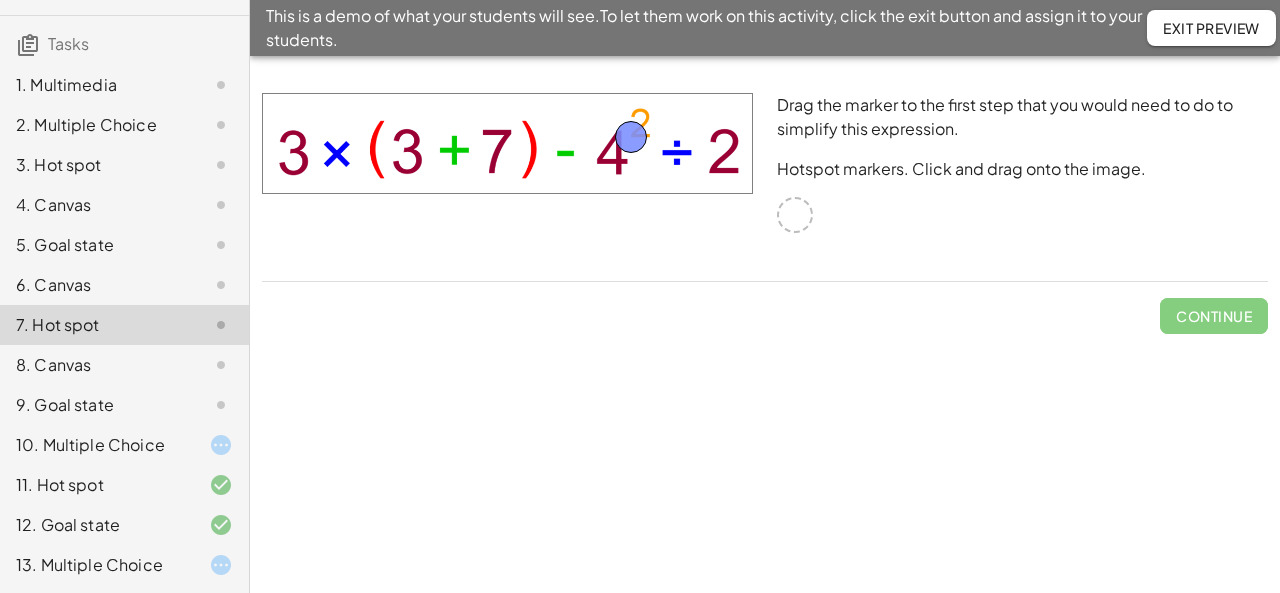 drag, startPoint x: 793, startPoint y: 217, endPoint x: 629, endPoint y: 139, distance: 181.60396 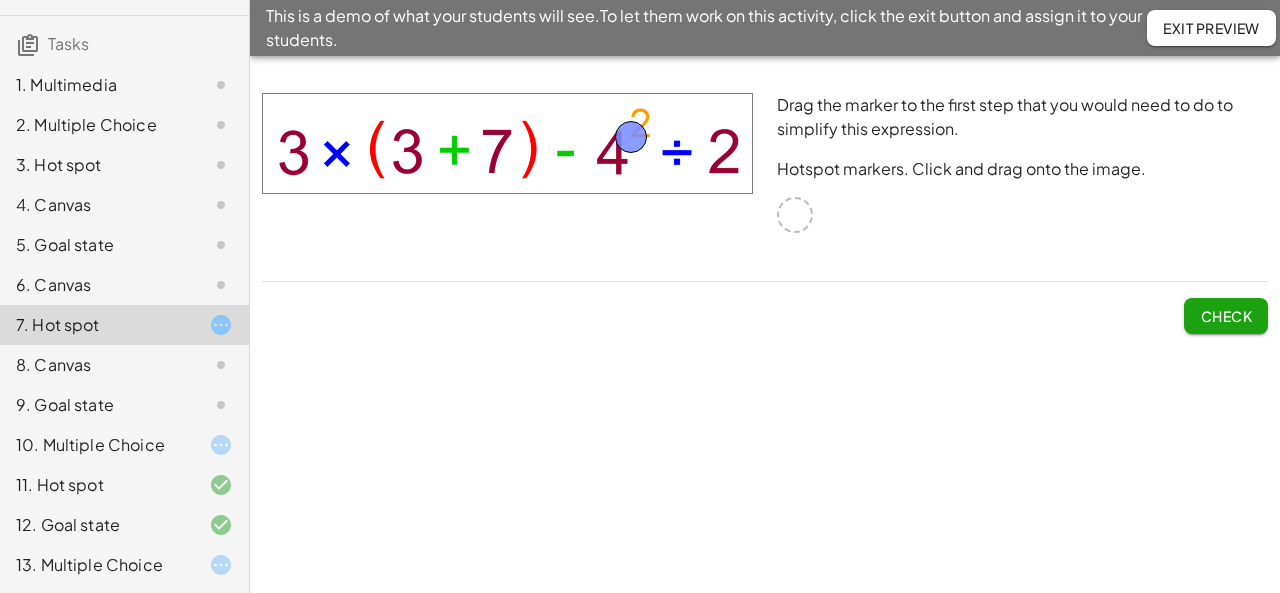 click on "Check" 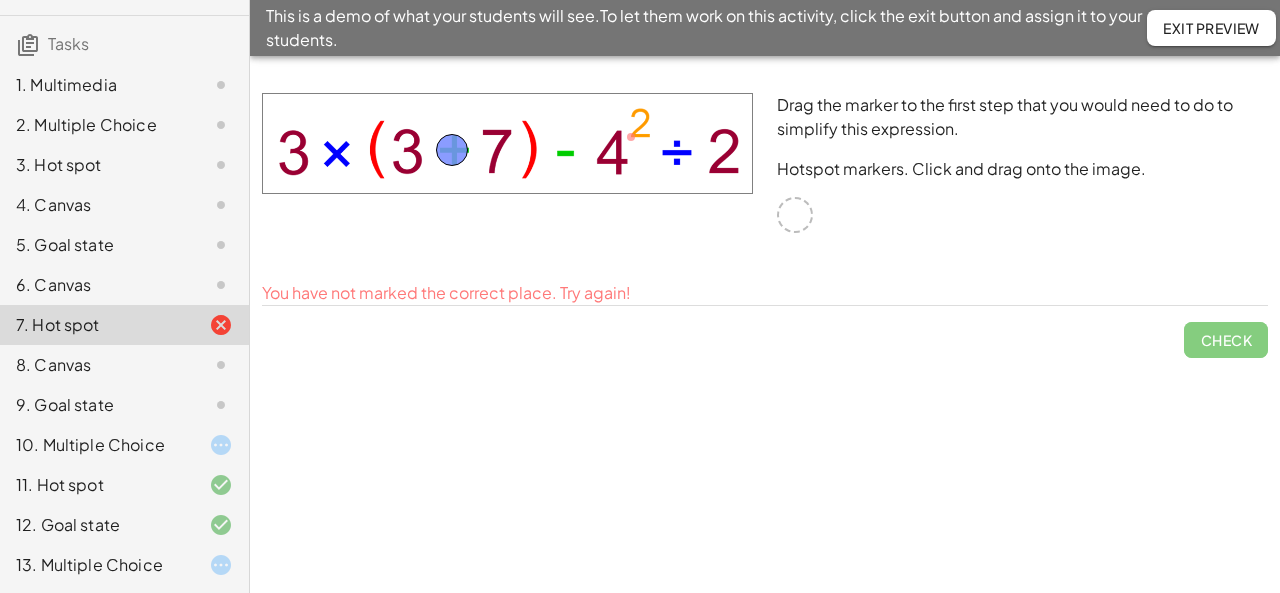 drag, startPoint x: 623, startPoint y: 133, endPoint x: 444, endPoint y: 146, distance: 179.47145 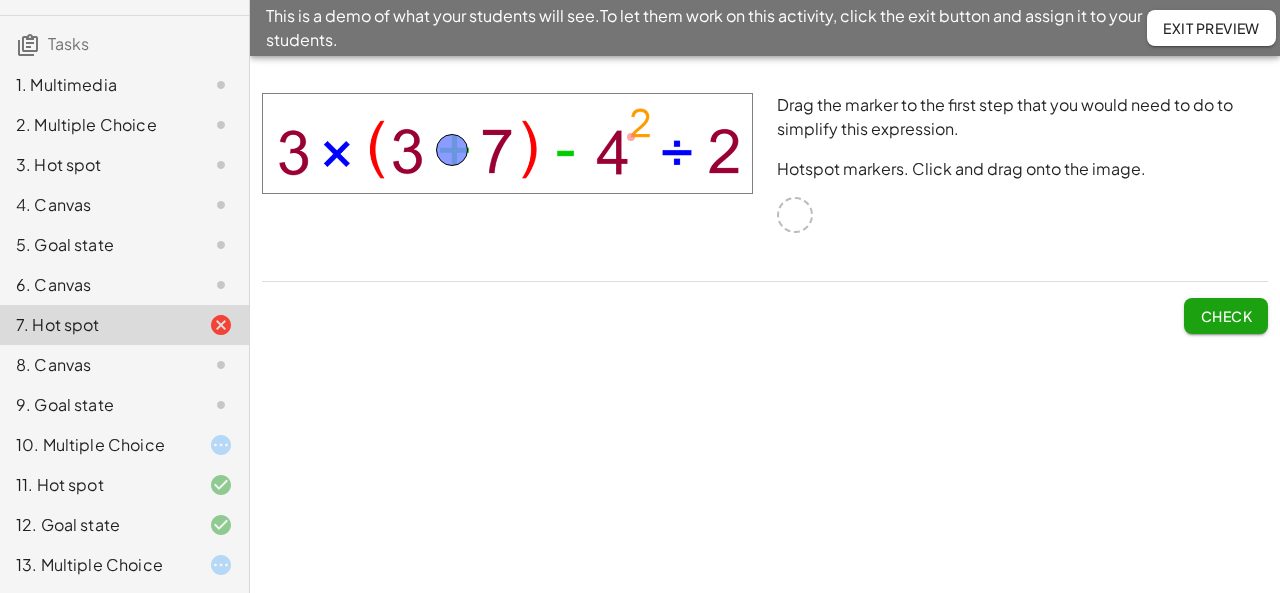 click on "Check" 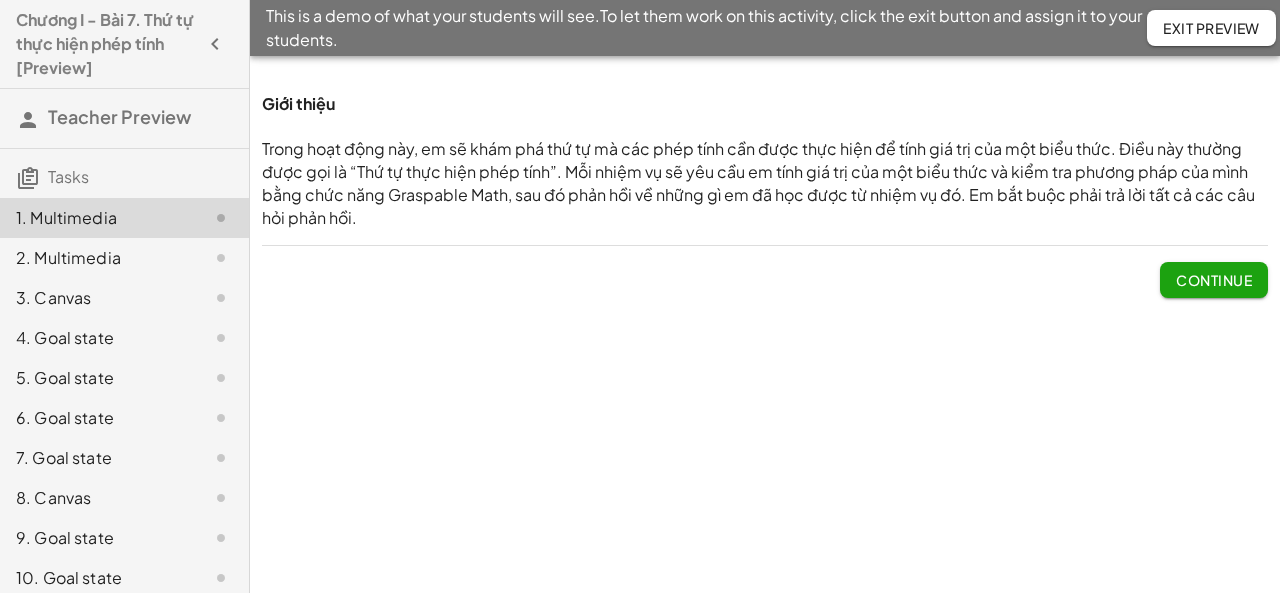 scroll, scrollTop: 0, scrollLeft: 0, axis: both 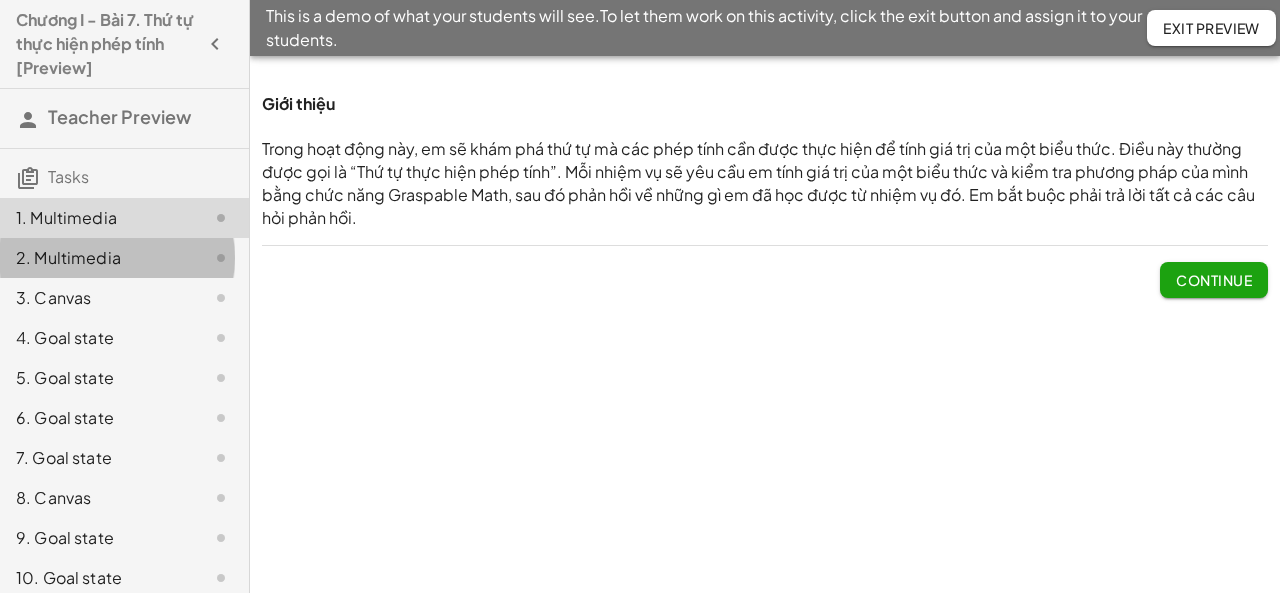 click on "2. Multimedia" 